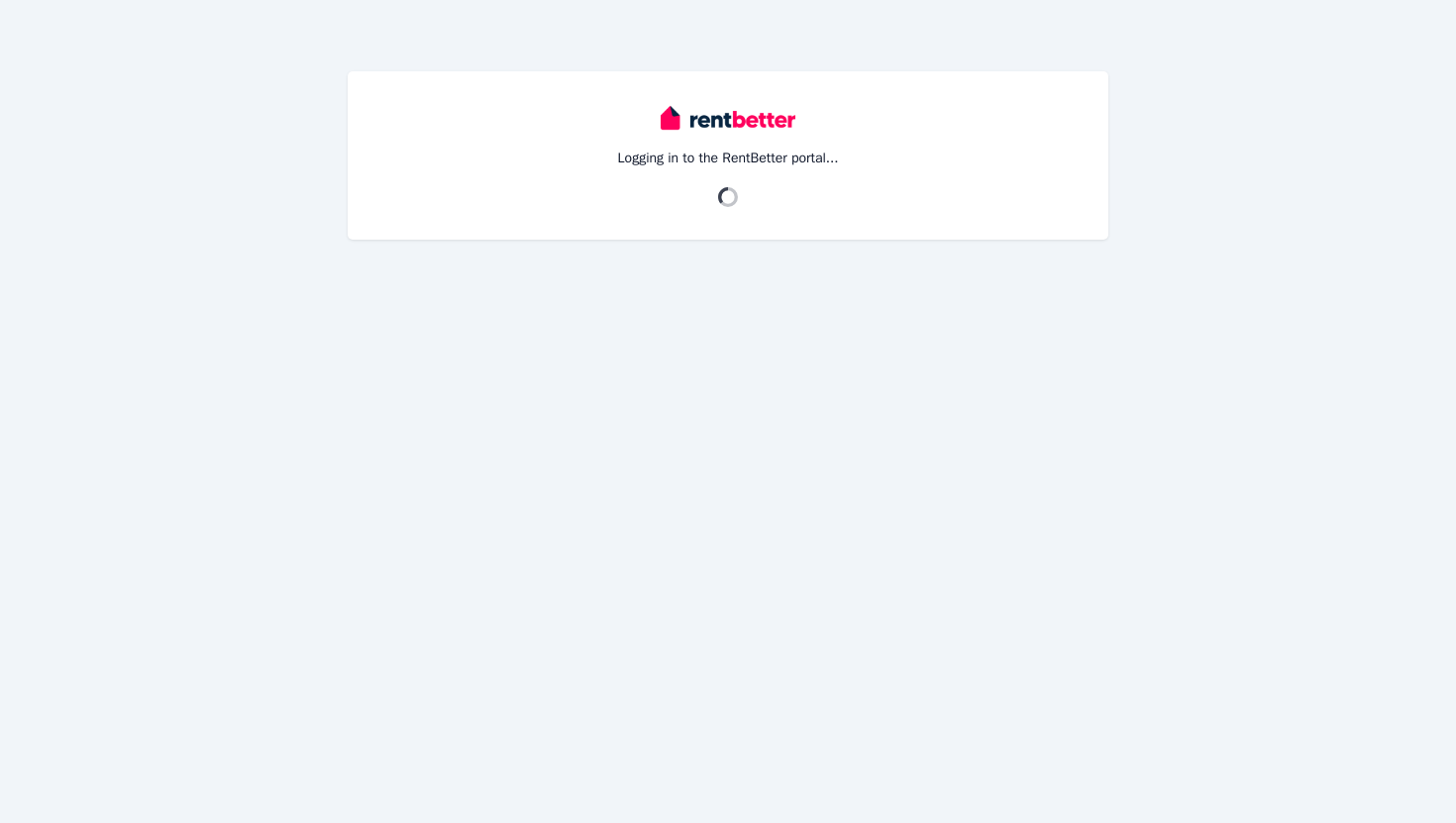 scroll, scrollTop: 0, scrollLeft: 0, axis: both 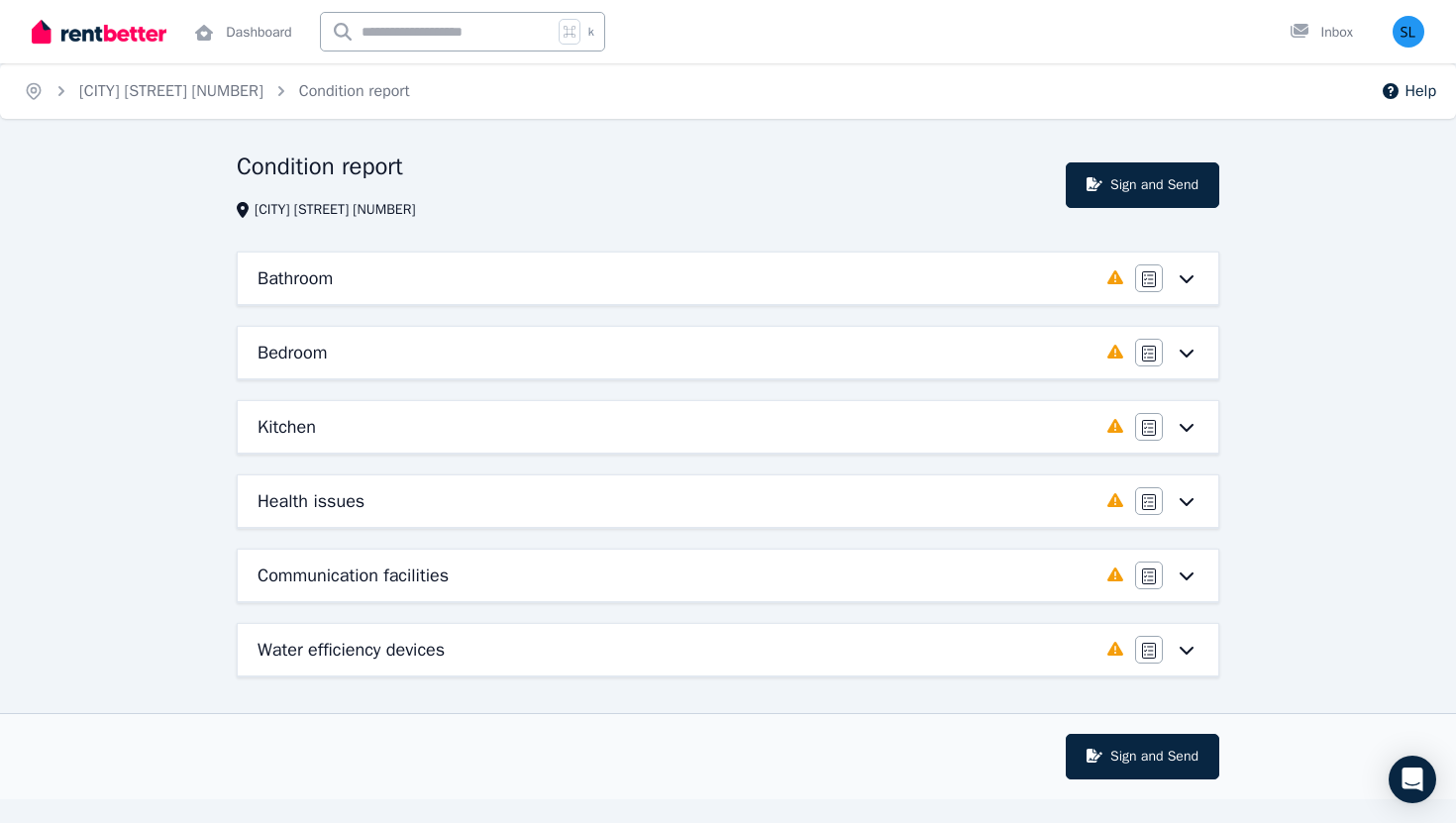 click 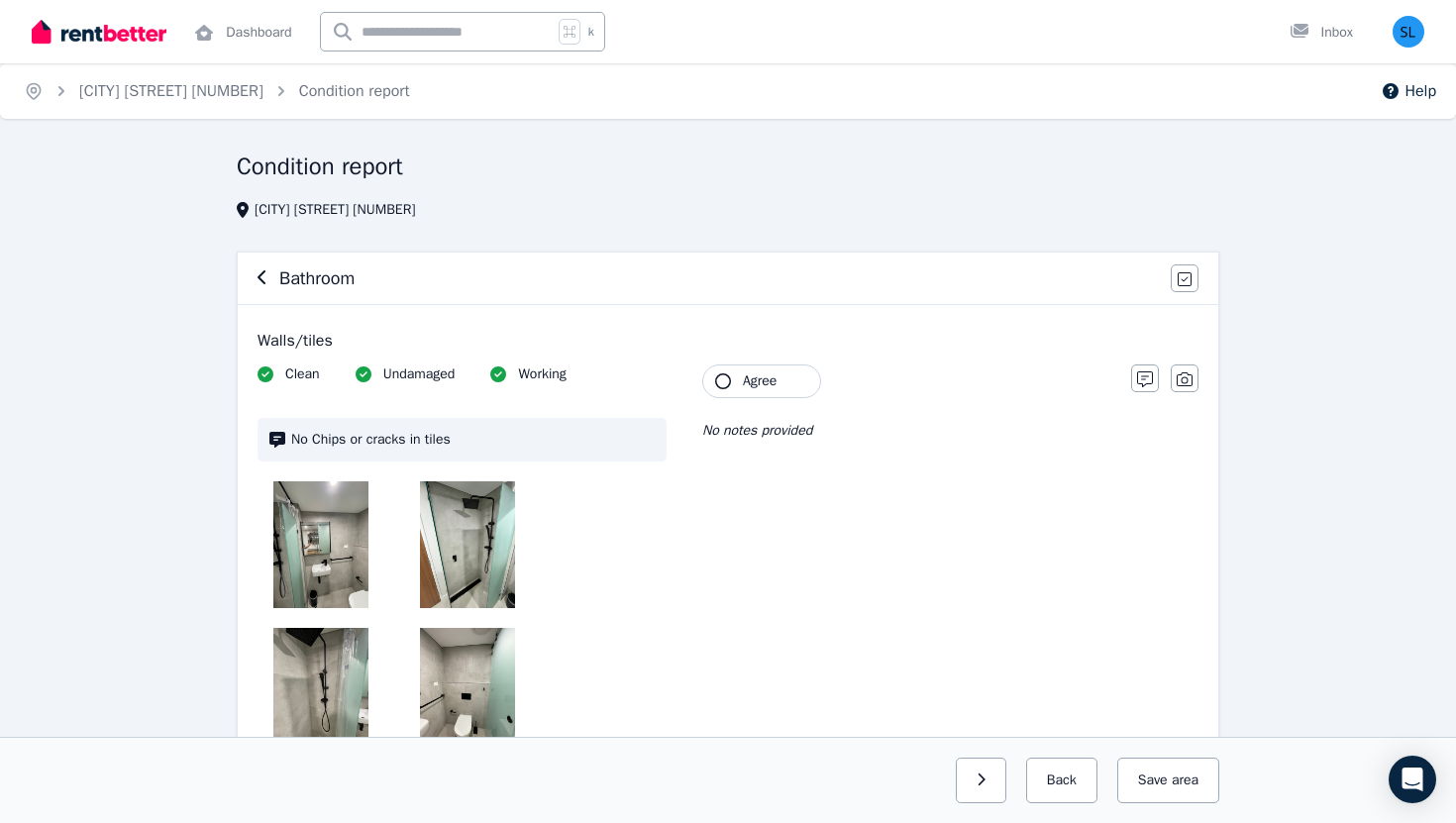 scroll, scrollTop: 254, scrollLeft: 0, axis: vertical 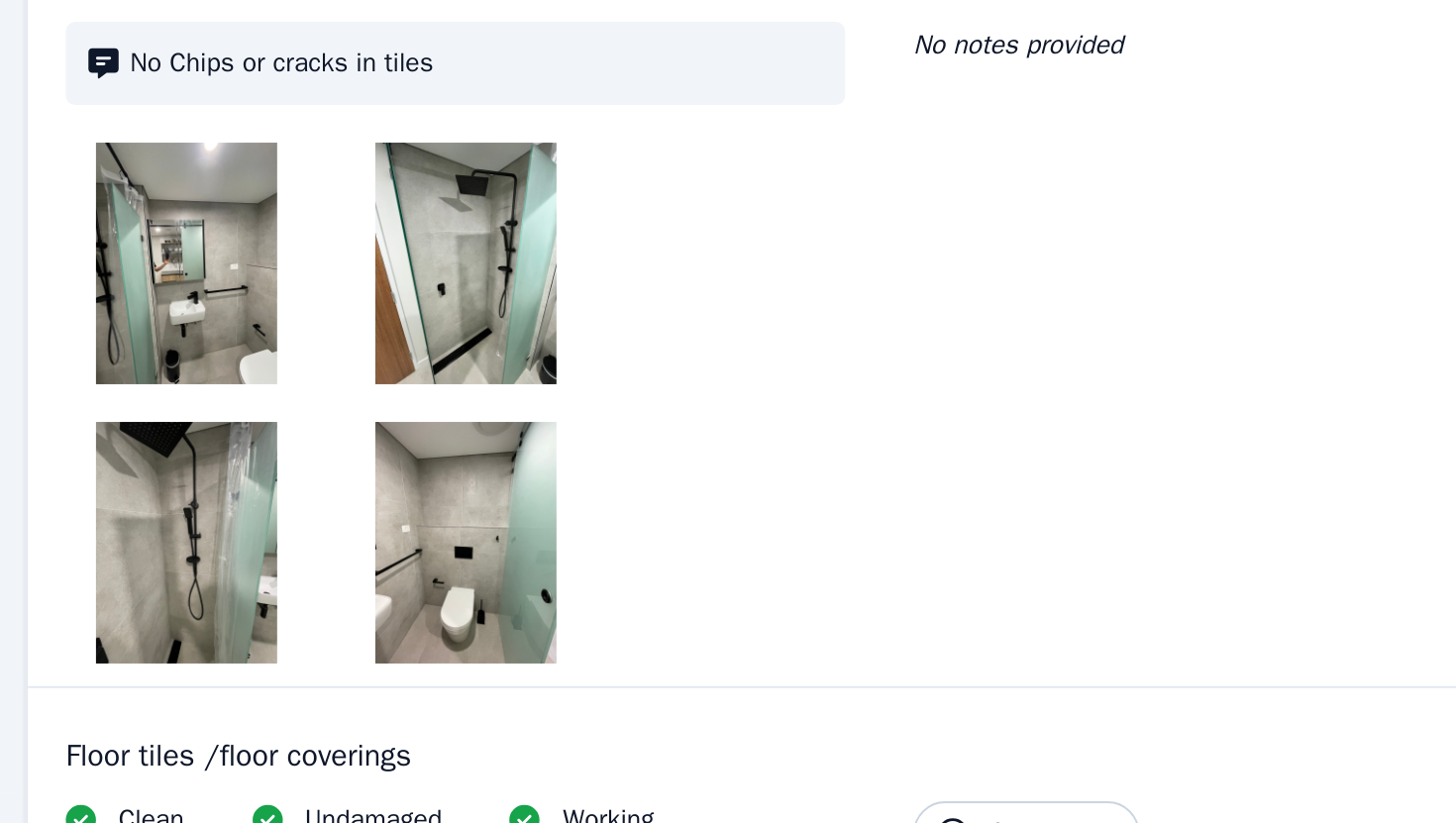 click at bounding box center [321, 291] 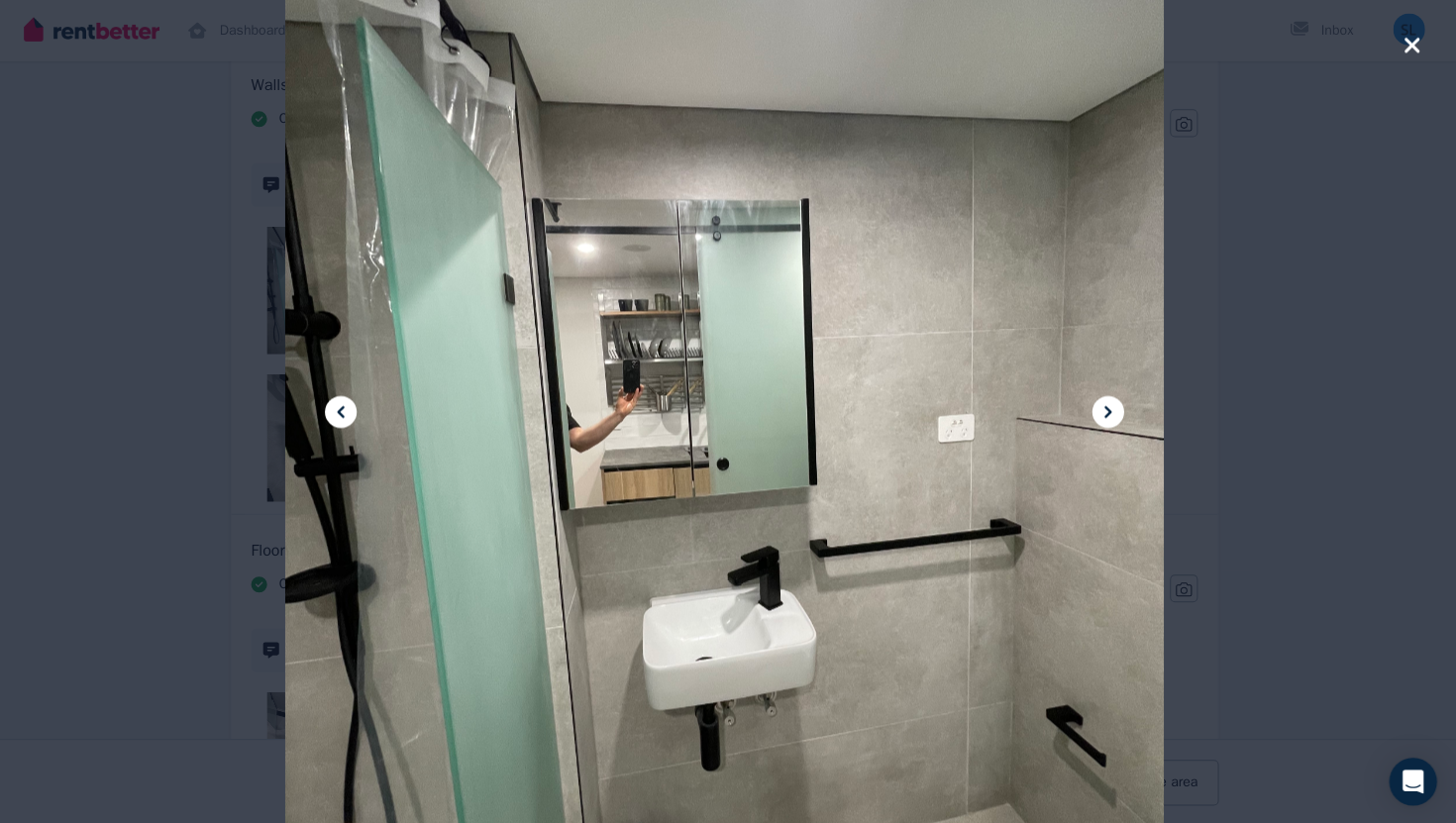 scroll, scrollTop: 254, scrollLeft: 0, axis: vertical 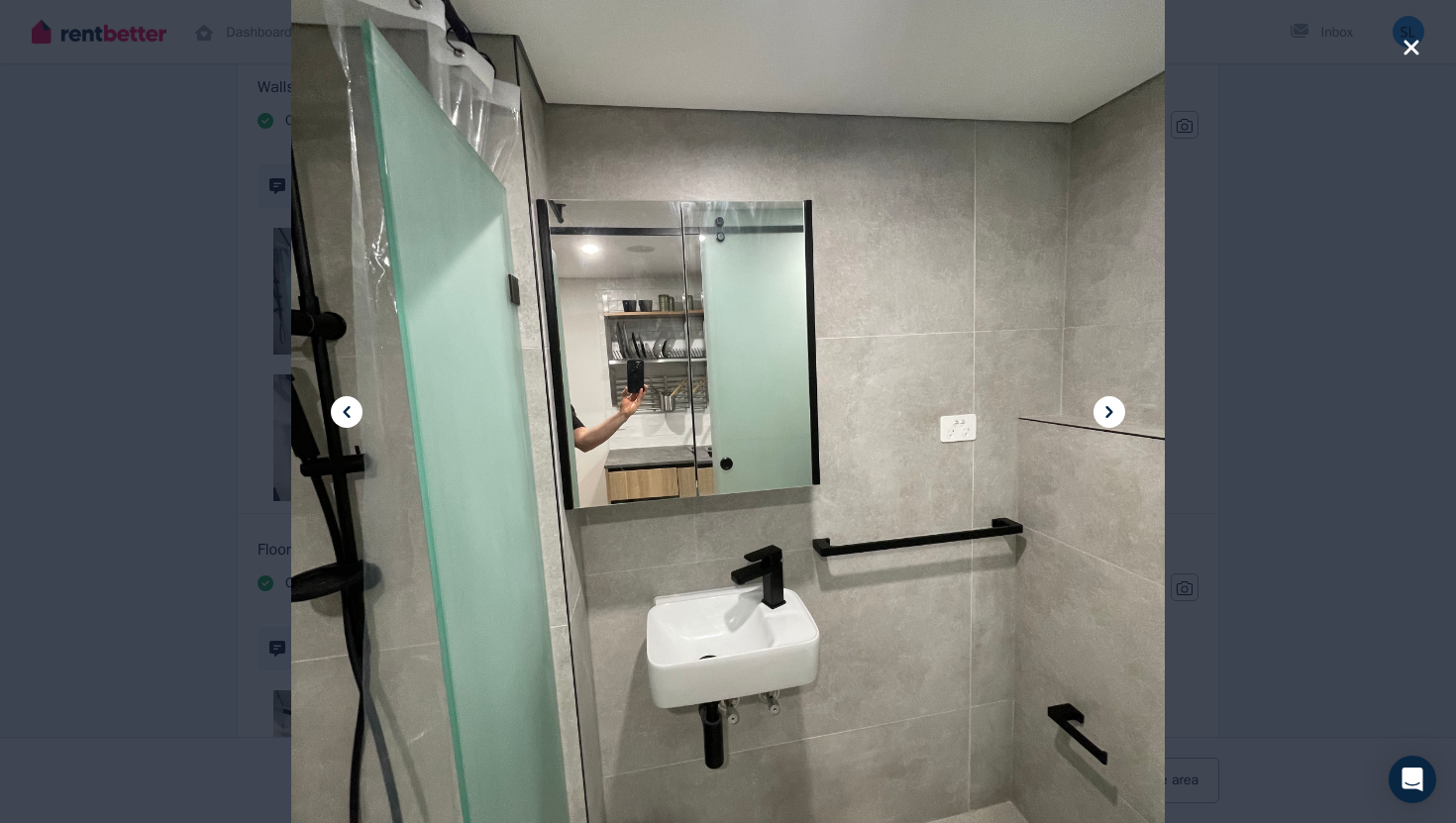 click at bounding box center [728, 412] 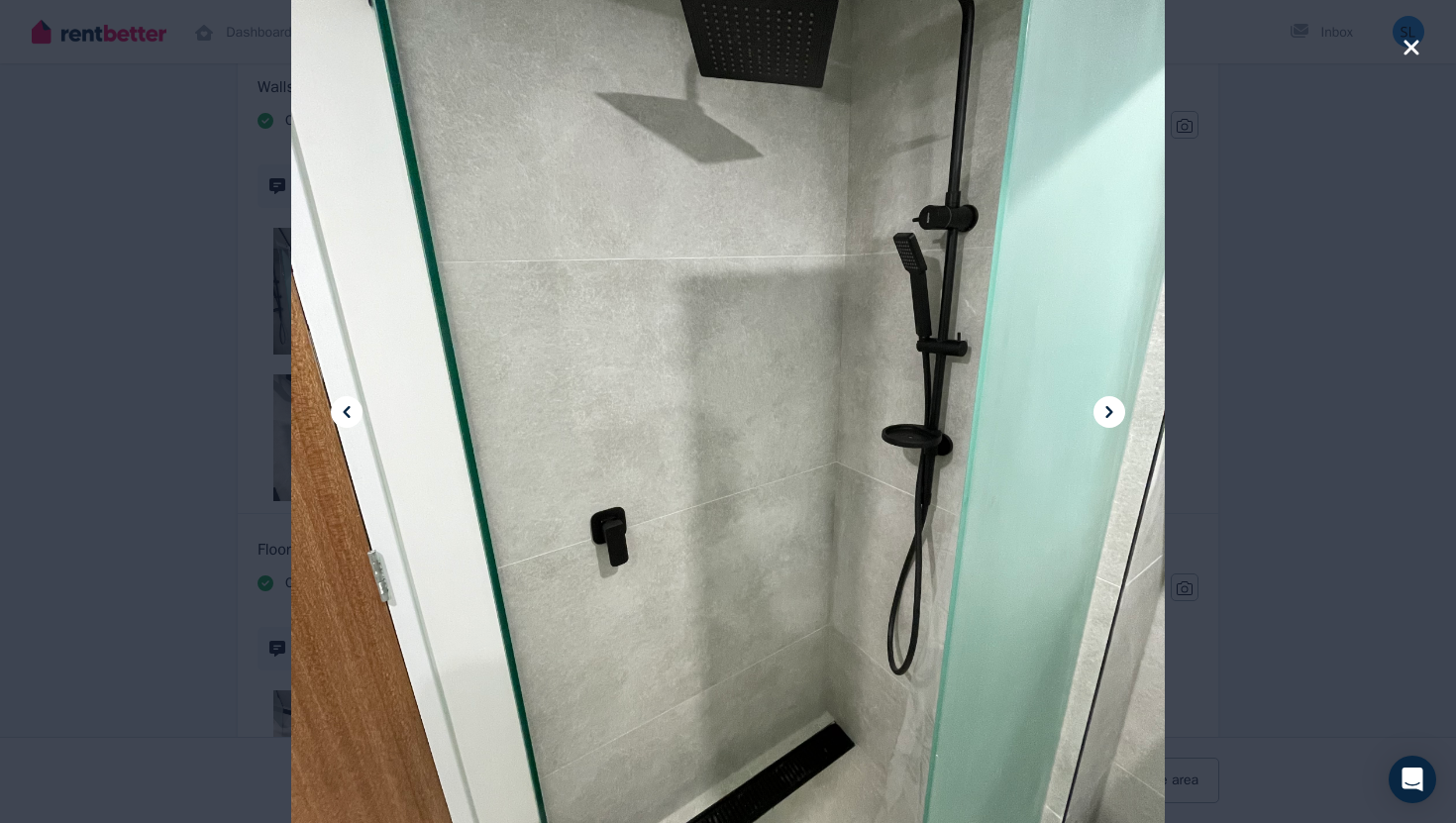 click 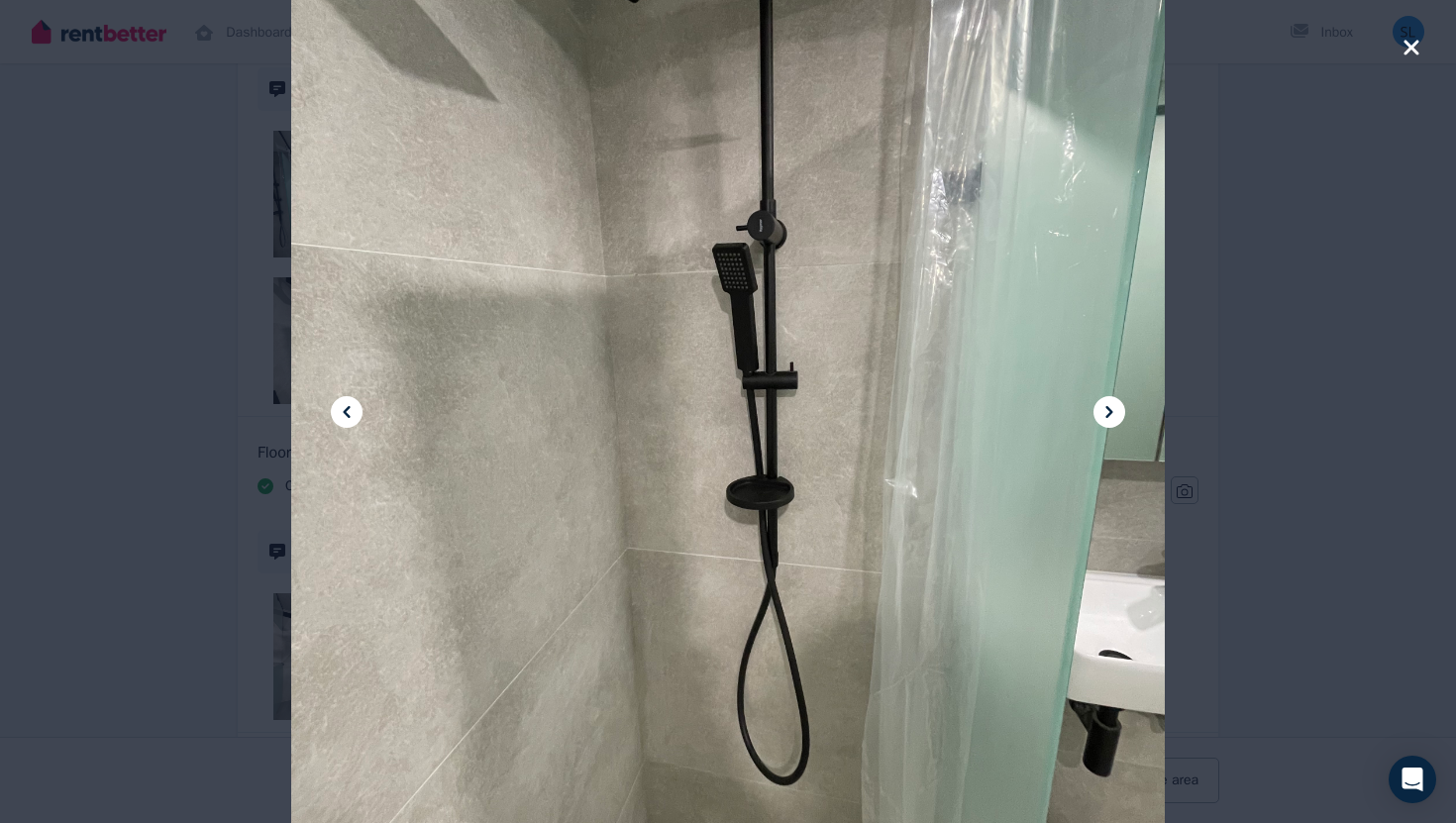 scroll, scrollTop: 349, scrollLeft: 0, axis: vertical 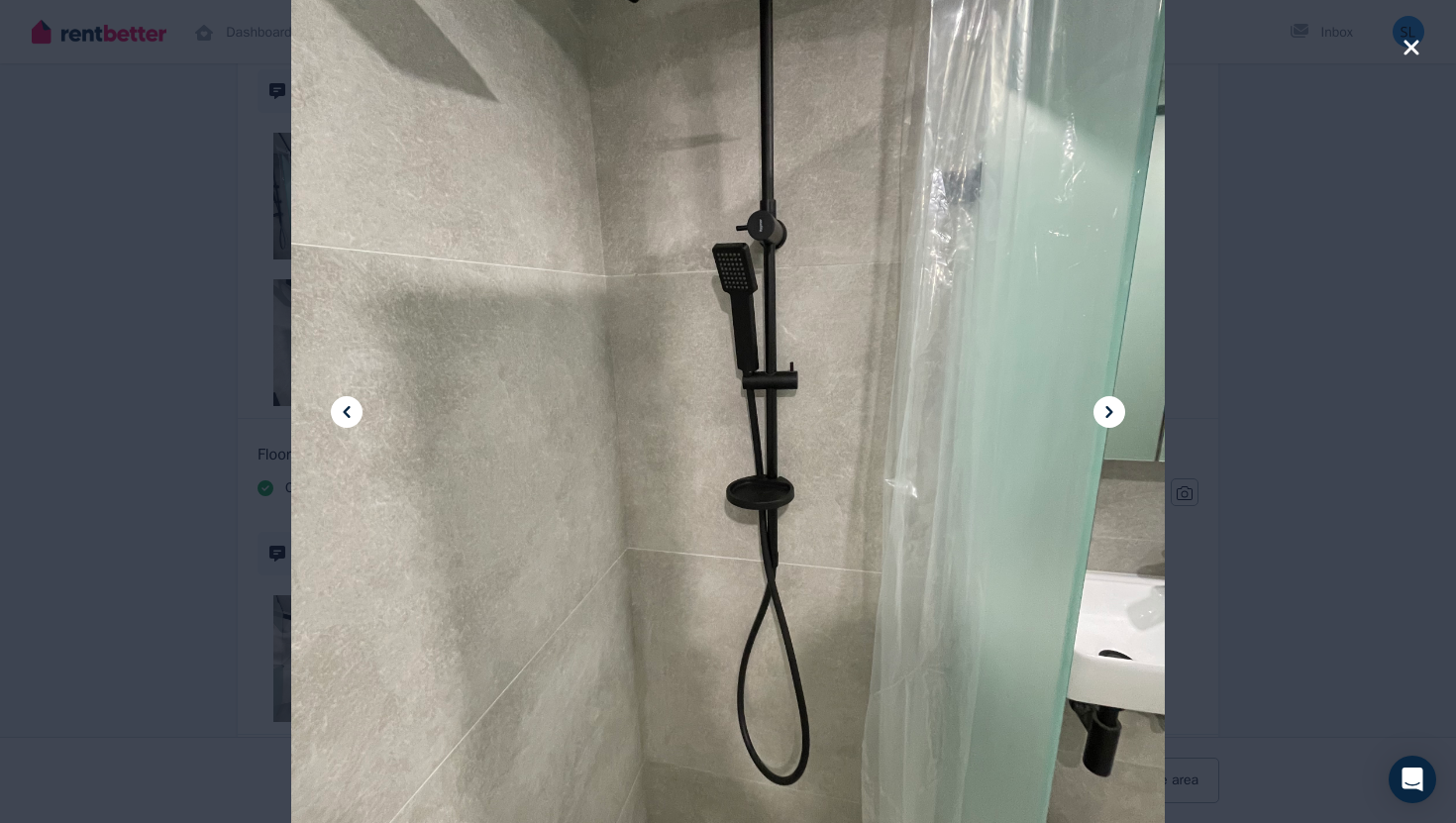 click 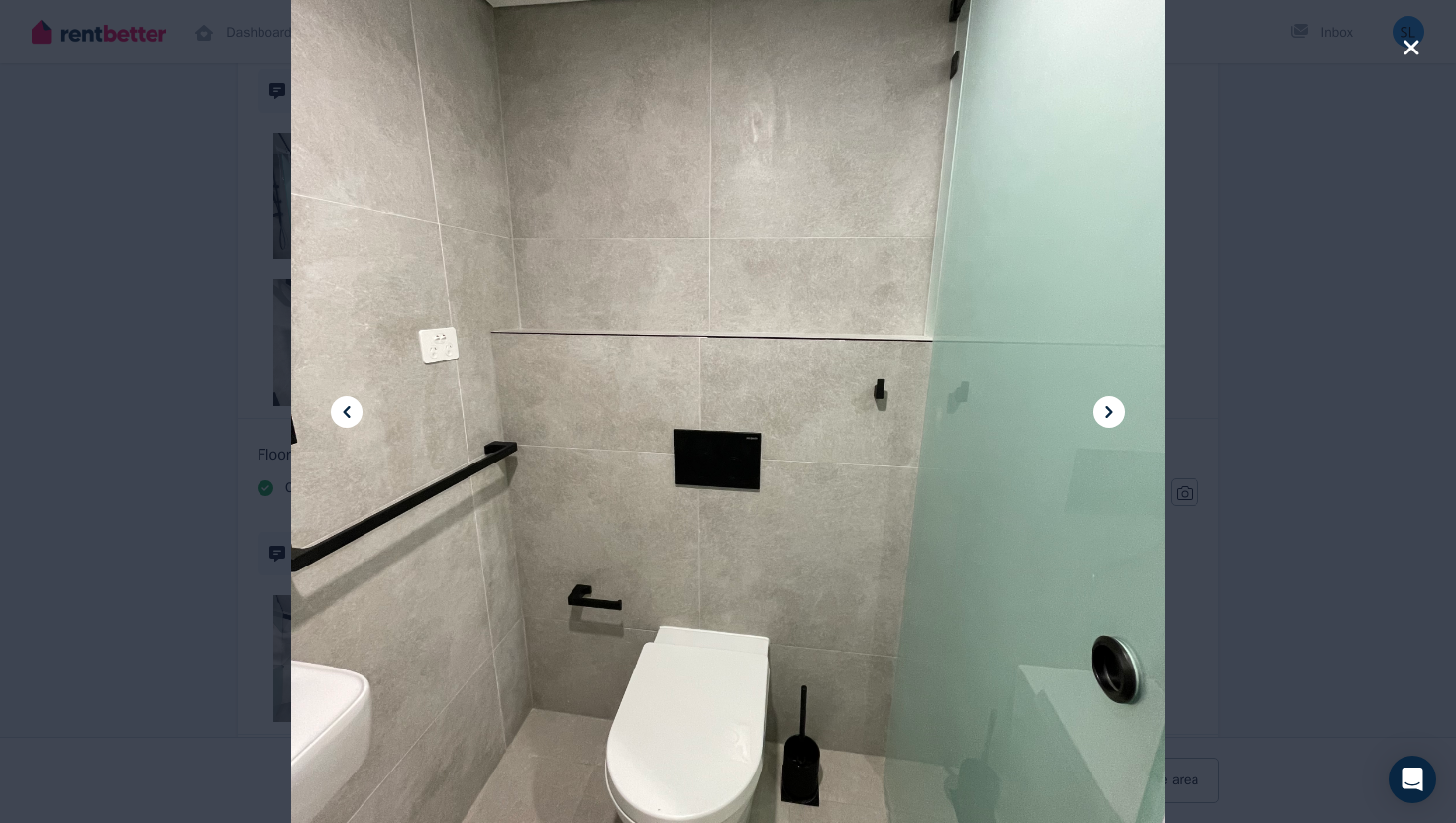 click 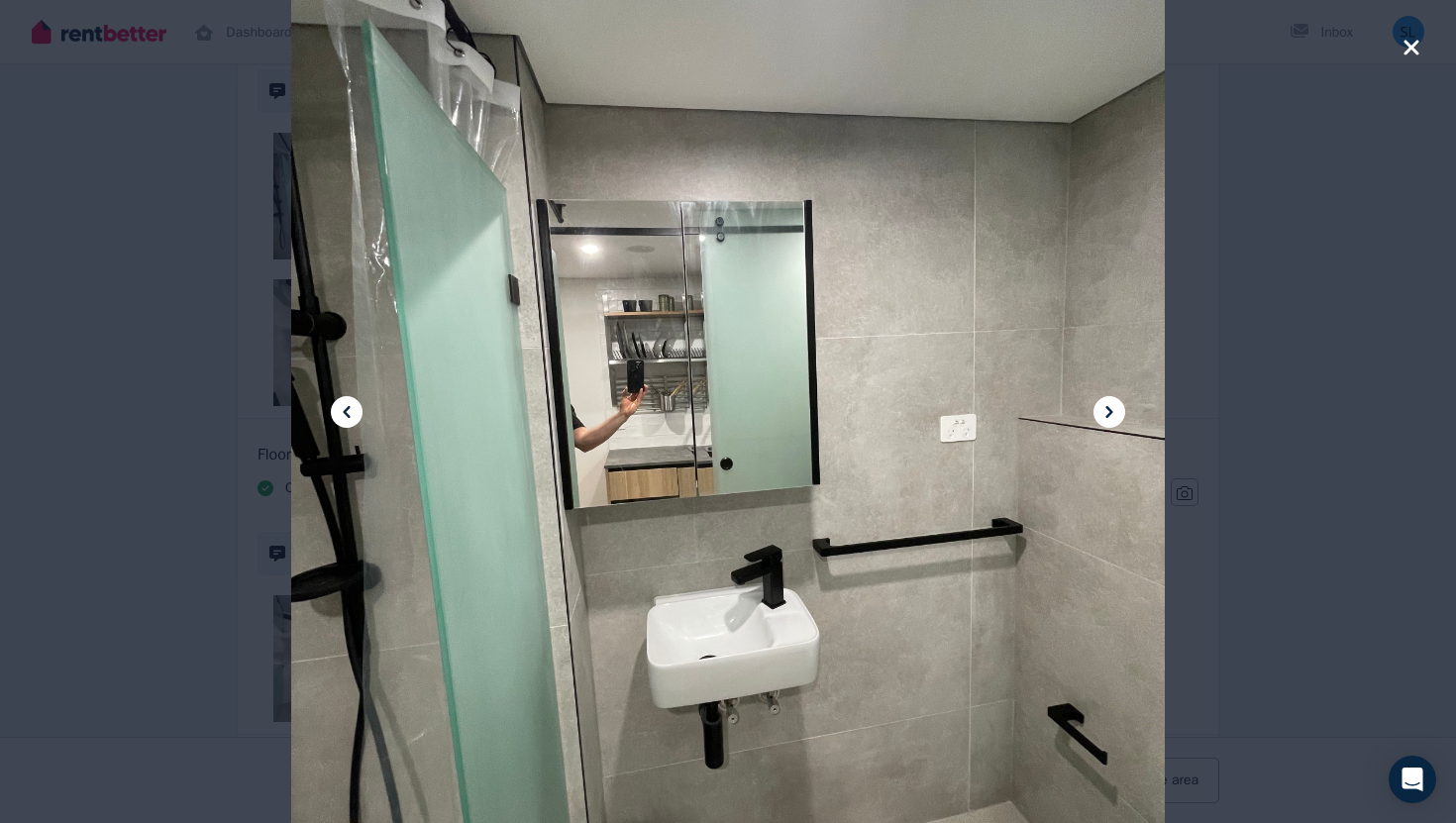 click at bounding box center (728, 411) 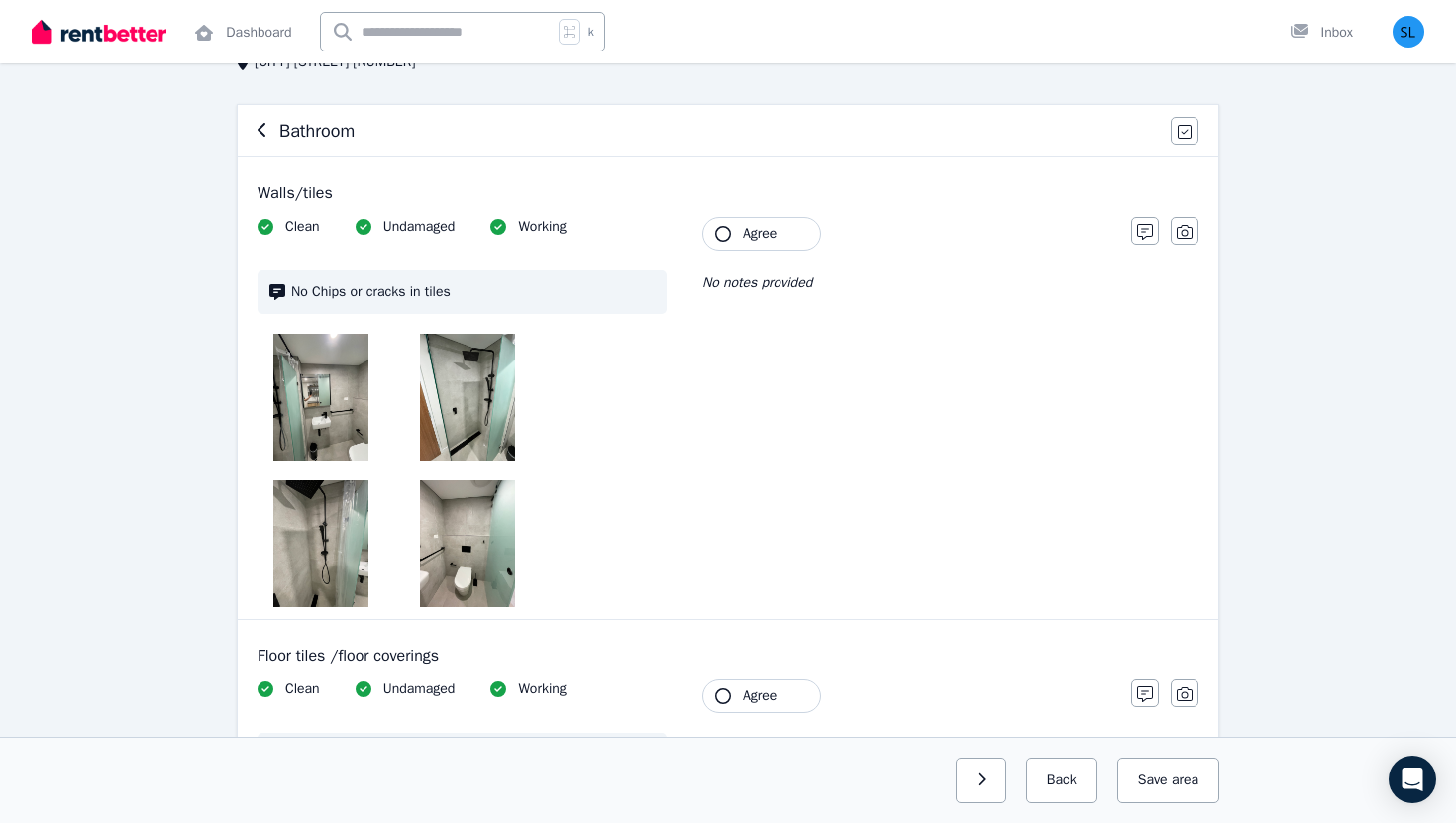 scroll, scrollTop: 147, scrollLeft: 0, axis: vertical 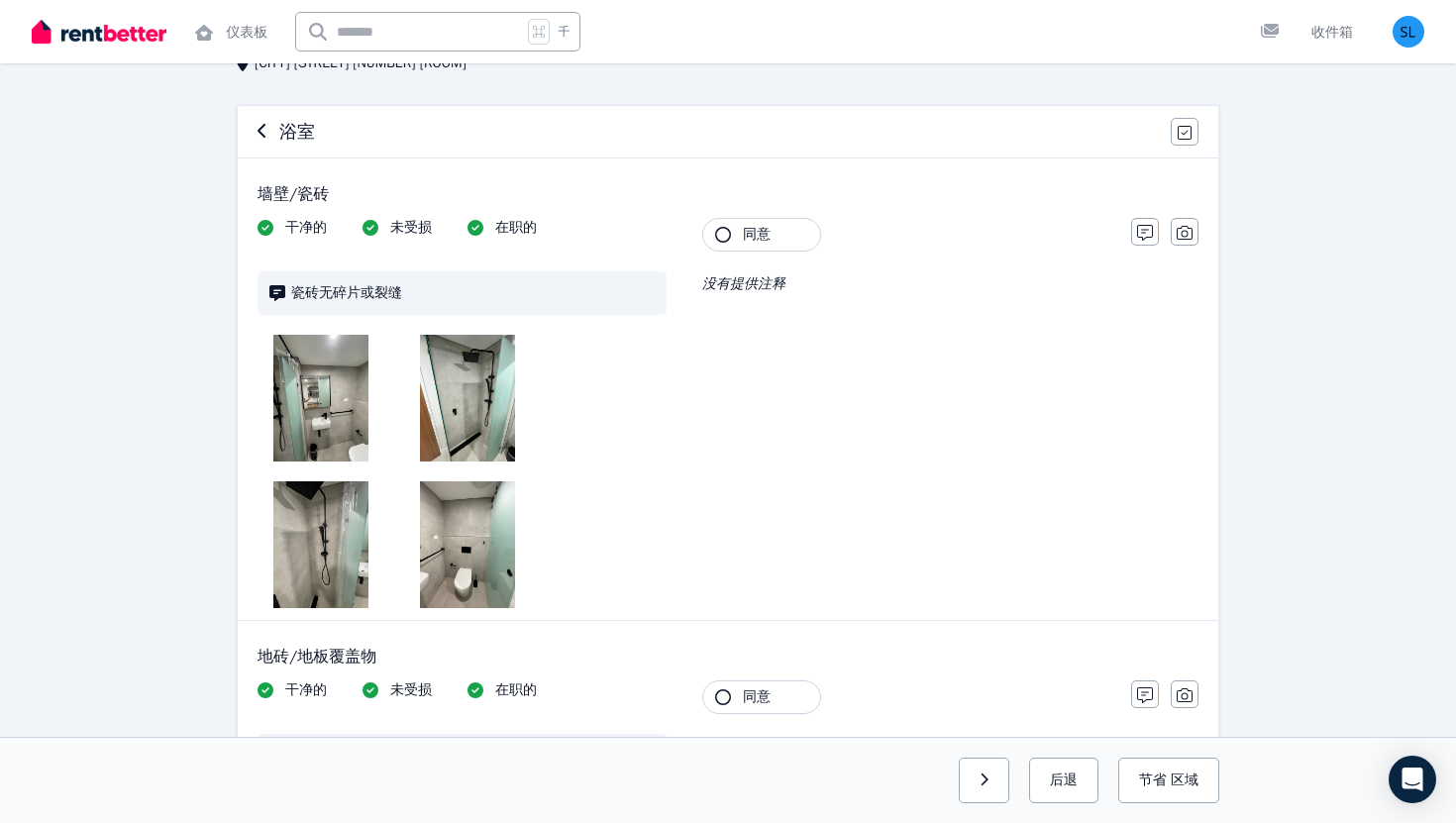 click on "浴室 同意所有条款 墙壁/瓷砖 干净的 未受损 在职的 瓷砖无碎片或裂缝 租户 同意 没有提供注释 笔记 照片 地砖/地板覆盖物 干净的 未受损 在职的 瓷砖无碎片或裂缝 租户 同意 没有提供注释 笔记 照片 天花板/灯具 干净的 未受损 在职的 没有提供注释 租户 同意 没有提供注释 笔记 照片 百叶窗/窗帘 干净的 未受损 在职的 没有提供注释 租户 同意 没有提供注释 笔记 照片 灯/电源插座 干净的 未受损 在职的 没有提供注释 租户 同意 没有提供注释 笔记 照片 淋浴/屏风/水龙头 干净的 未受损 在职的 玻璃淋浴屏无碎片或裂缝 租户 同意 没有提供注释 笔记 照片 洗脸盆/水龙头 干净的 未受损 在职的 没有提供注释 租户 同意 没有提供注释 笔记 照片 镜子/柜子/梳妆台 干净的 未受损 在职的 没有提供注释 租户 同意 没有提供注释 笔记 照片 毛巾架 干净的 未受损 在职的 租户" at bounding box center [728, 2203] 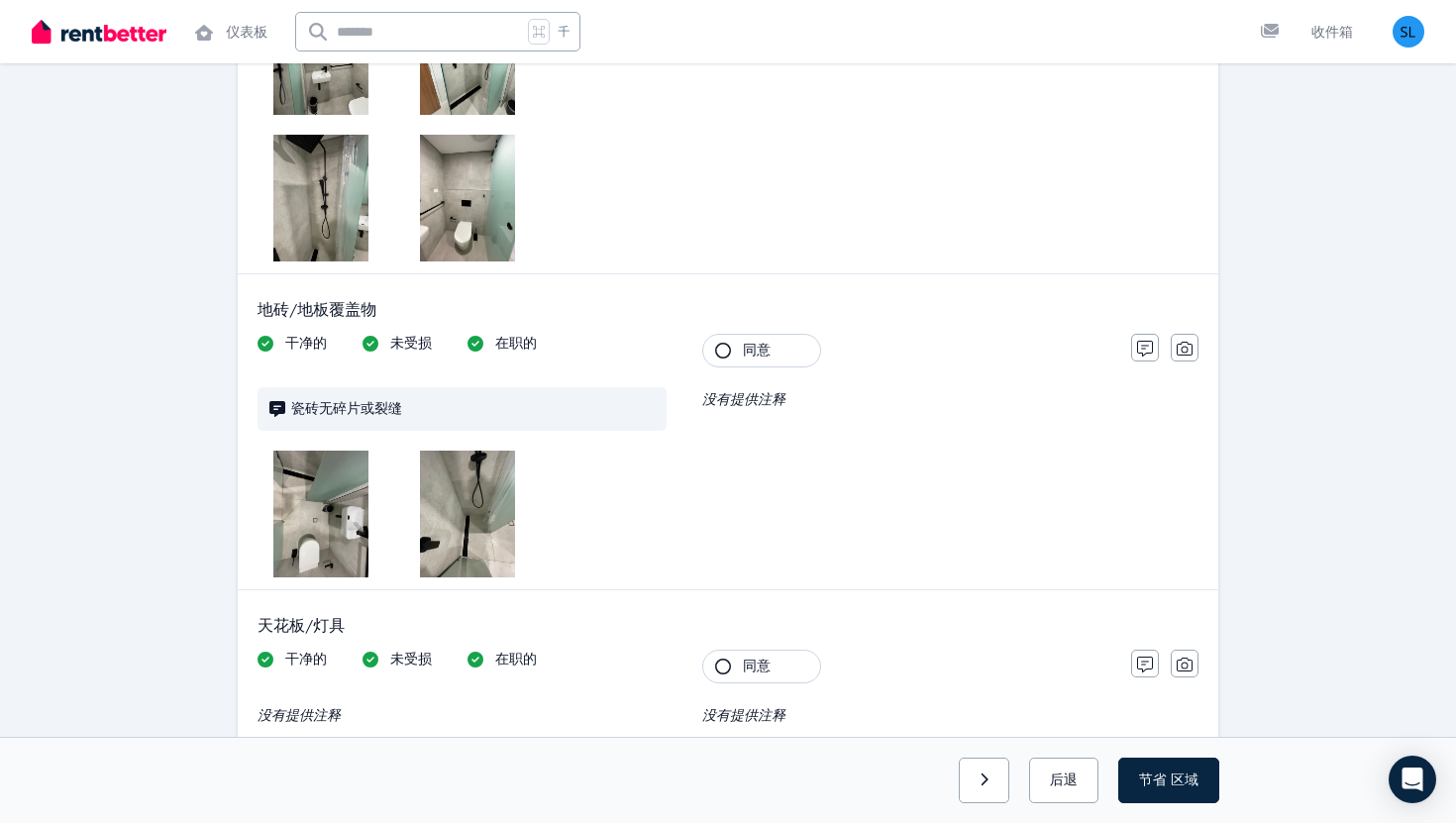 scroll, scrollTop: 542, scrollLeft: 0, axis: vertical 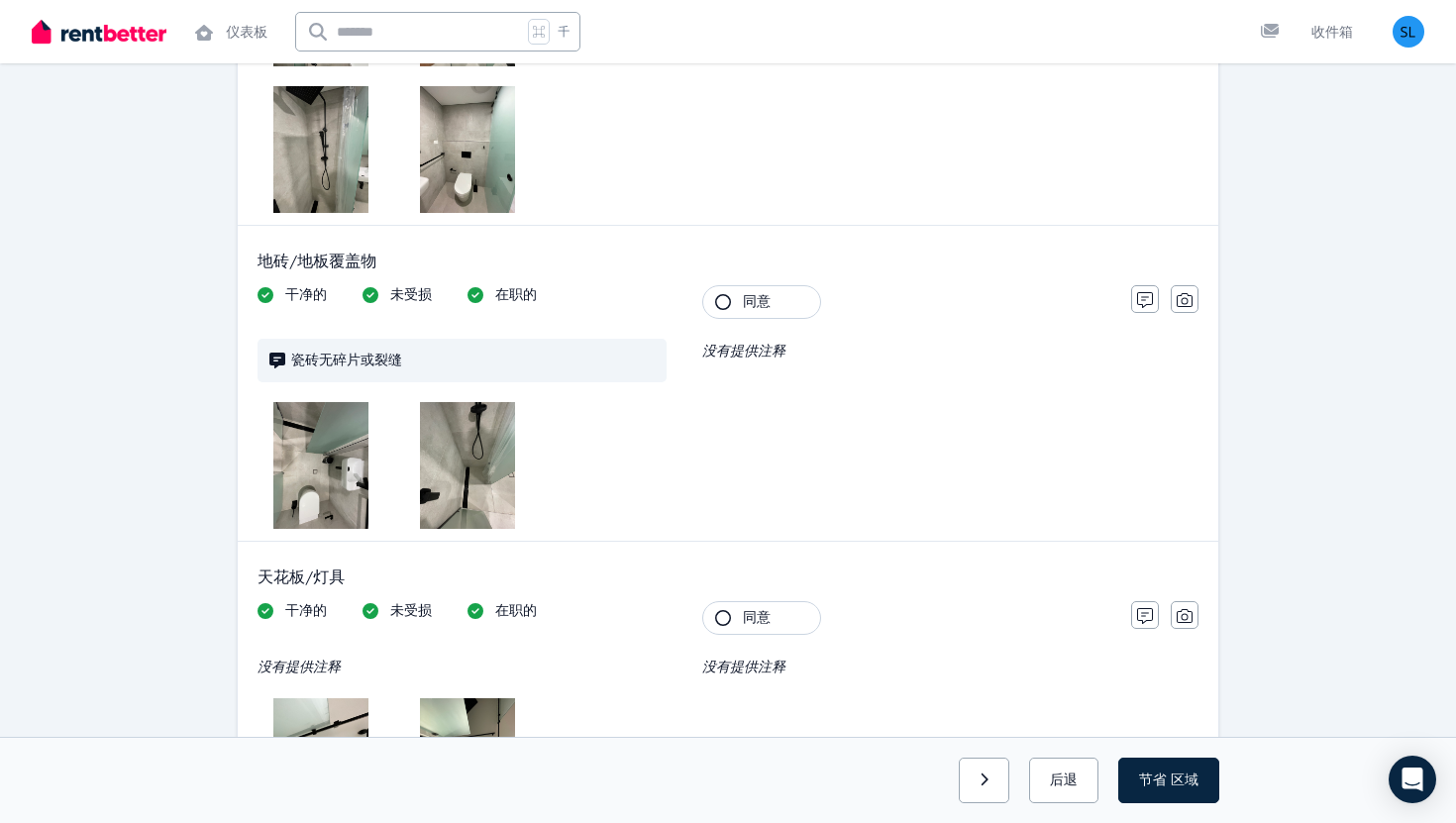 click 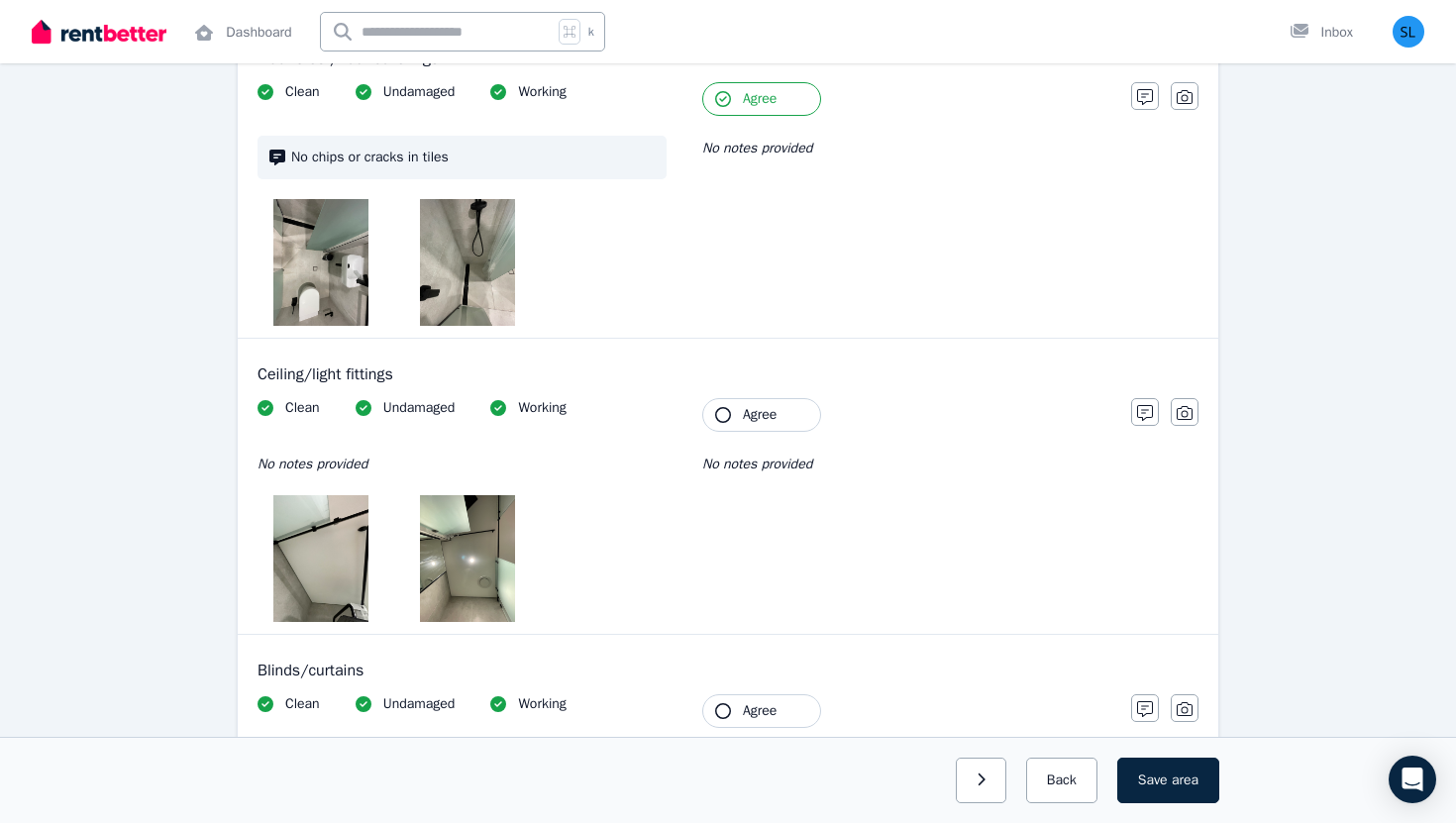 scroll, scrollTop: 743, scrollLeft: 0, axis: vertical 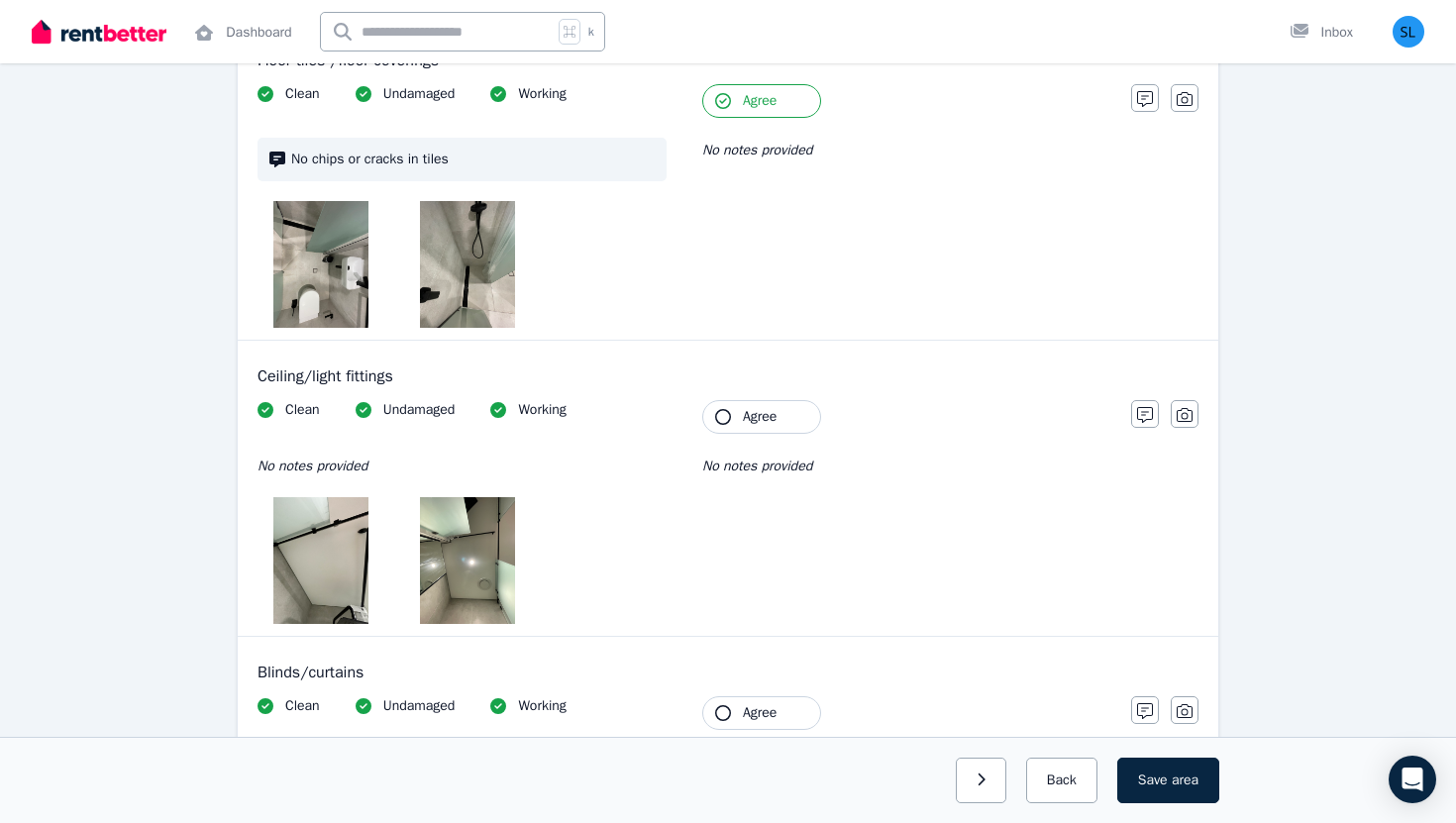 click at bounding box center [321, 264] 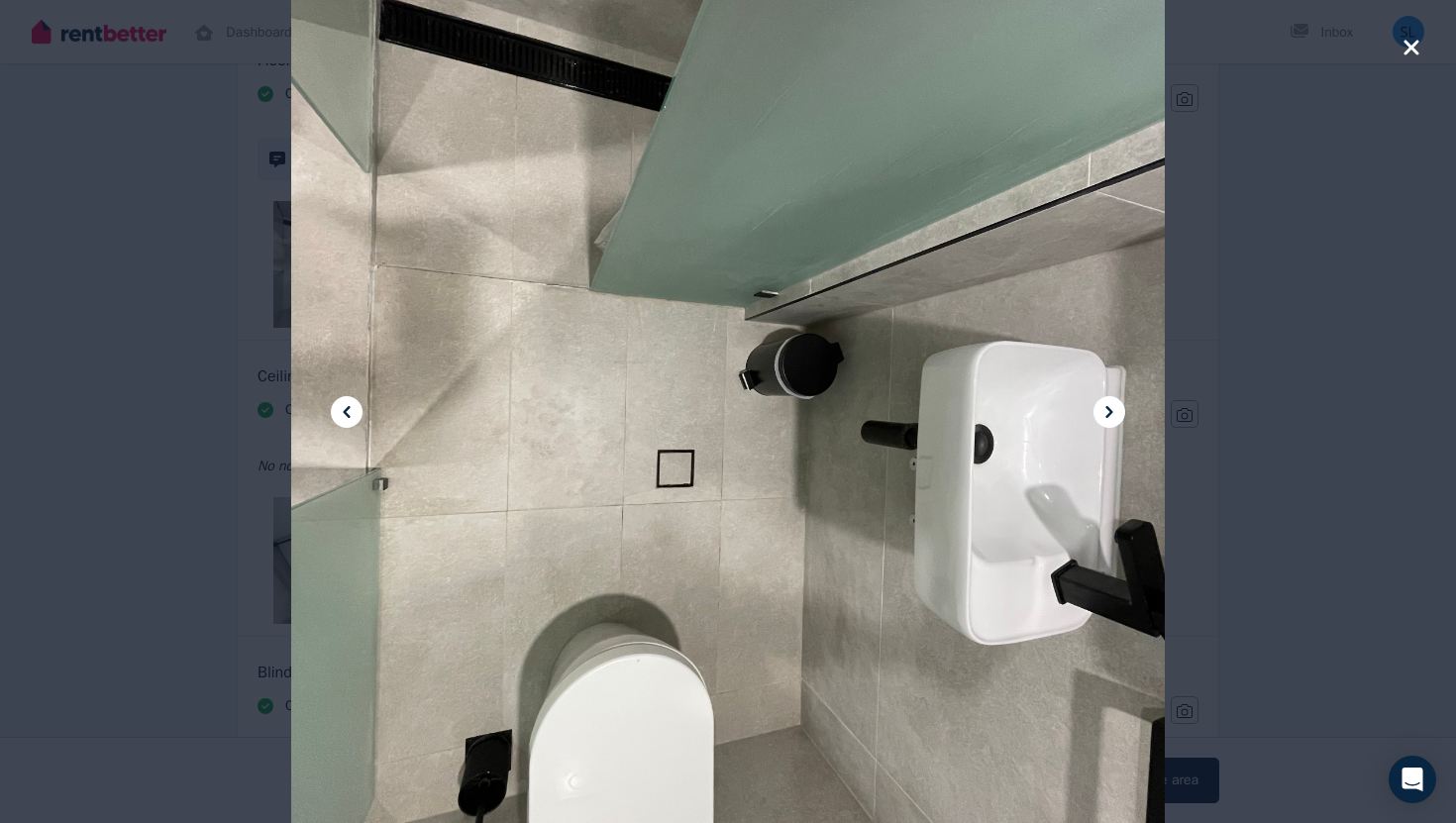 click 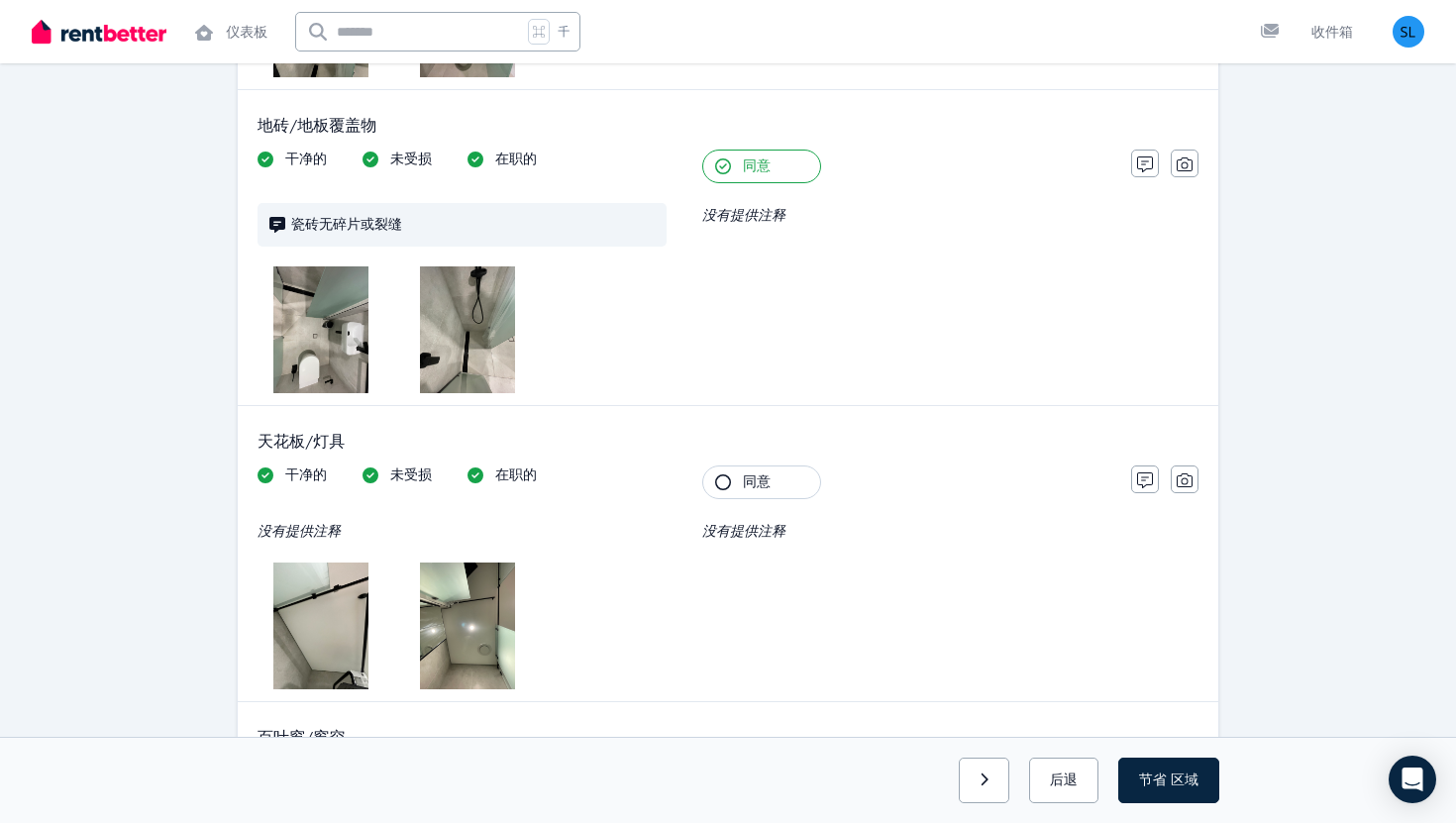 scroll, scrollTop: 717, scrollLeft: 0, axis: vertical 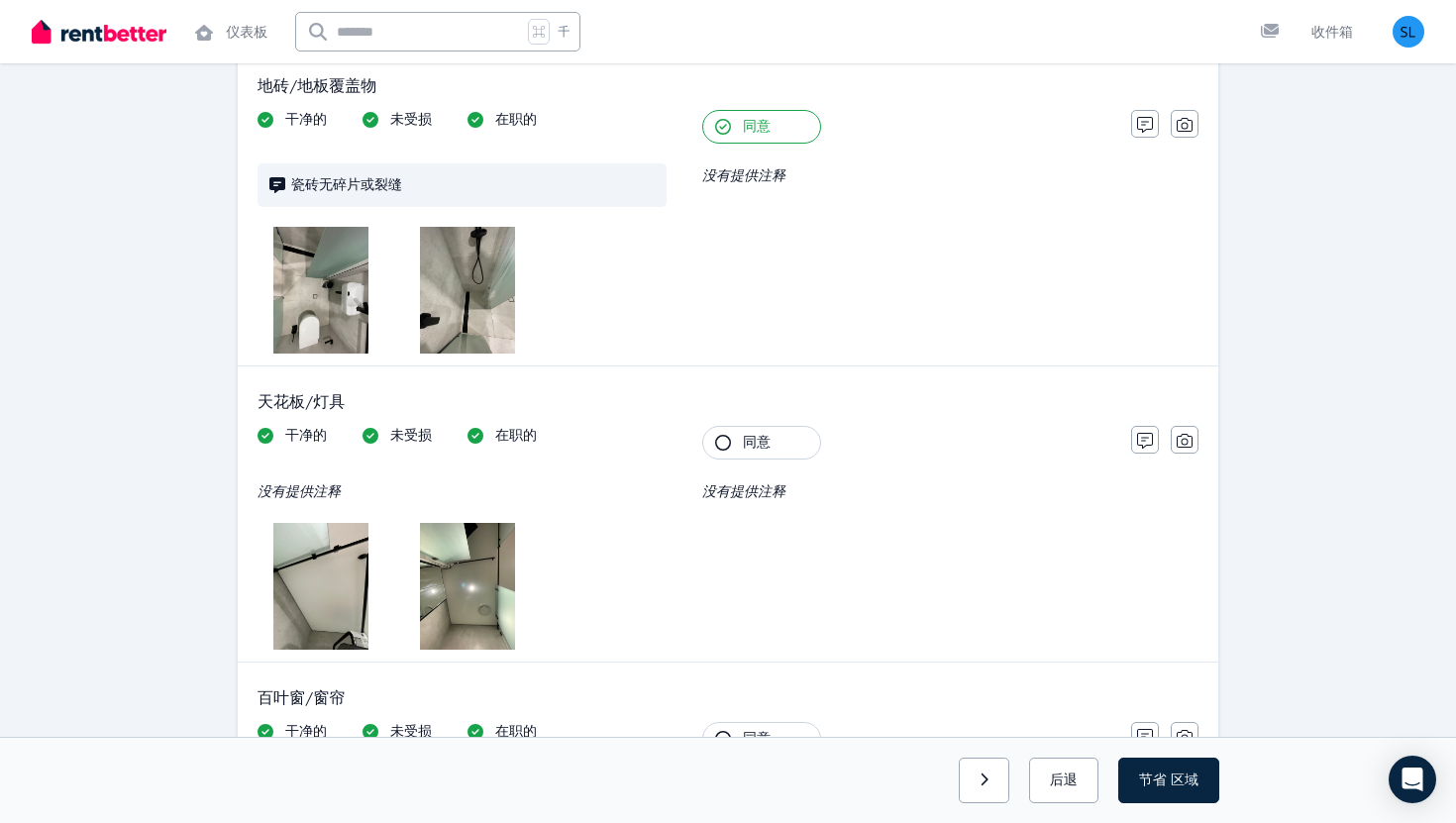 click at bounding box center [468, 290] 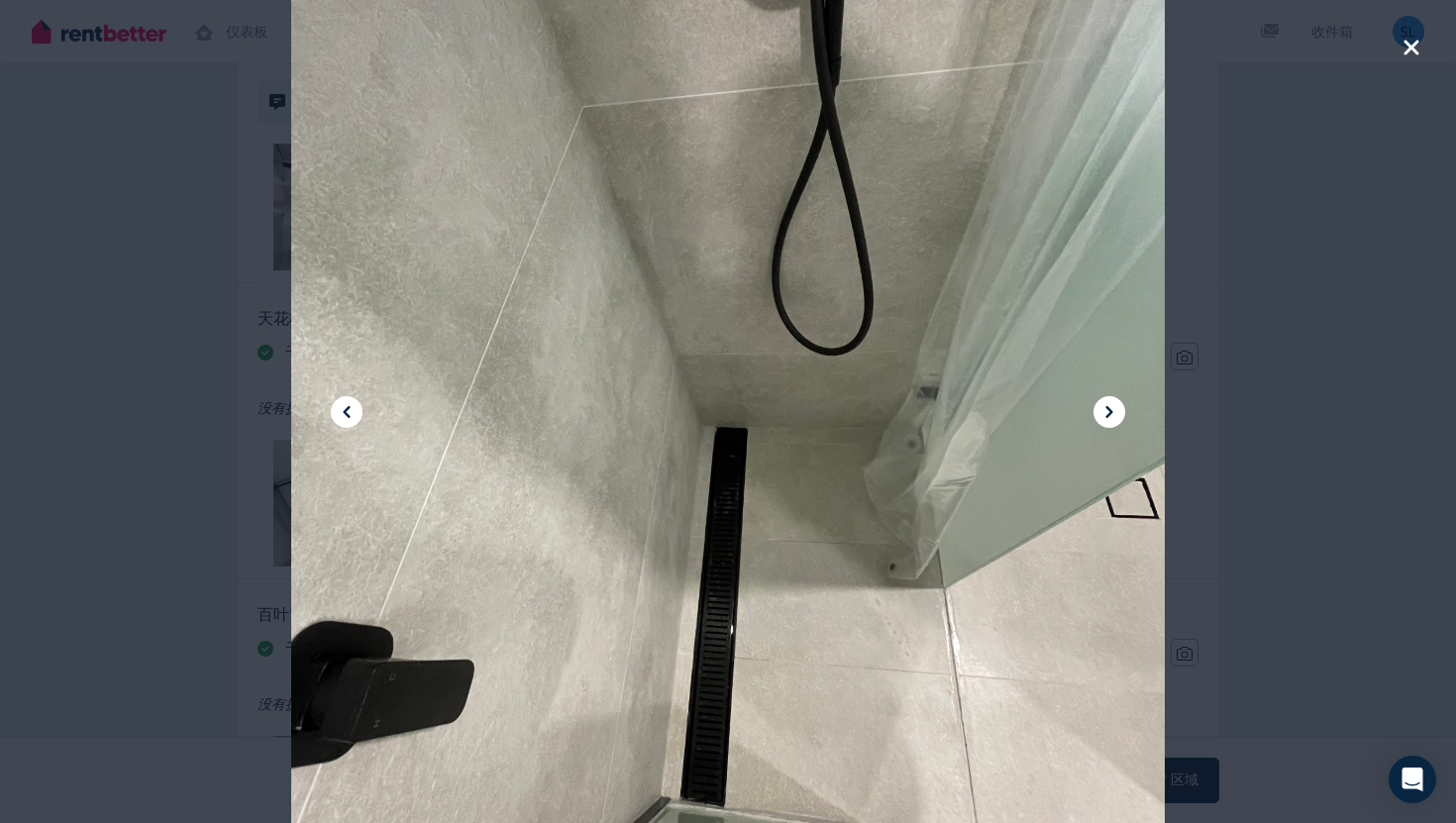 scroll, scrollTop: 768, scrollLeft: 0, axis: vertical 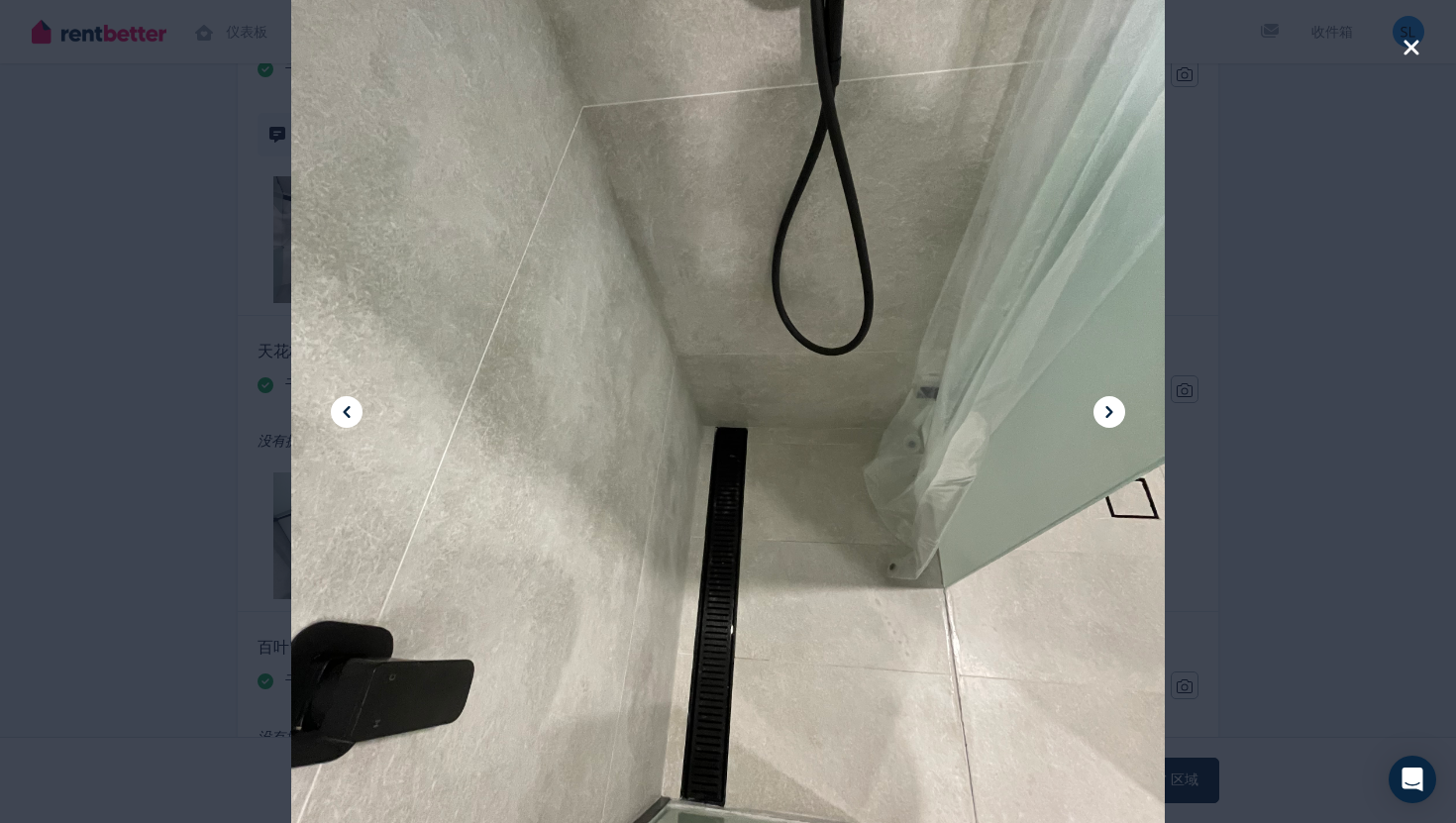 click 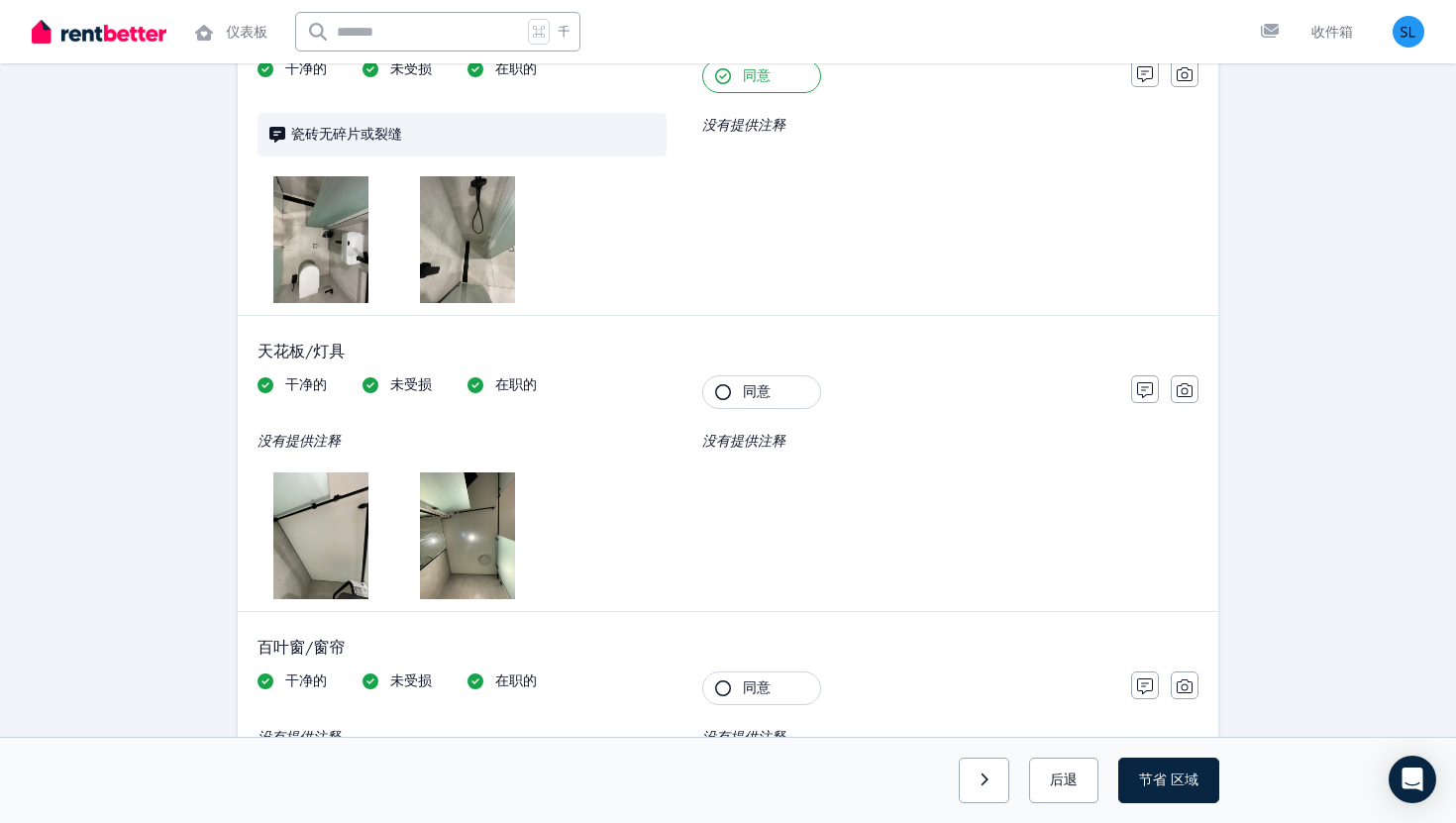 scroll, scrollTop: 644, scrollLeft: 0, axis: vertical 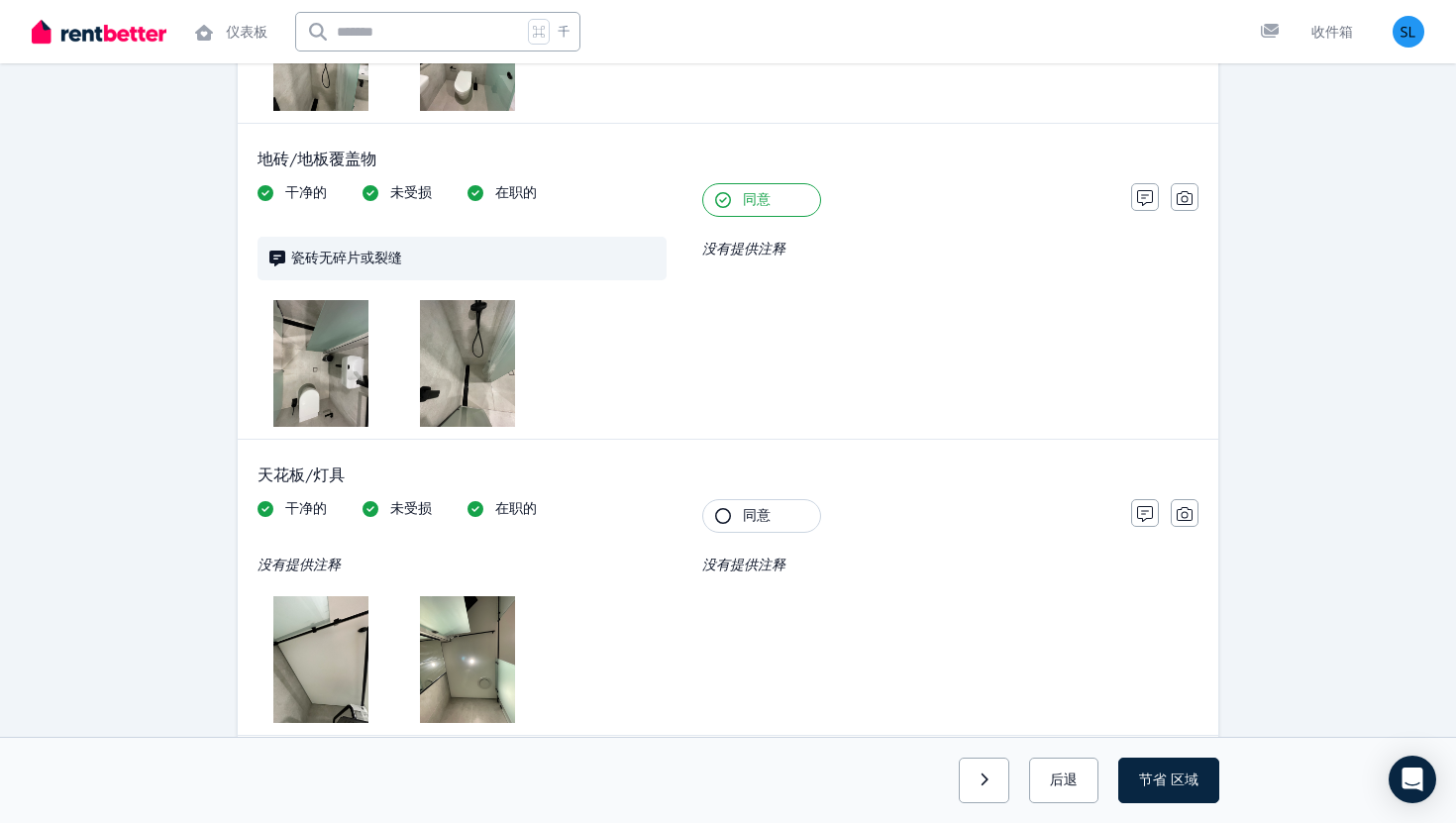 click at bounding box center (468, 363) 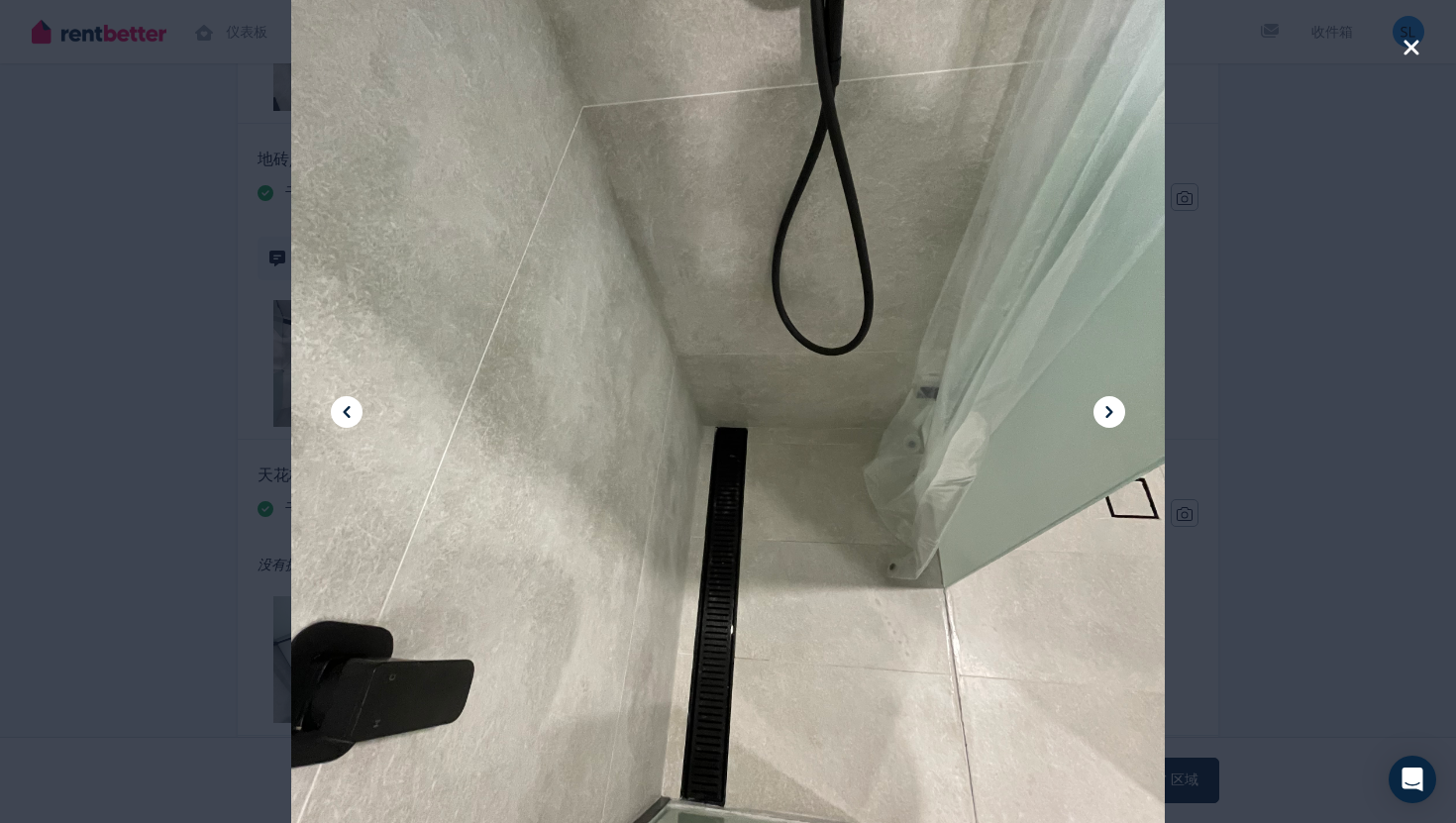 click 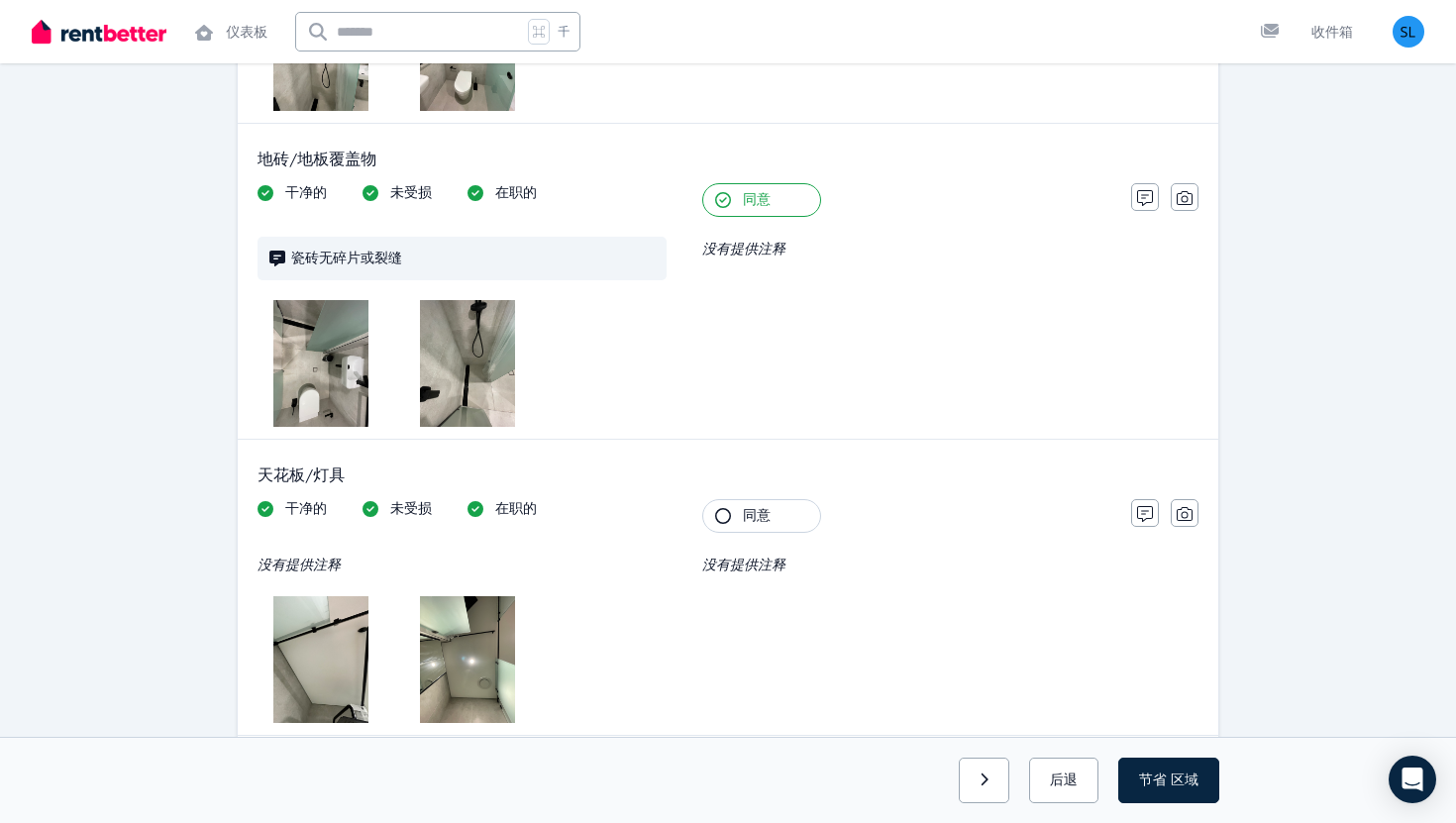 click at bounding box center [321, 363] 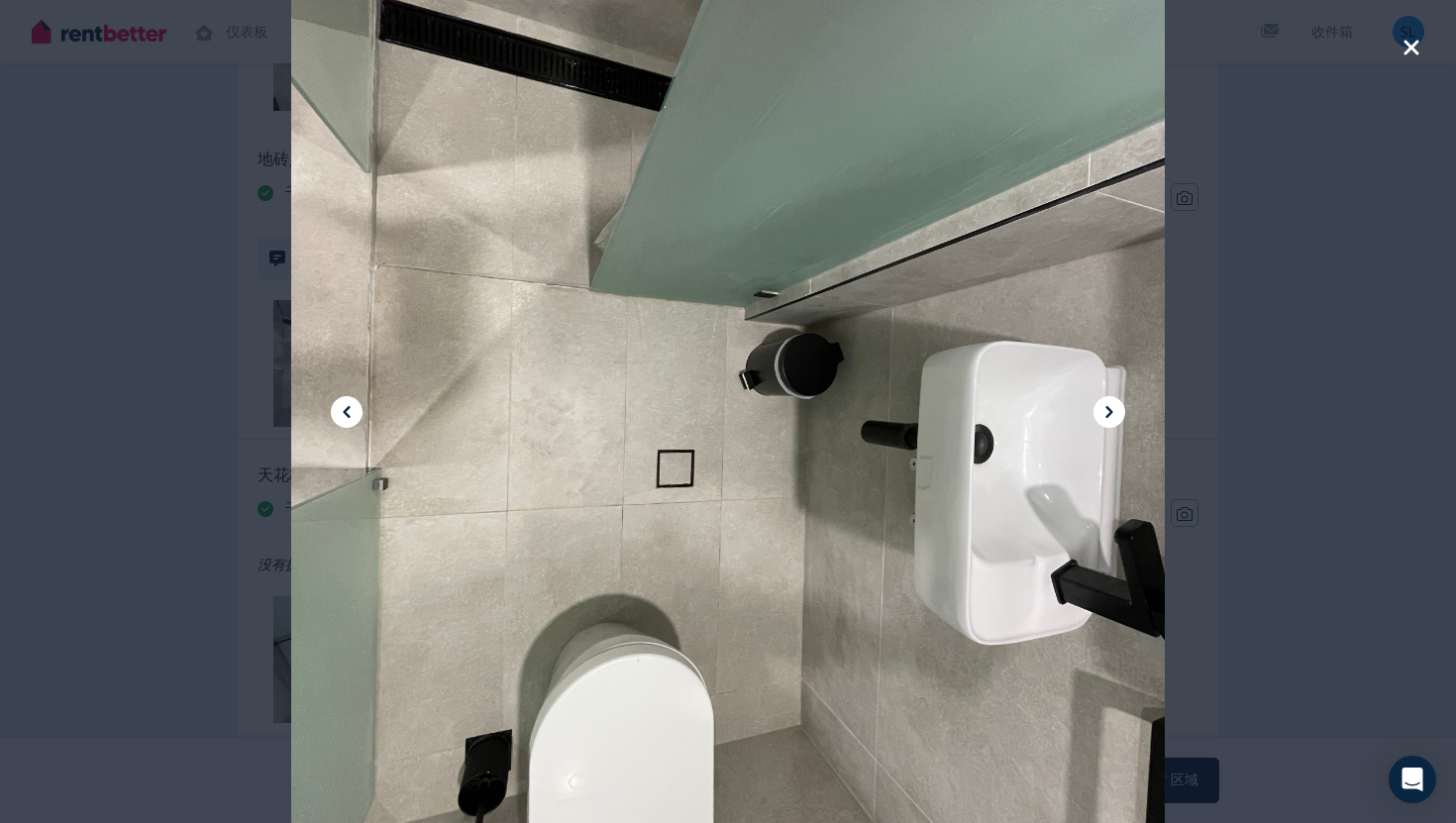 click at bounding box center [728, 411] 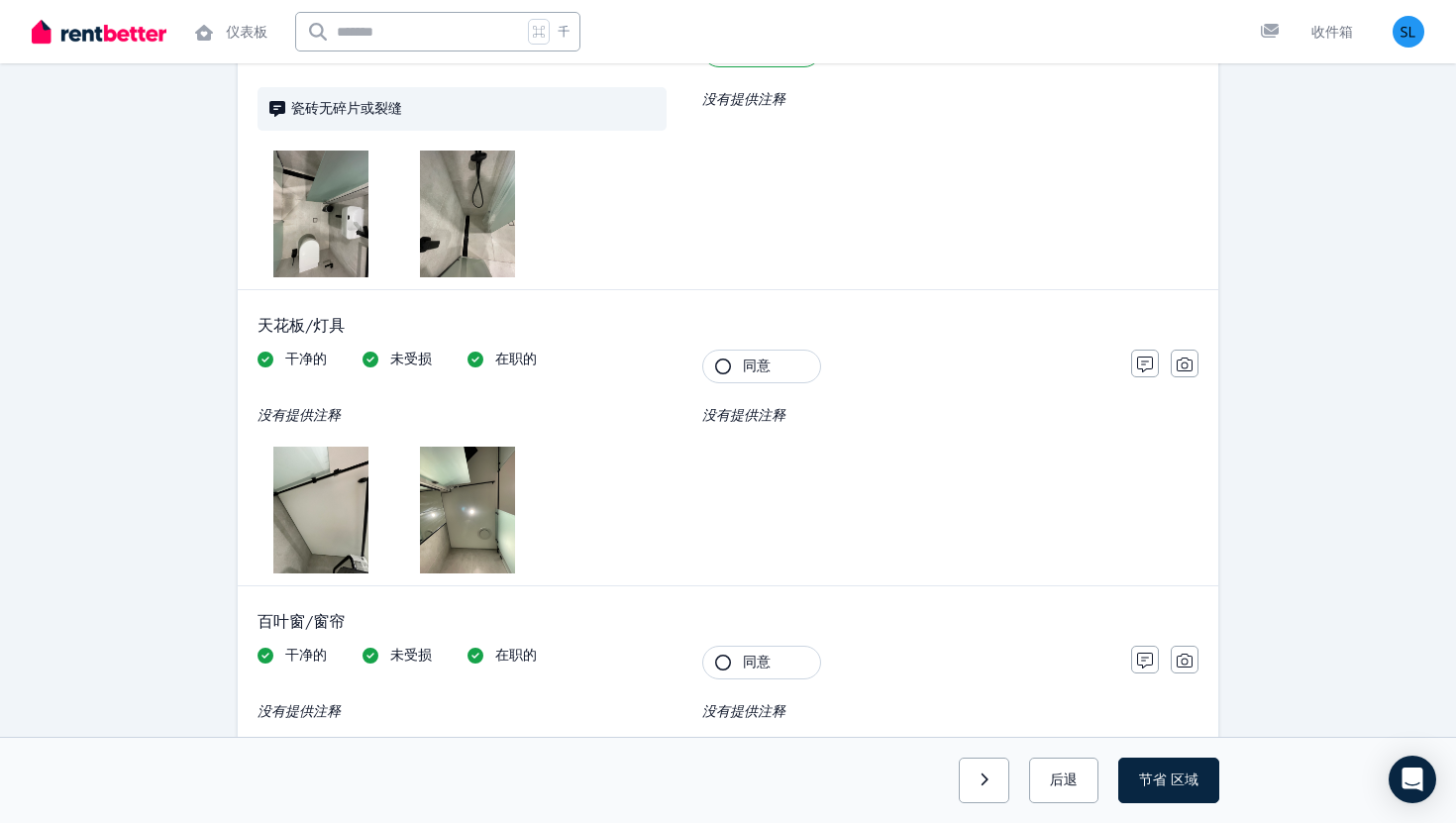 scroll, scrollTop: 795, scrollLeft: 0, axis: vertical 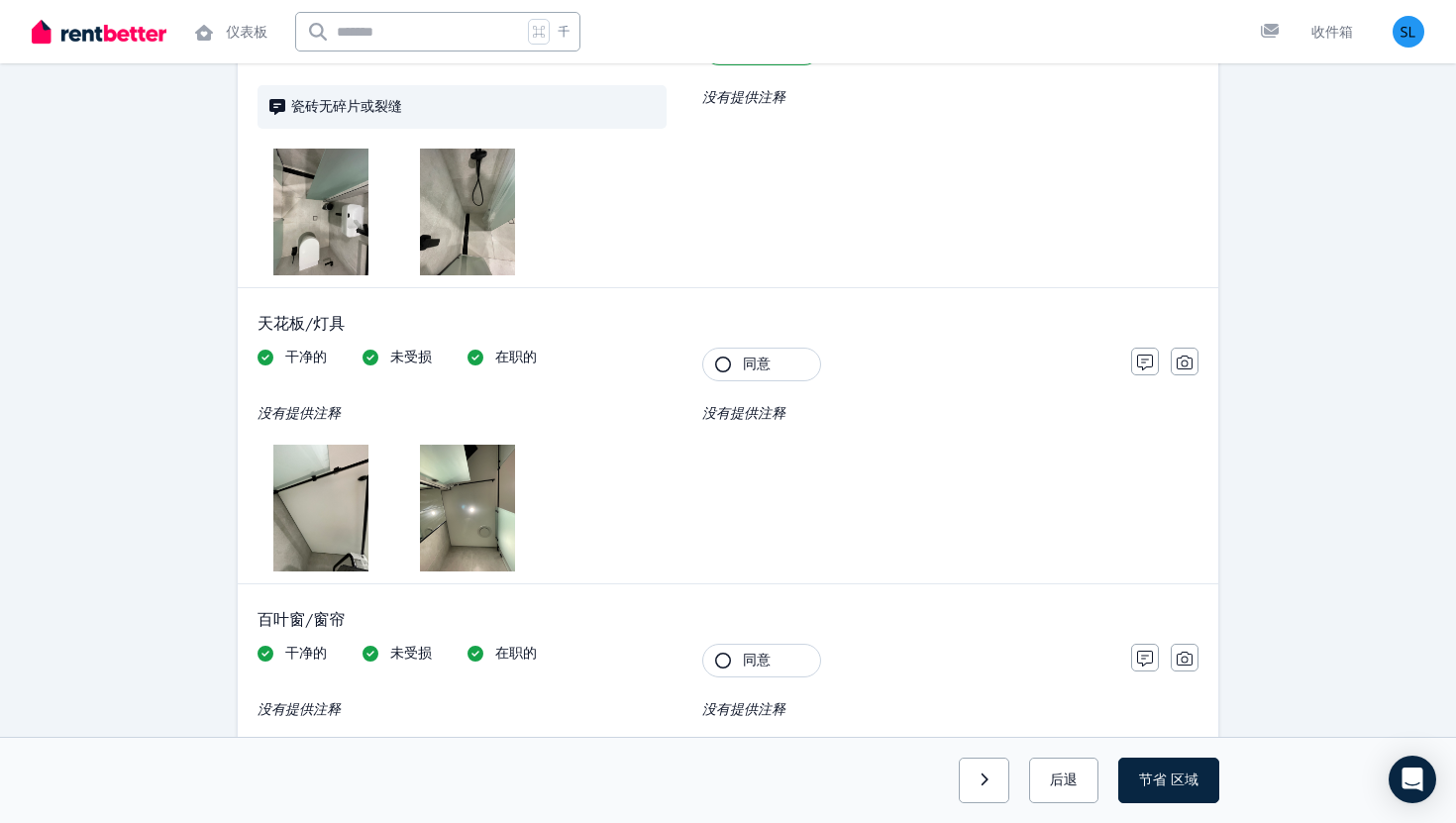 click at bounding box center (321, 508) 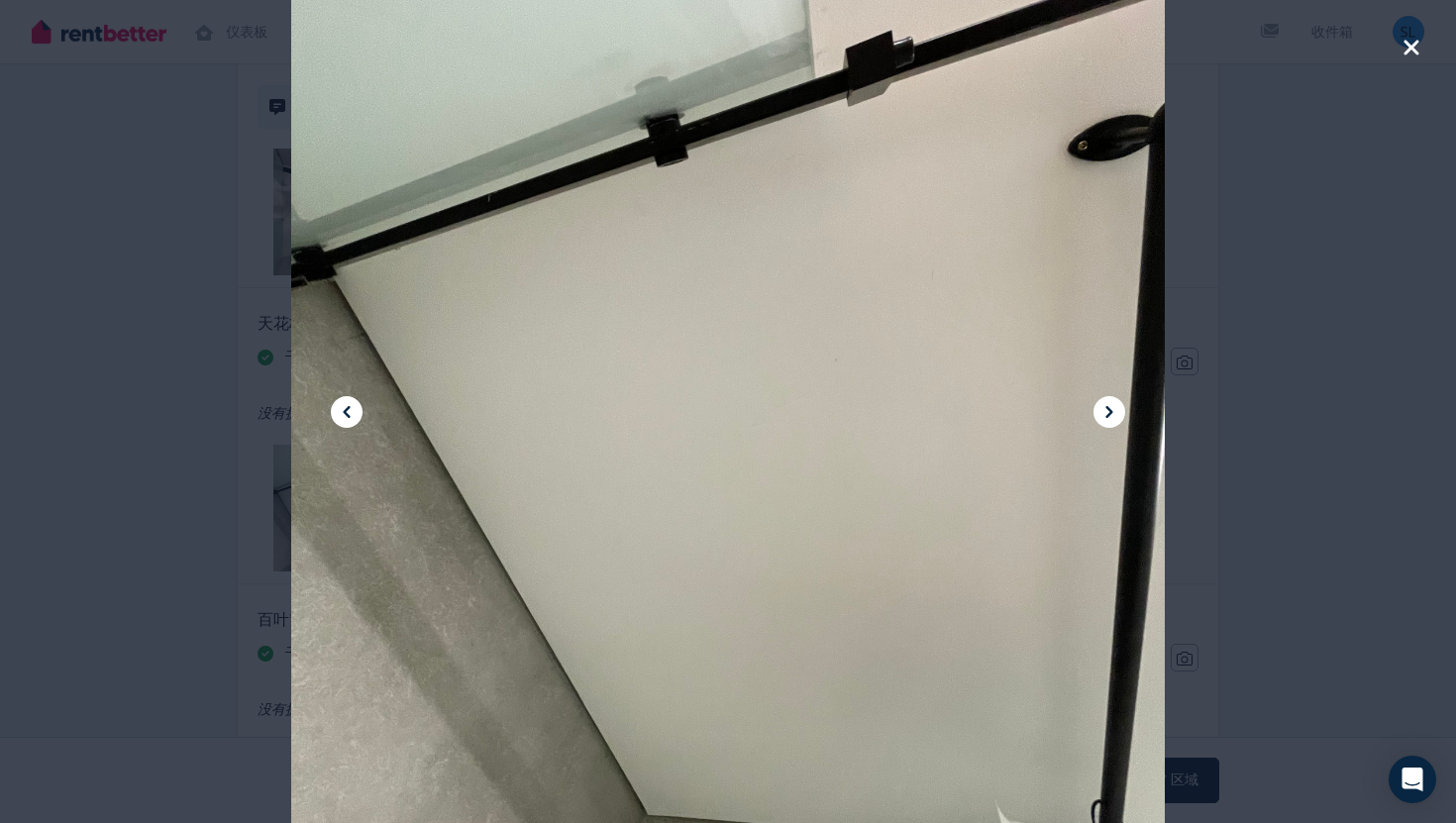 click 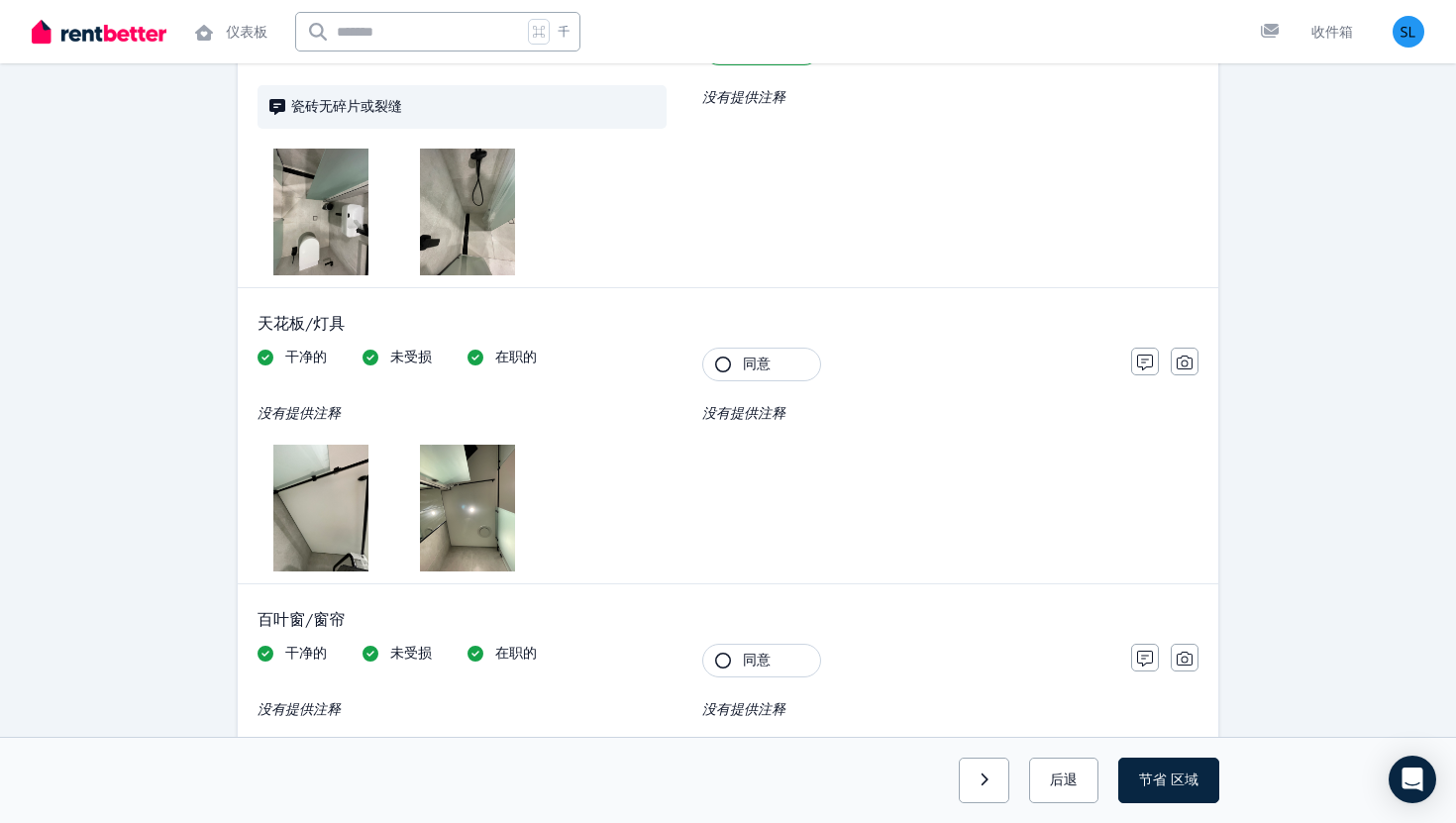 click at bounding box center (468, 212) 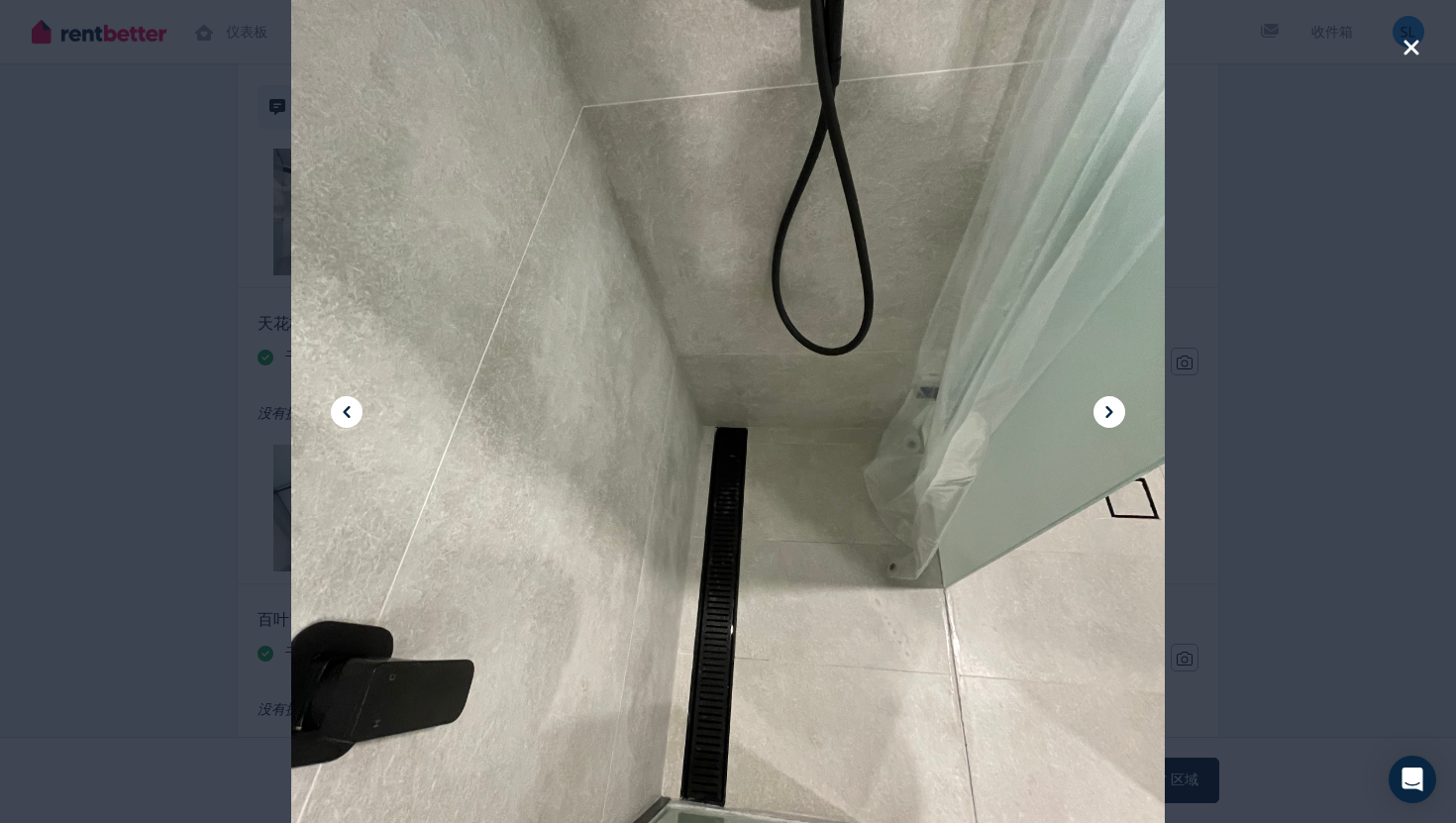 click 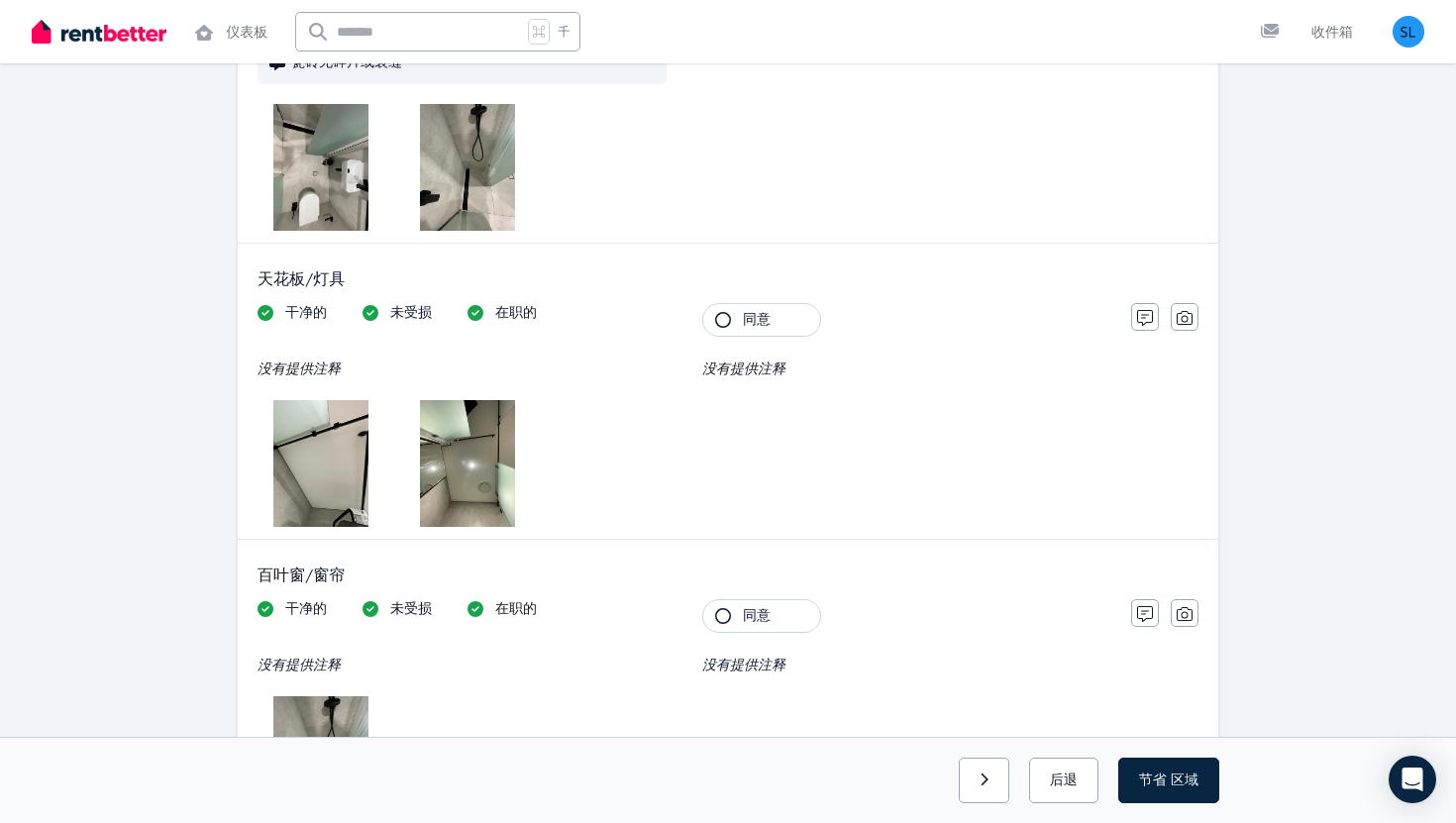 scroll, scrollTop: 841, scrollLeft: 0, axis: vertical 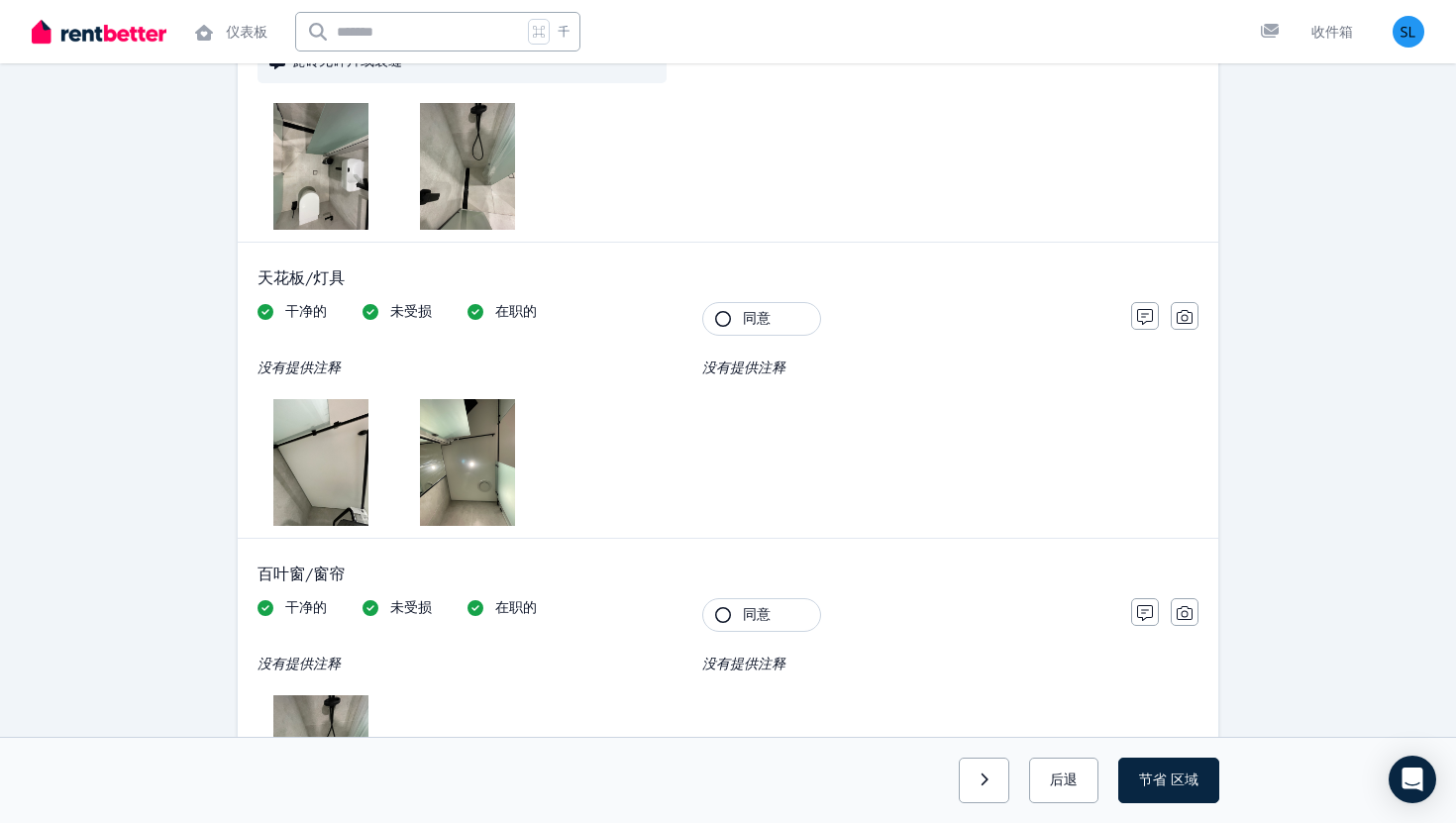click on "同意" at bounding box center (762, 319) 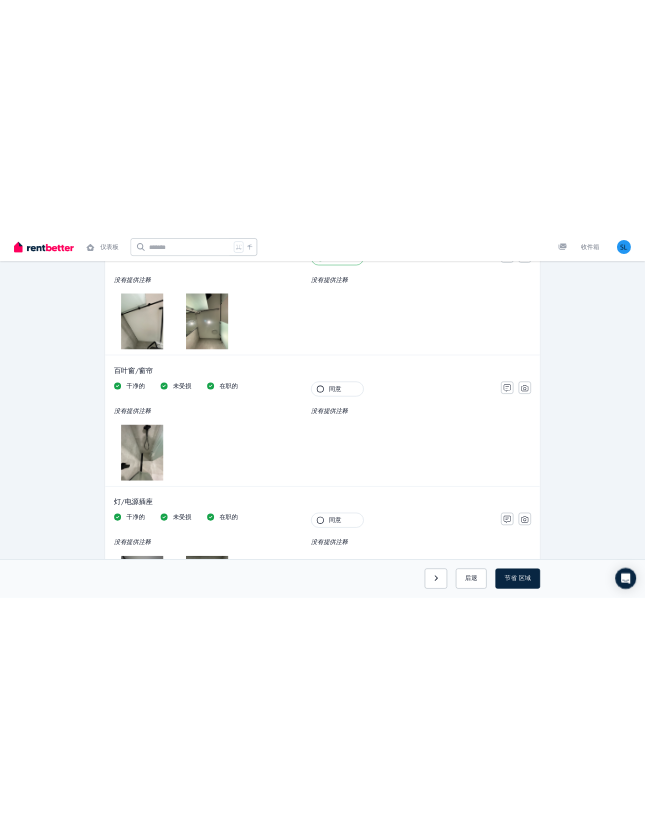 scroll, scrollTop: 1115, scrollLeft: 0, axis: vertical 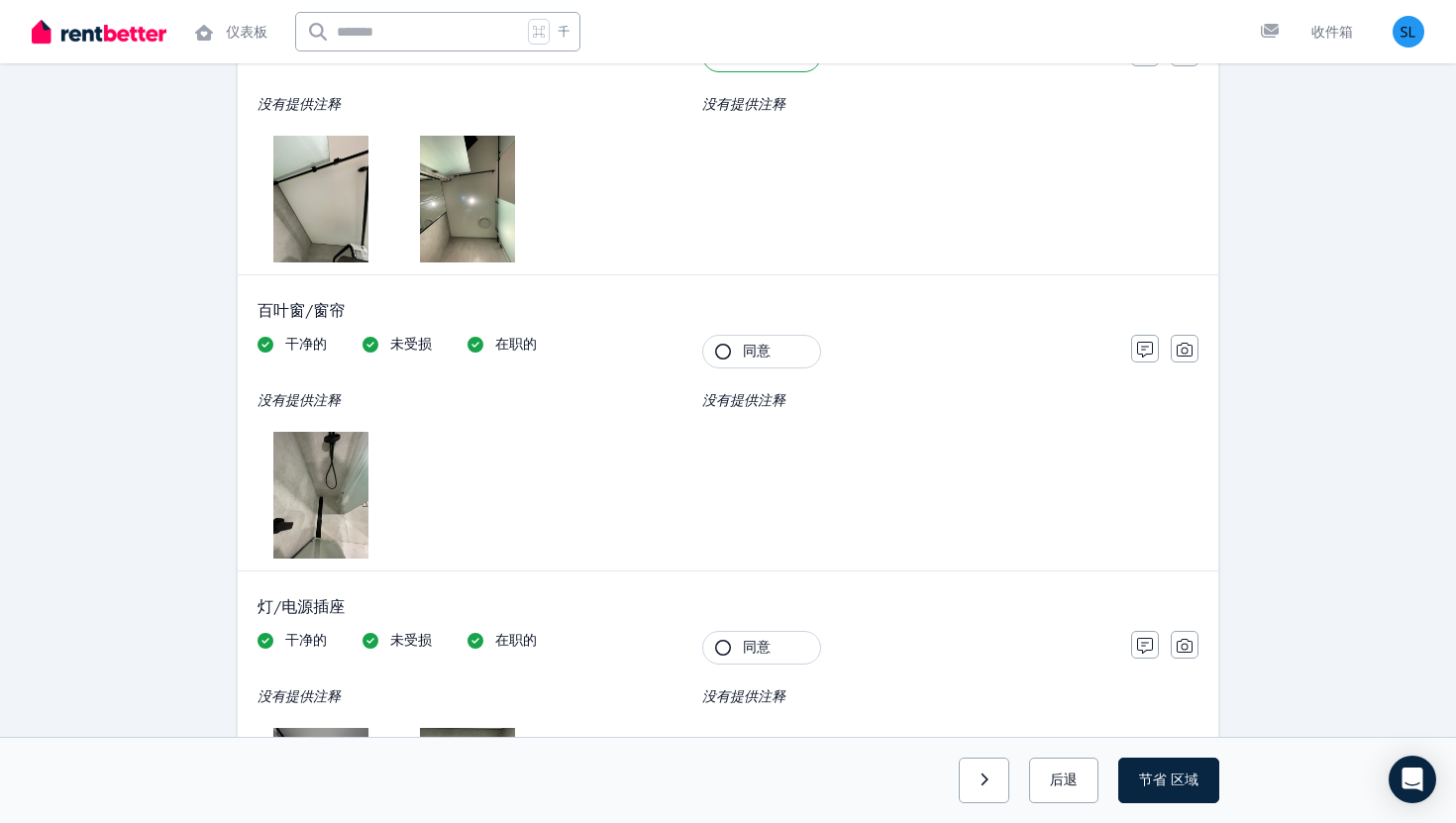 click at bounding box center (321, 495) 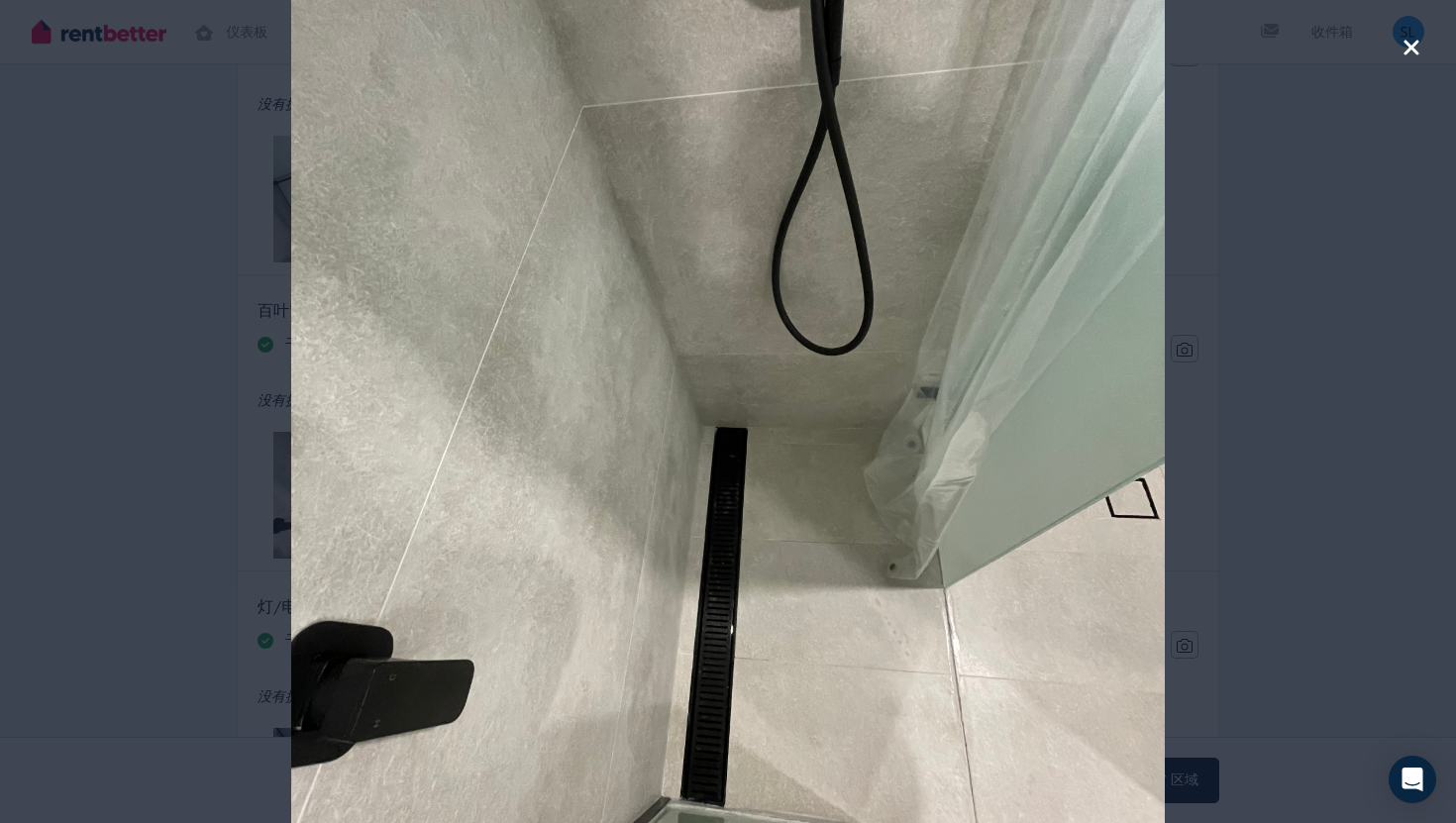 click 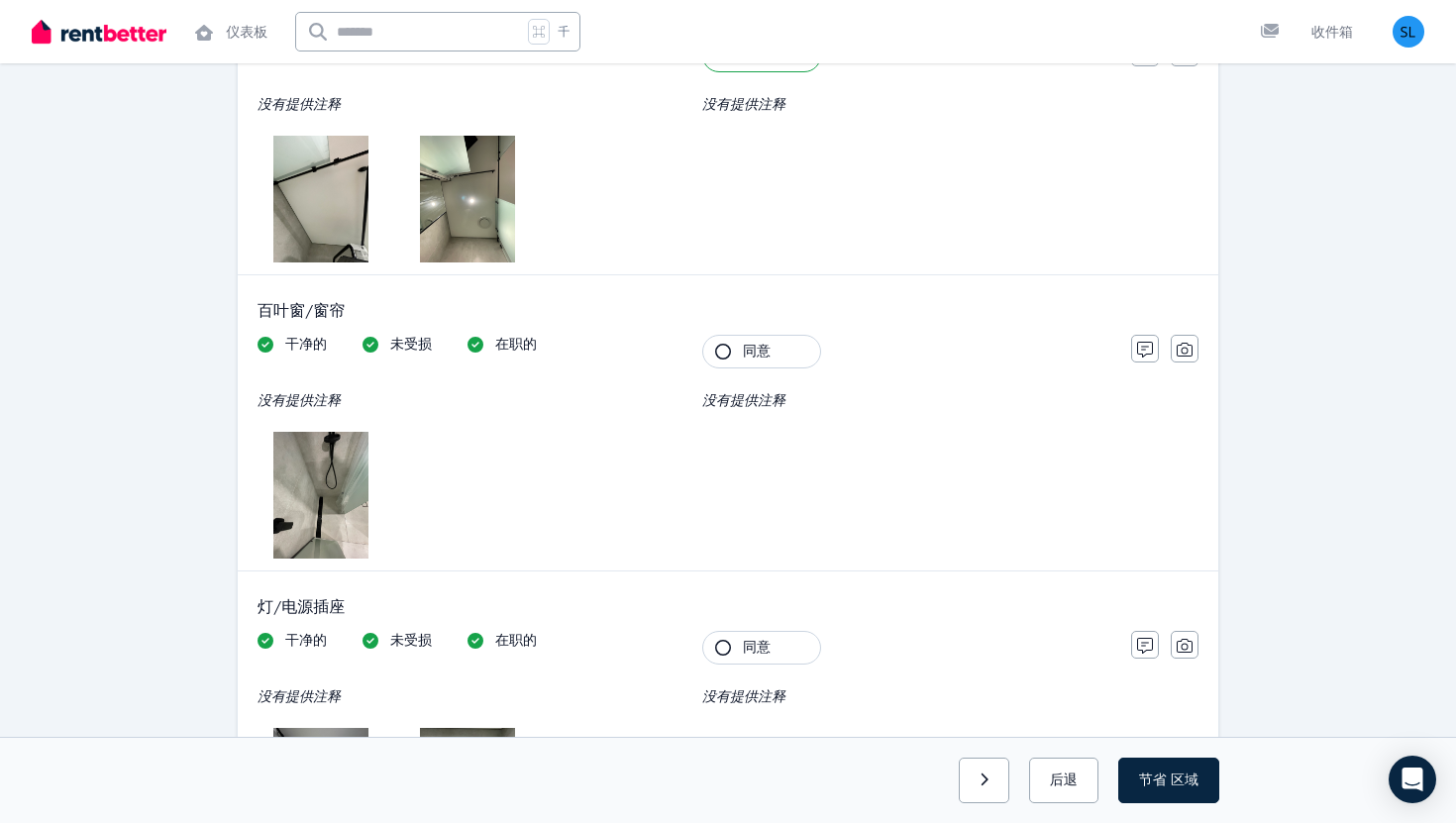 click on "没有提供注释" at bounding box center [744, 400] 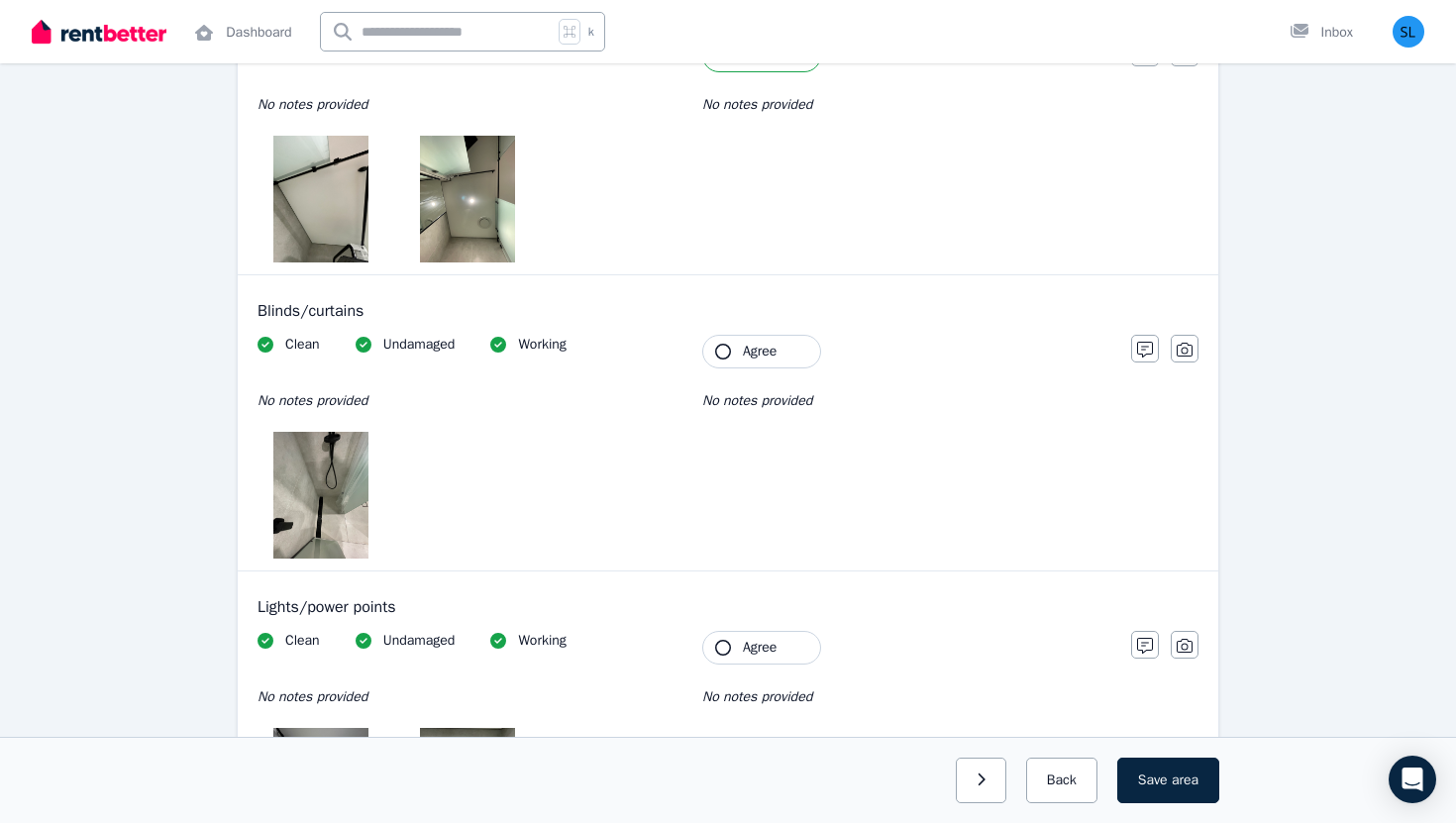 click on "No notes provided" at bounding box center (757, 400) 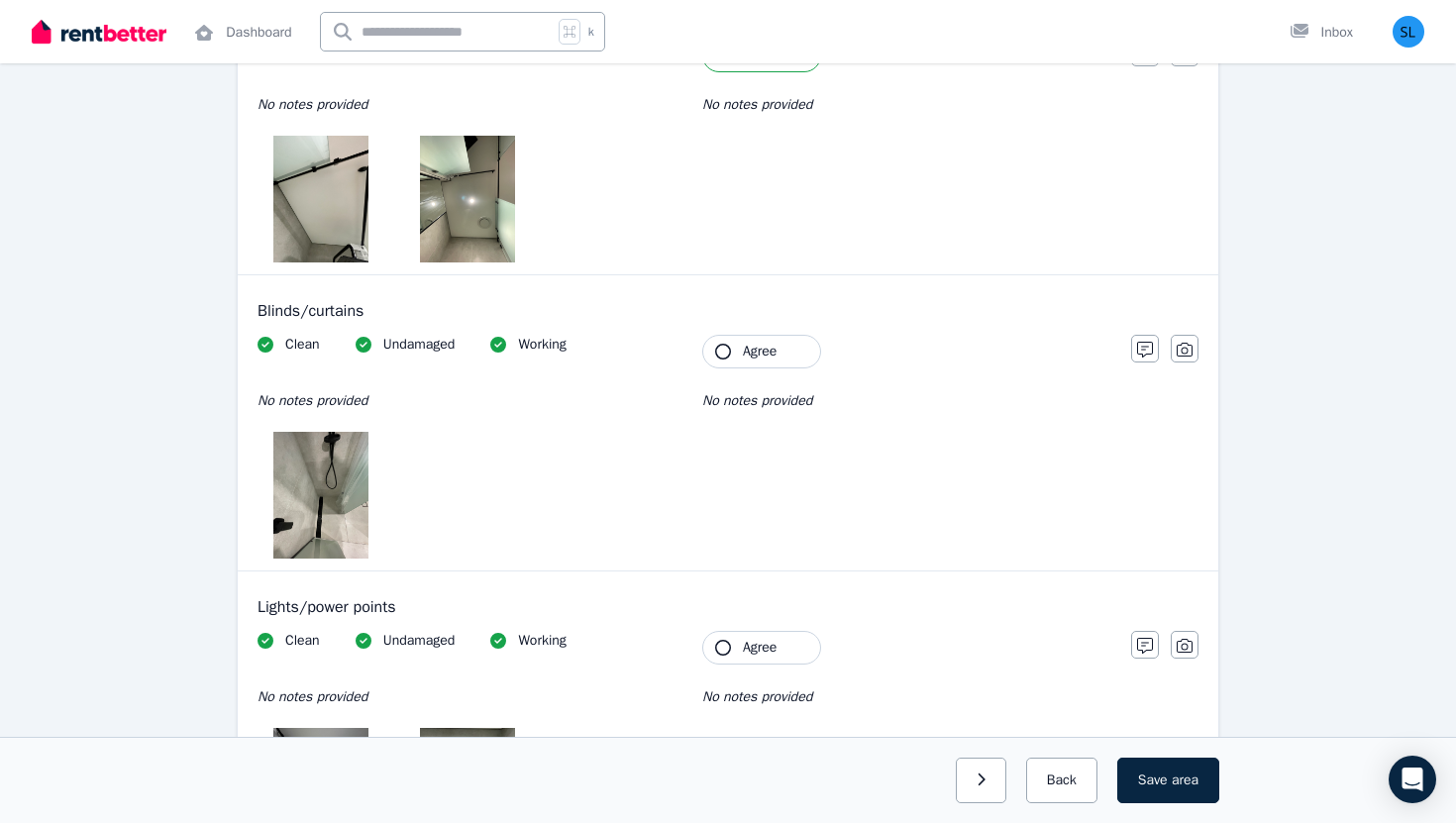 click on "No notes provided" at bounding box center [757, 400] 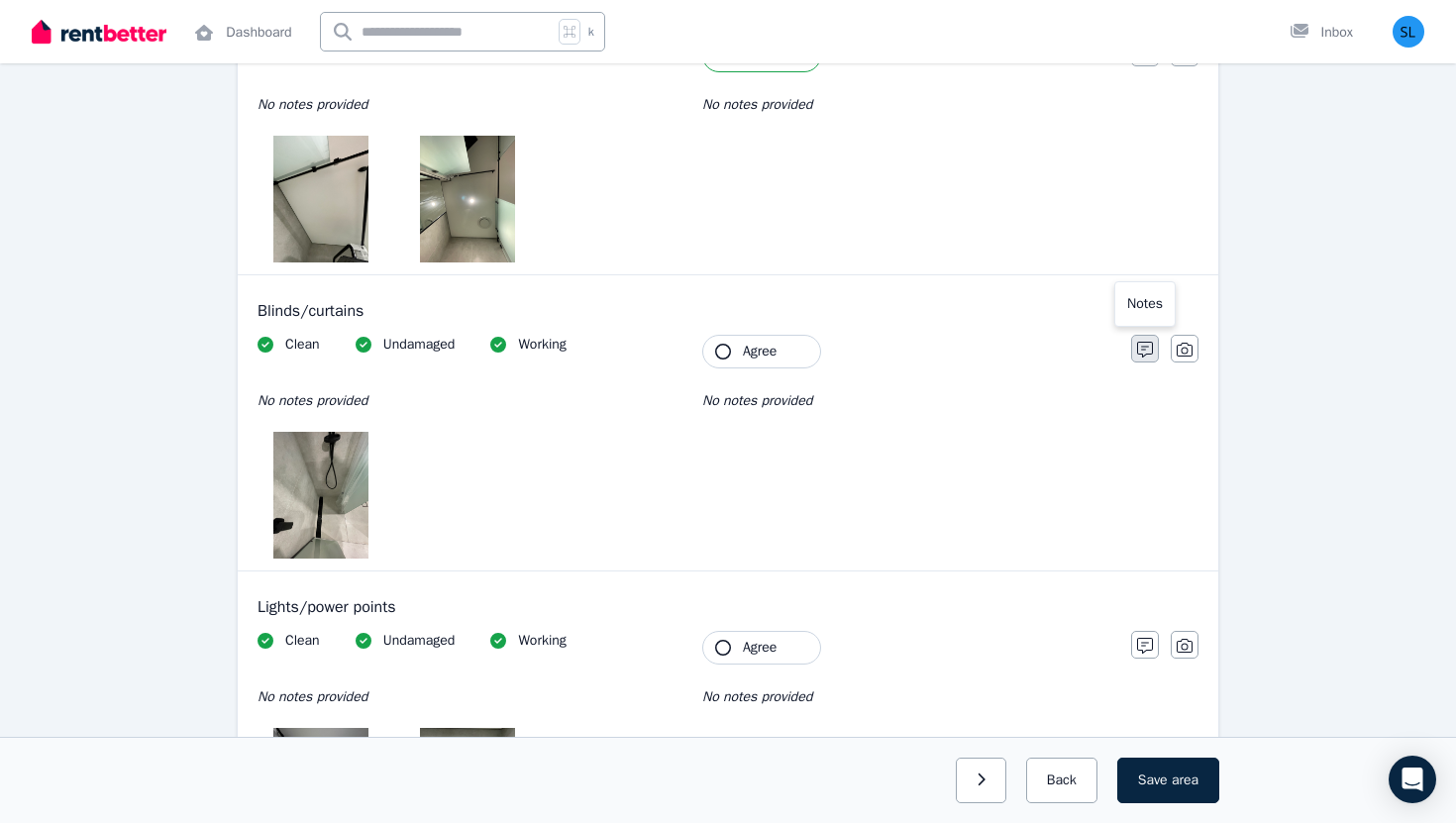 click 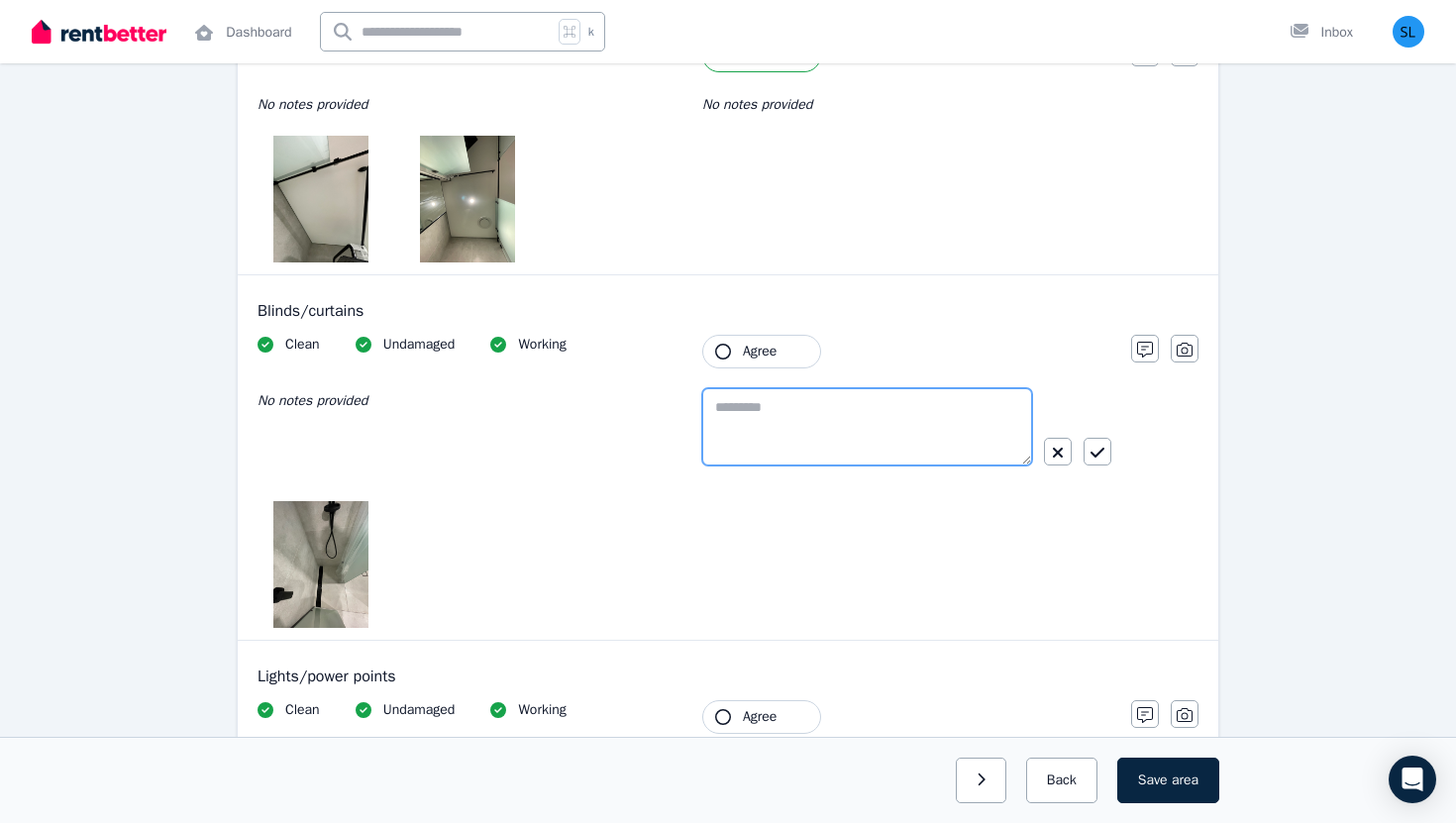 click at bounding box center (867, 427) 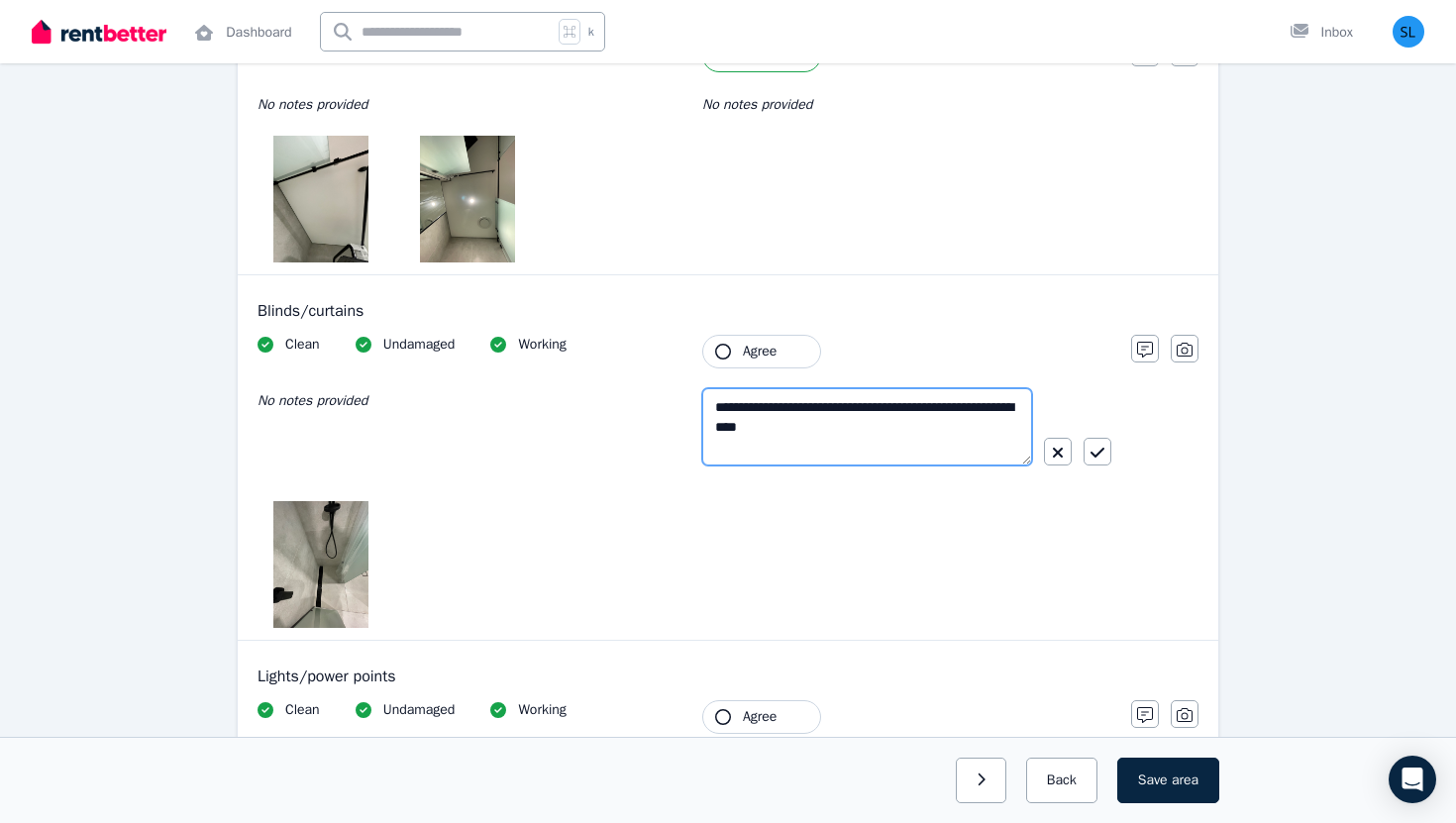 click on "**********" at bounding box center (867, 427) 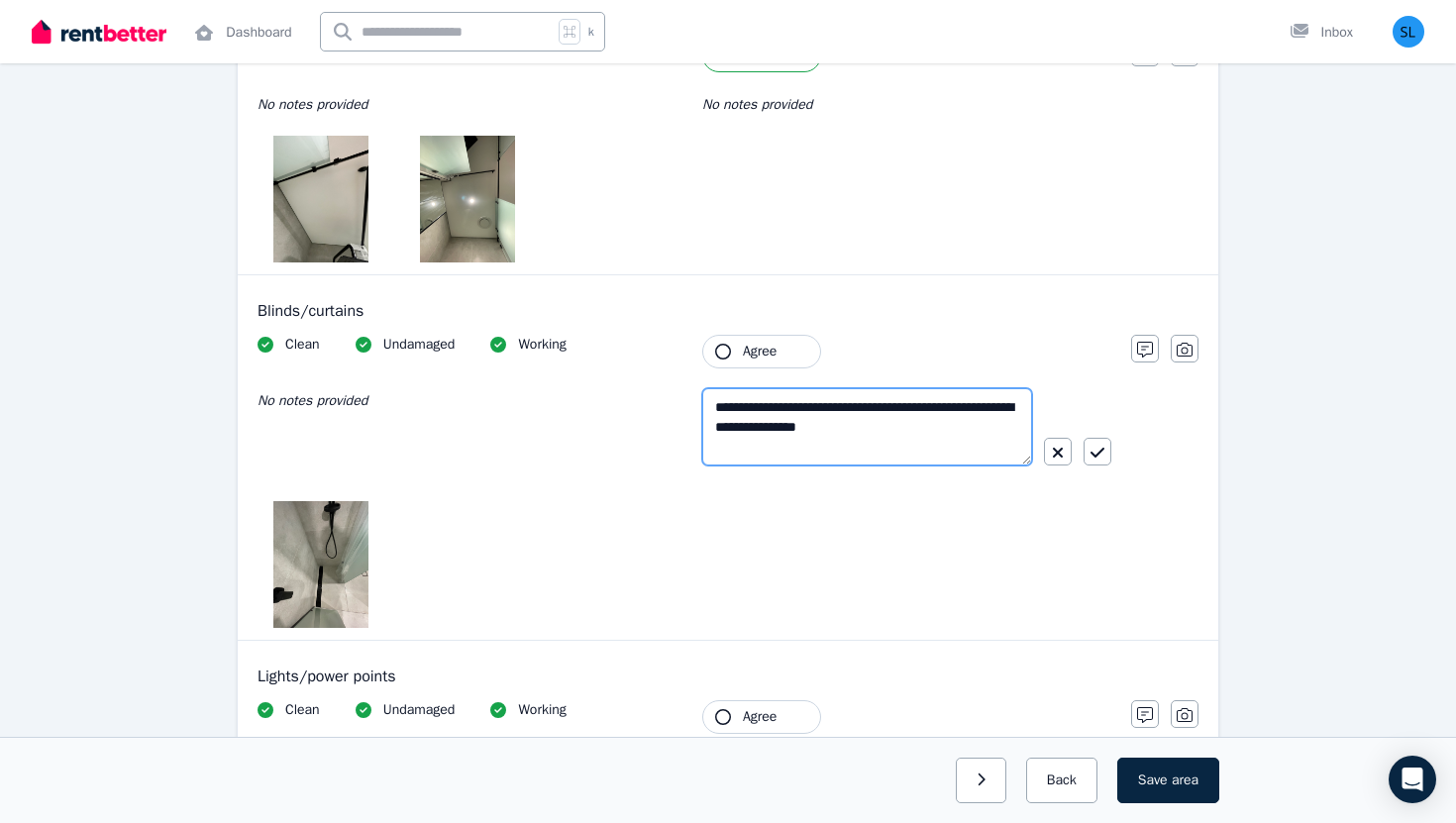 drag, startPoint x: 759, startPoint y: 406, endPoint x: 706, endPoint y: 405, distance: 53.009433 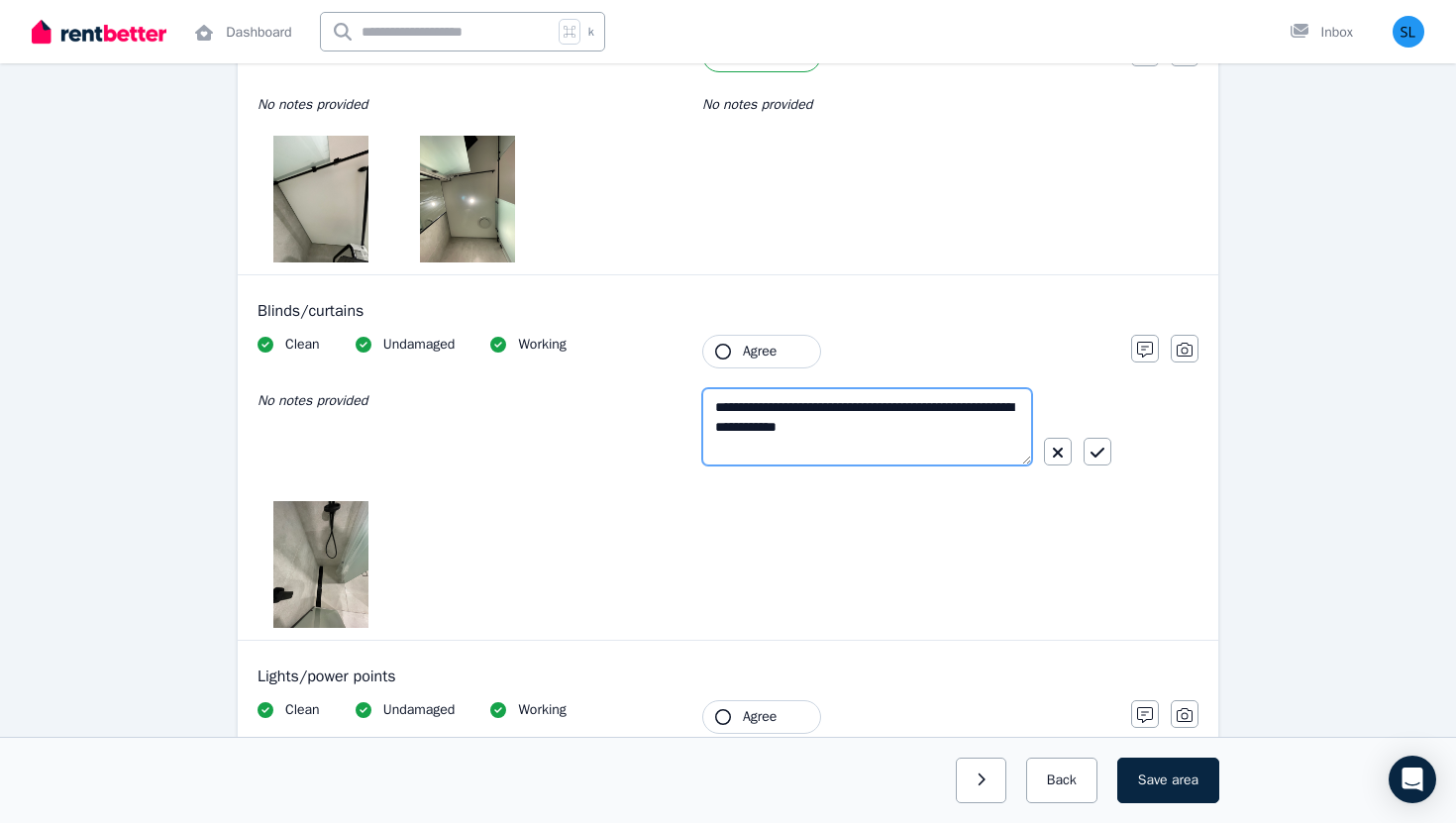 click on "**********" at bounding box center (867, 427) 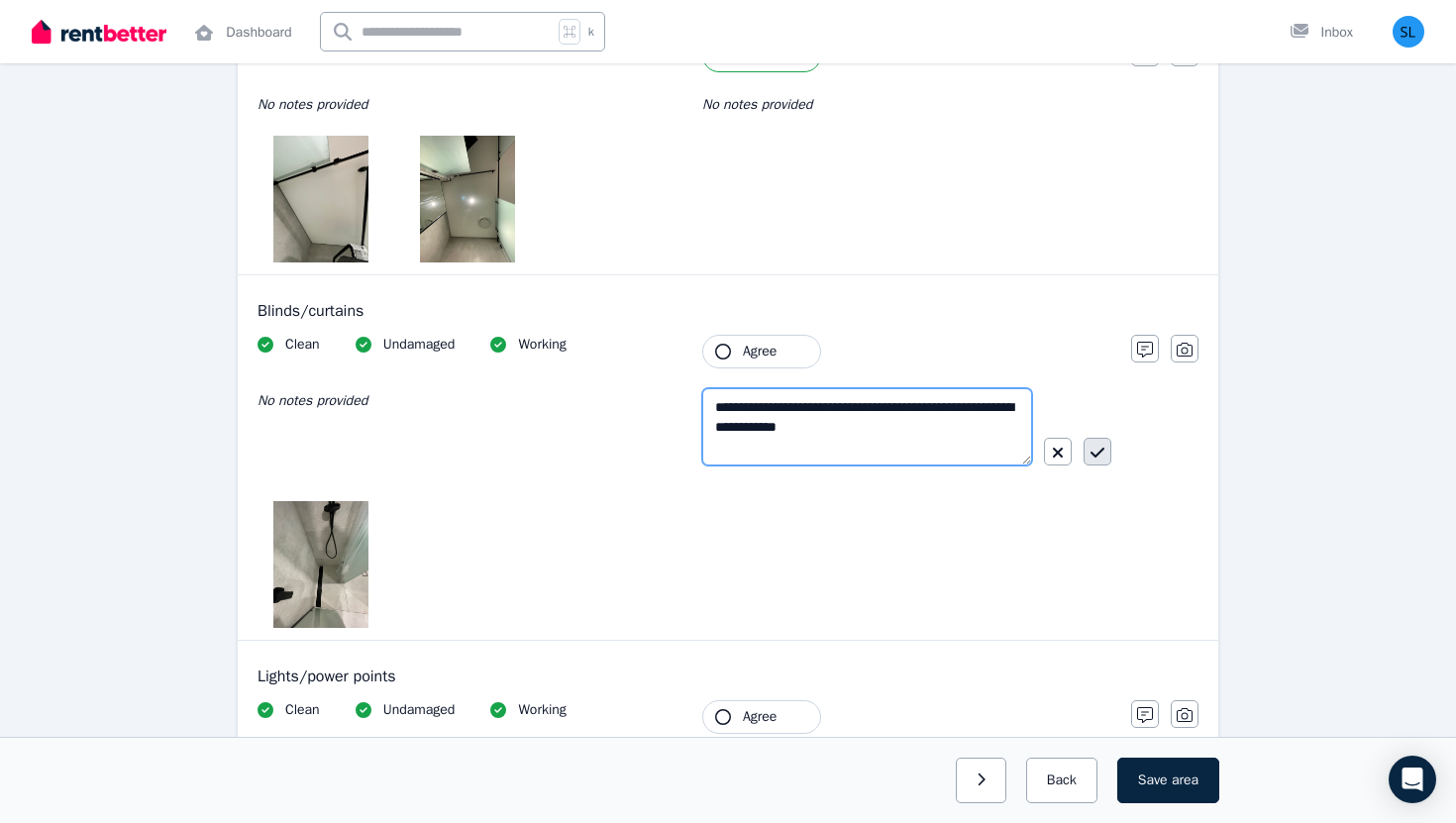 type on "**********" 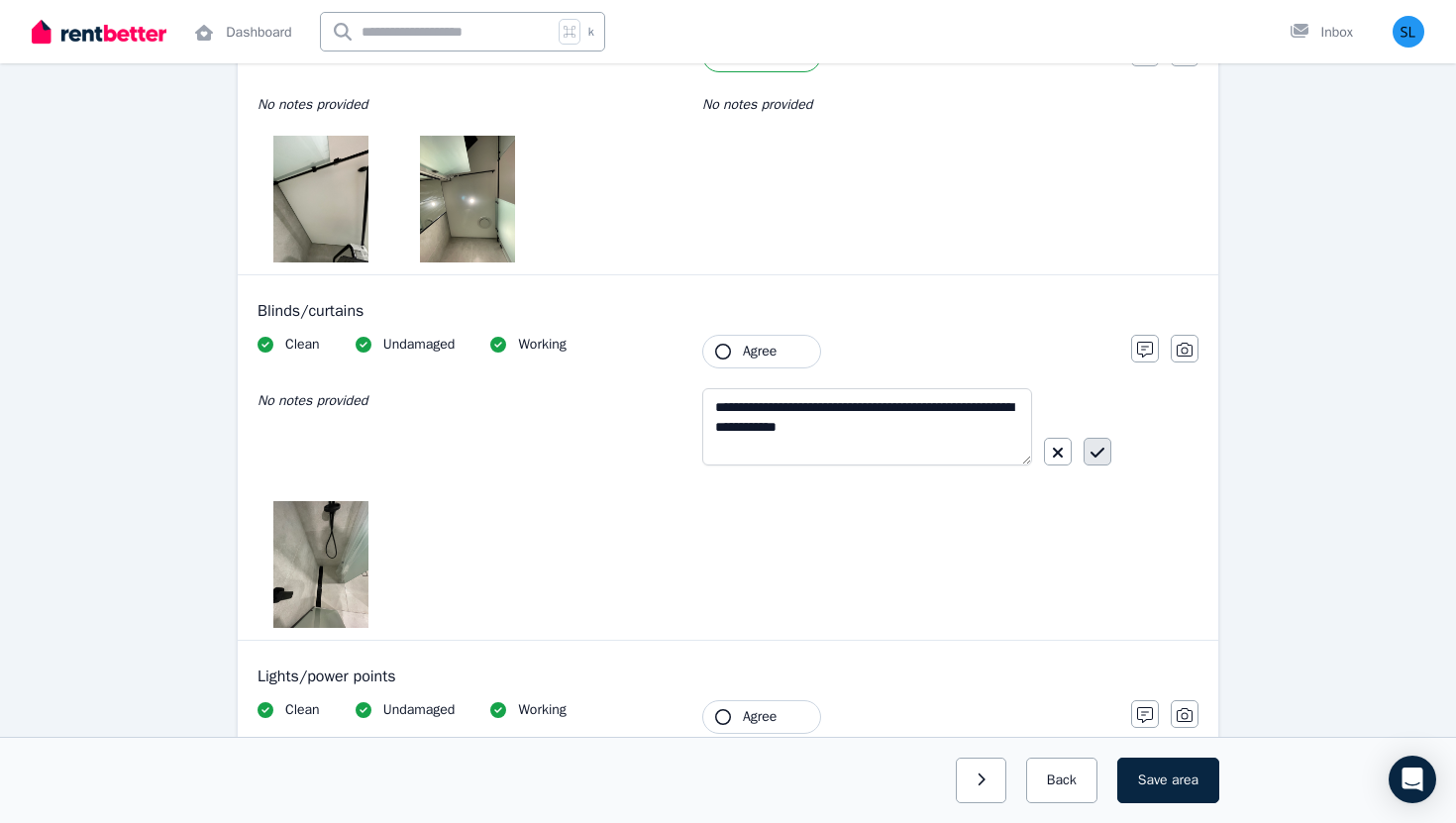 click 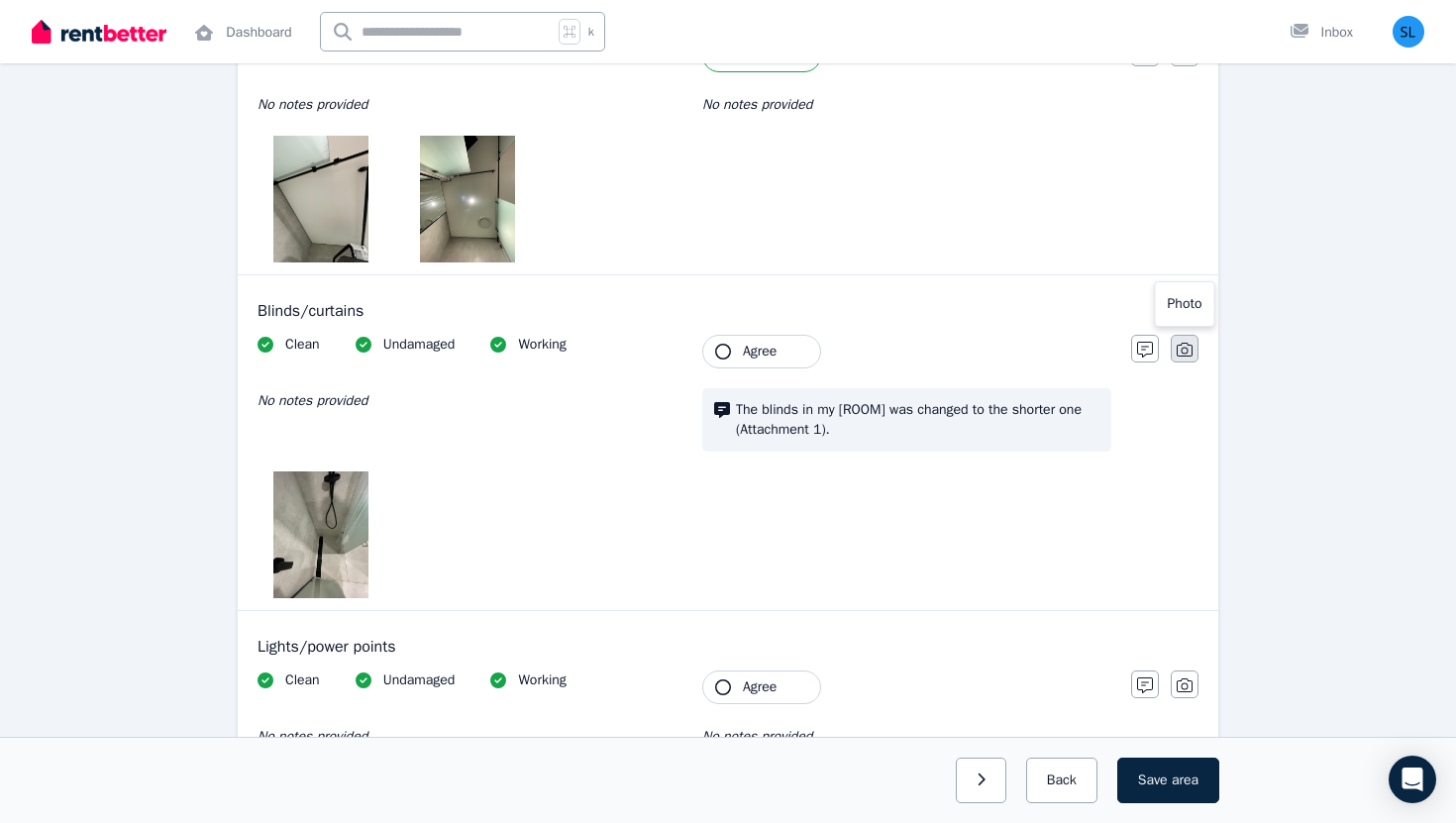 click 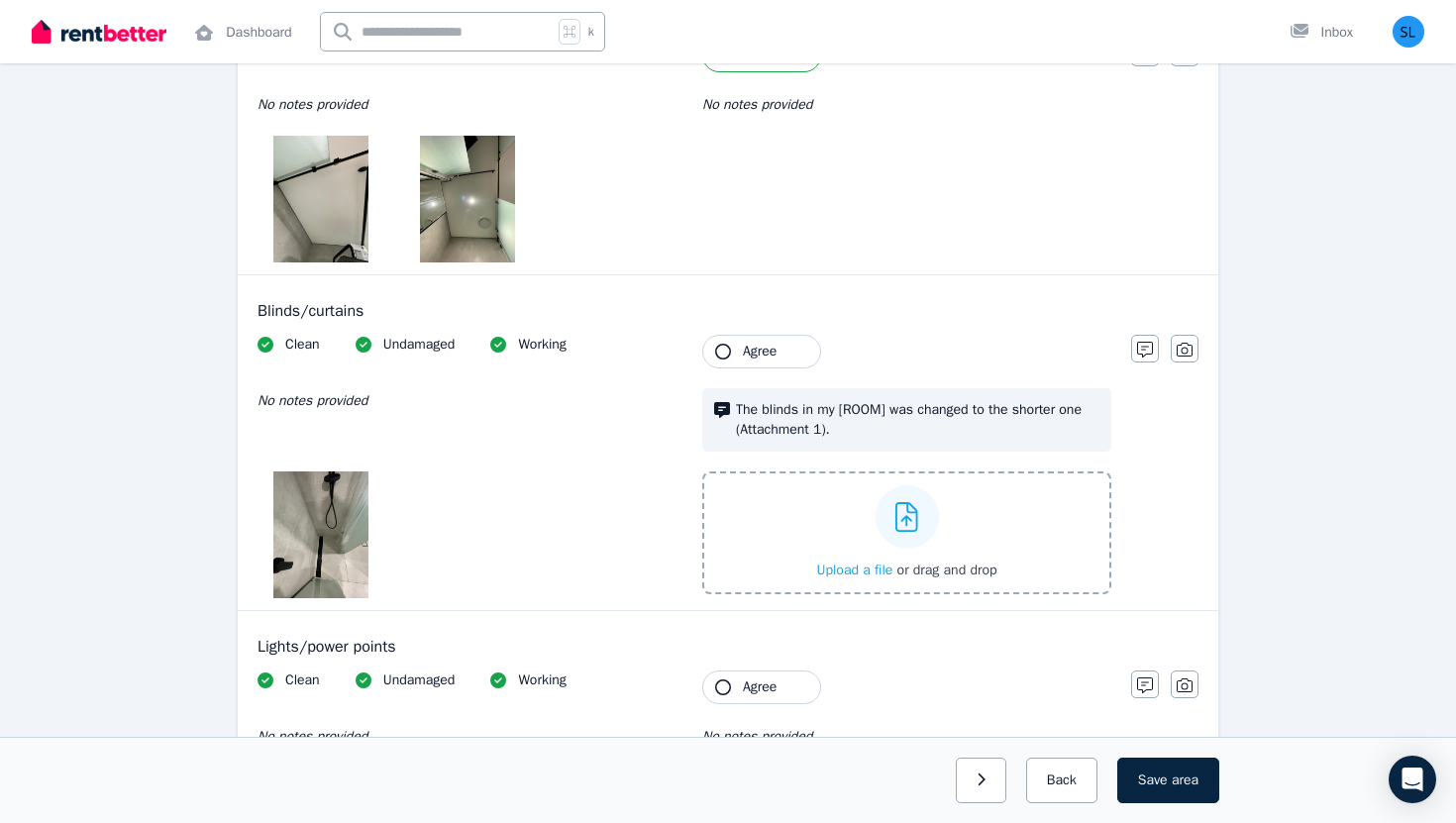 click at bounding box center [907, 517] 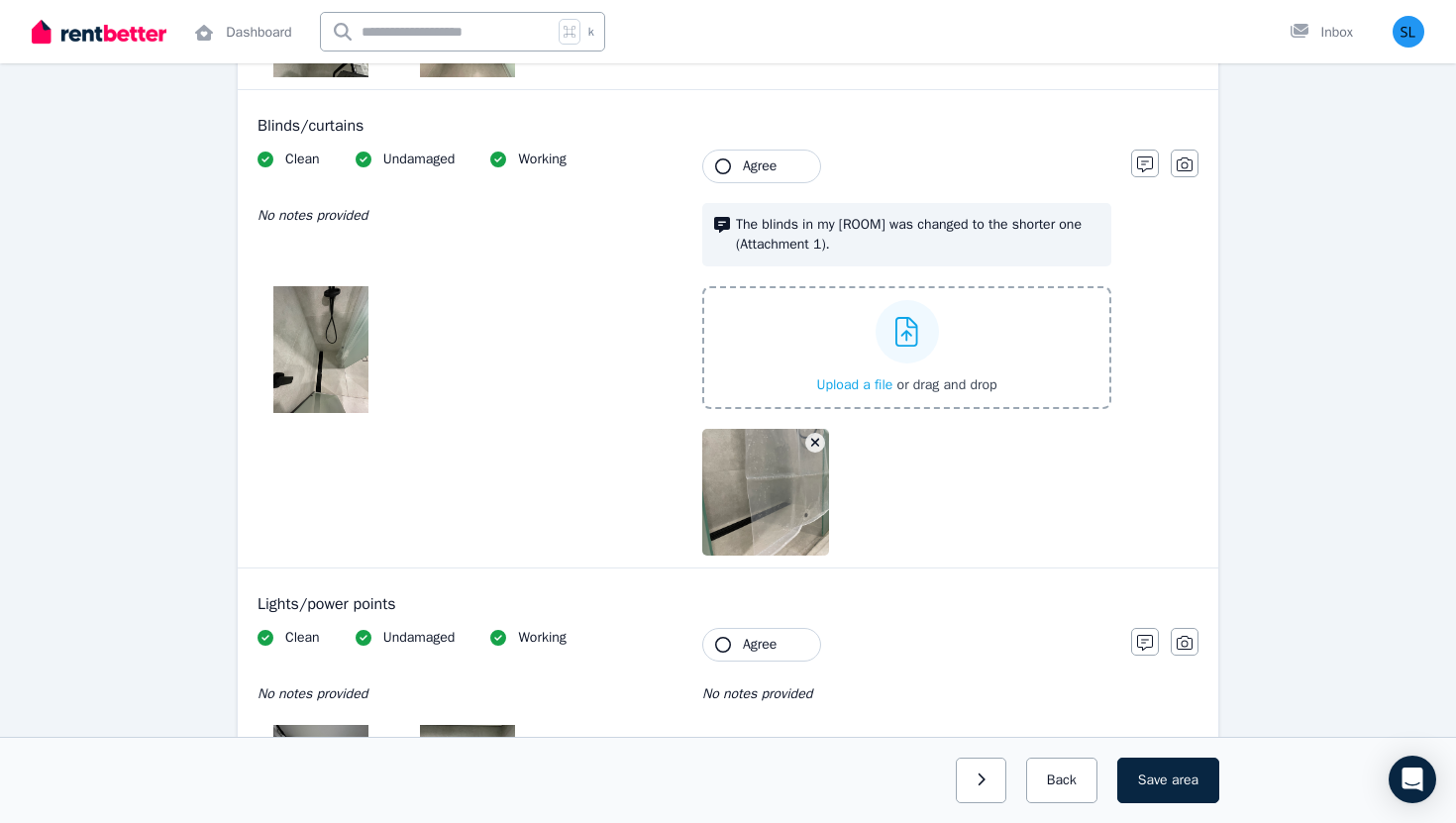 scroll, scrollTop: 1271, scrollLeft: 0, axis: vertical 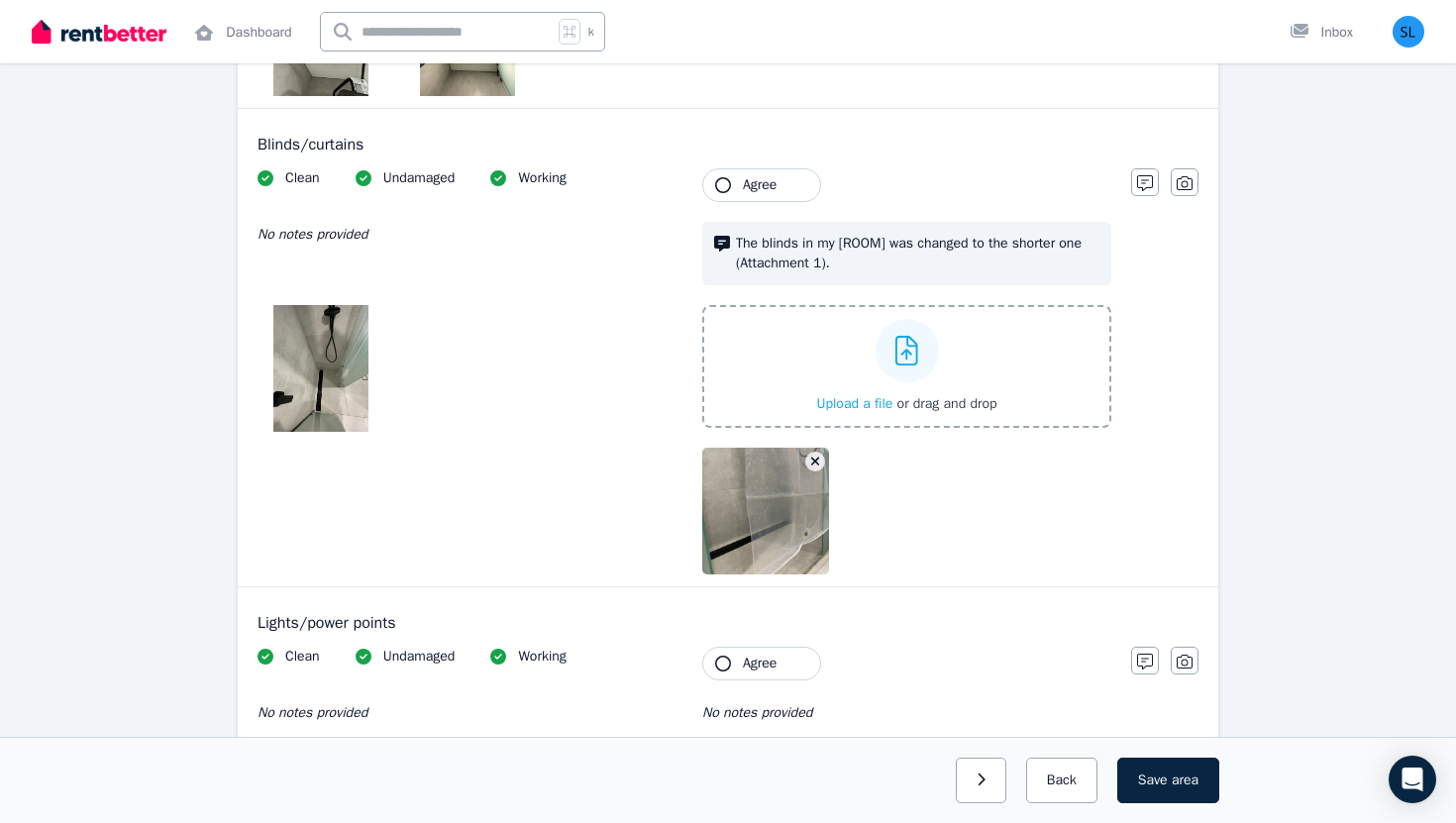 click at bounding box center [786, 511] 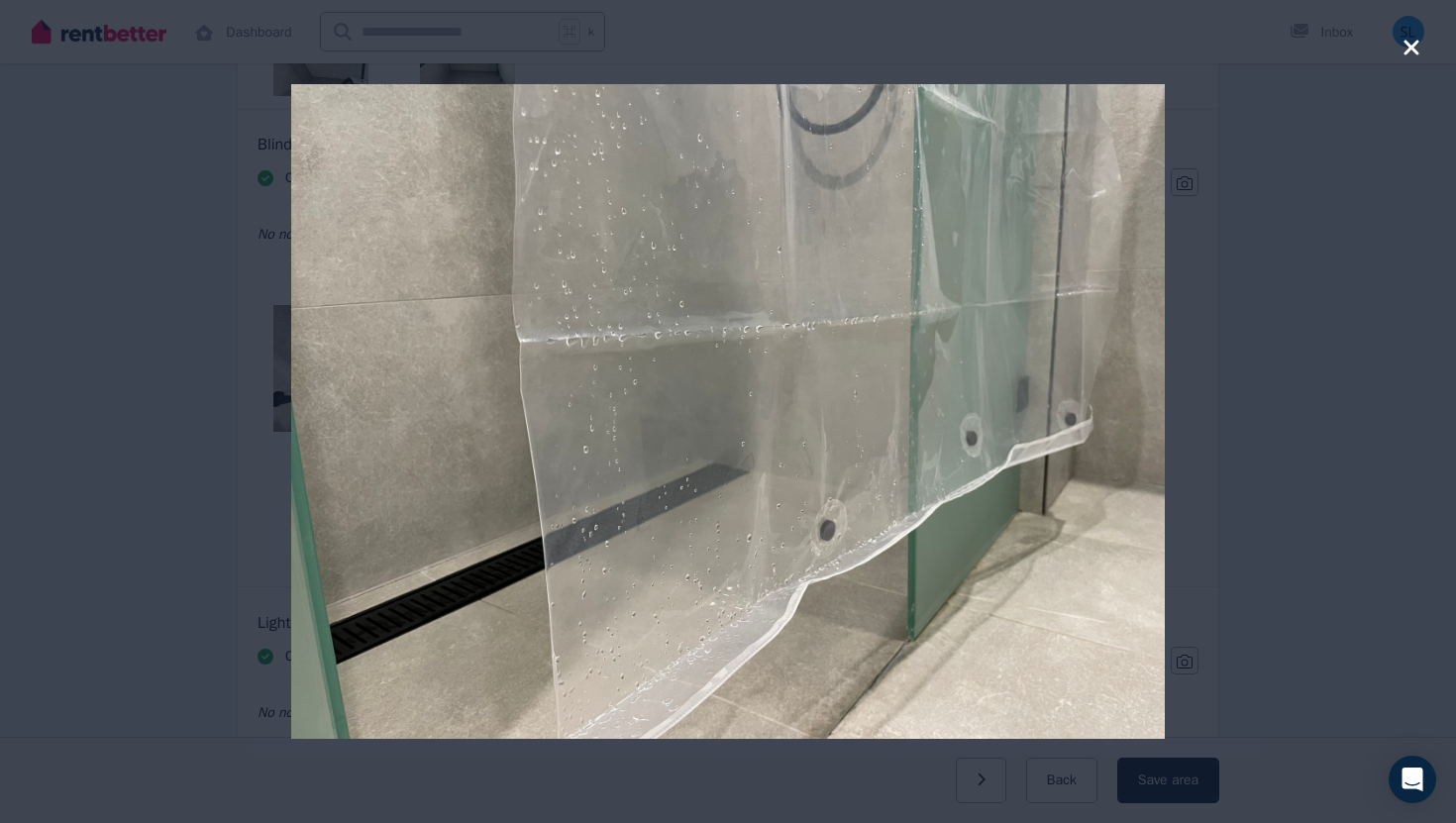 click 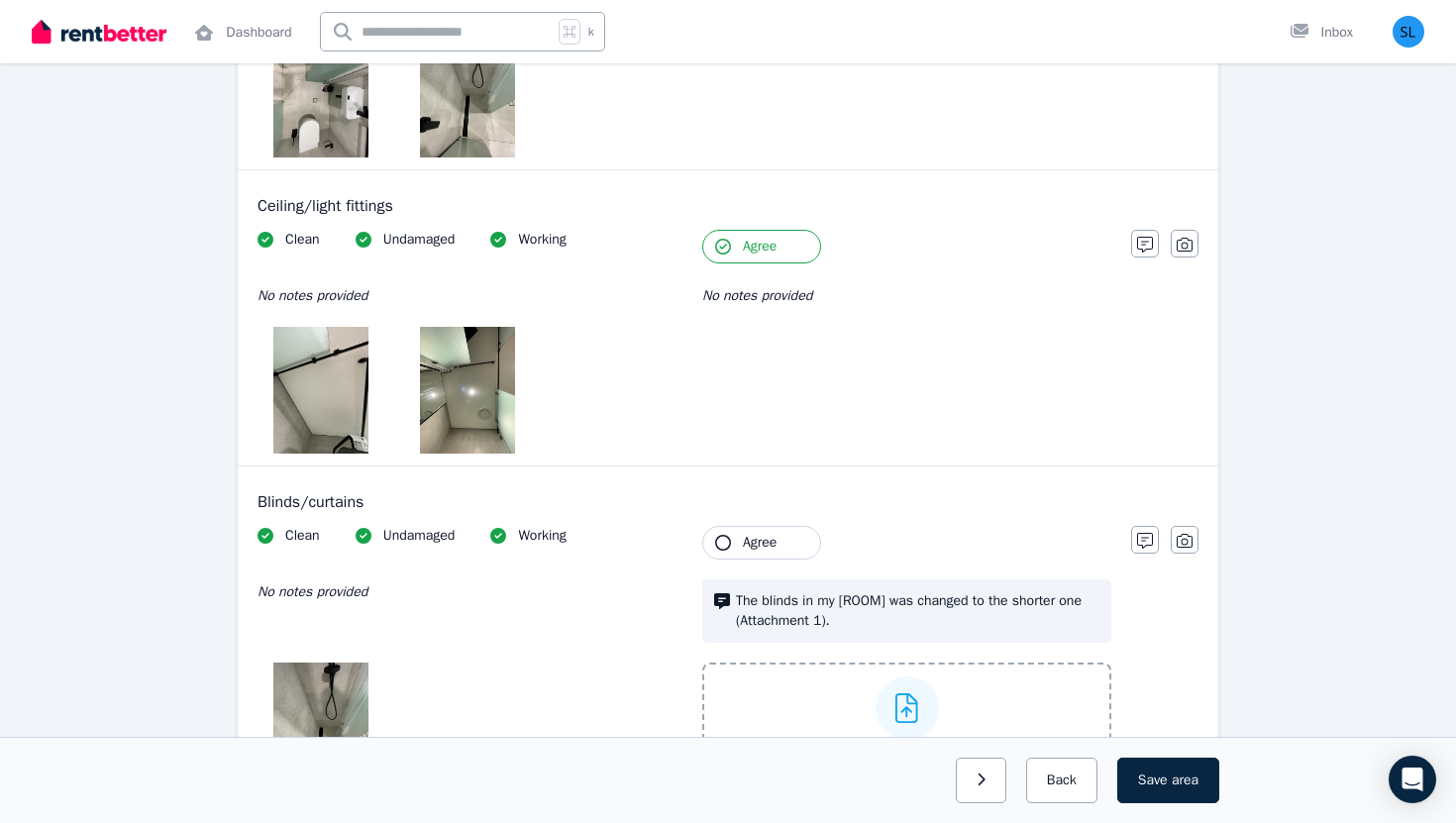 scroll, scrollTop: 887, scrollLeft: 0, axis: vertical 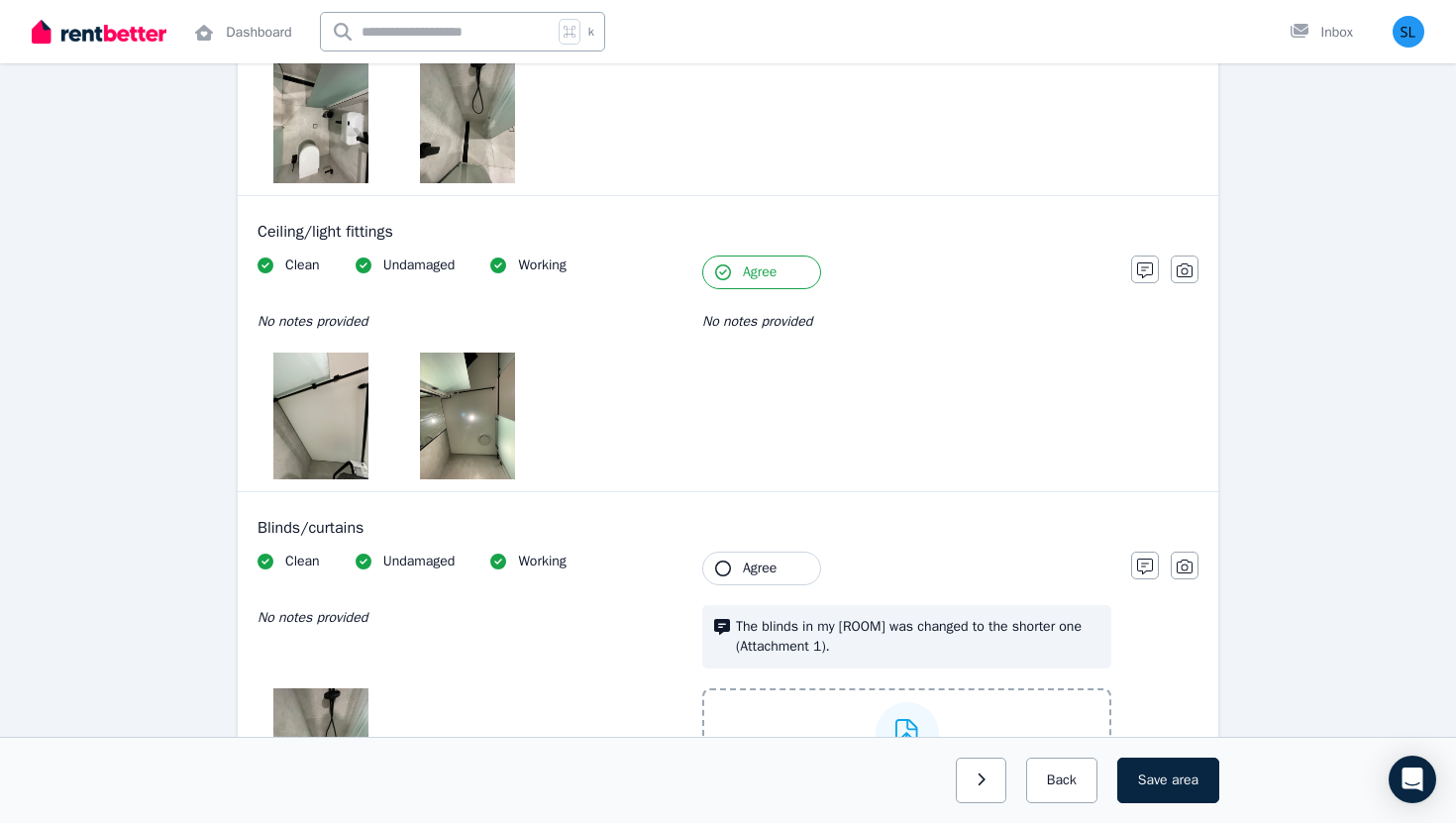 click on "Agree" at bounding box center [762, 568] 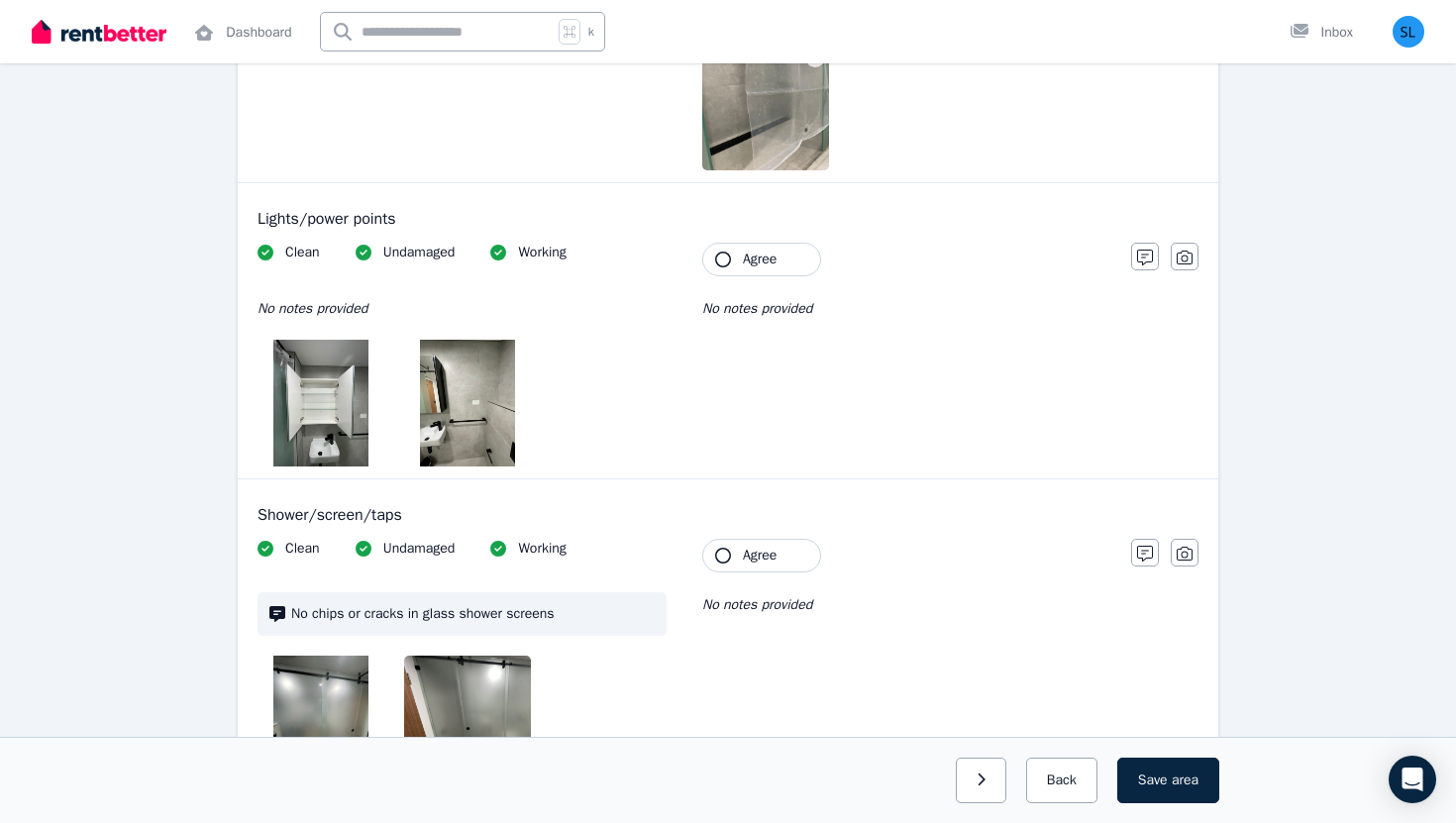 scroll, scrollTop: 1725, scrollLeft: 0, axis: vertical 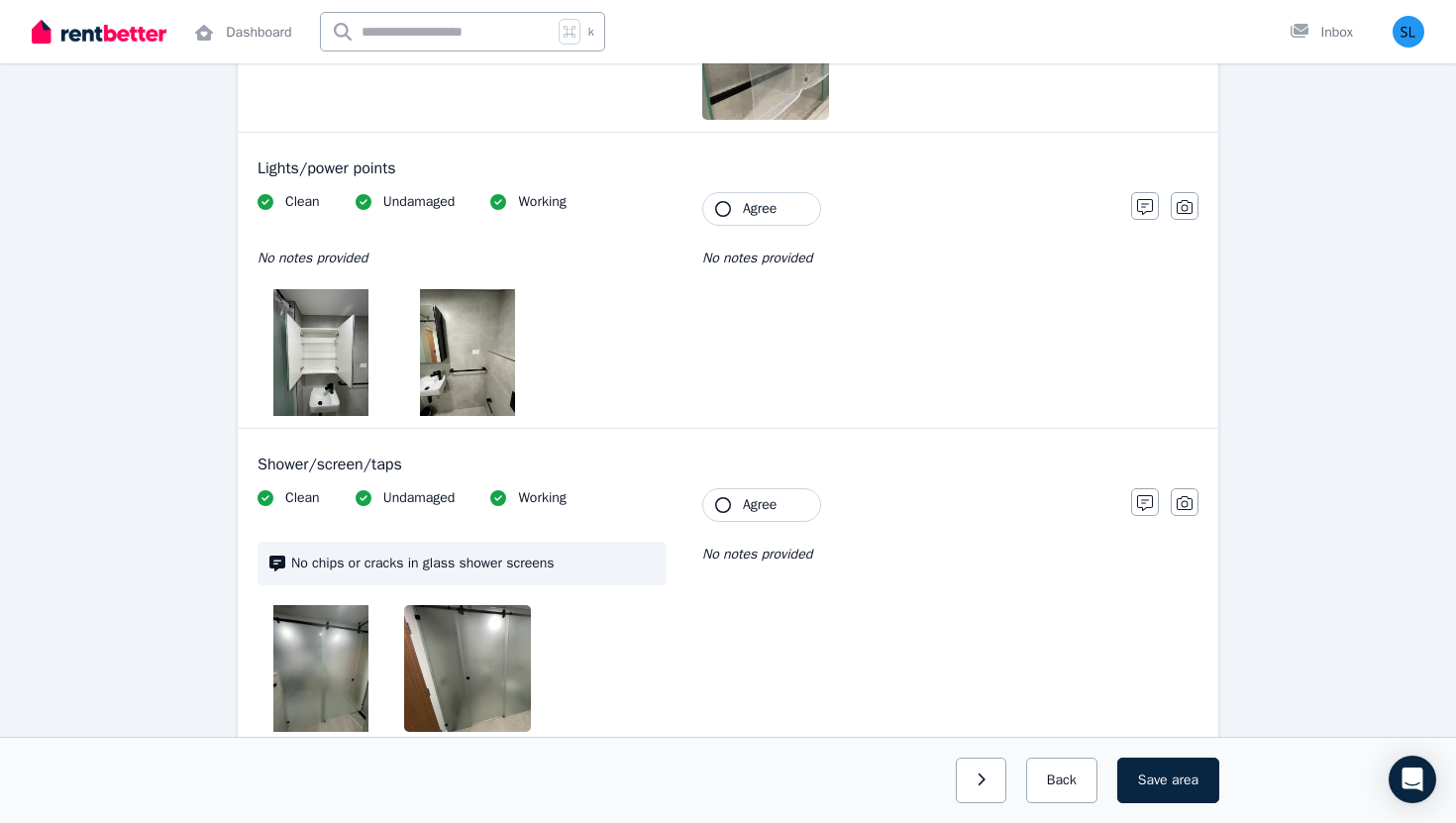 click at bounding box center [321, 353] 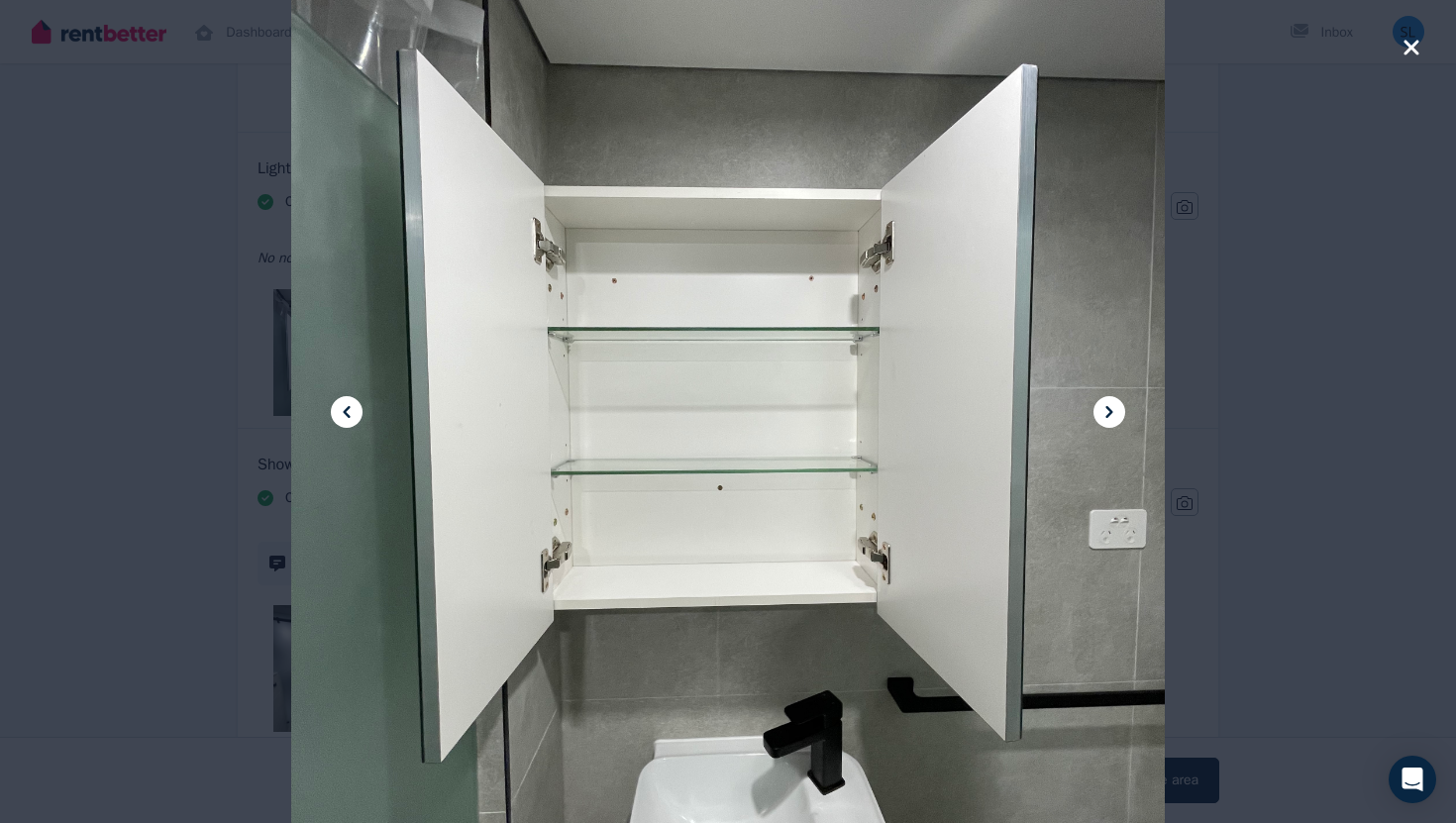 click 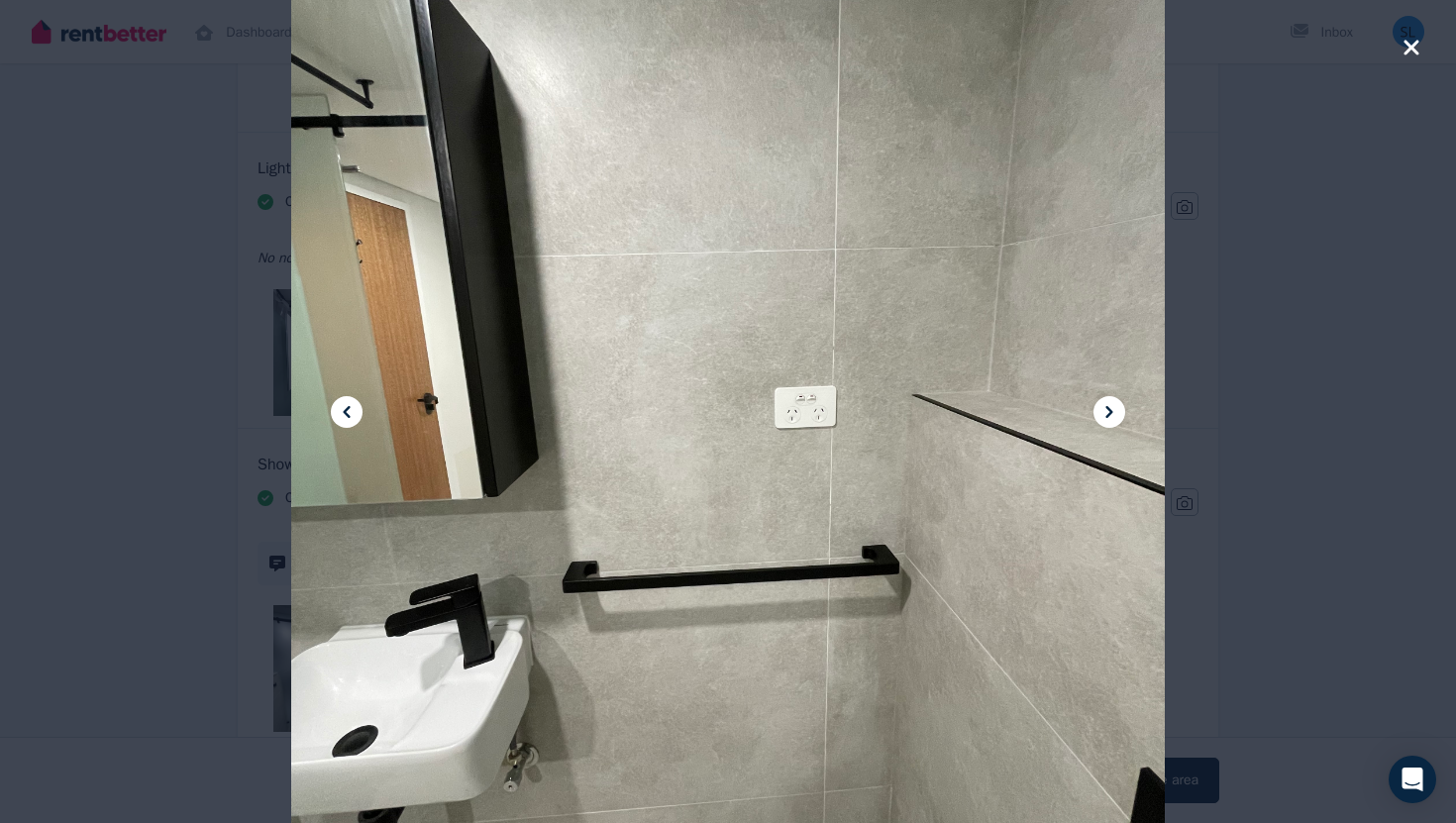 click 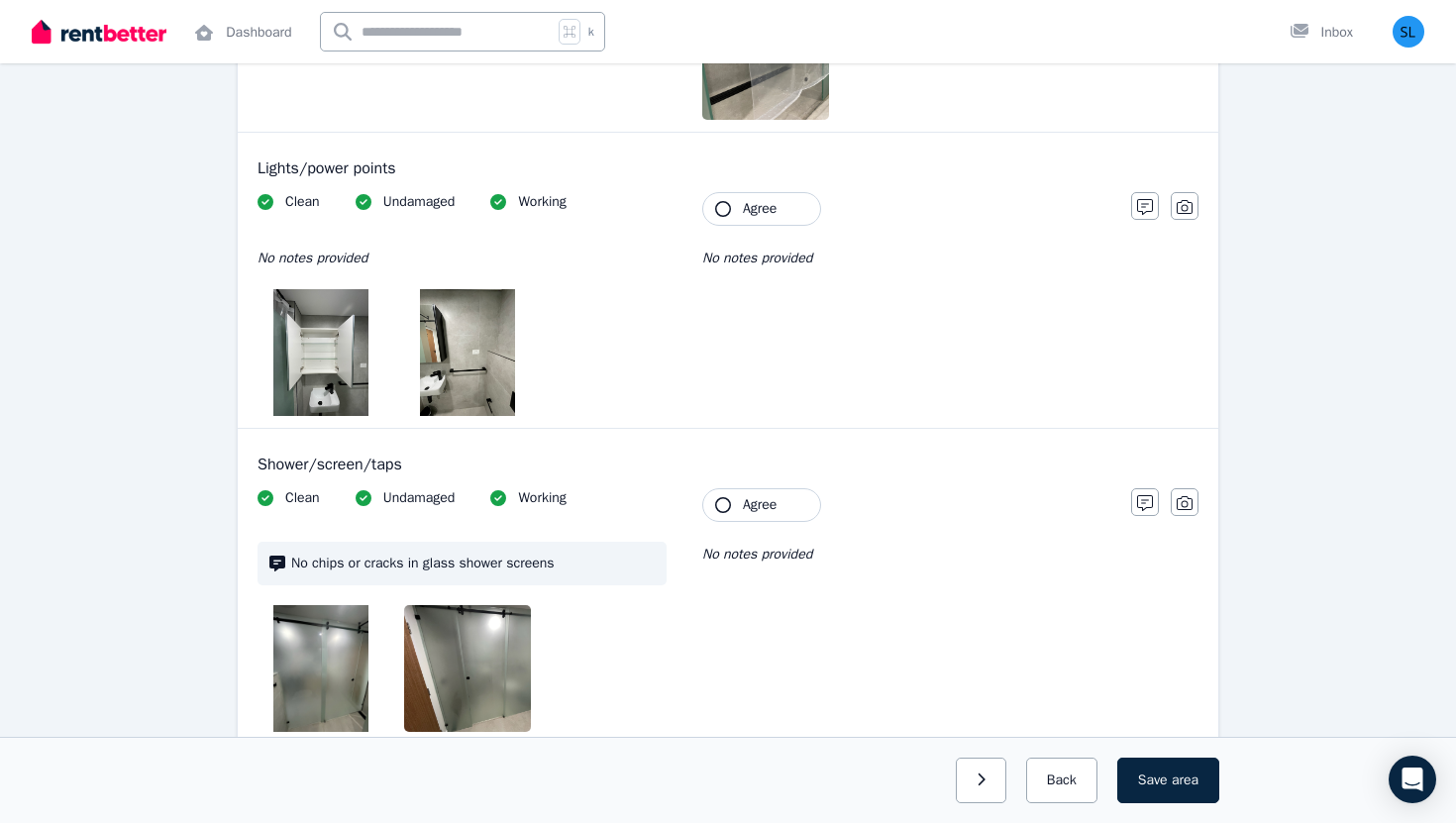 scroll, scrollTop: 1693, scrollLeft: 0, axis: vertical 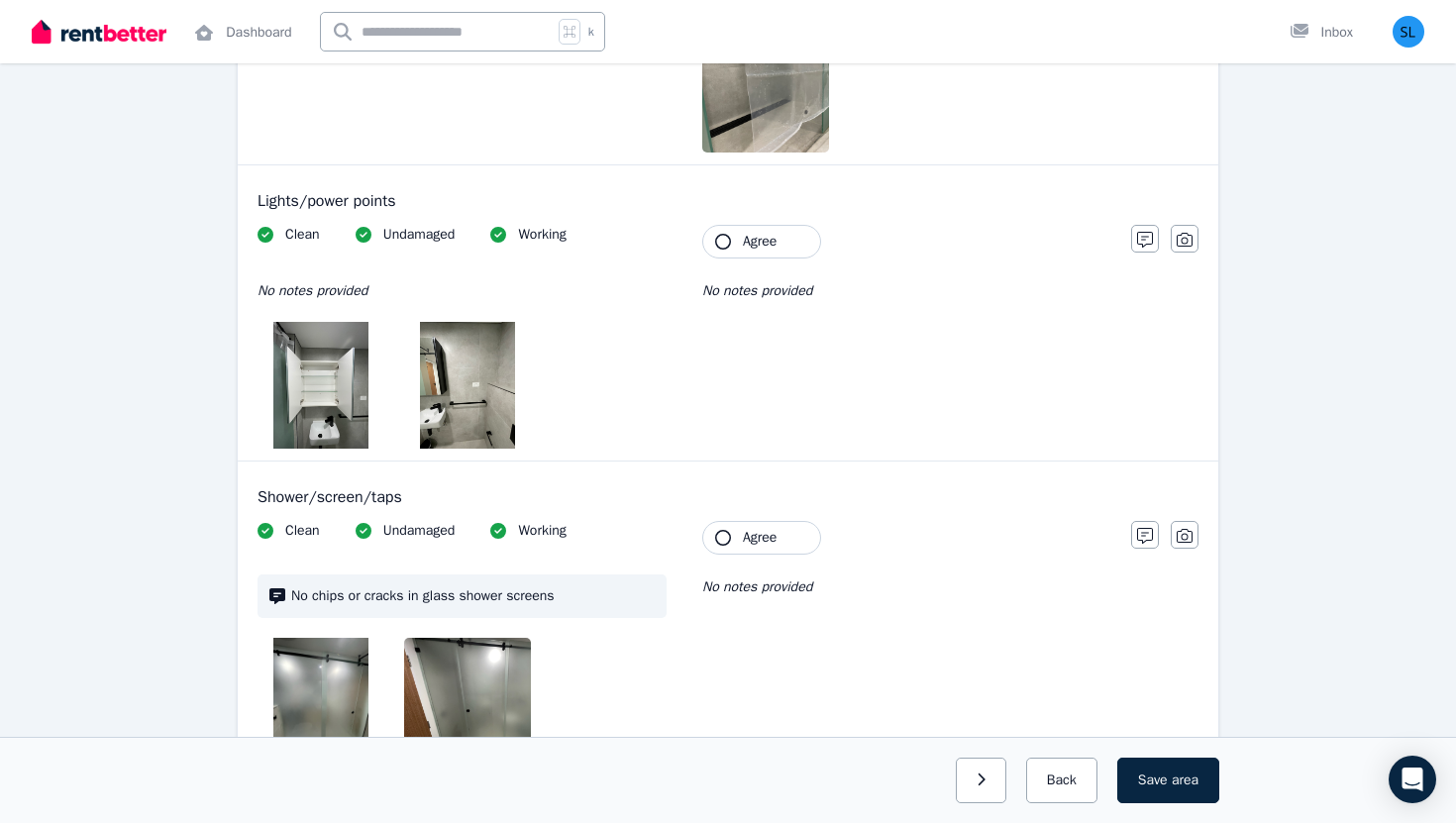 click 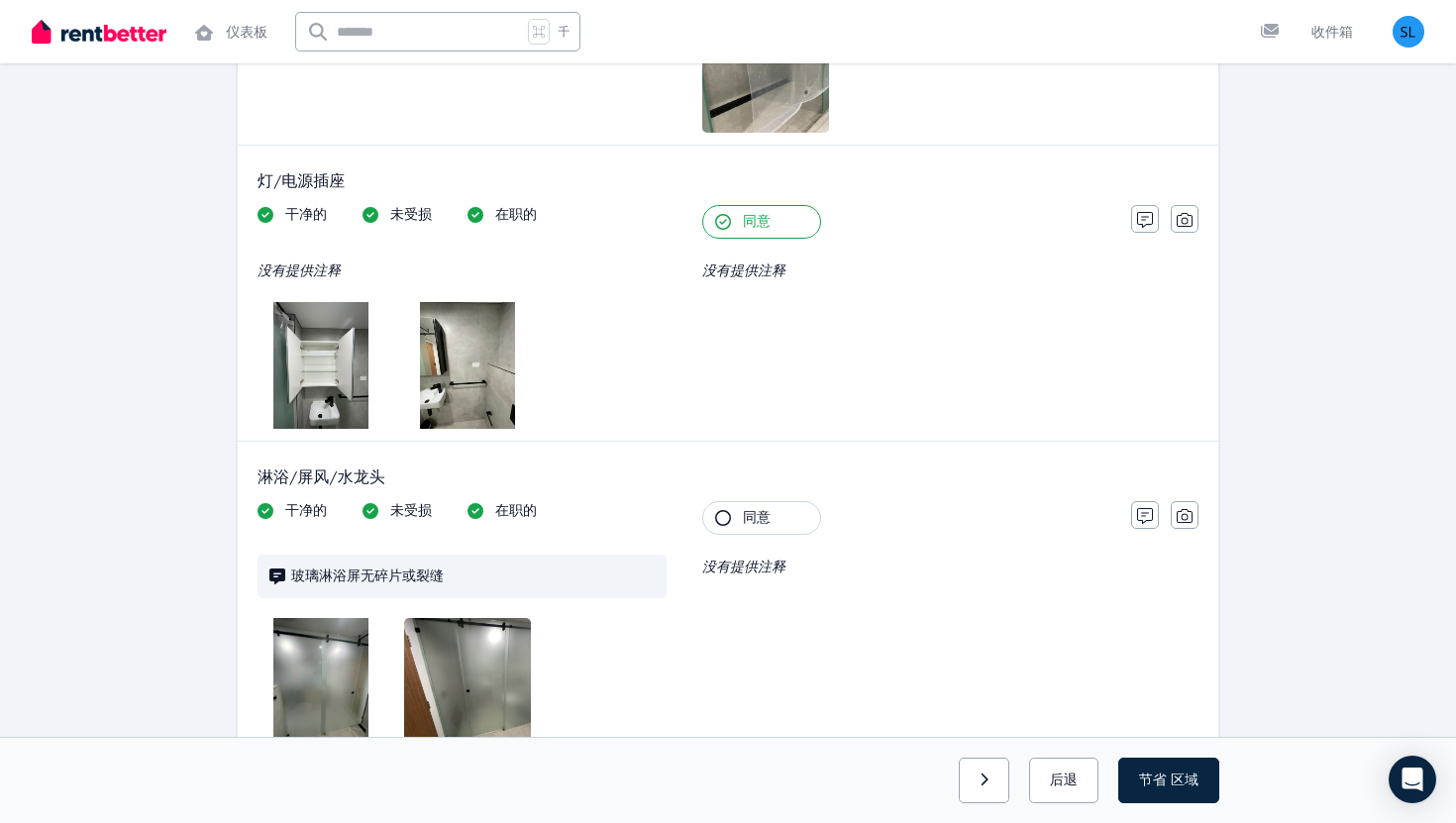 click on "干净的 未受损 在职的 没有提供注释 租户 同意 没有提供注释" at bounding box center (684, 317) 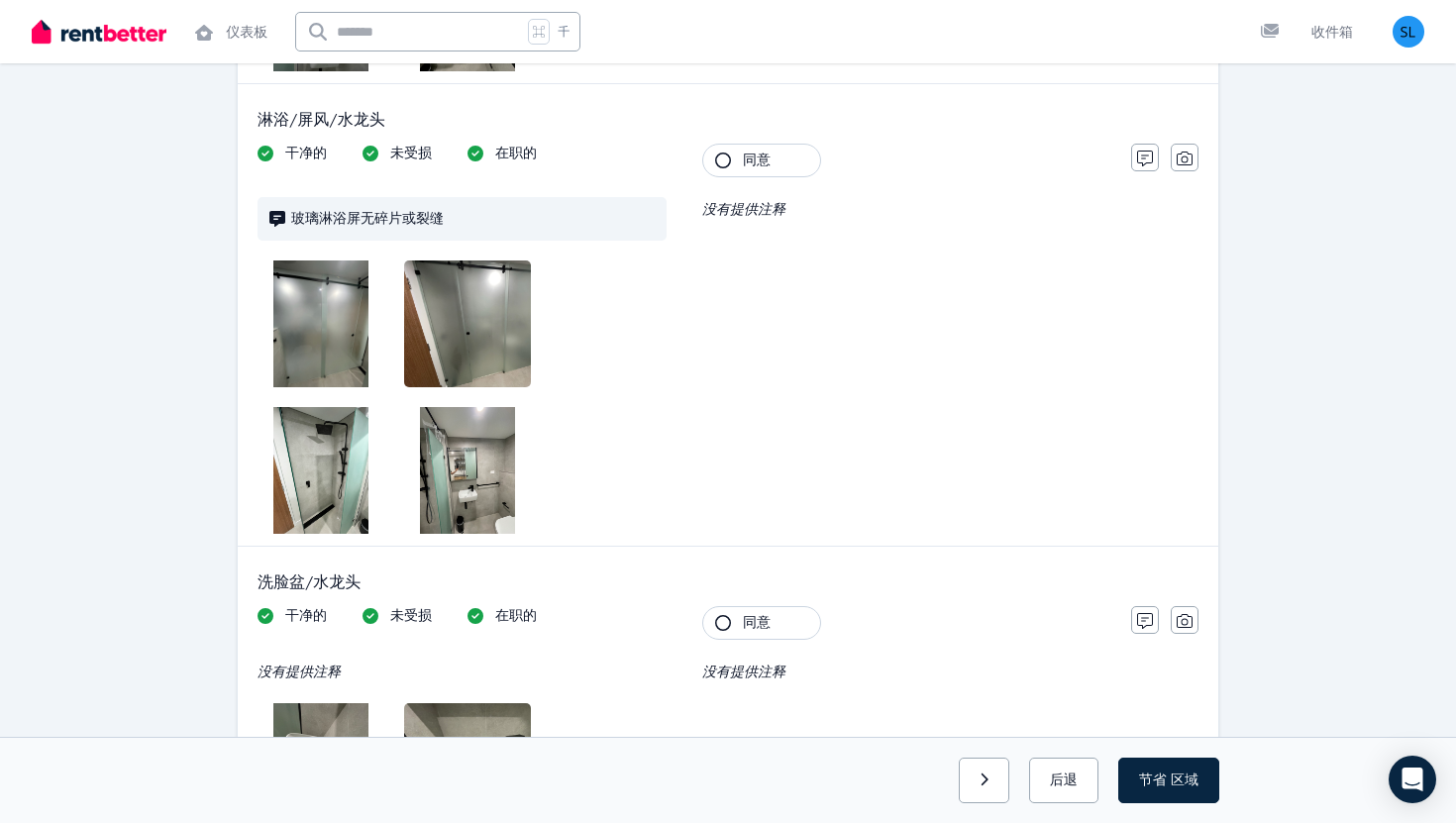 scroll, scrollTop: 2053, scrollLeft: 0, axis: vertical 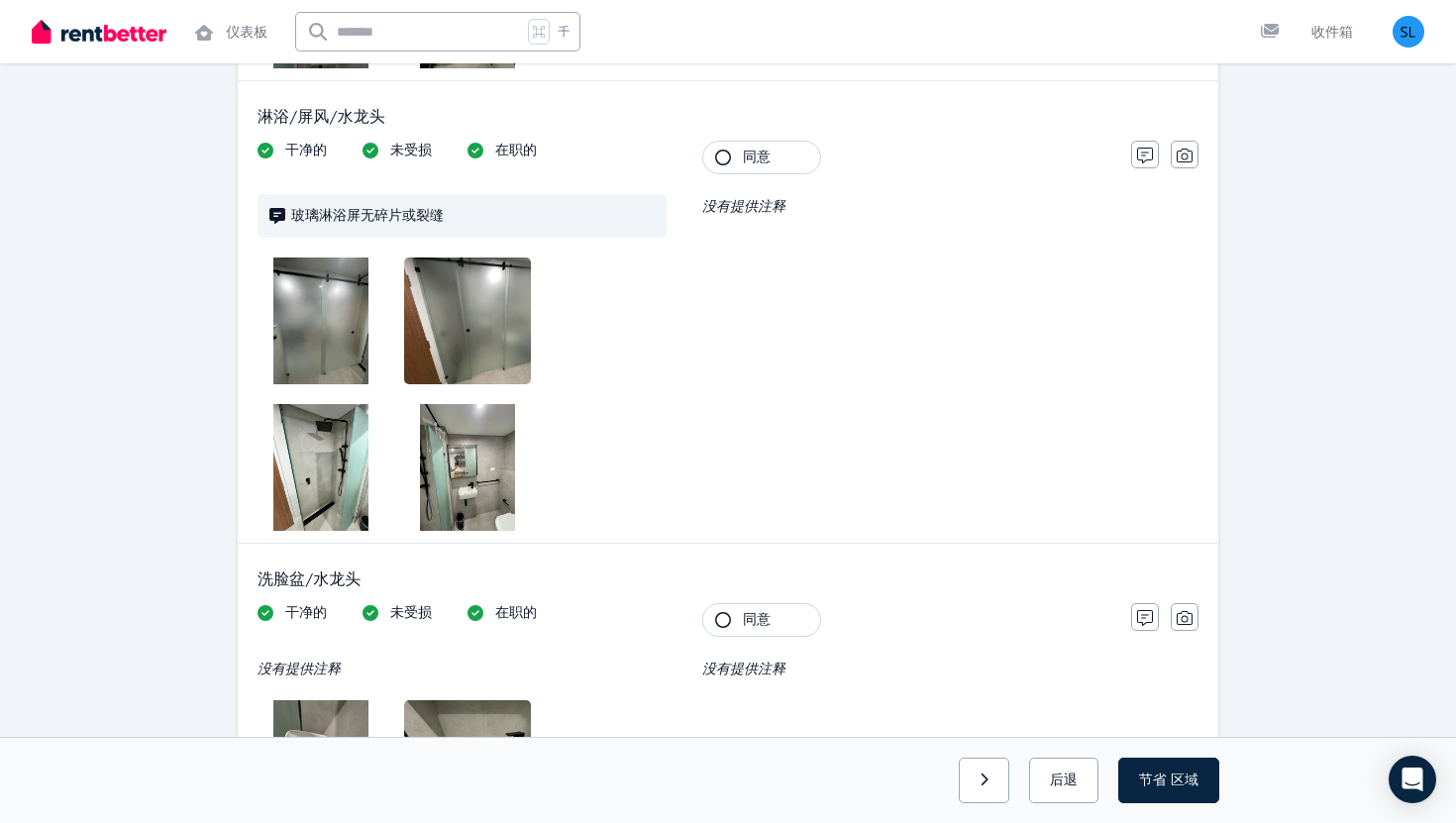 click at bounding box center (321, 321) 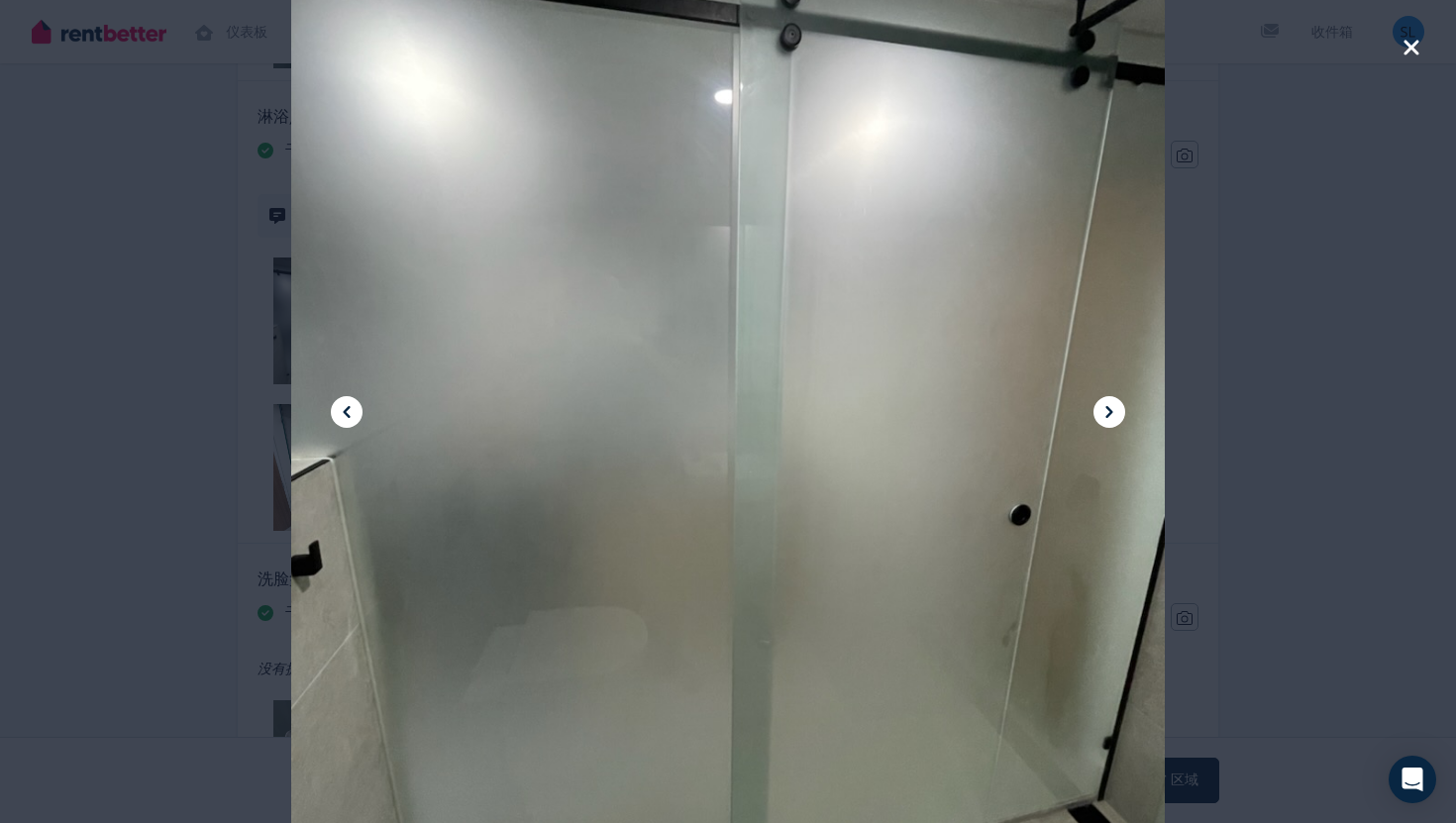 click 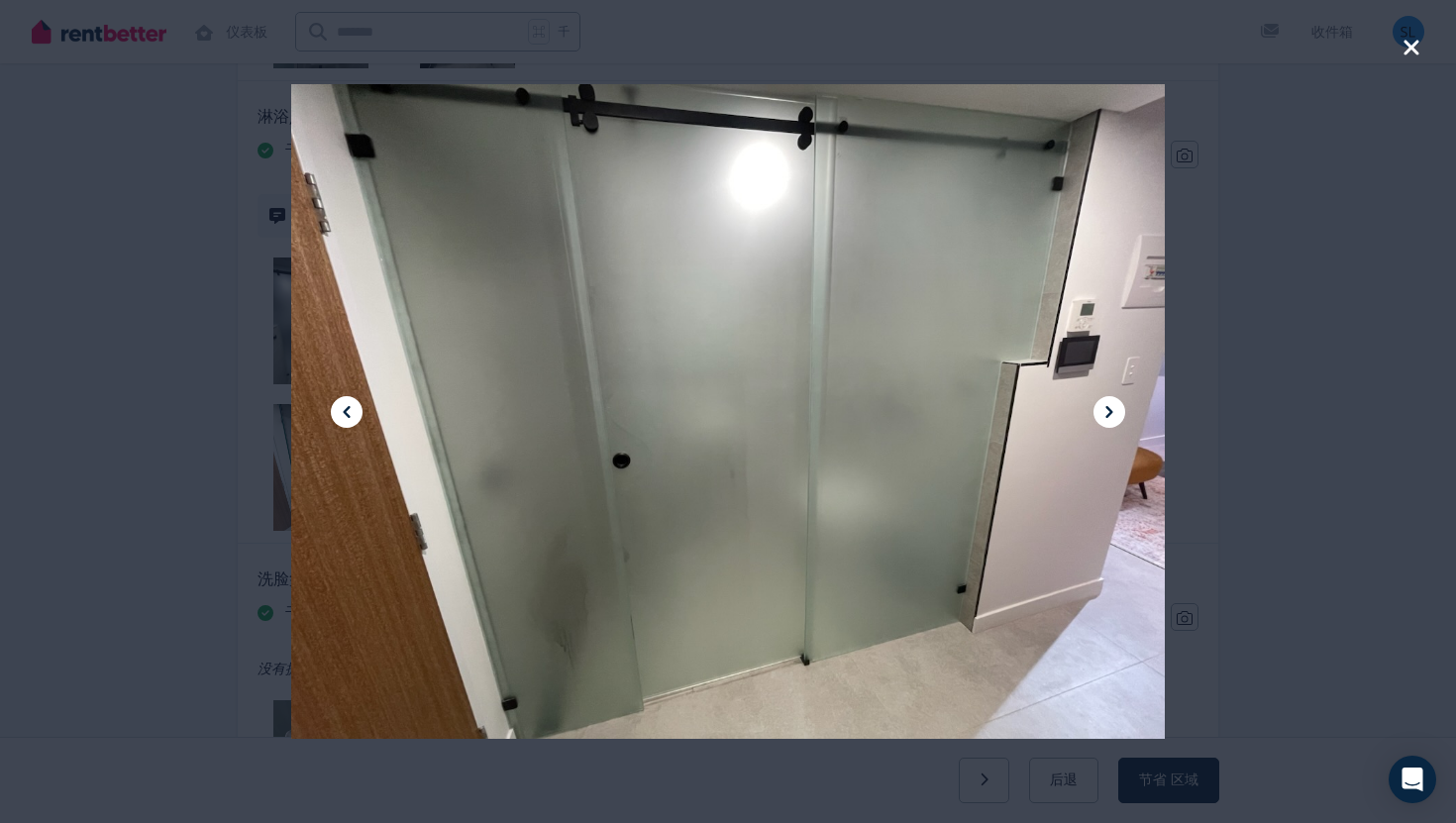 click 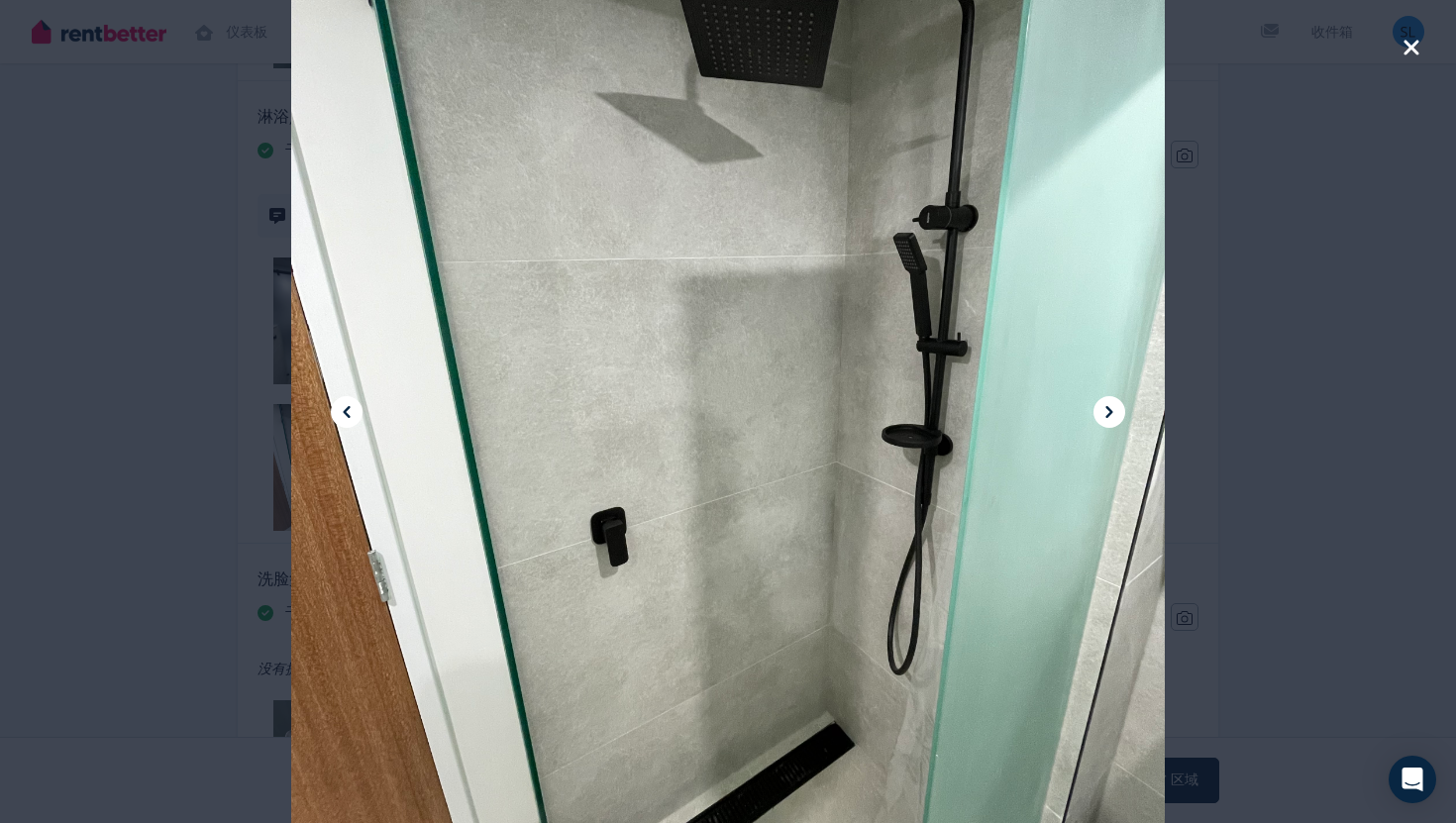 click 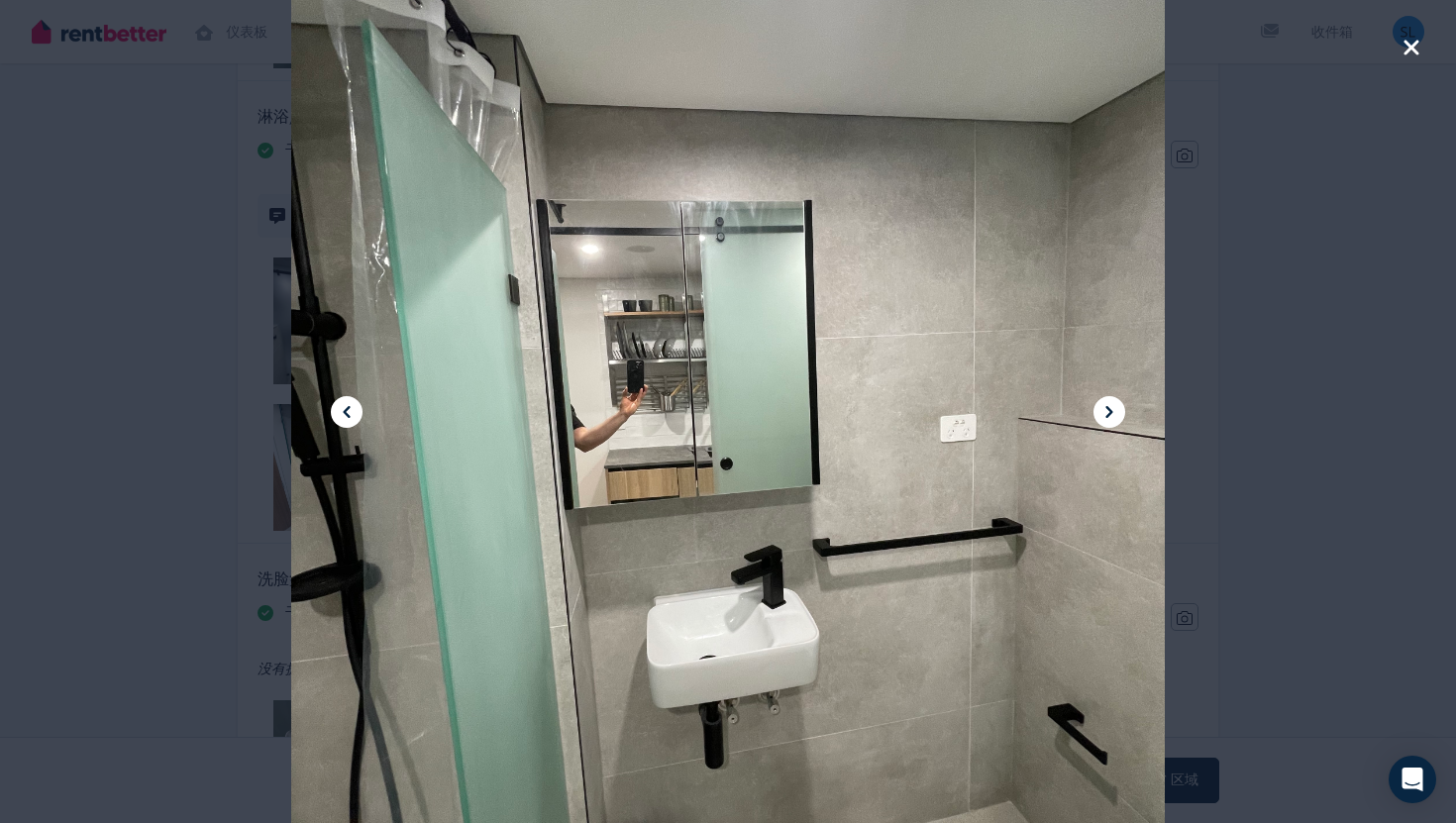 click 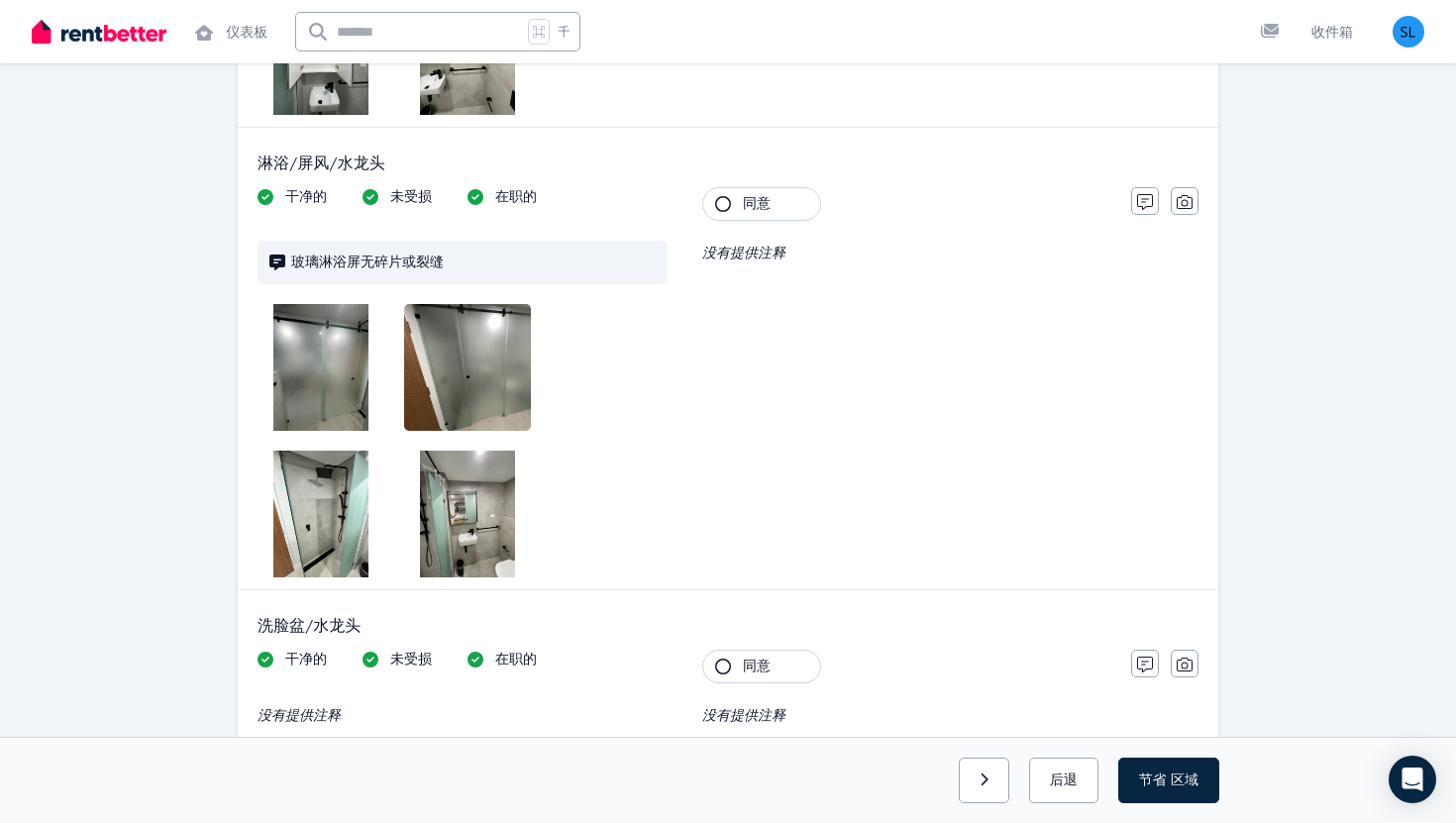 scroll, scrollTop: 1996, scrollLeft: 0, axis: vertical 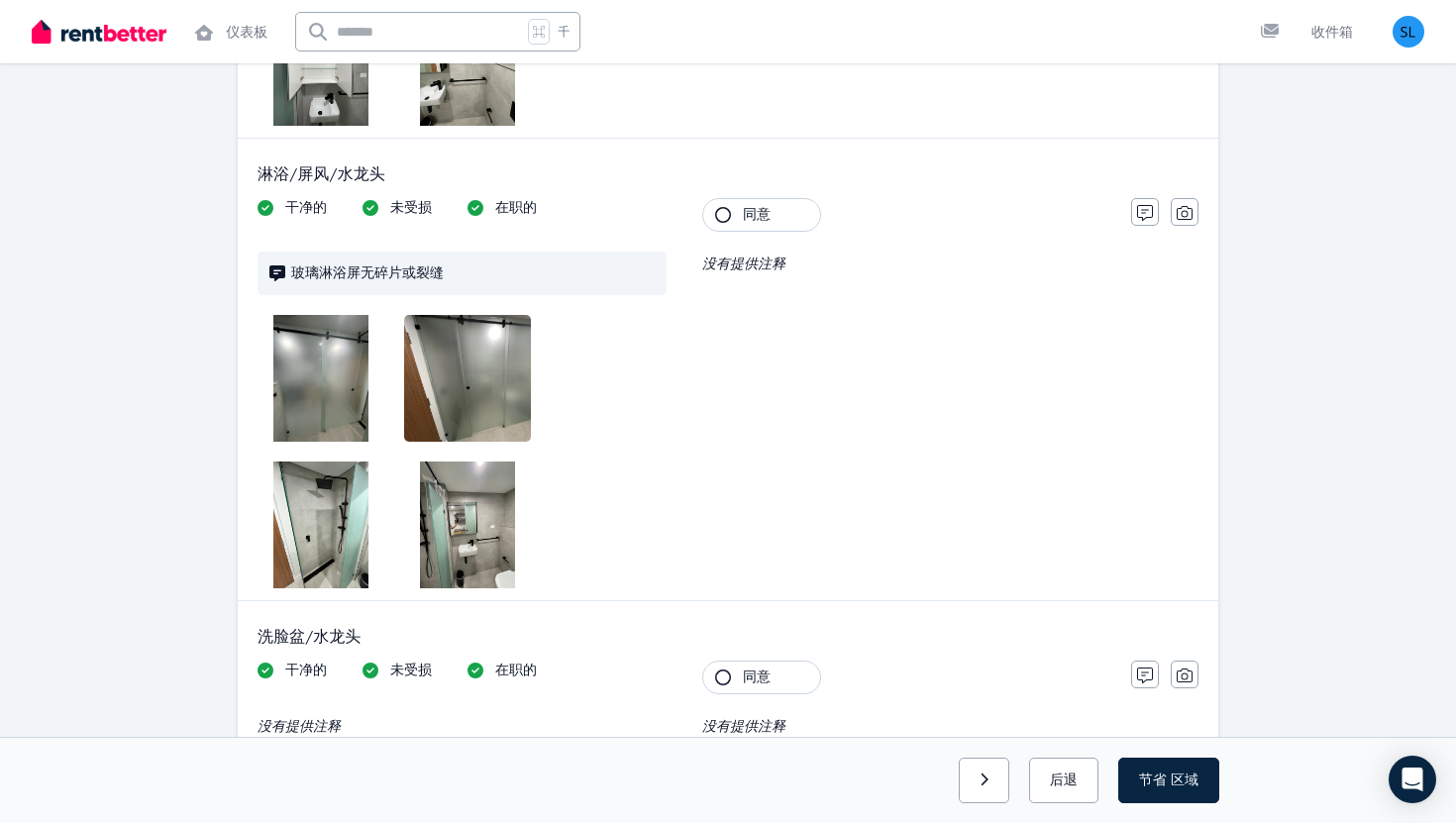 click on "同意" at bounding box center [757, 214] 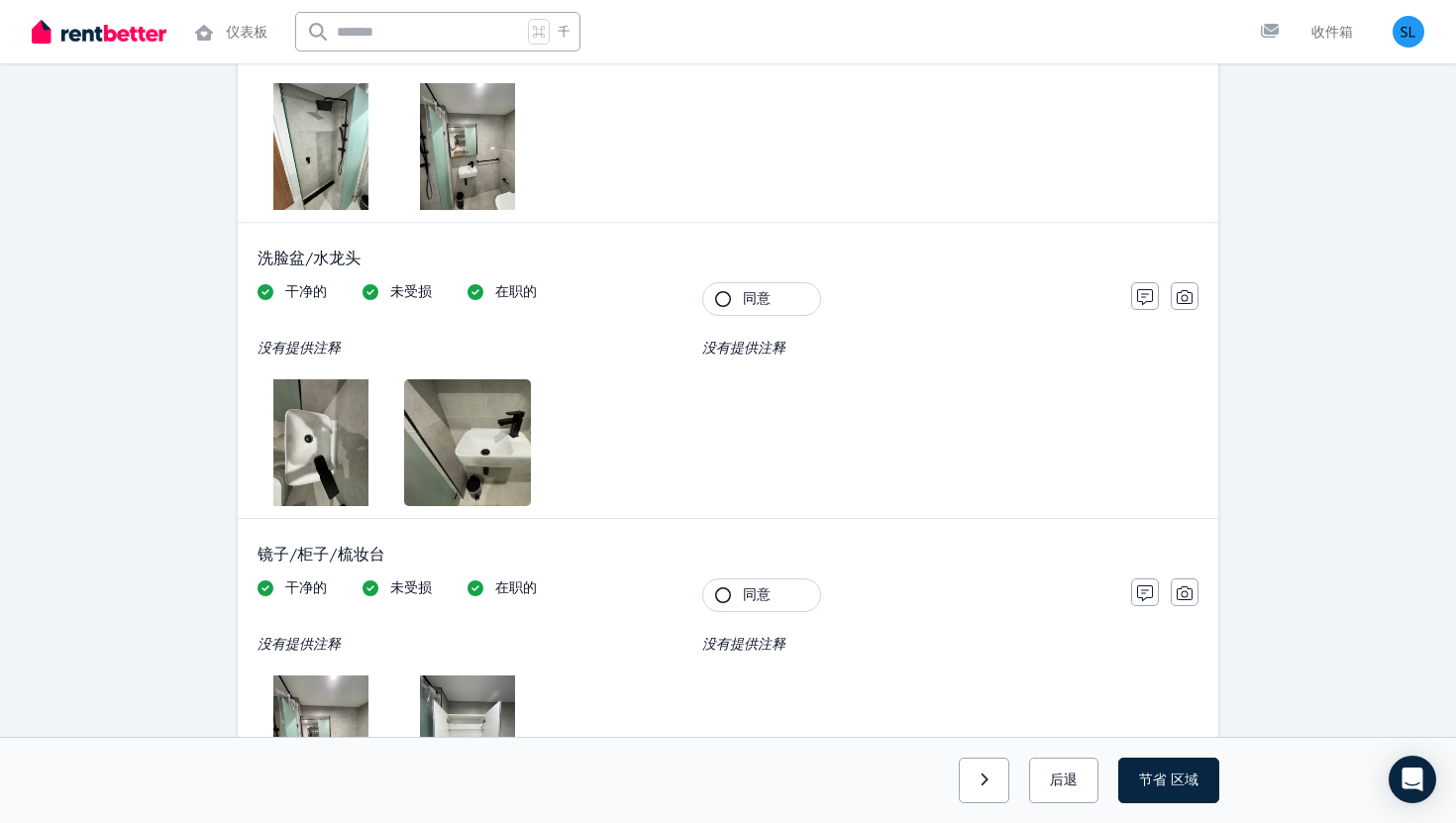 scroll, scrollTop: 2391, scrollLeft: 0, axis: vertical 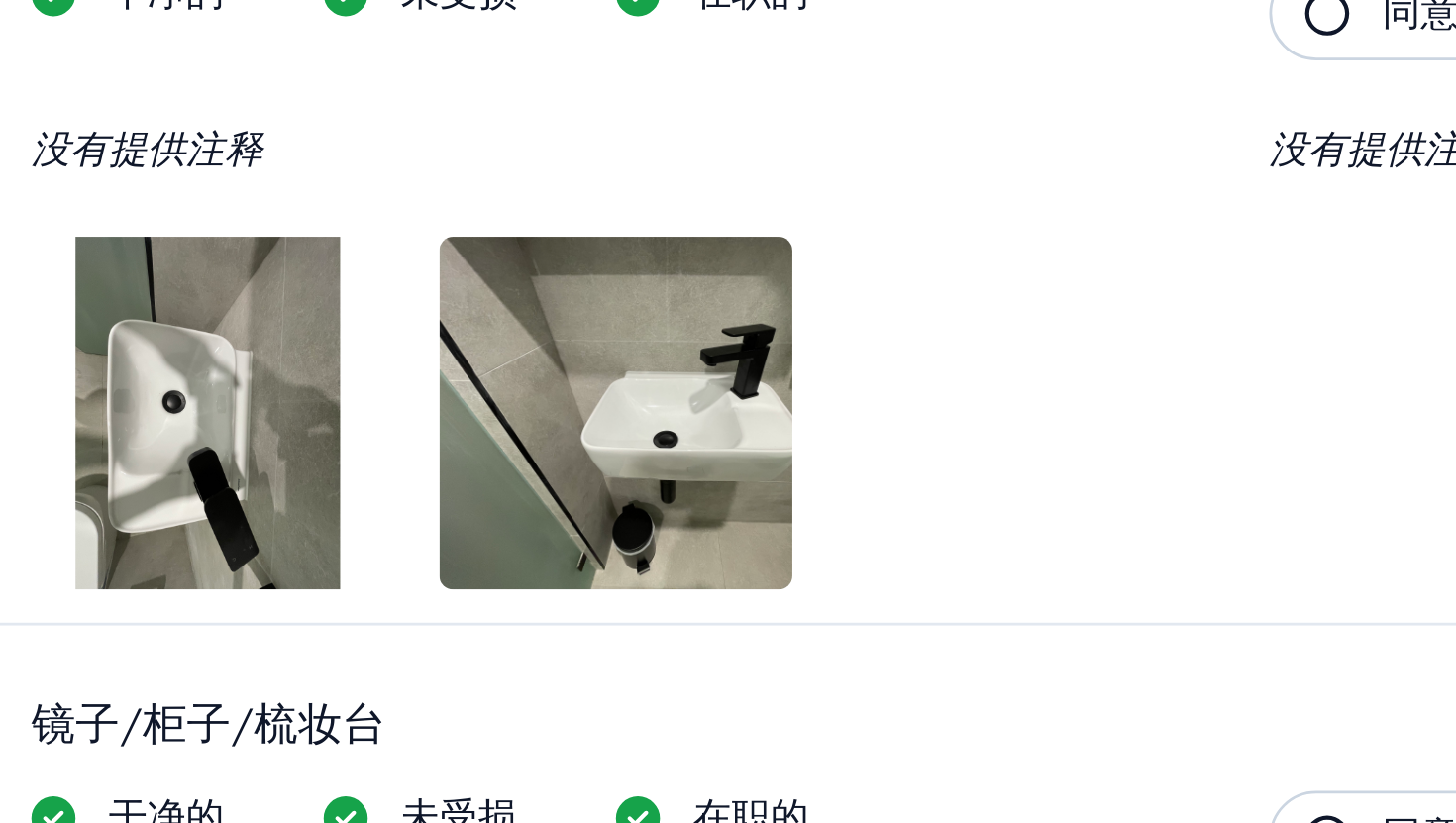 click at bounding box center (488, 426) 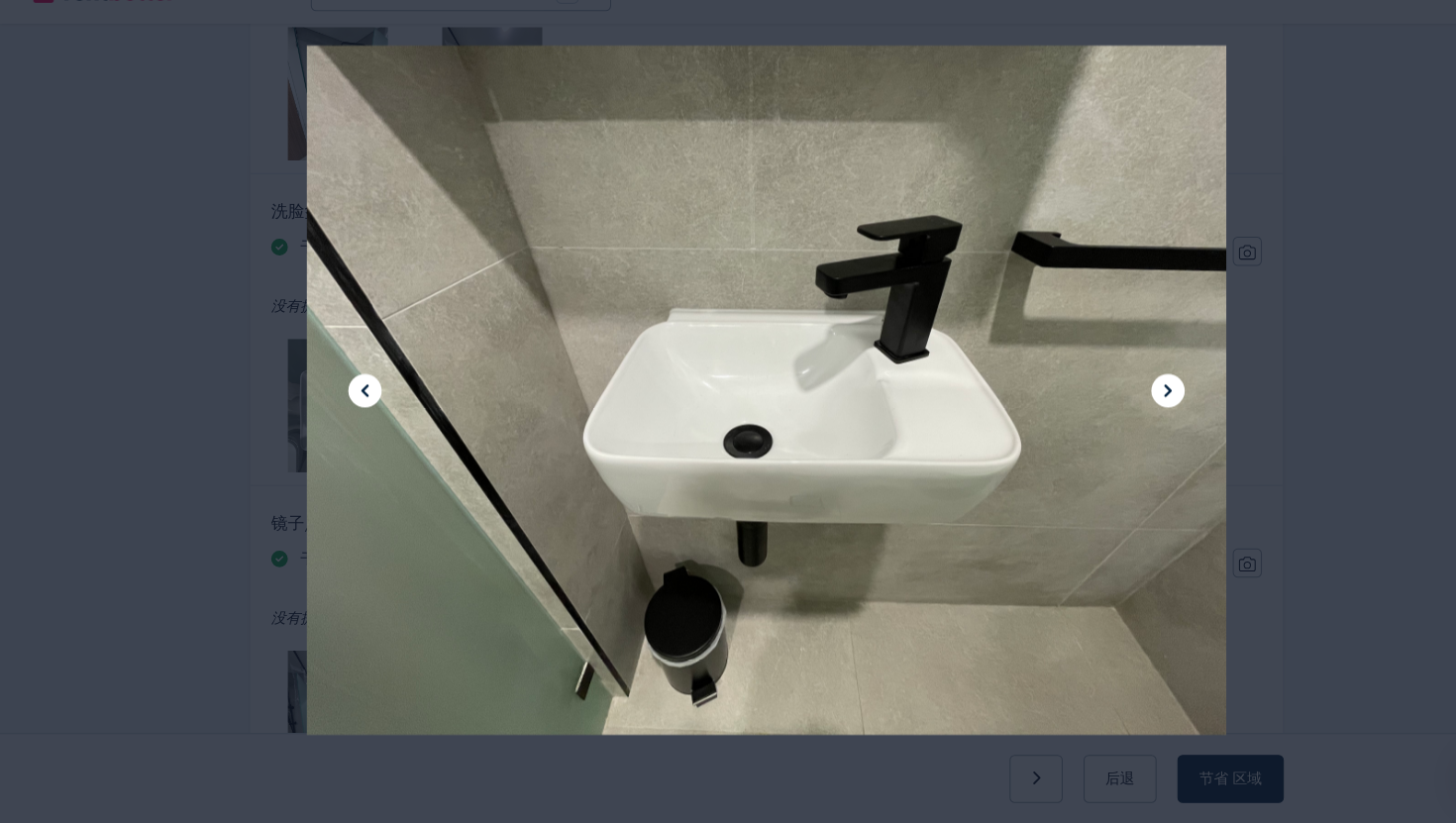 scroll, scrollTop: 2391, scrollLeft: 0, axis: vertical 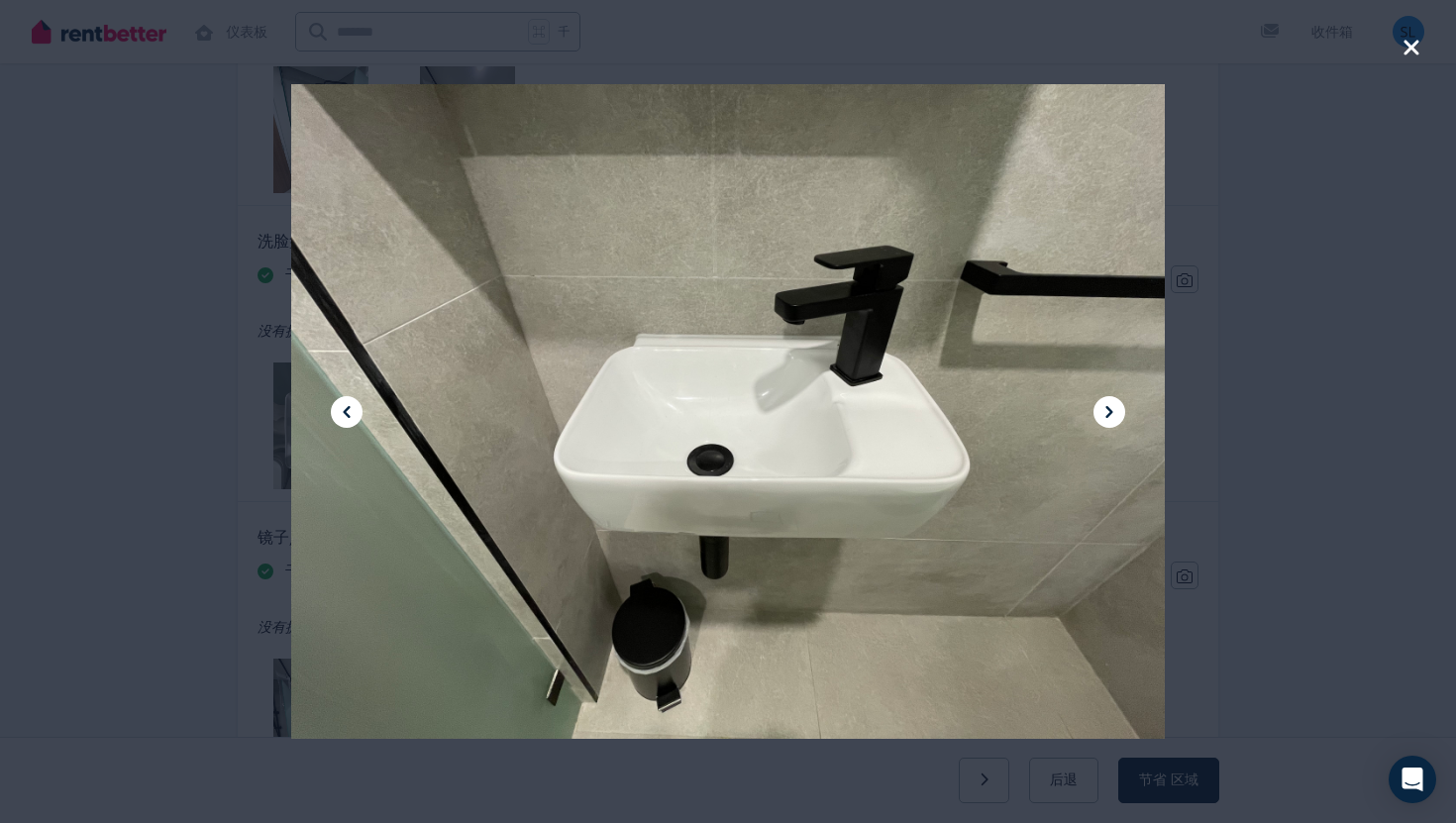 click 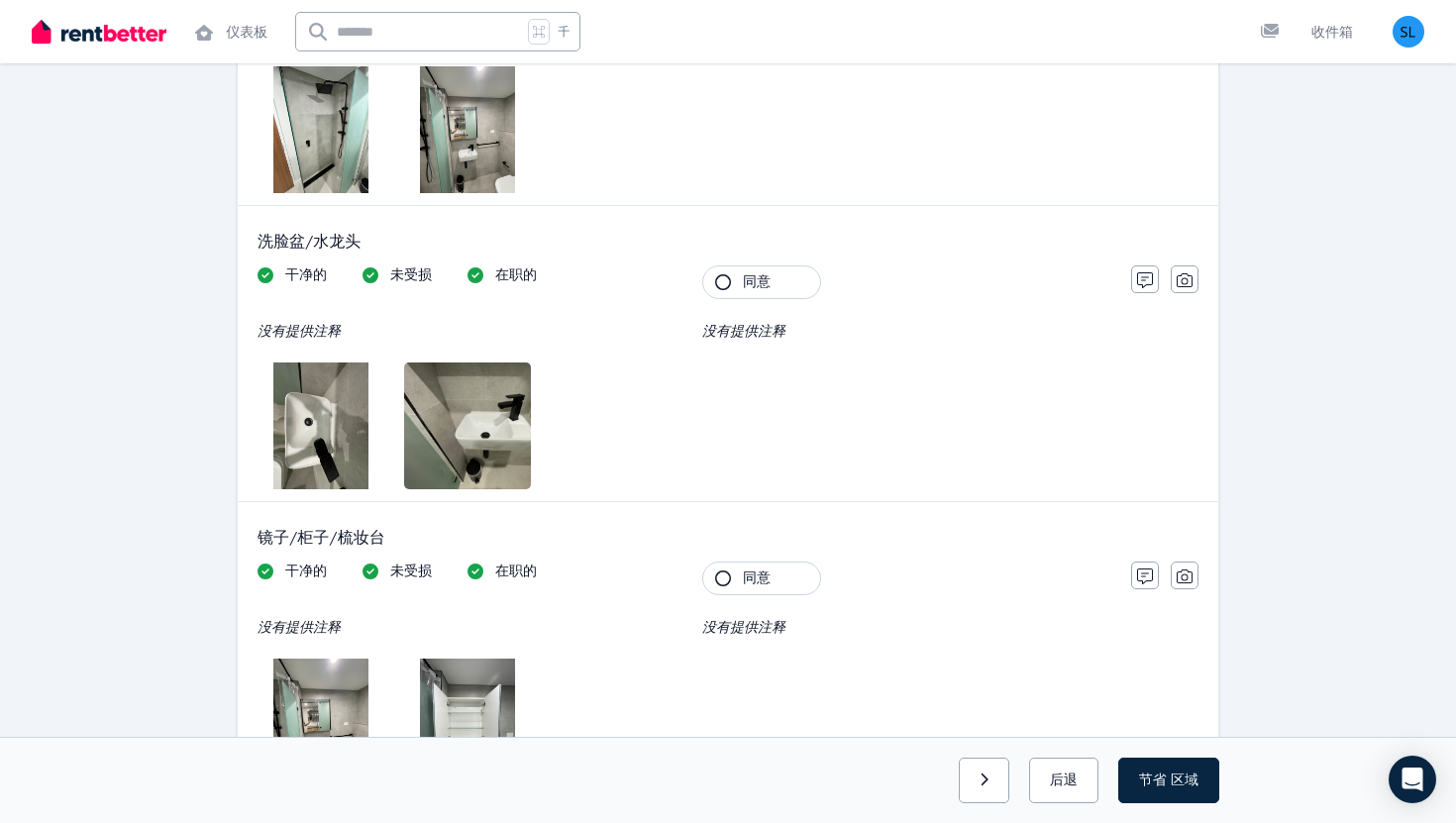 click at bounding box center (321, 426) 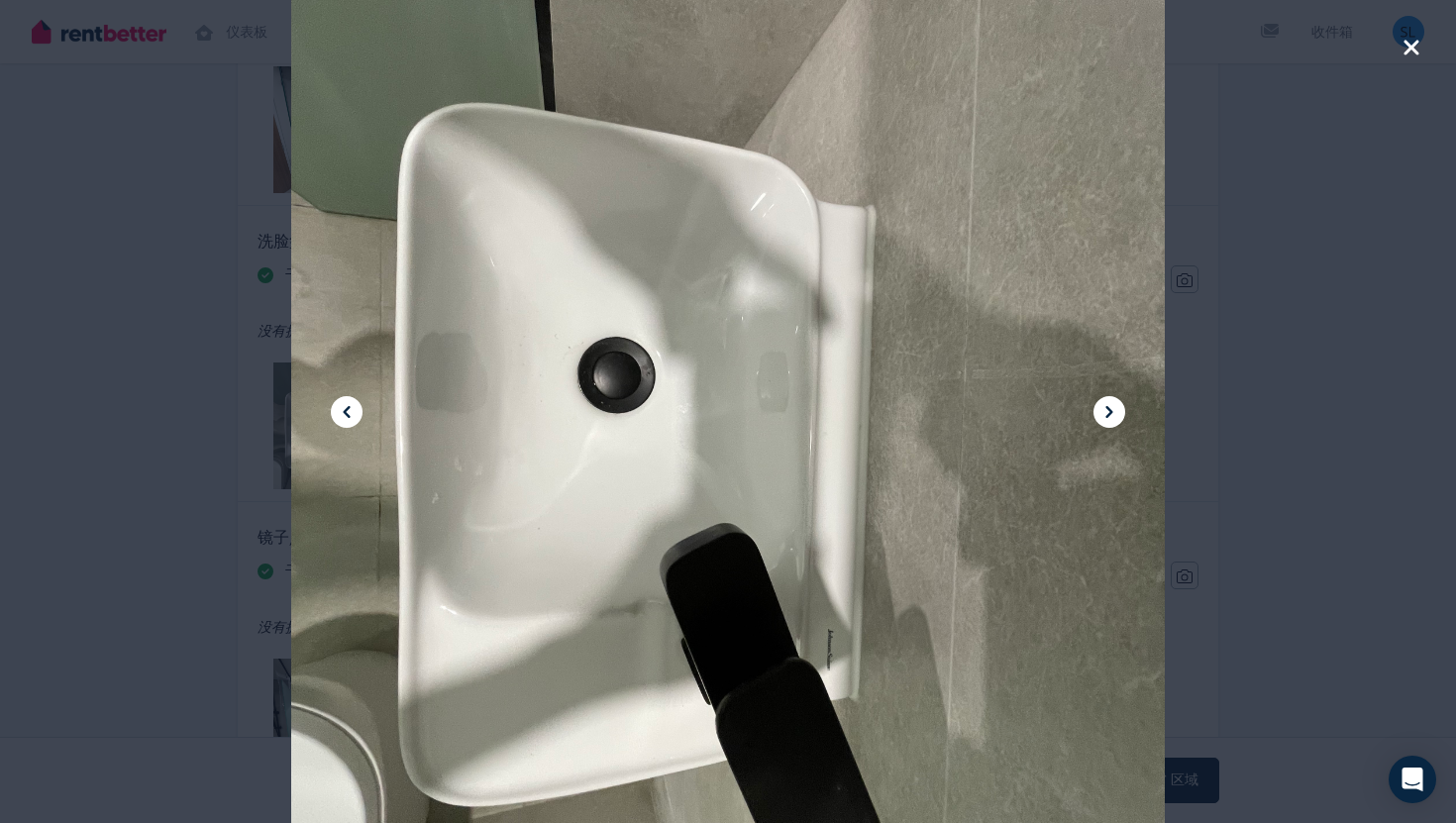 click 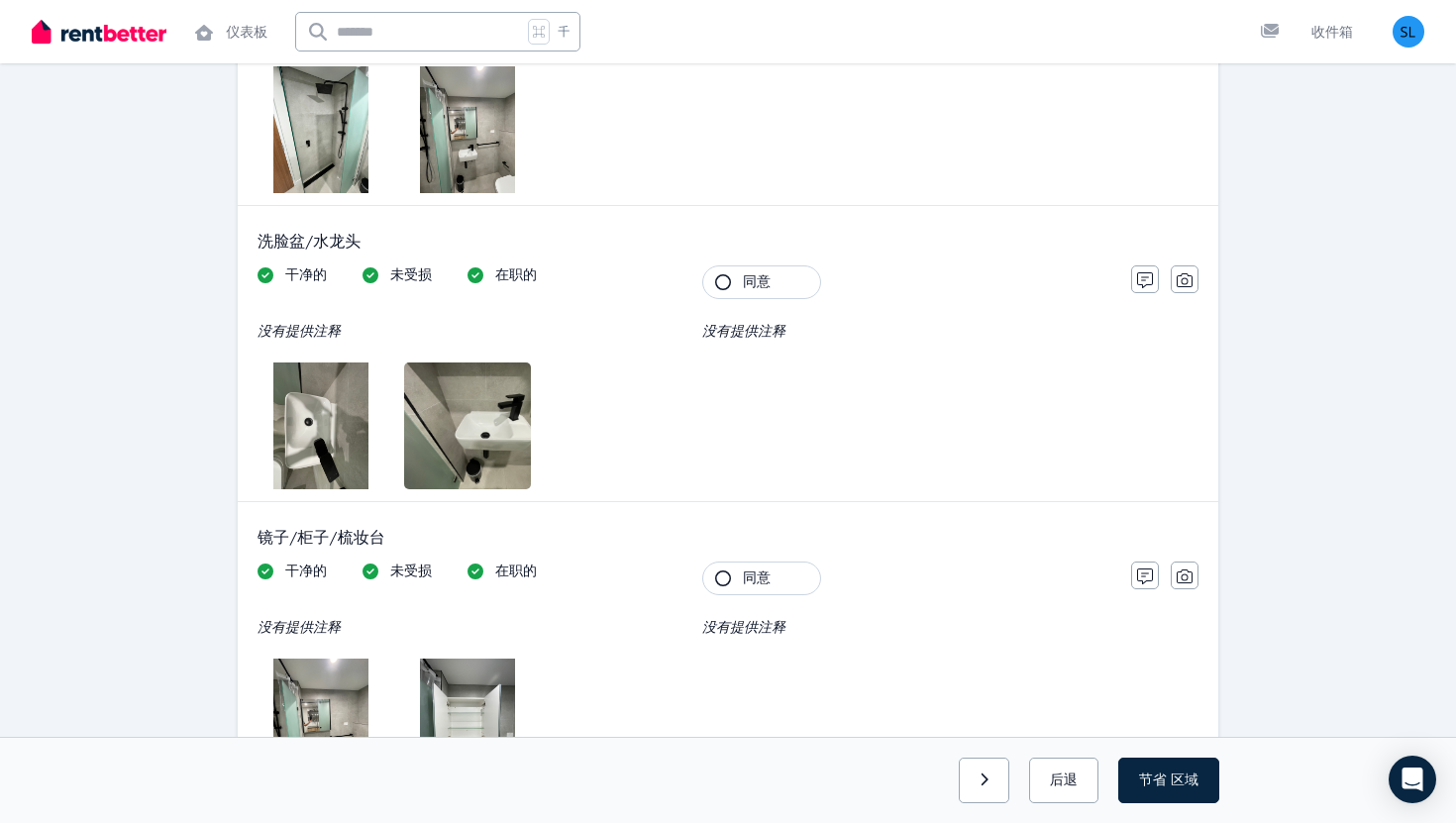 click on "同意" at bounding box center [757, 282] 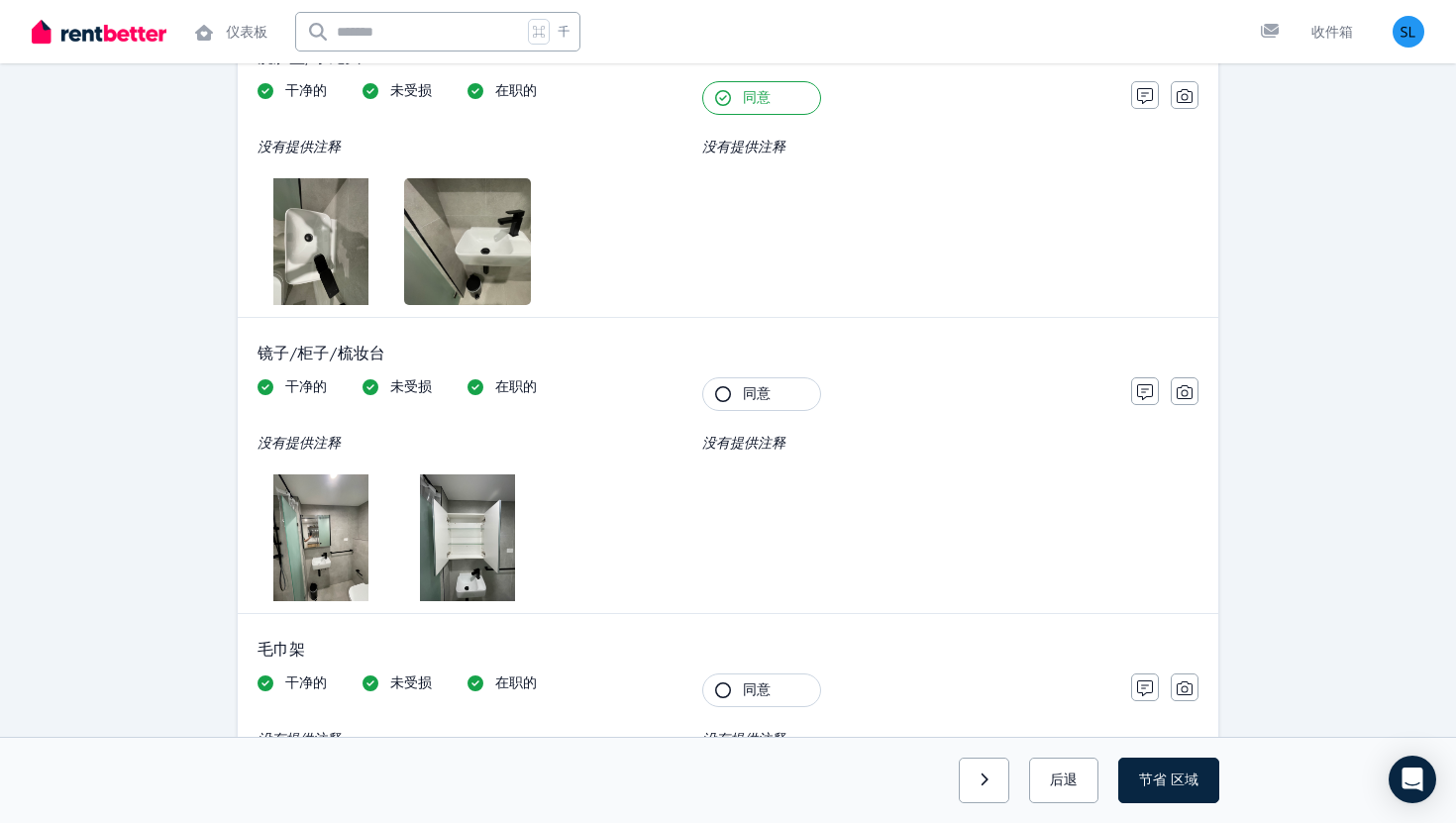 scroll, scrollTop: 2629, scrollLeft: 0, axis: vertical 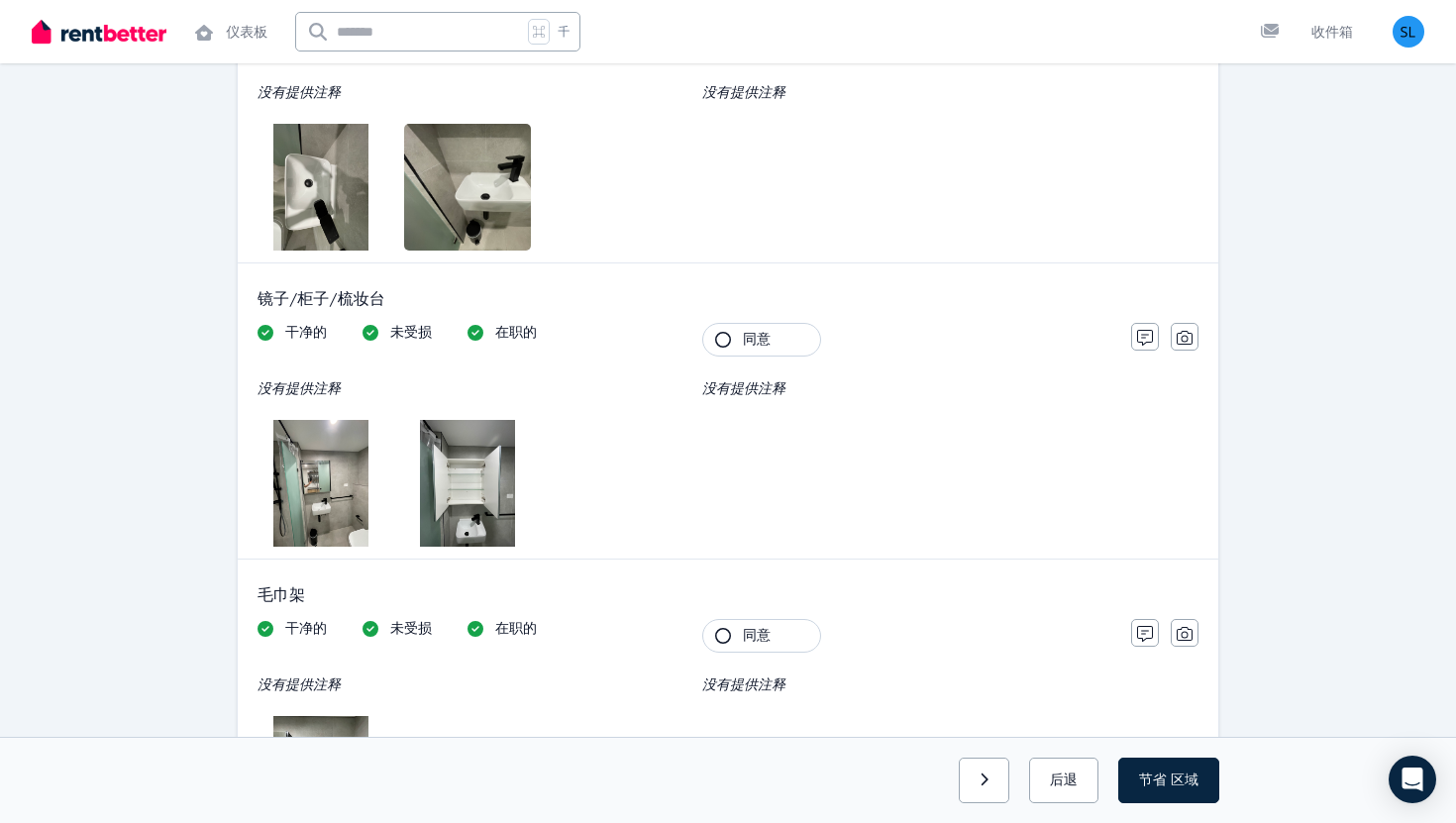 click on "同意" at bounding box center (757, 339) 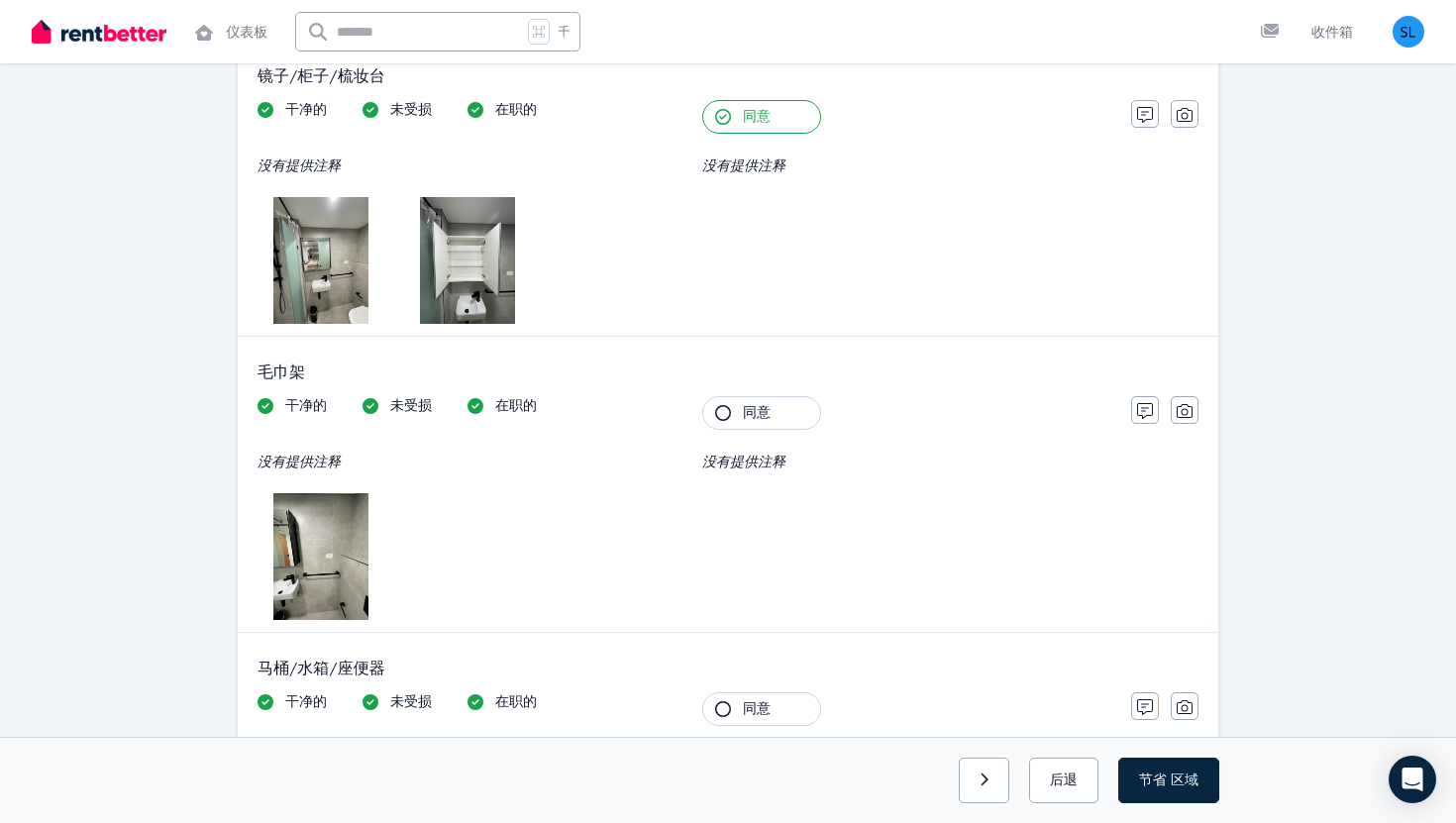 scroll, scrollTop: 2853, scrollLeft: 0, axis: vertical 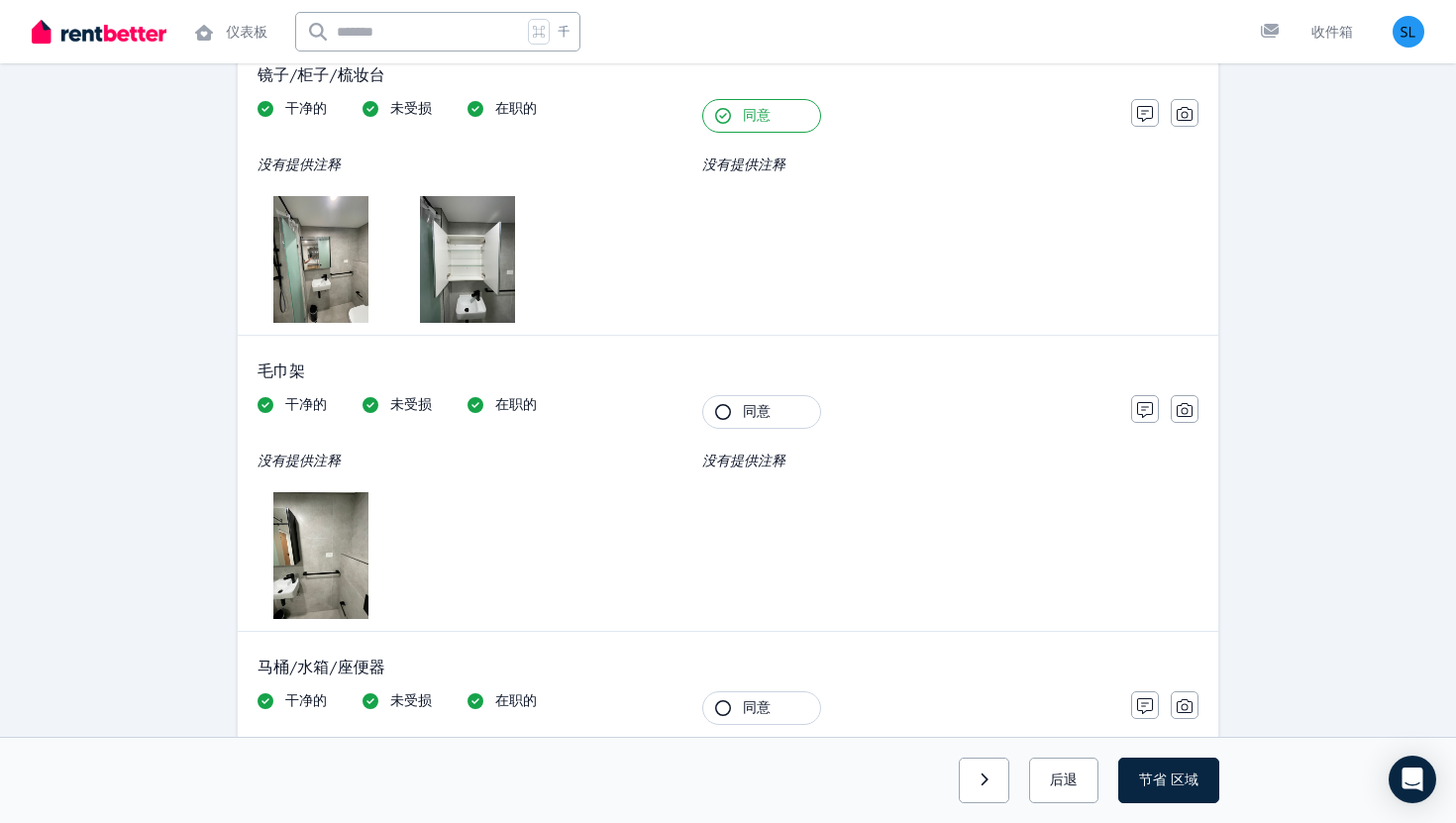 click on "同意" at bounding box center (757, 412) 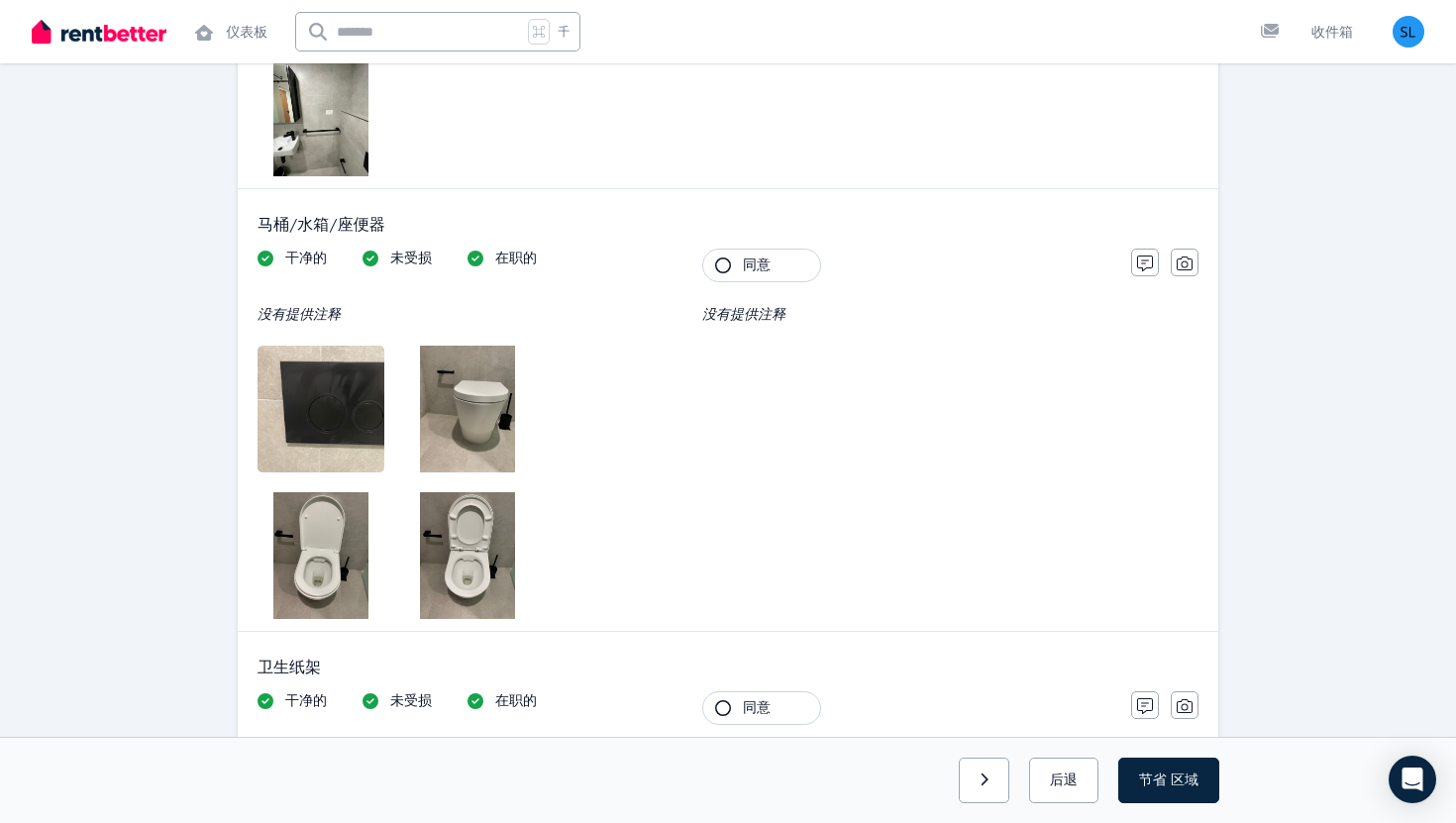 scroll, scrollTop: 3301, scrollLeft: 0, axis: vertical 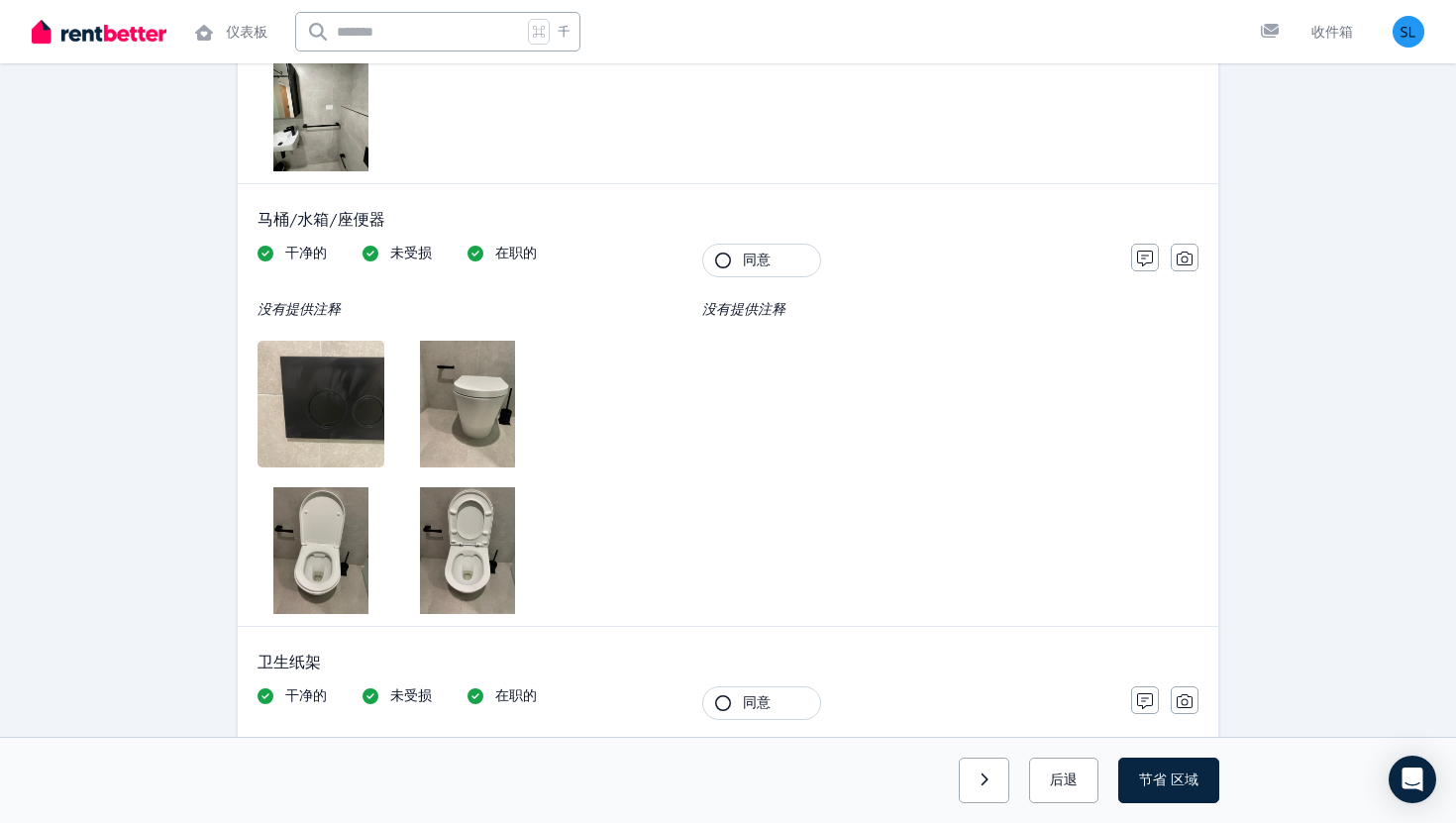 click on "同意" at bounding box center (757, 259) 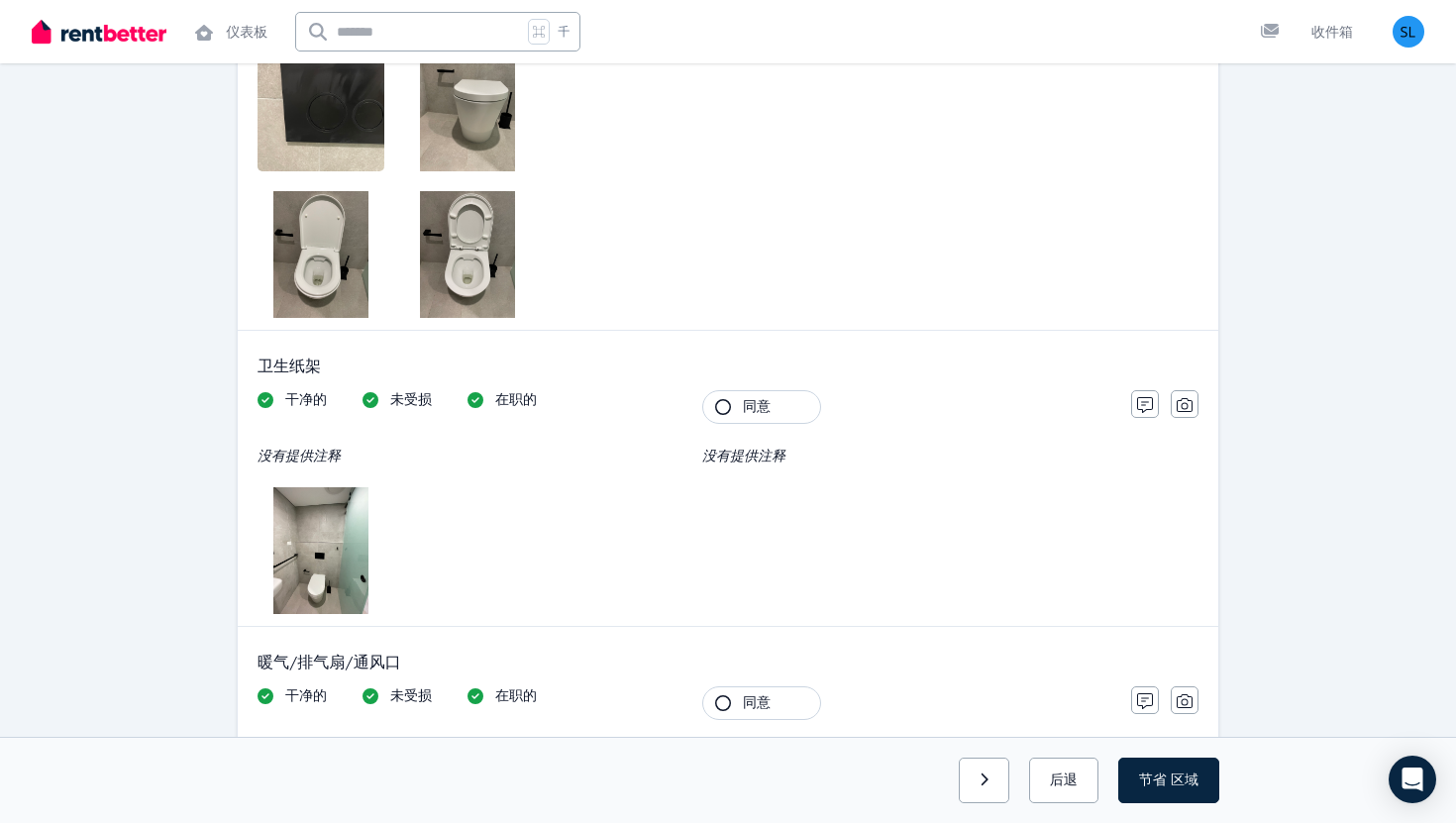 scroll, scrollTop: 3607, scrollLeft: 0, axis: vertical 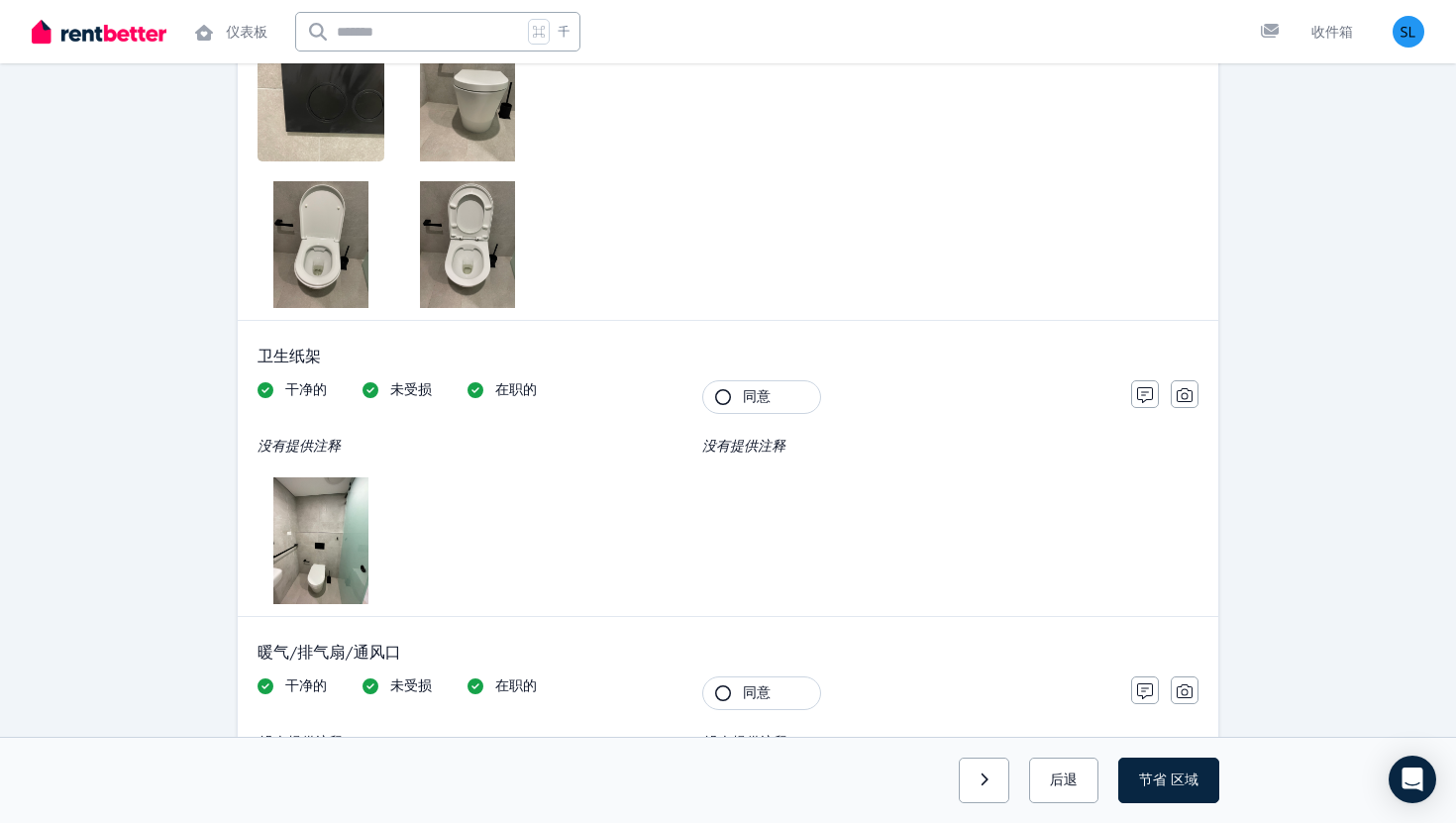 click on "同意" at bounding box center (757, 396) 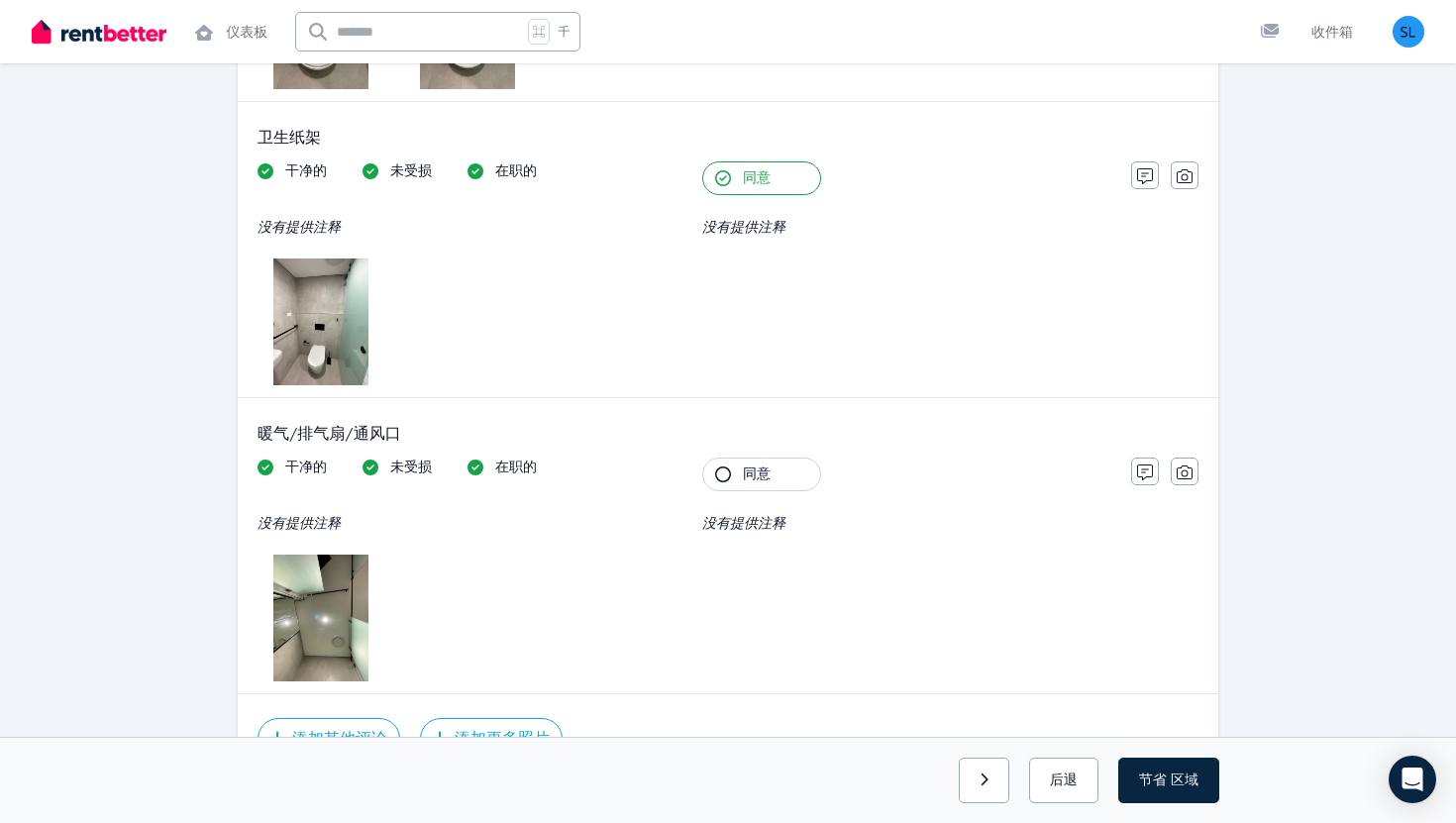 scroll, scrollTop: 3945, scrollLeft: 0, axis: vertical 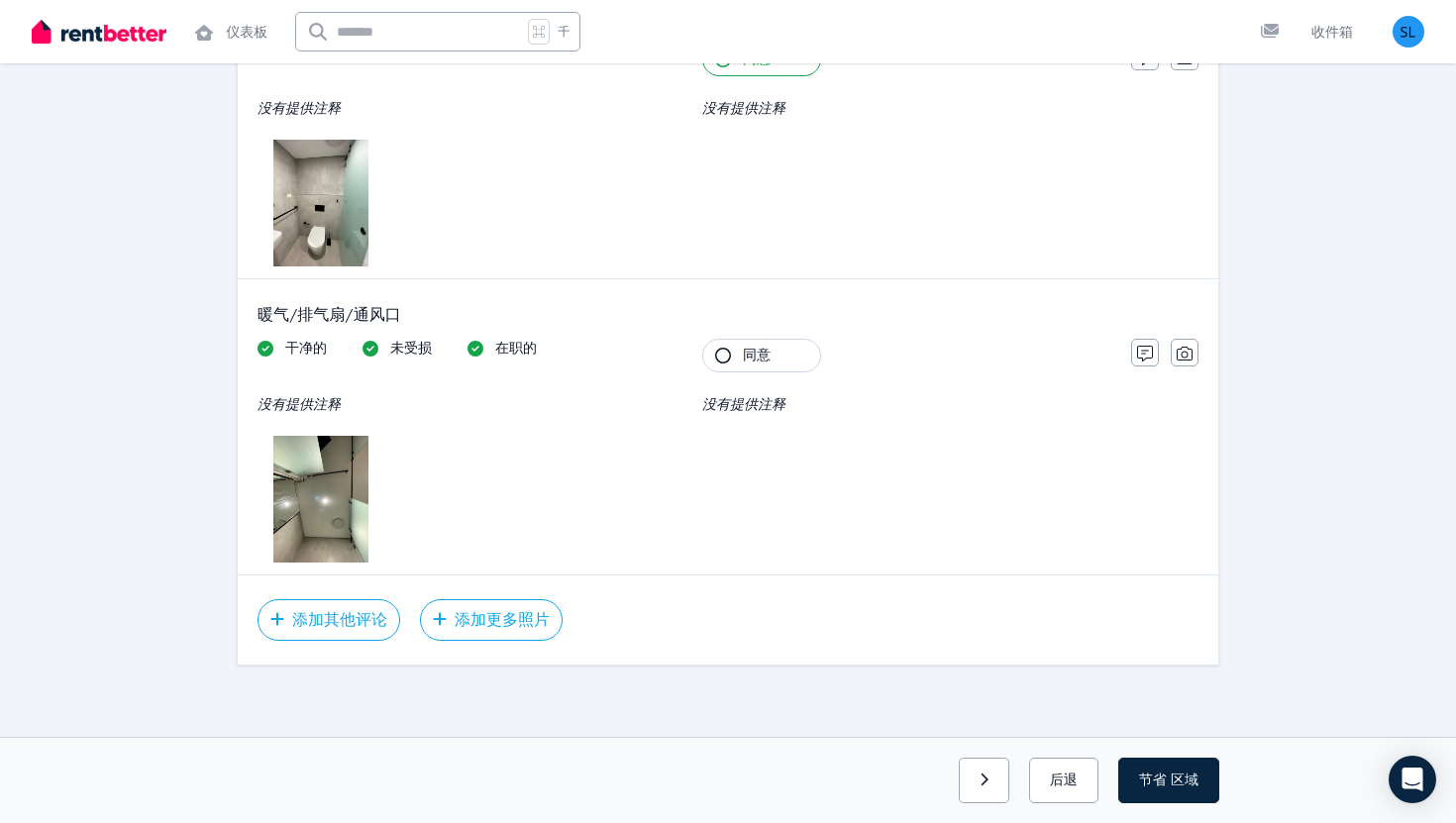 click on "同意" at bounding box center [757, 355] 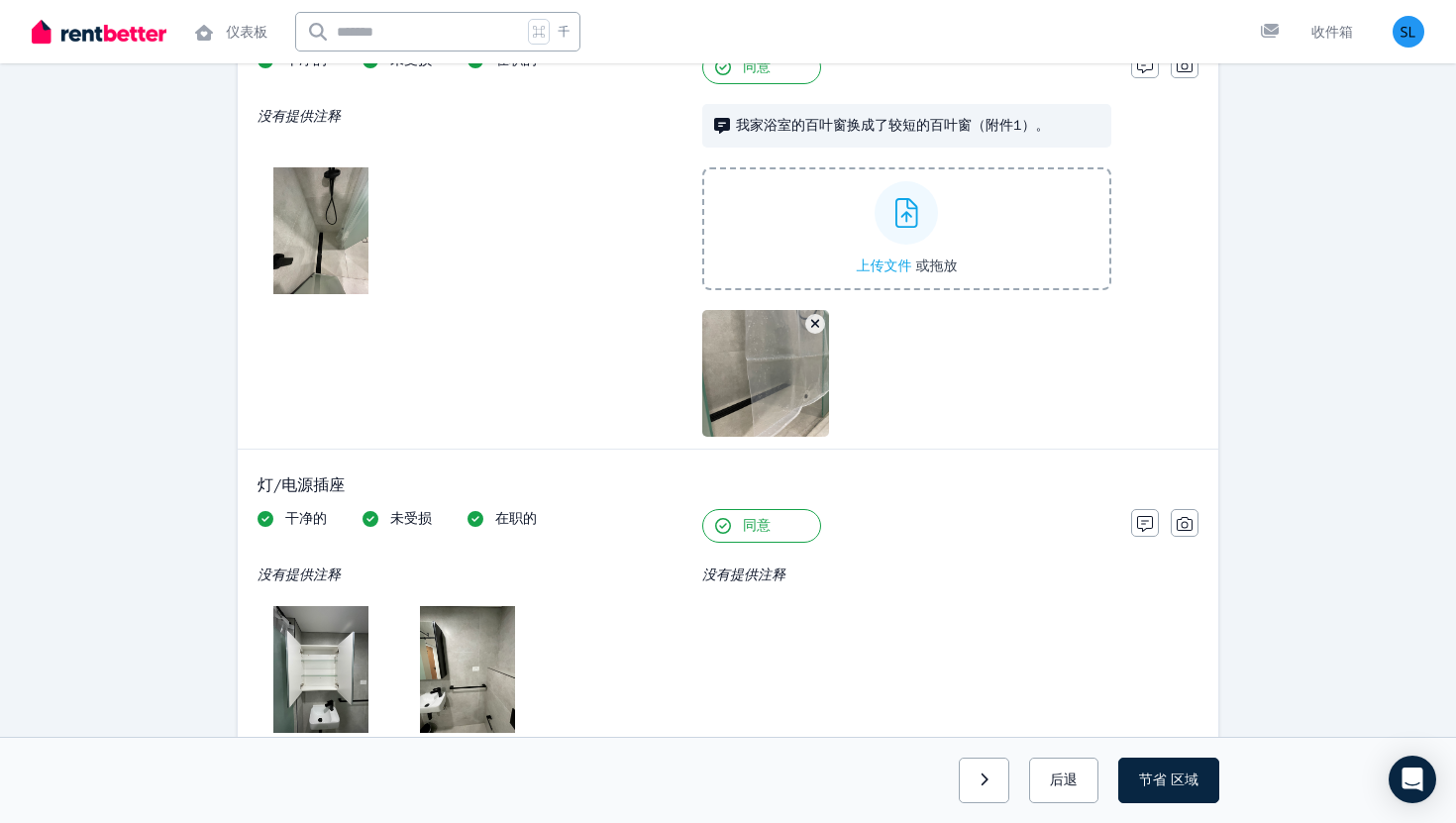 scroll, scrollTop: 1384, scrollLeft: 0, axis: vertical 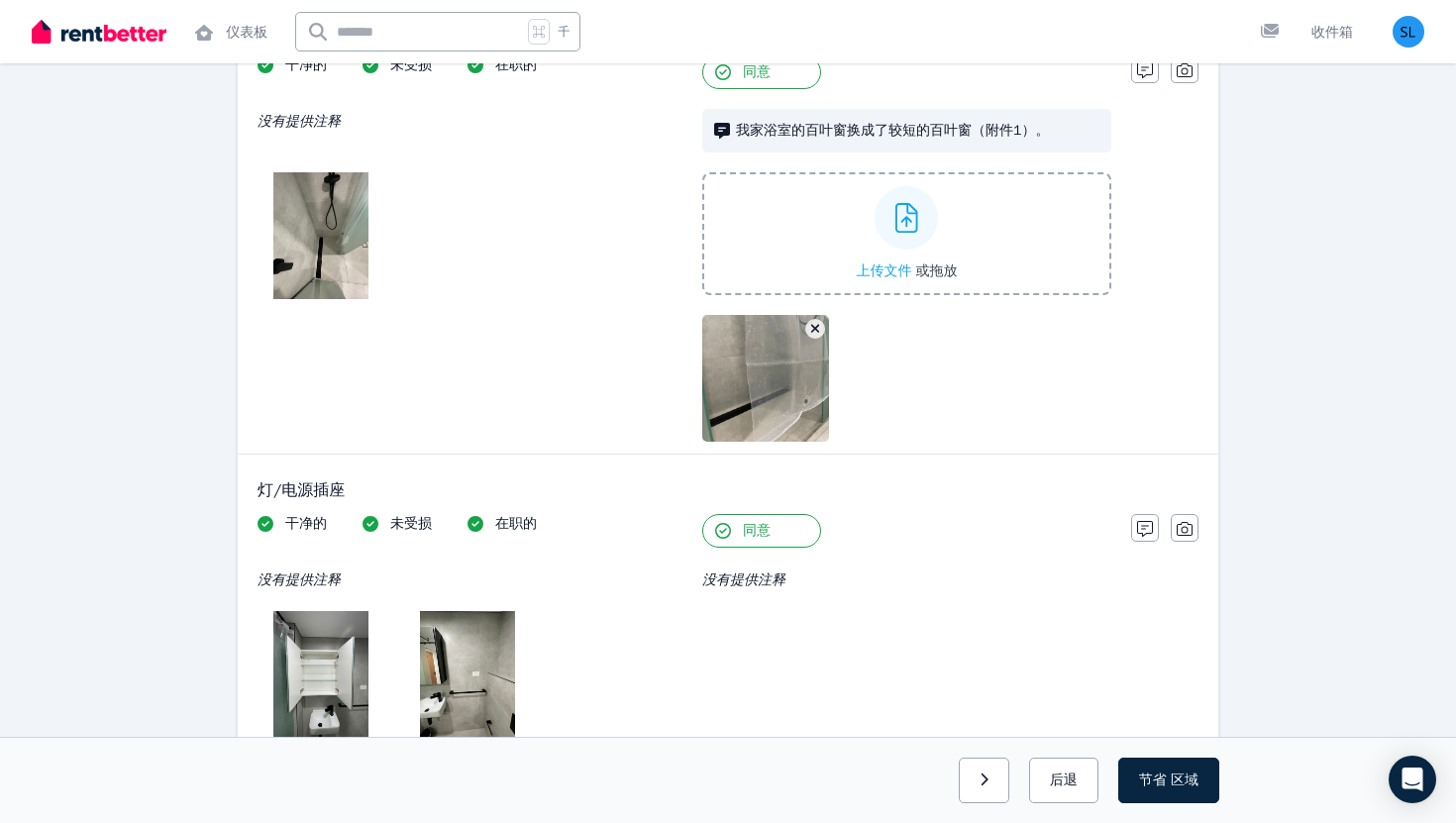 click at bounding box center [321, 236] 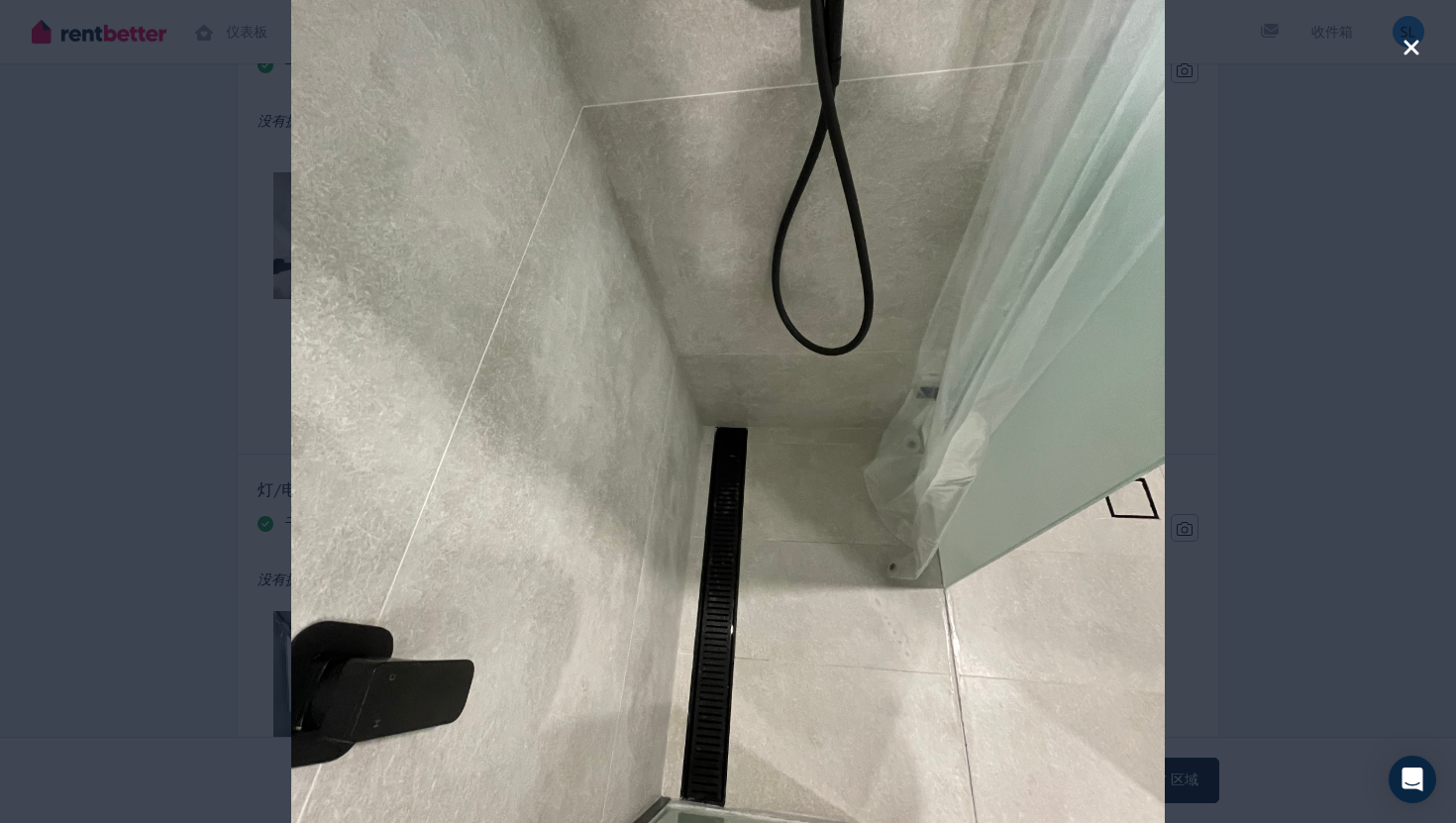 click 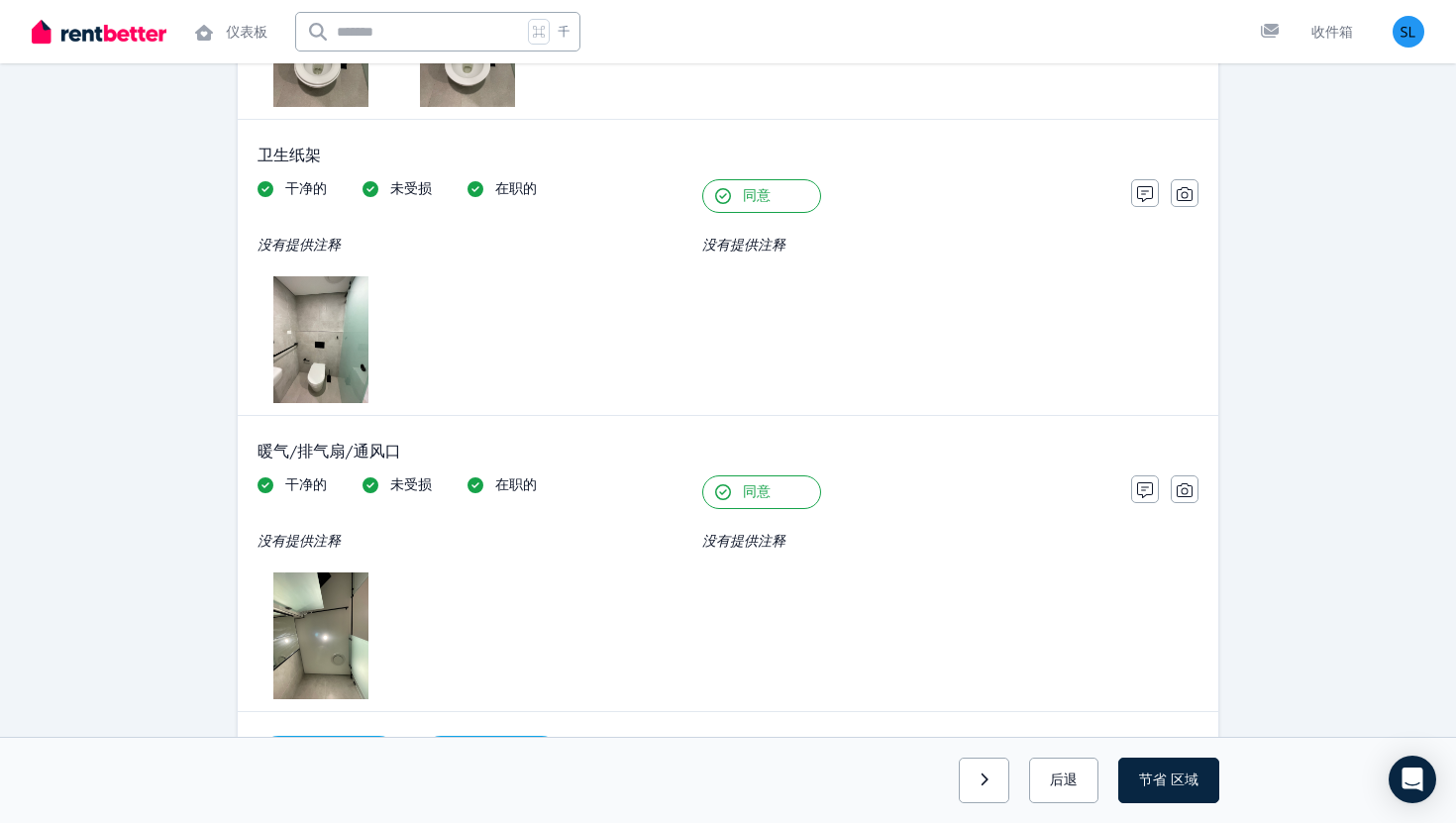 scroll, scrollTop: 3945, scrollLeft: 0, axis: vertical 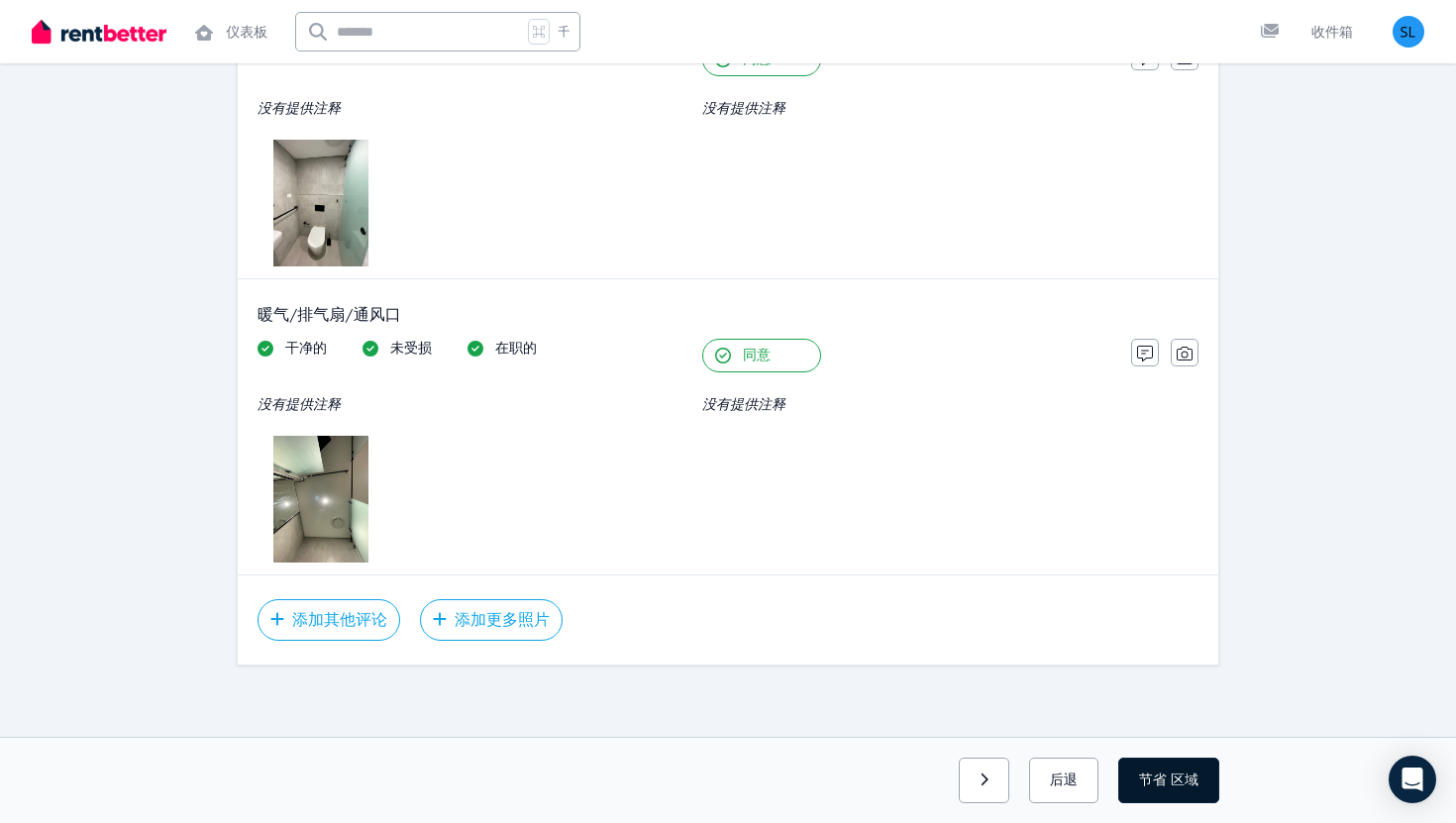 click on "节省" at bounding box center [1153, 779] 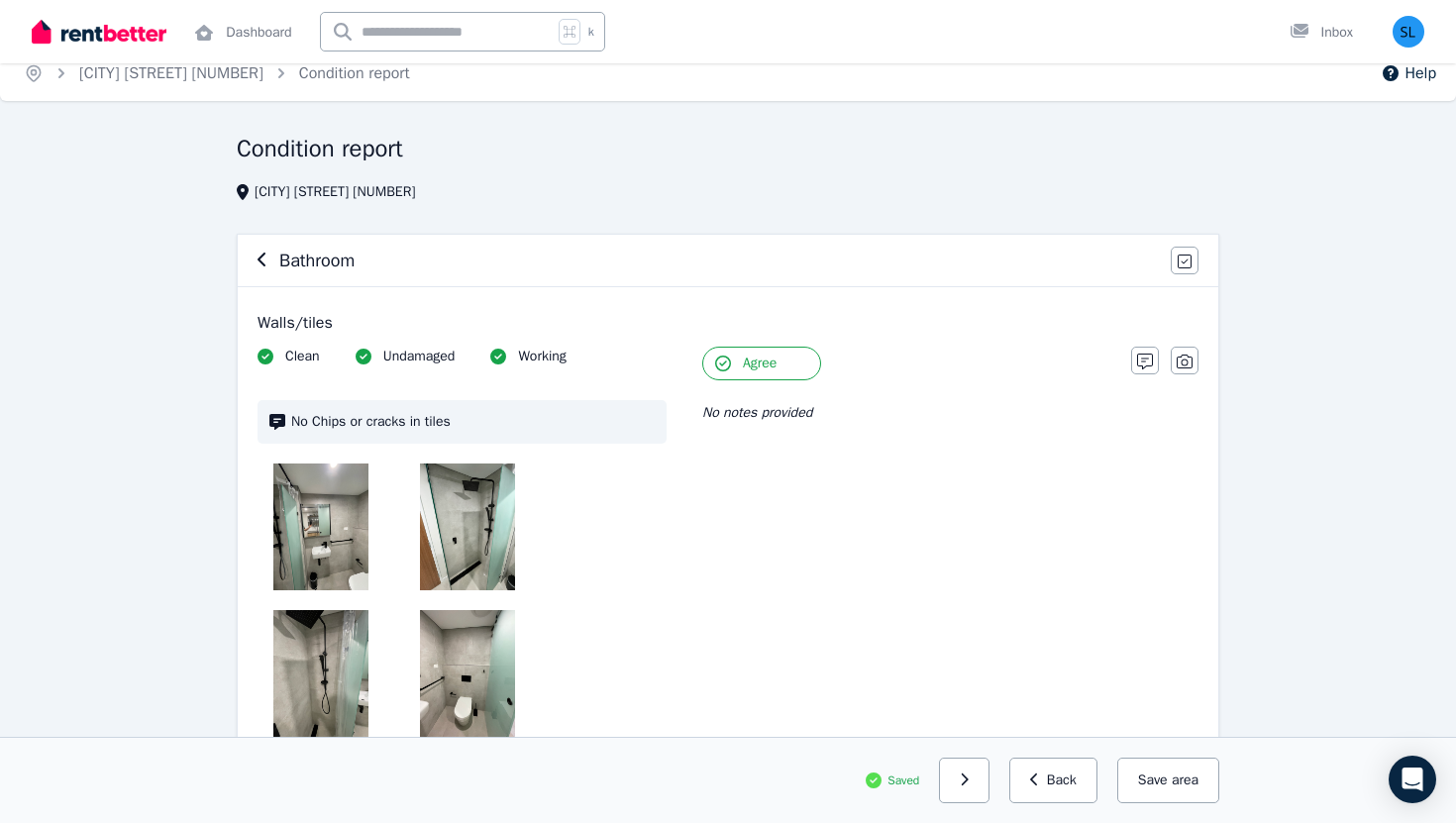 scroll, scrollTop: 0, scrollLeft: 0, axis: both 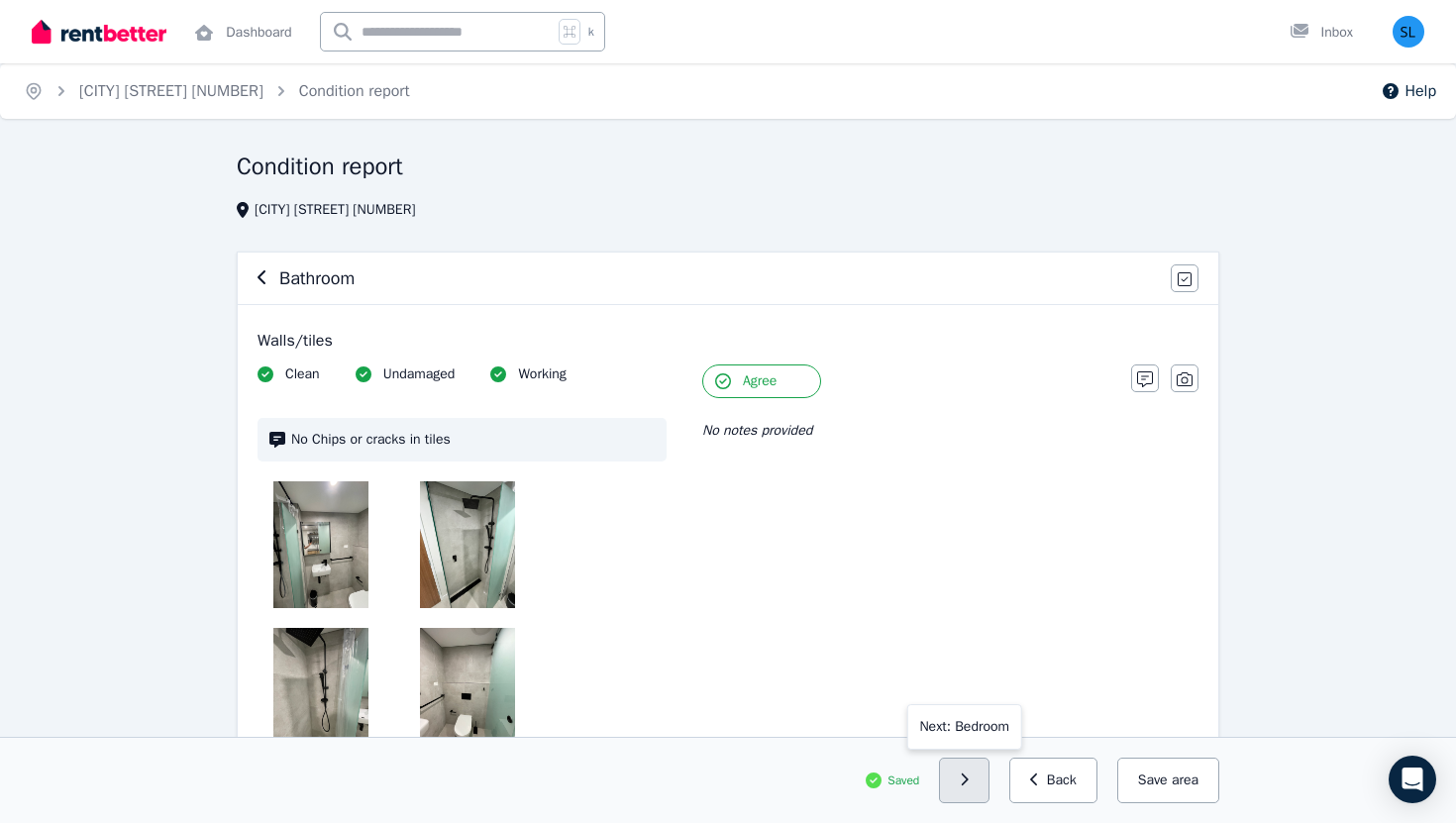 click at bounding box center [964, 780] 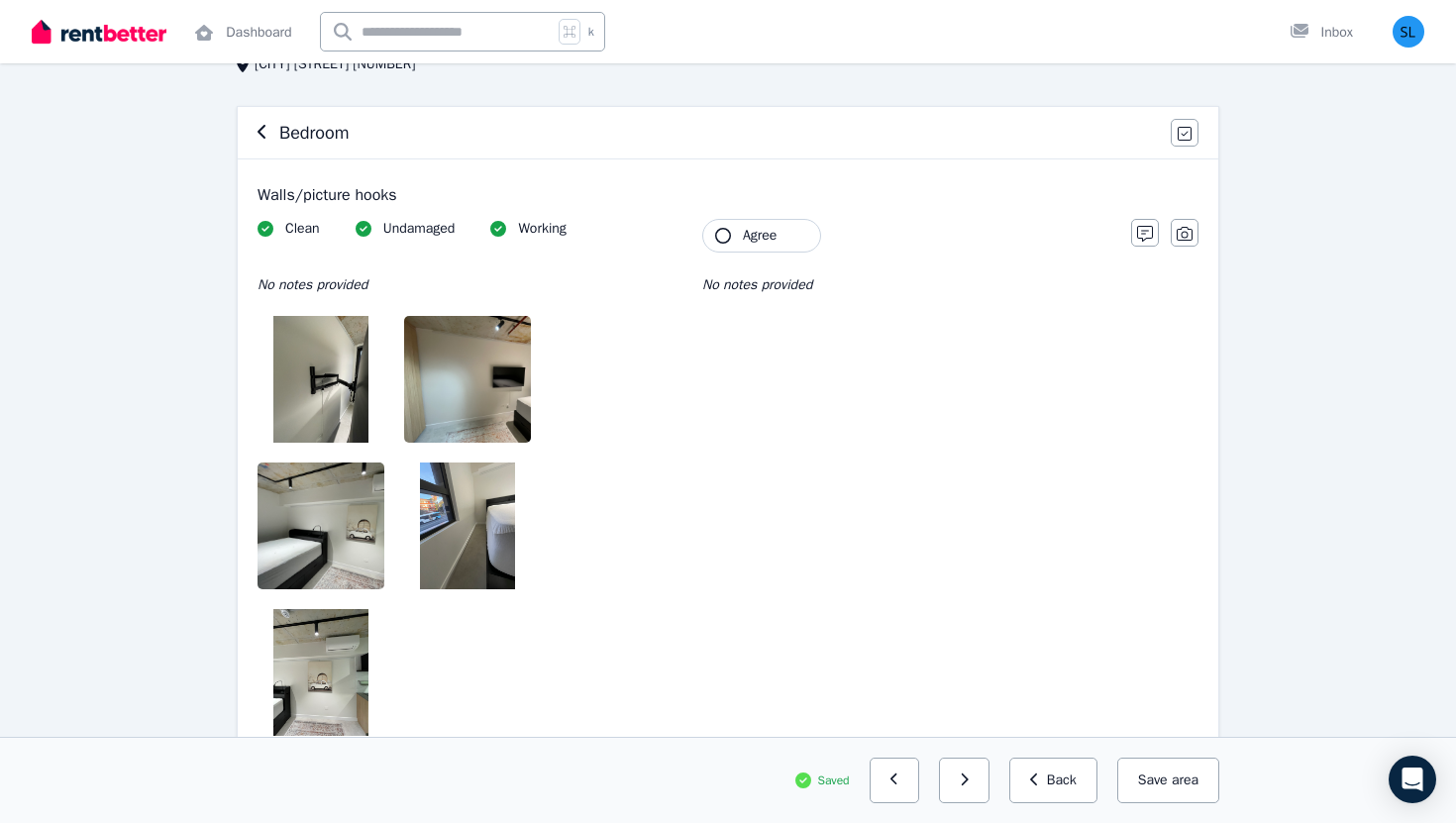 scroll, scrollTop: 151, scrollLeft: 0, axis: vertical 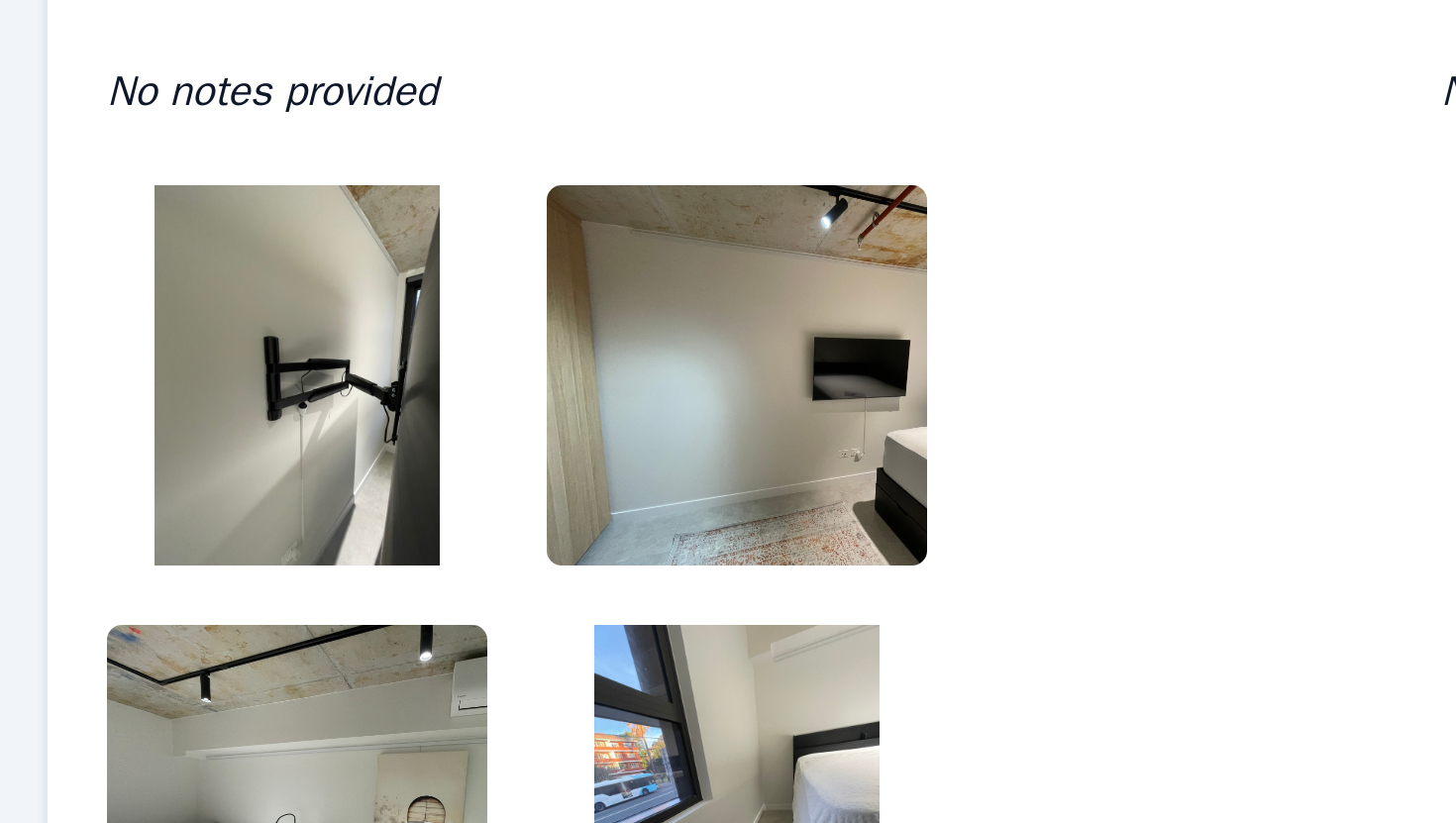 click at bounding box center (321, 374) 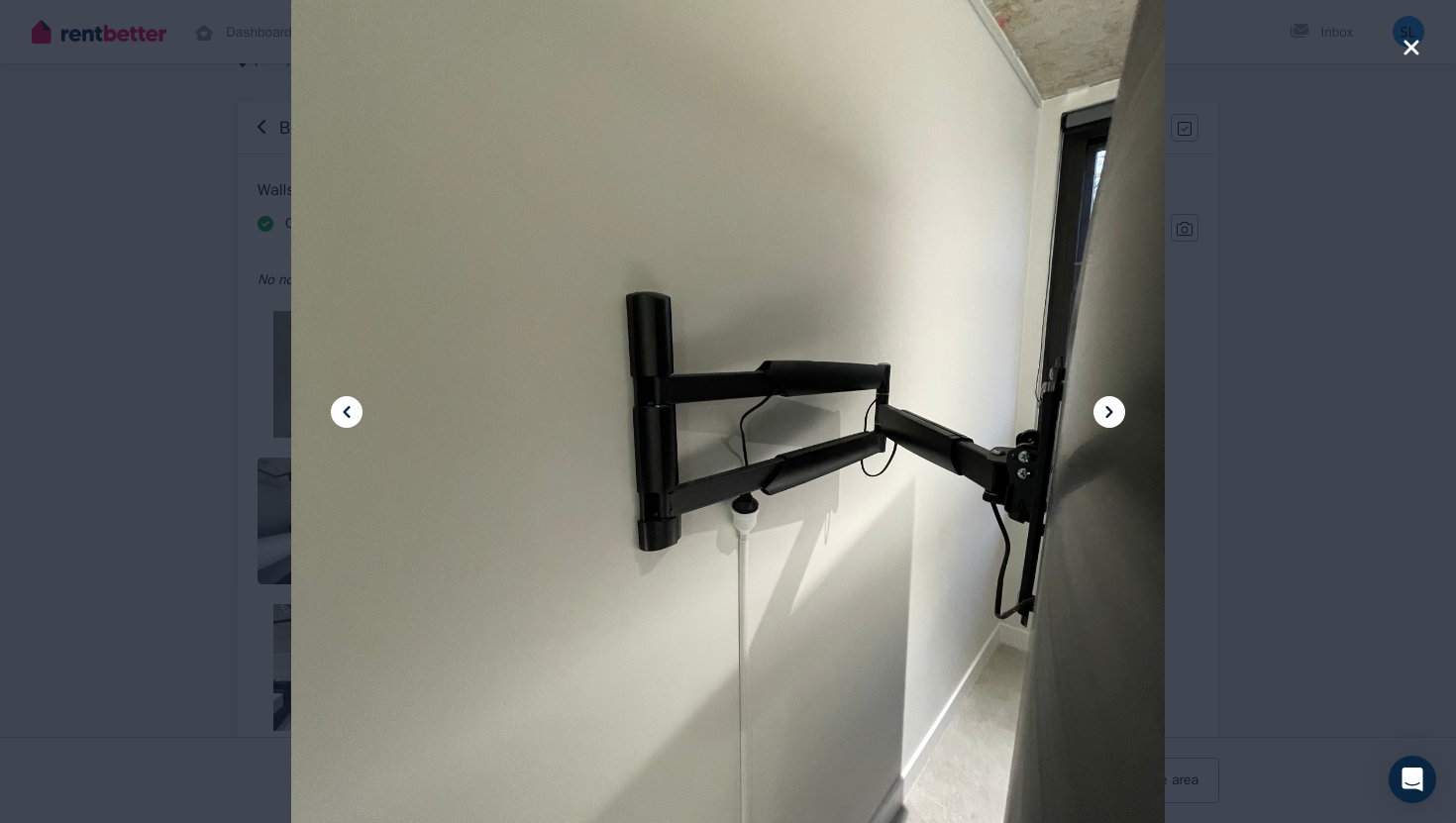 click 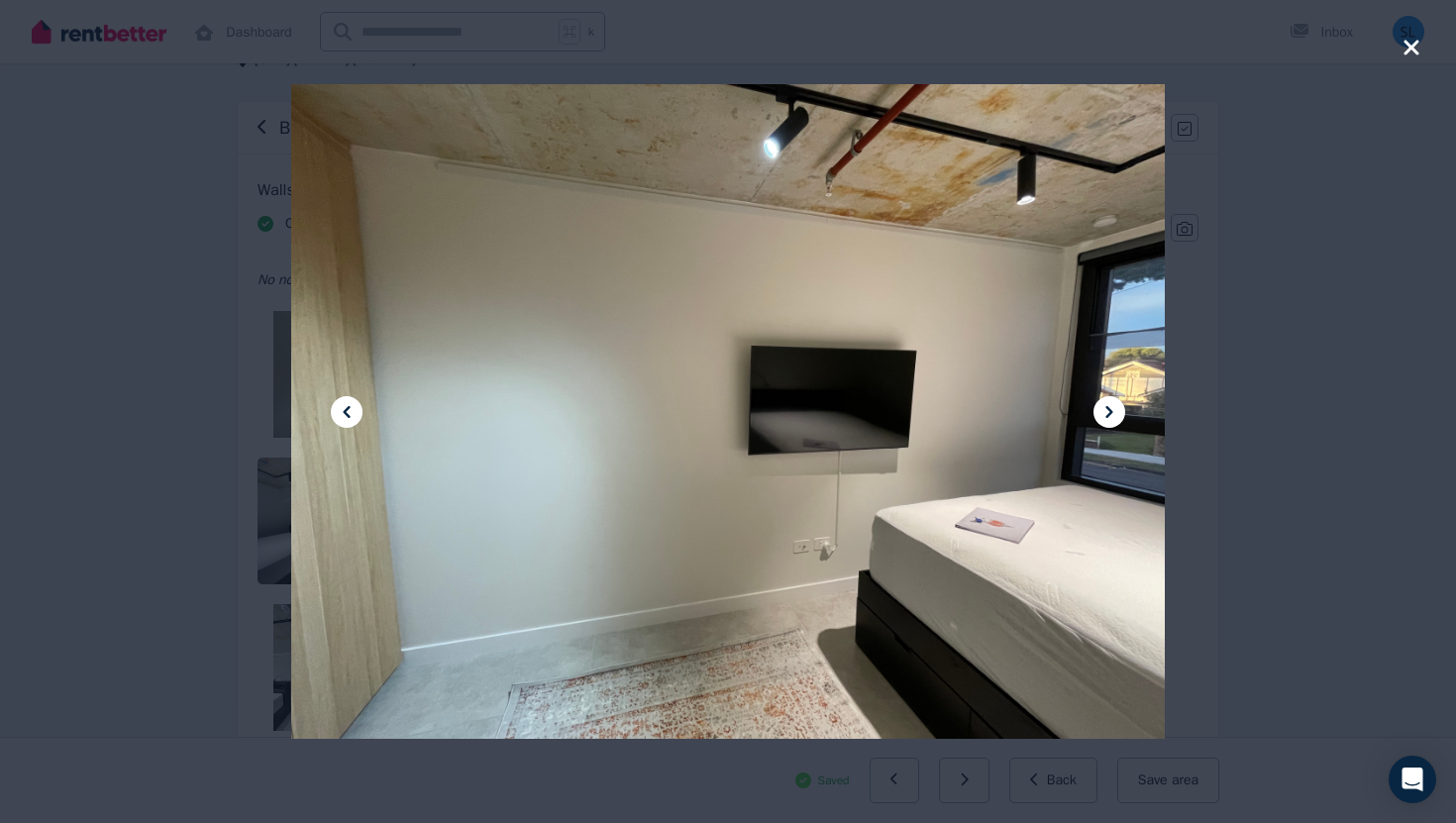 click 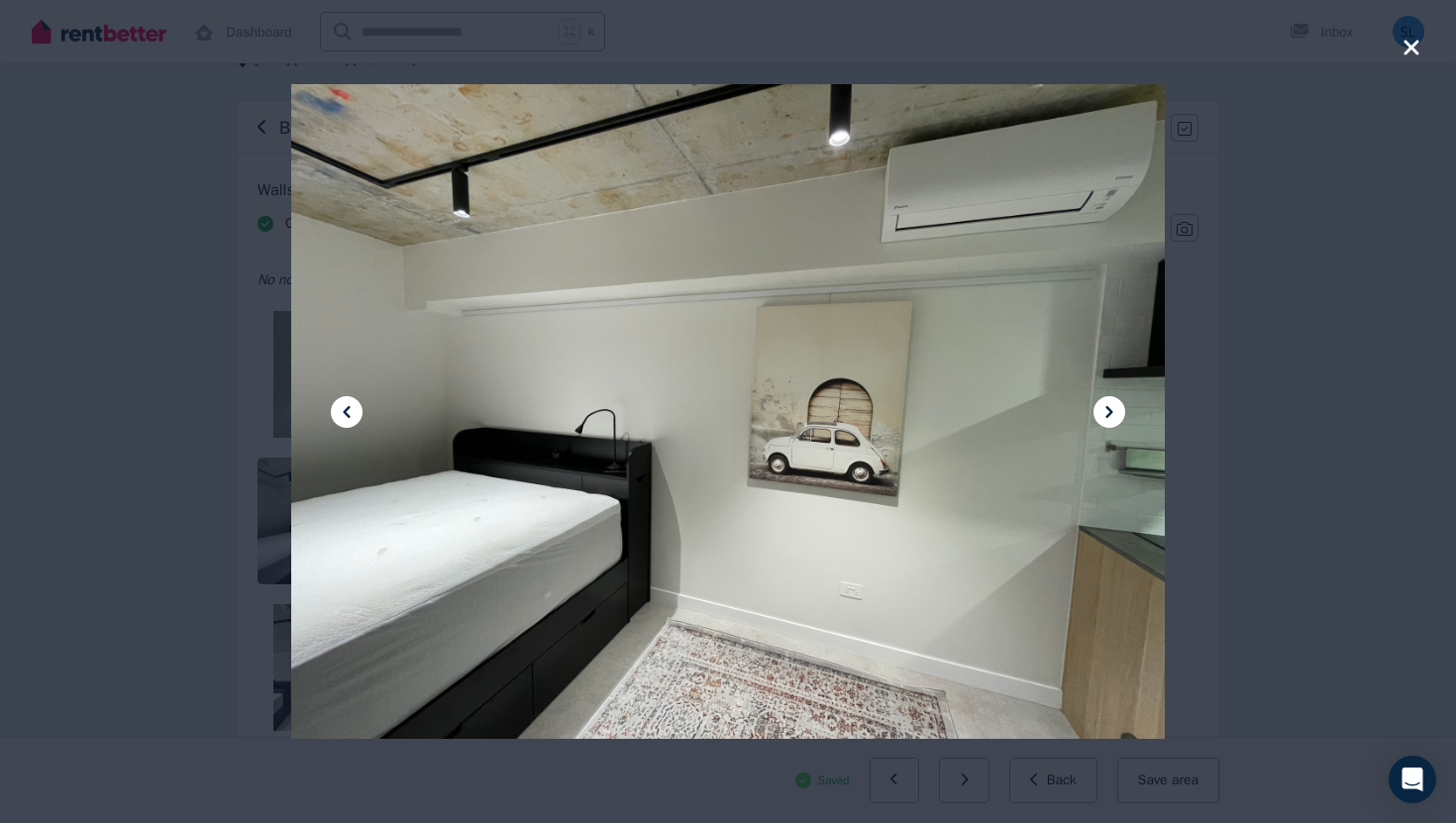 click 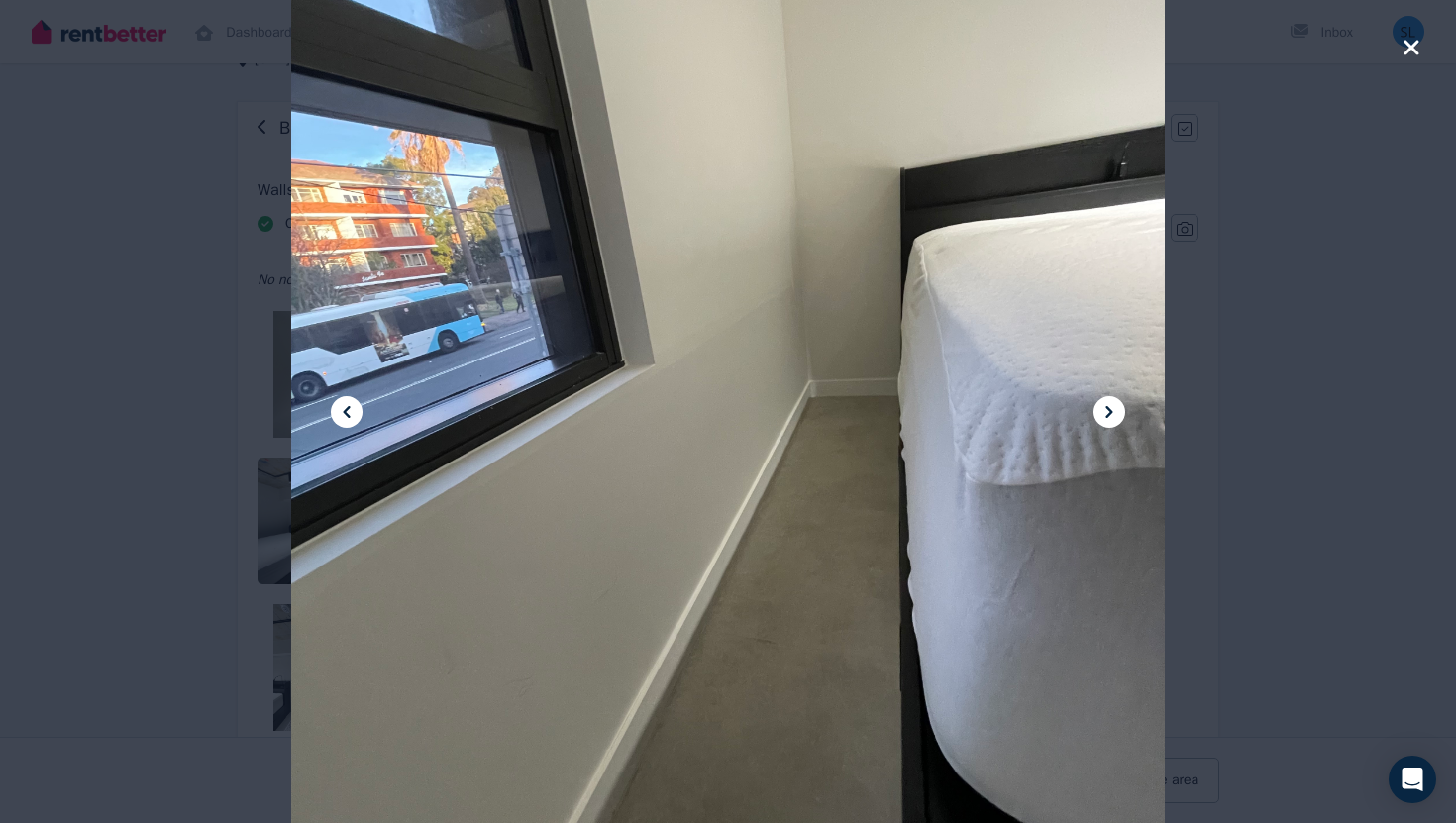 click 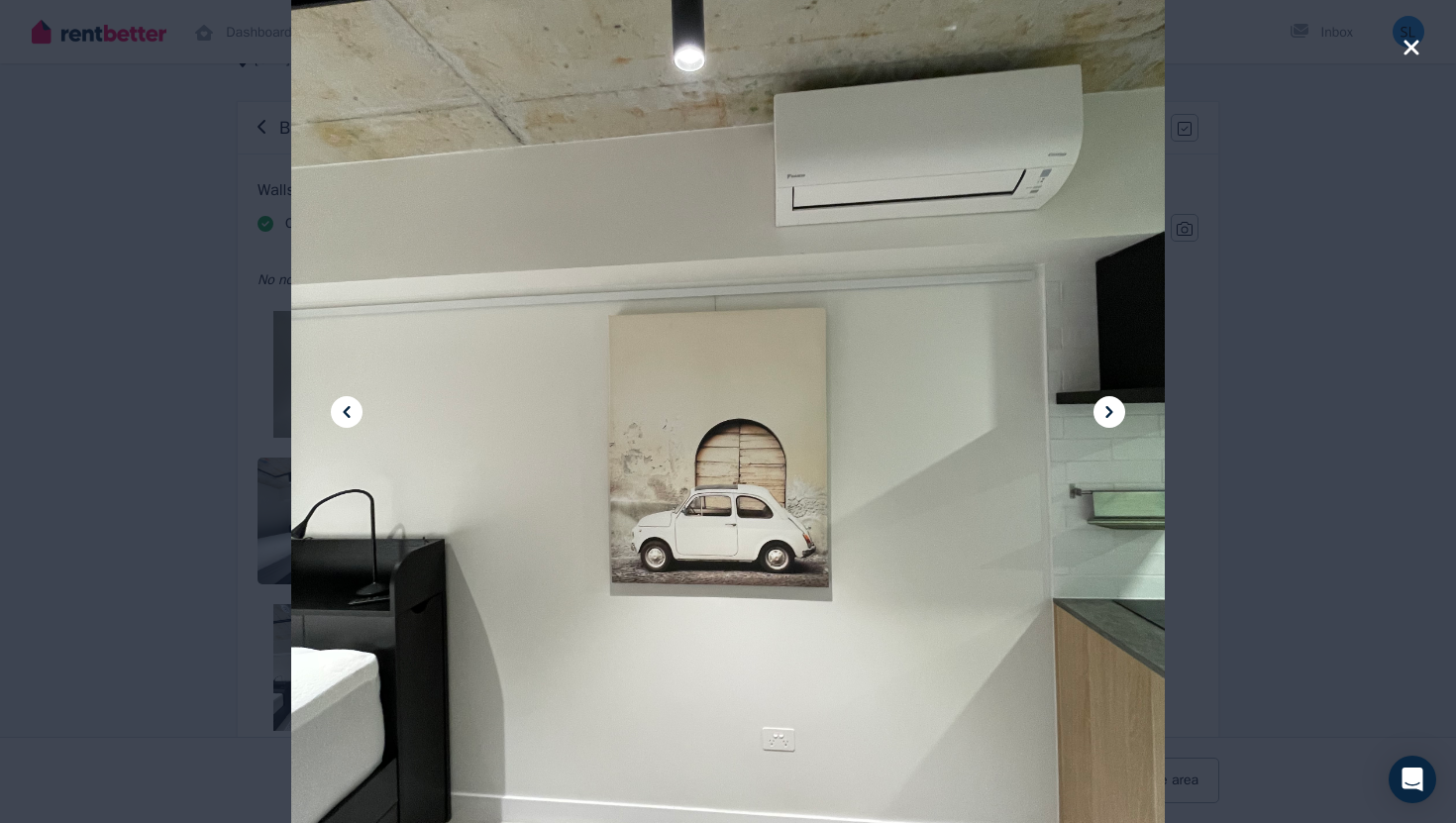 click 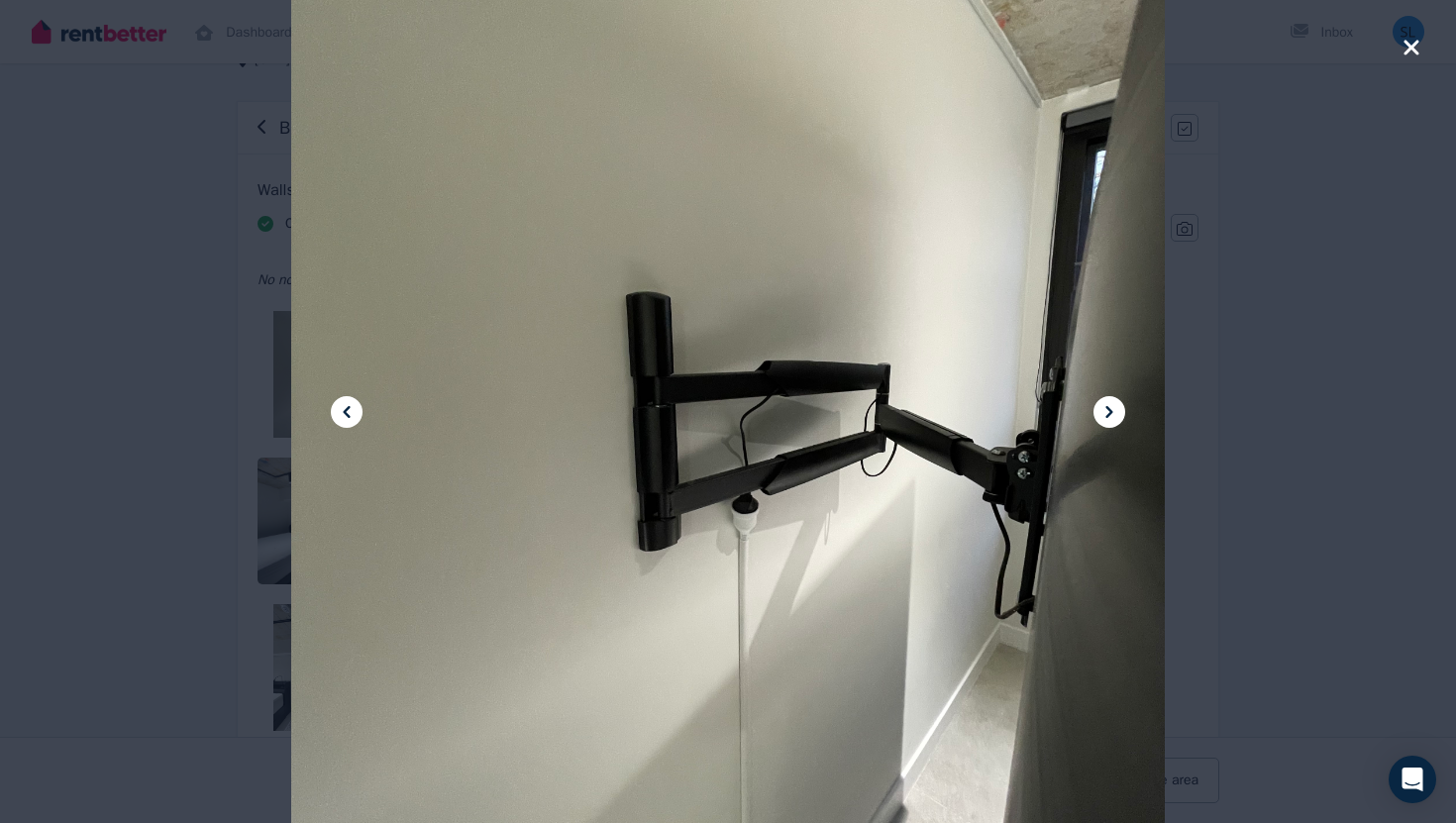 click 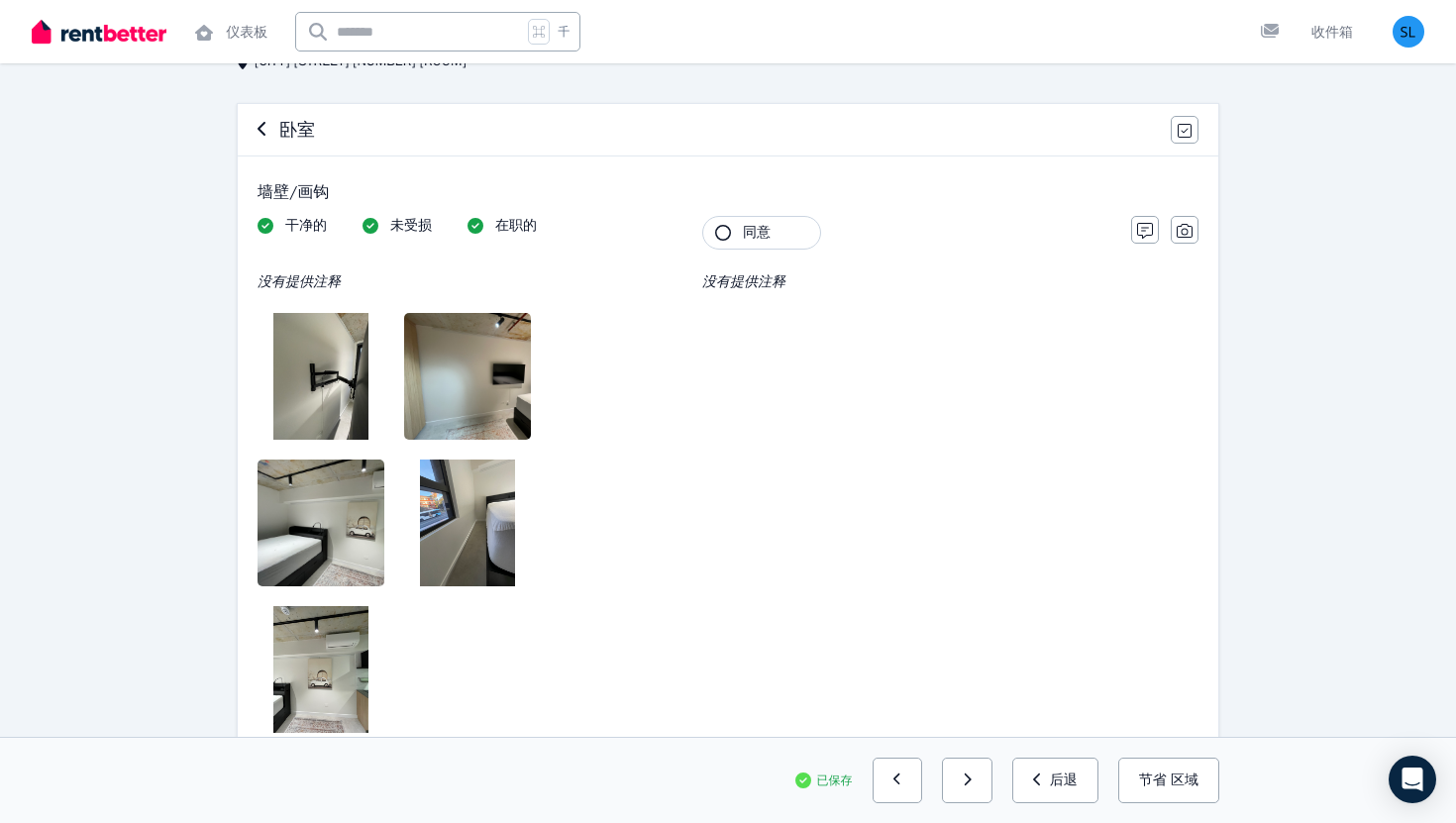 scroll, scrollTop: 147, scrollLeft: 0, axis: vertical 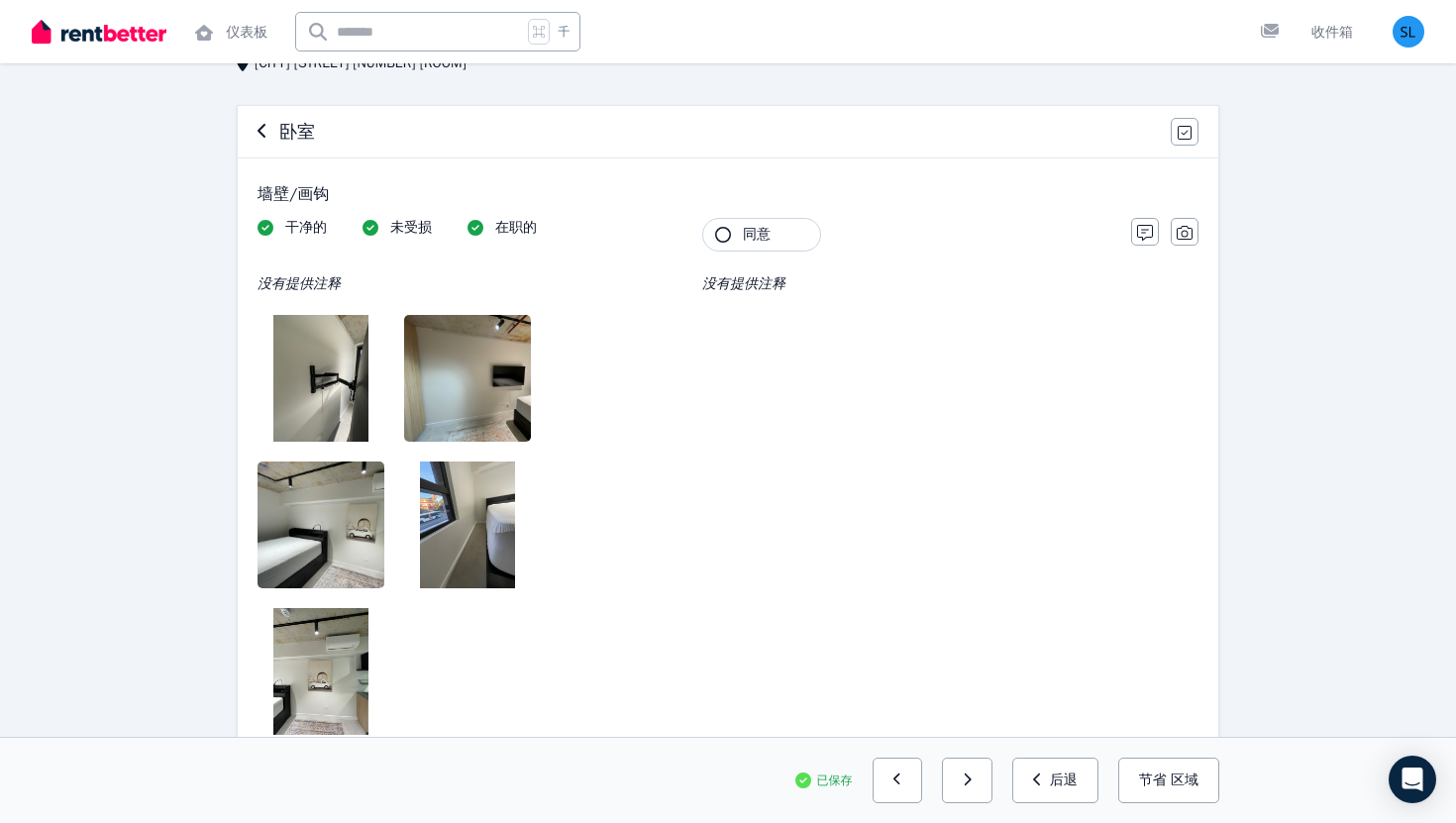 click on "墙壁/画钩" at bounding box center (728, 194) 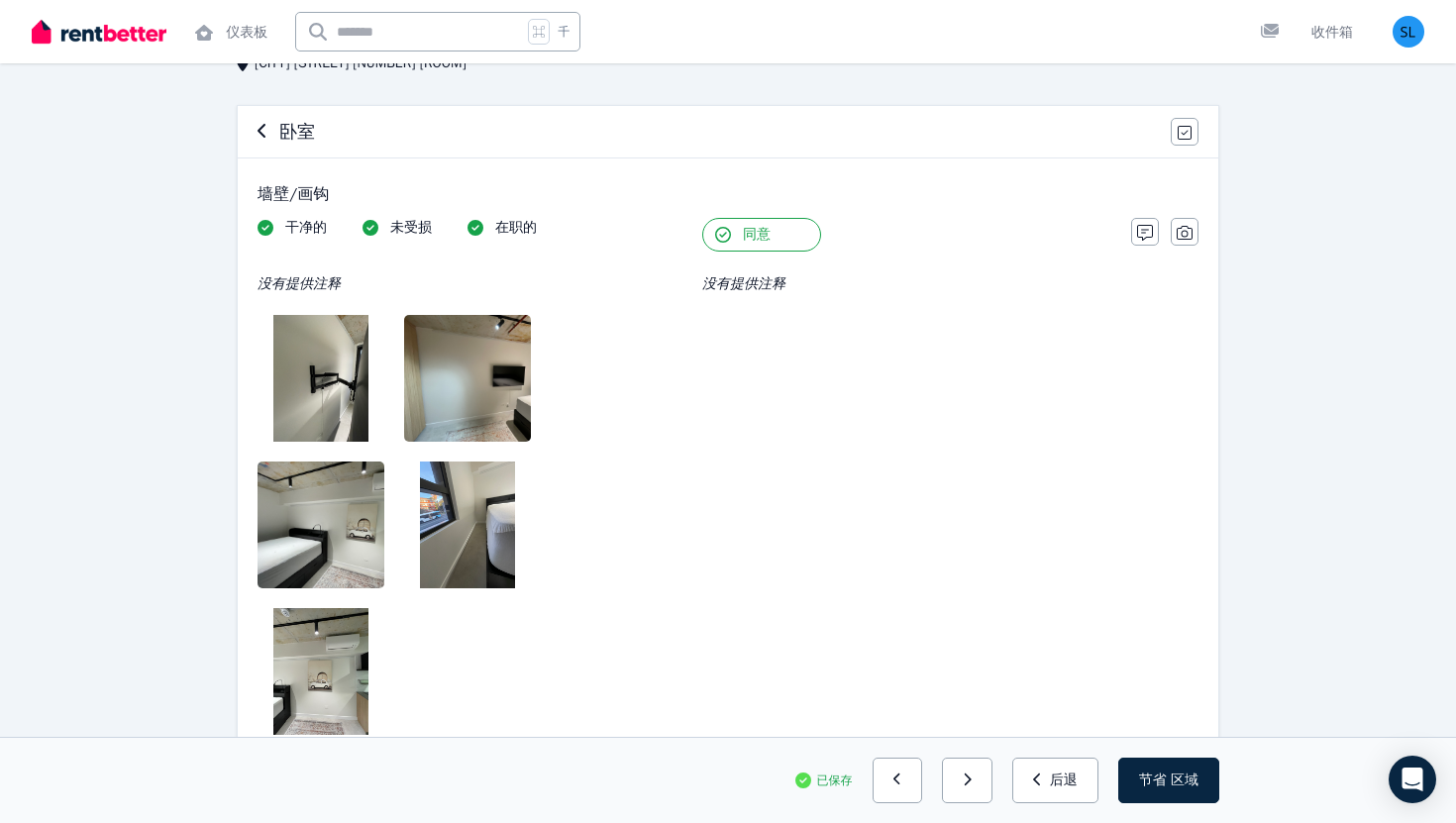 click at bounding box center [321, 671] 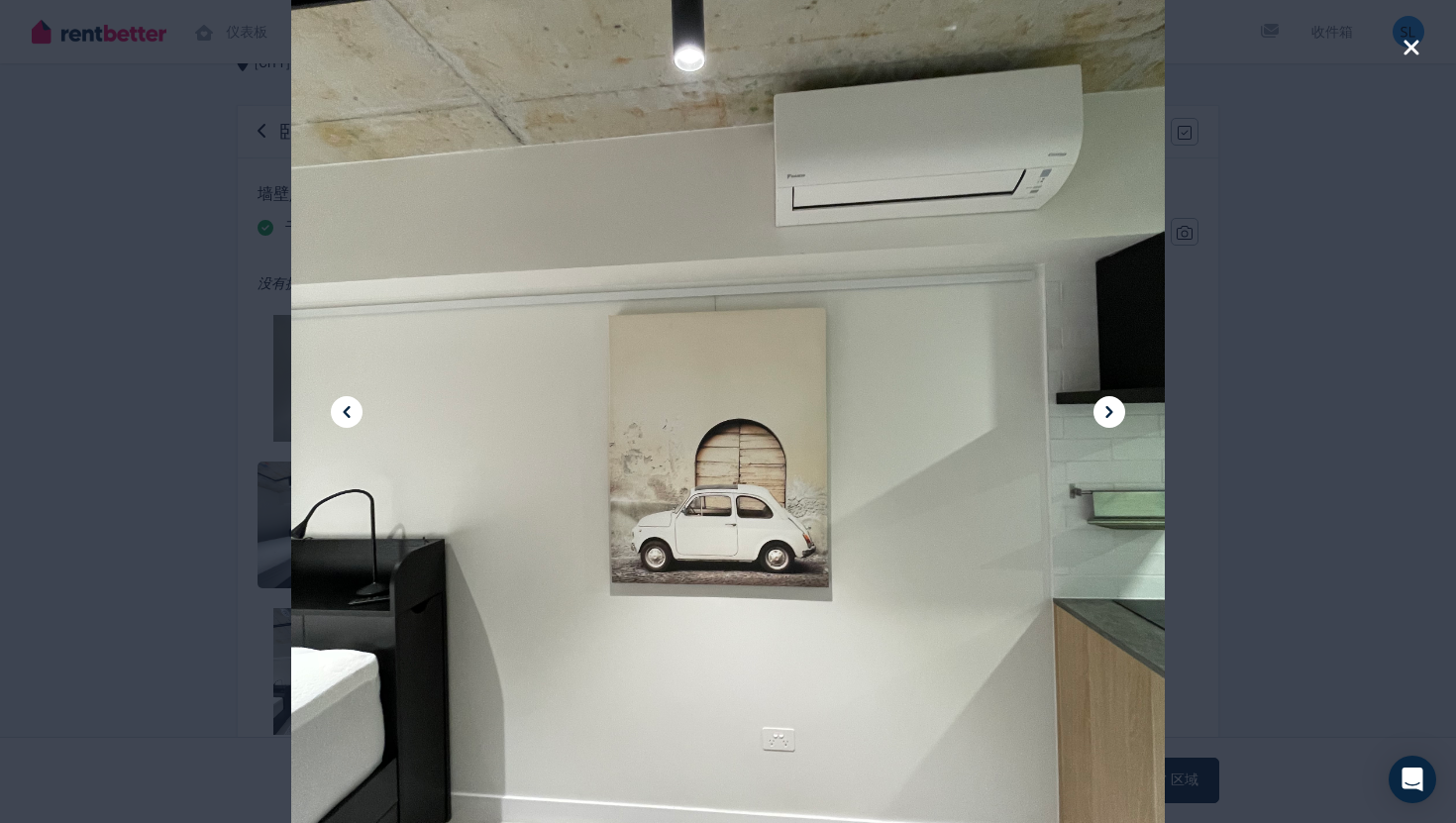 click 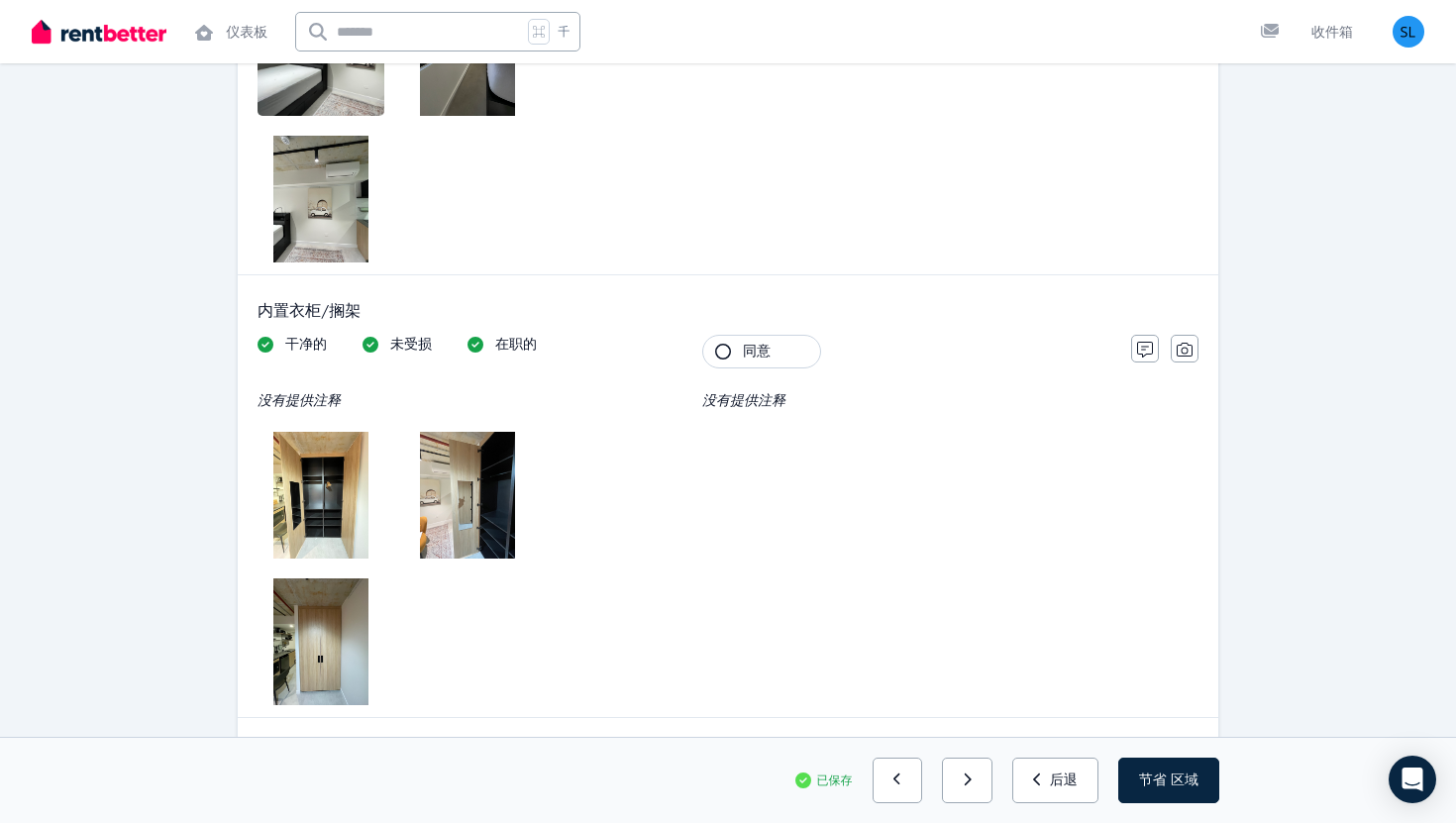 scroll, scrollTop: 627, scrollLeft: 0, axis: vertical 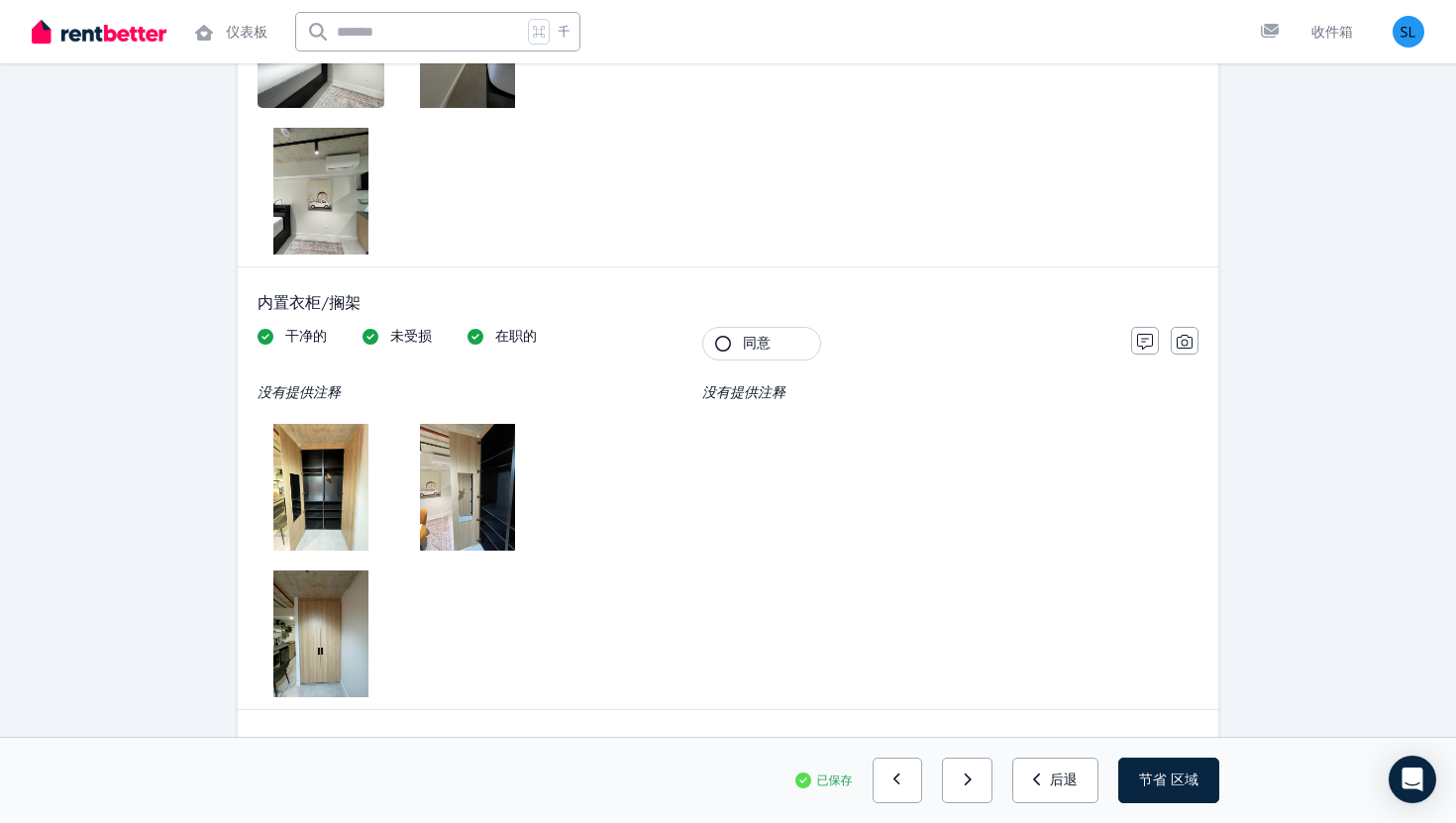 click at bounding box center [321, 487] 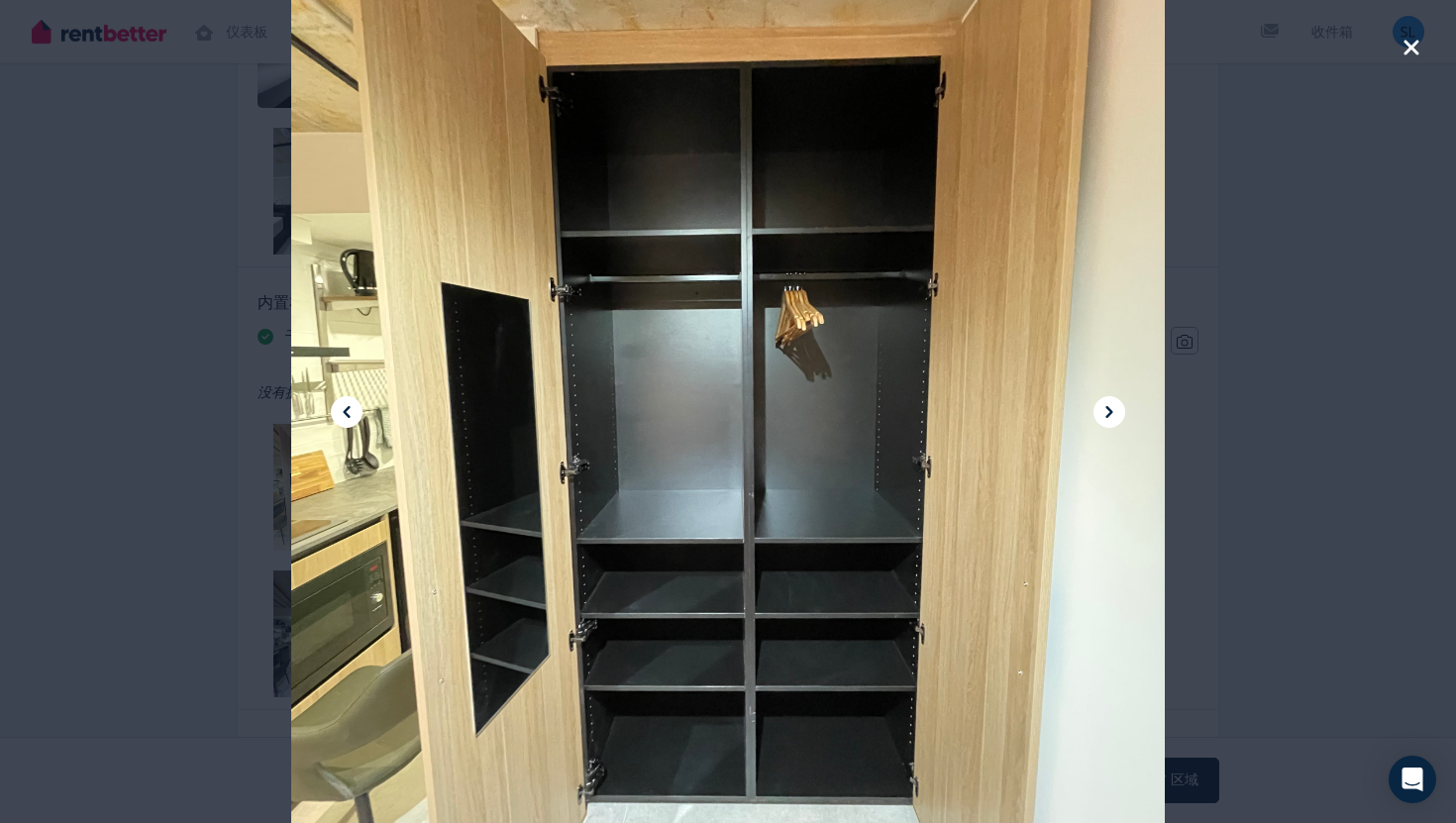click 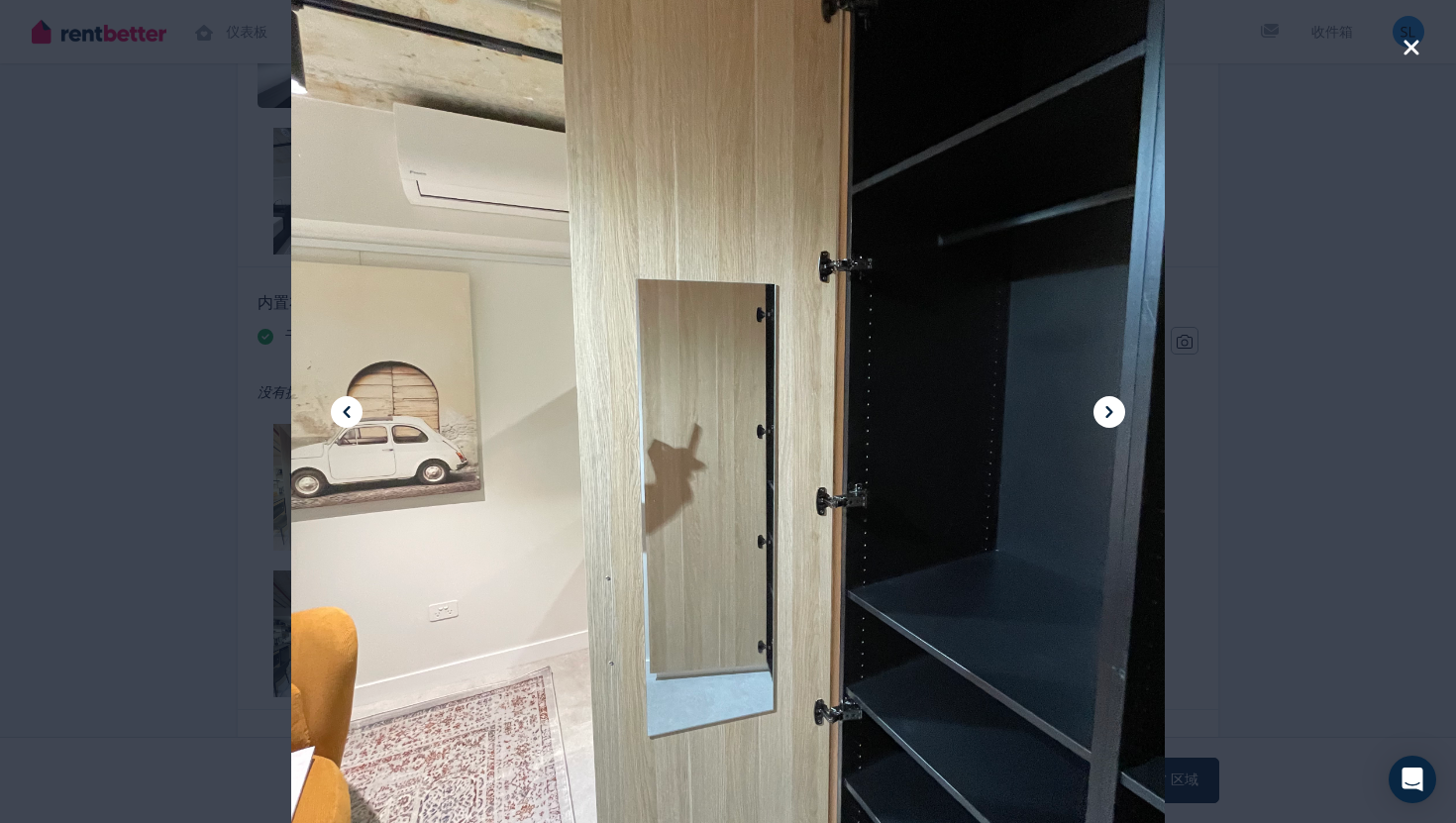 click 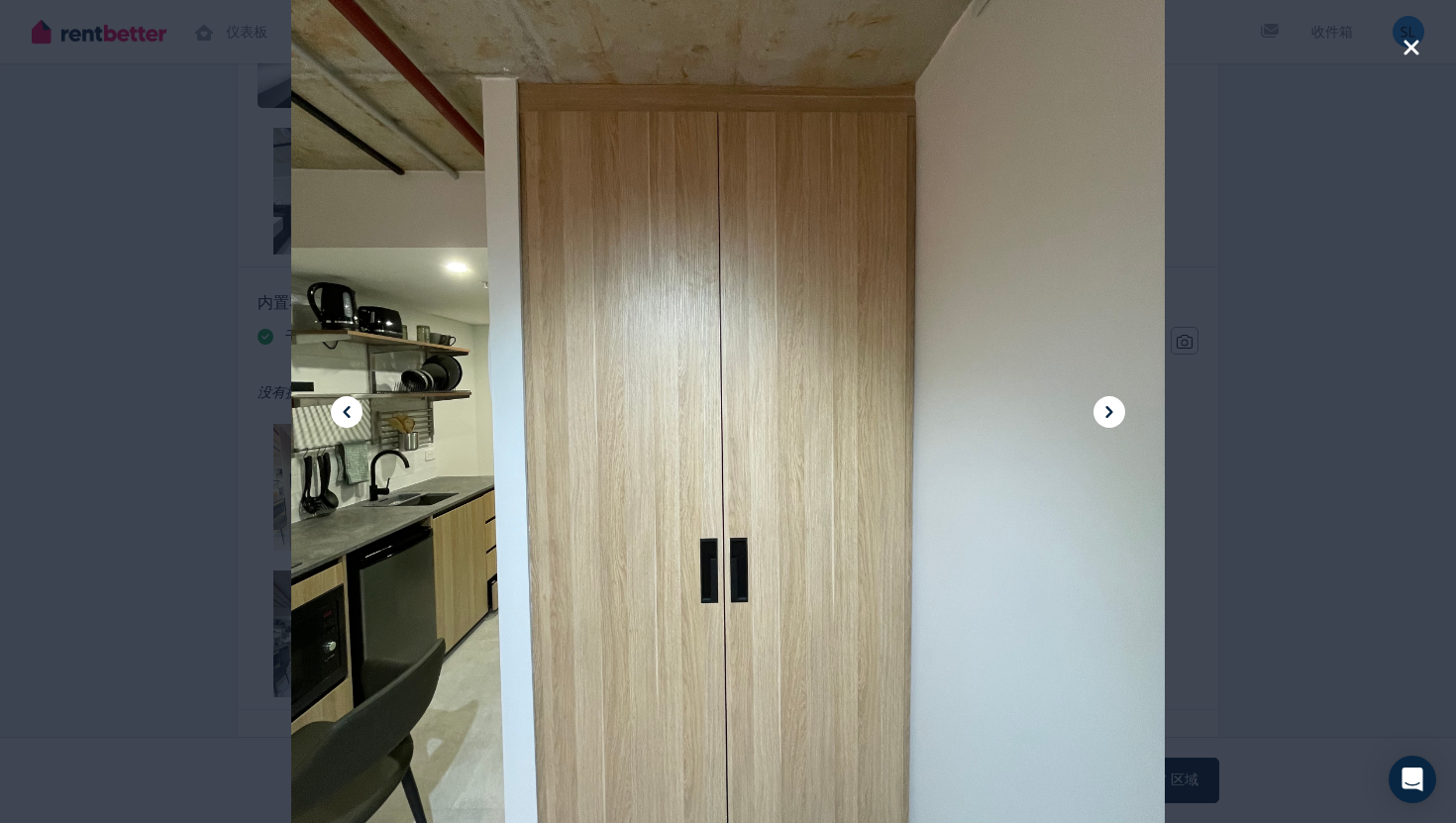 click 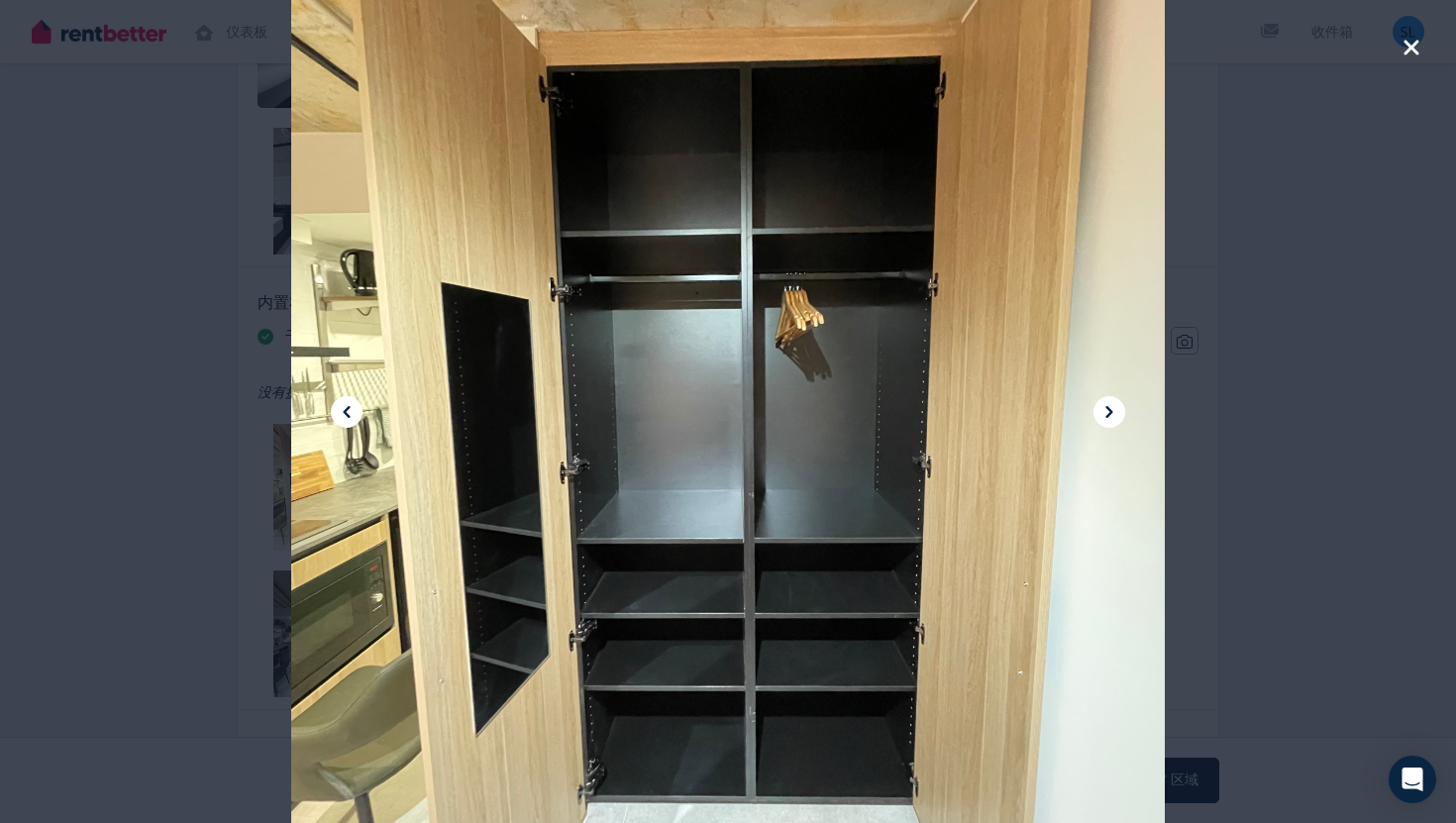 click at bounding box center (728, 411) 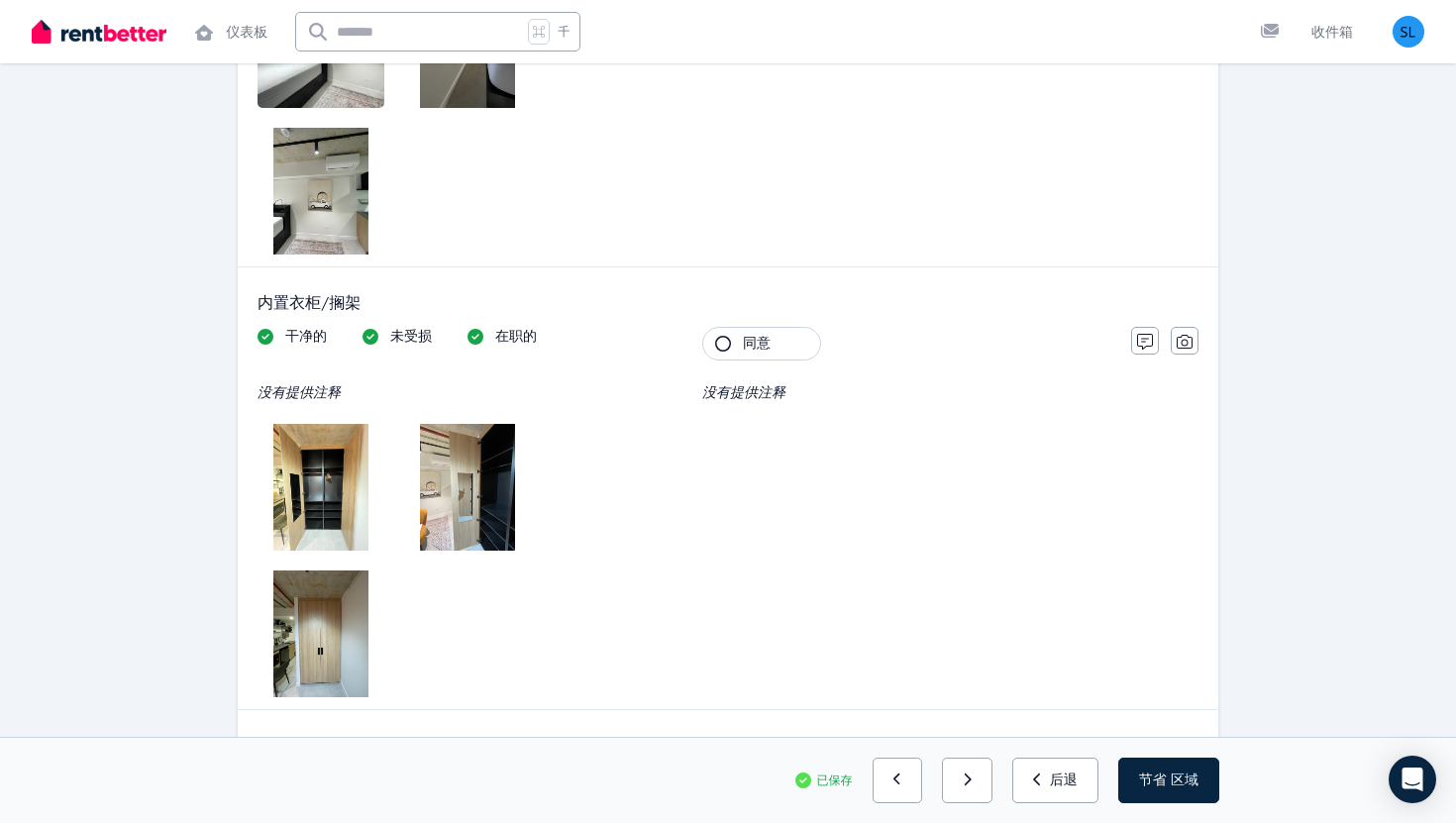 click on "同意" at bounding box center (762, 344) 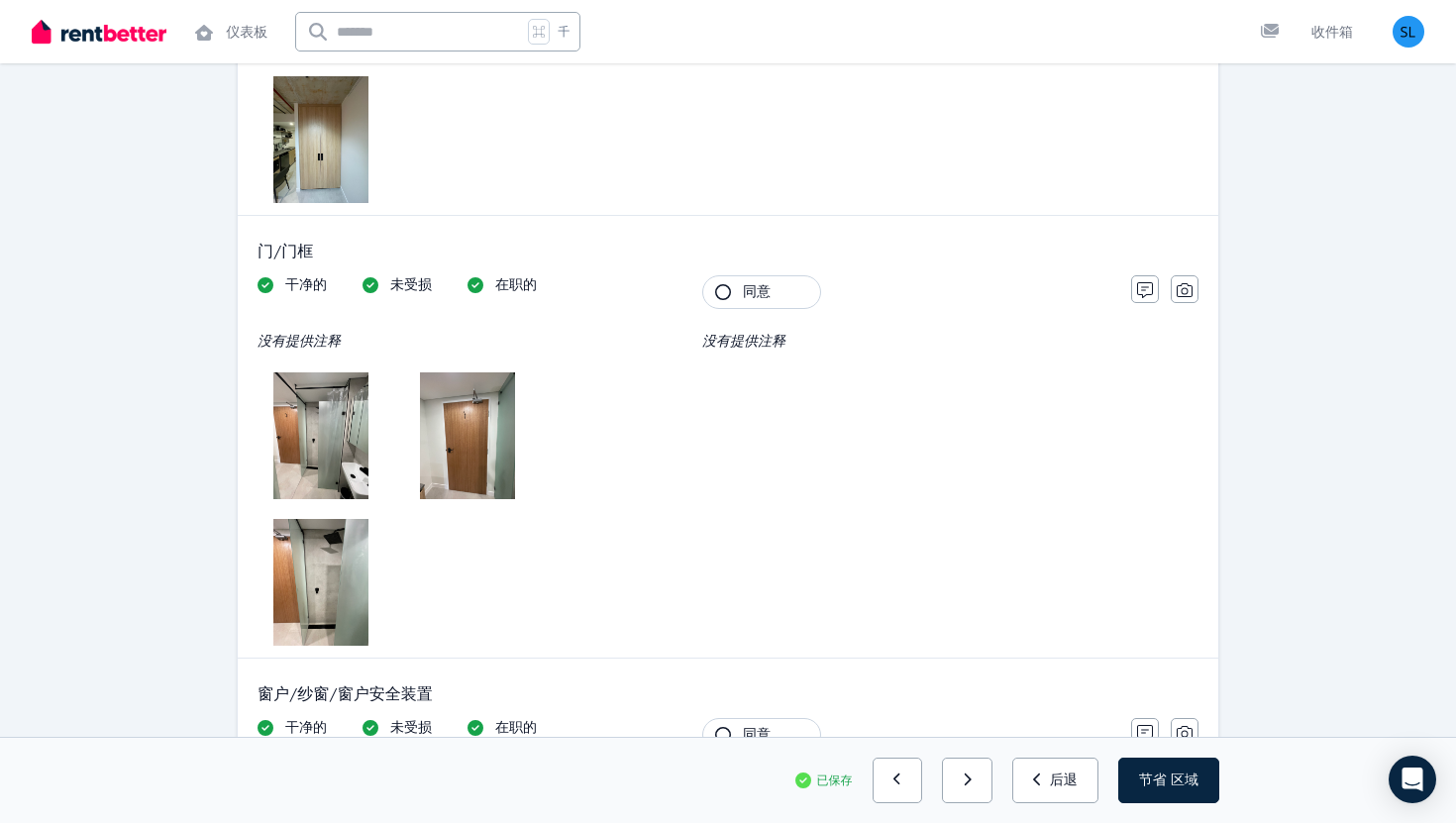 scroll, scrollTop: 1122, scrollLeft: 0, axis: vertical 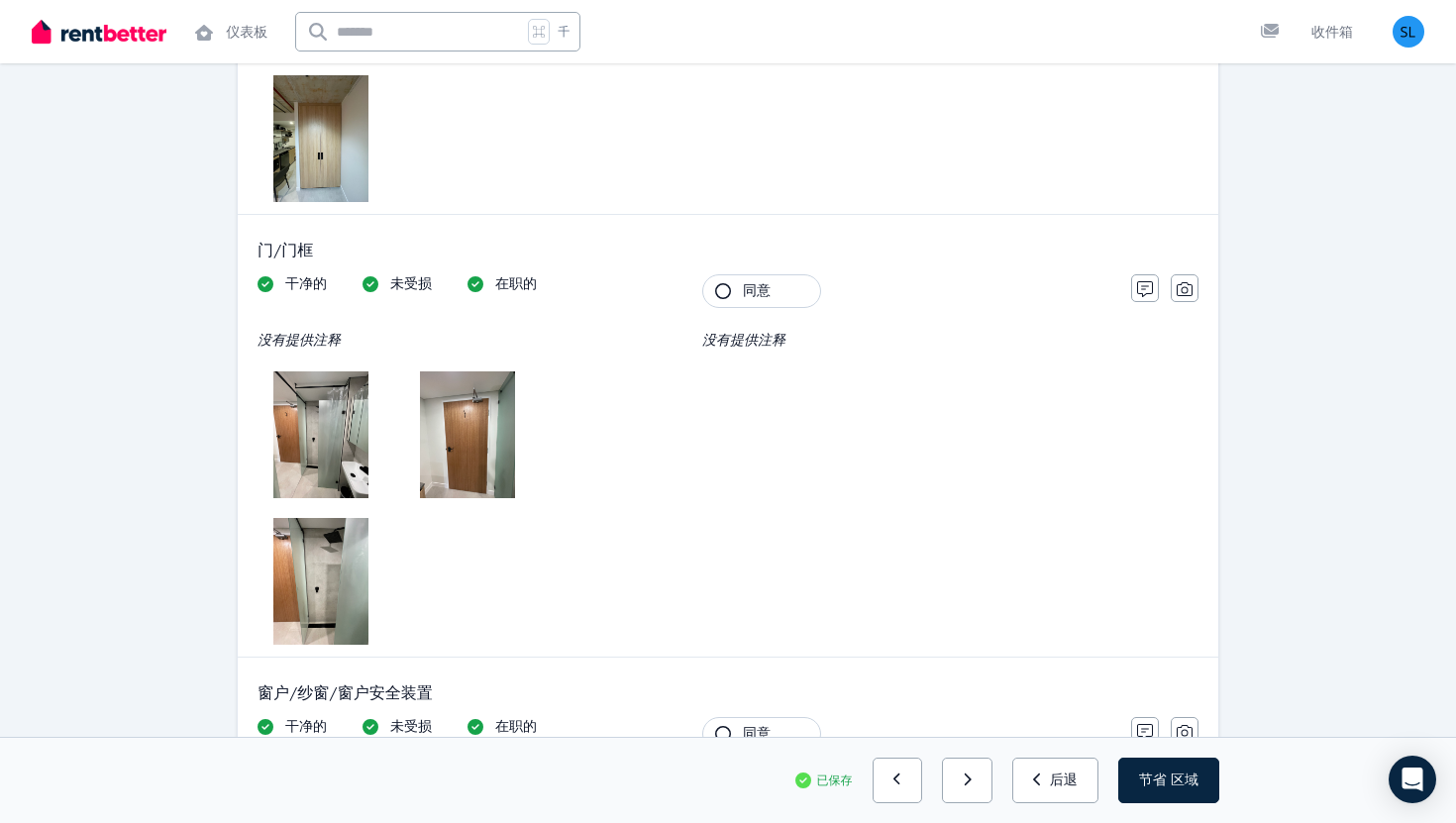 click at bounding box center [321, 435] 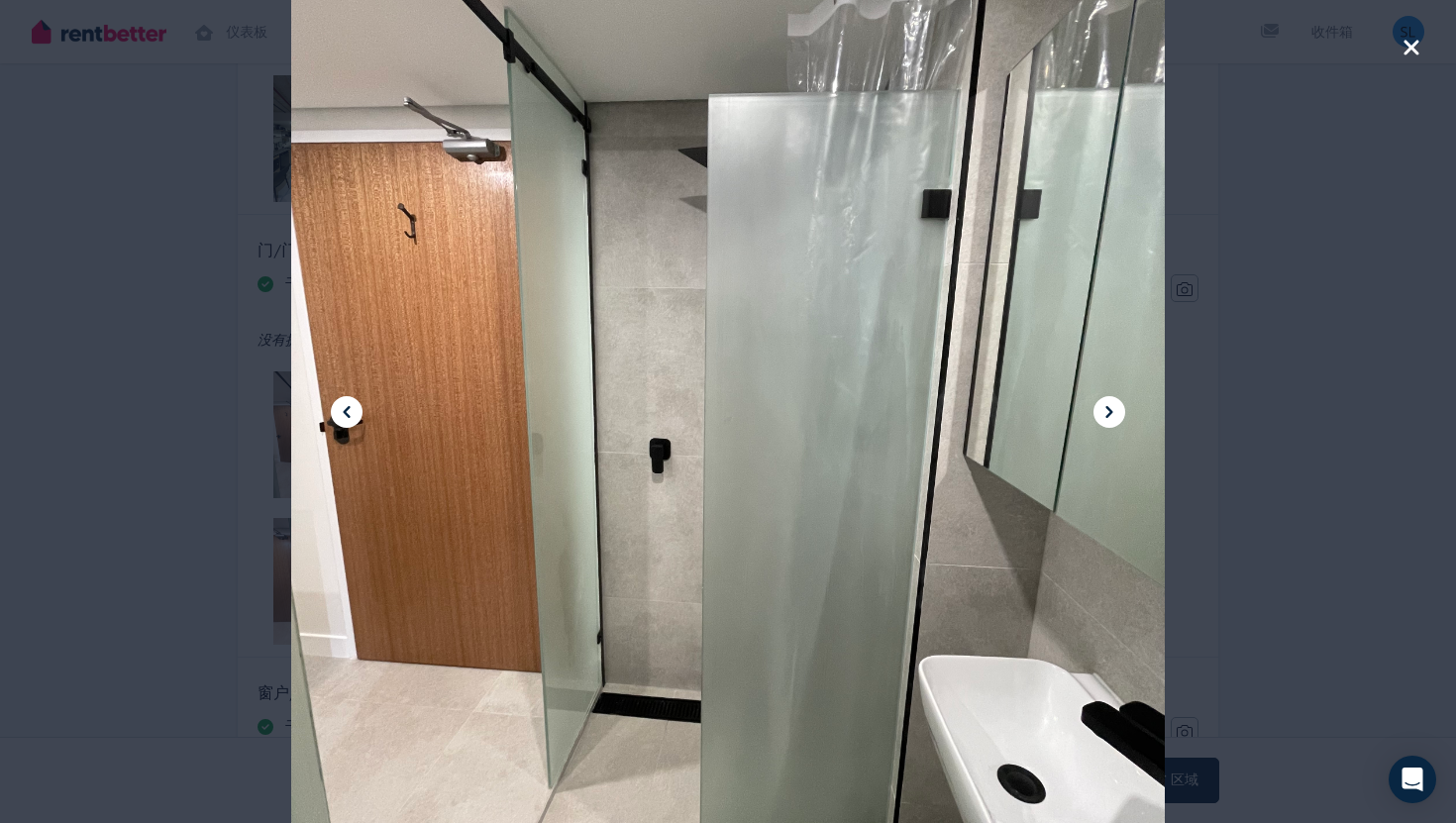 click 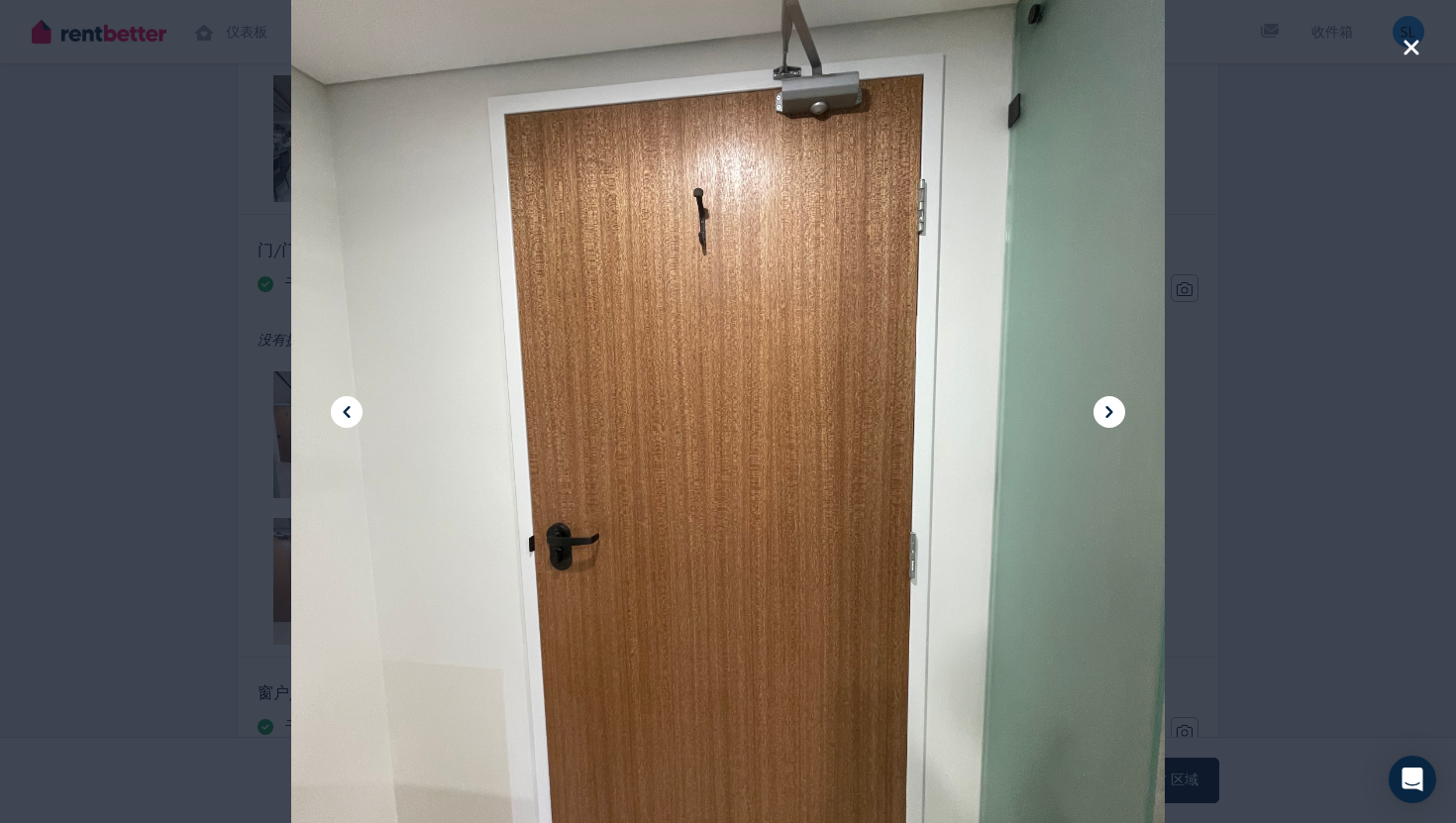 click 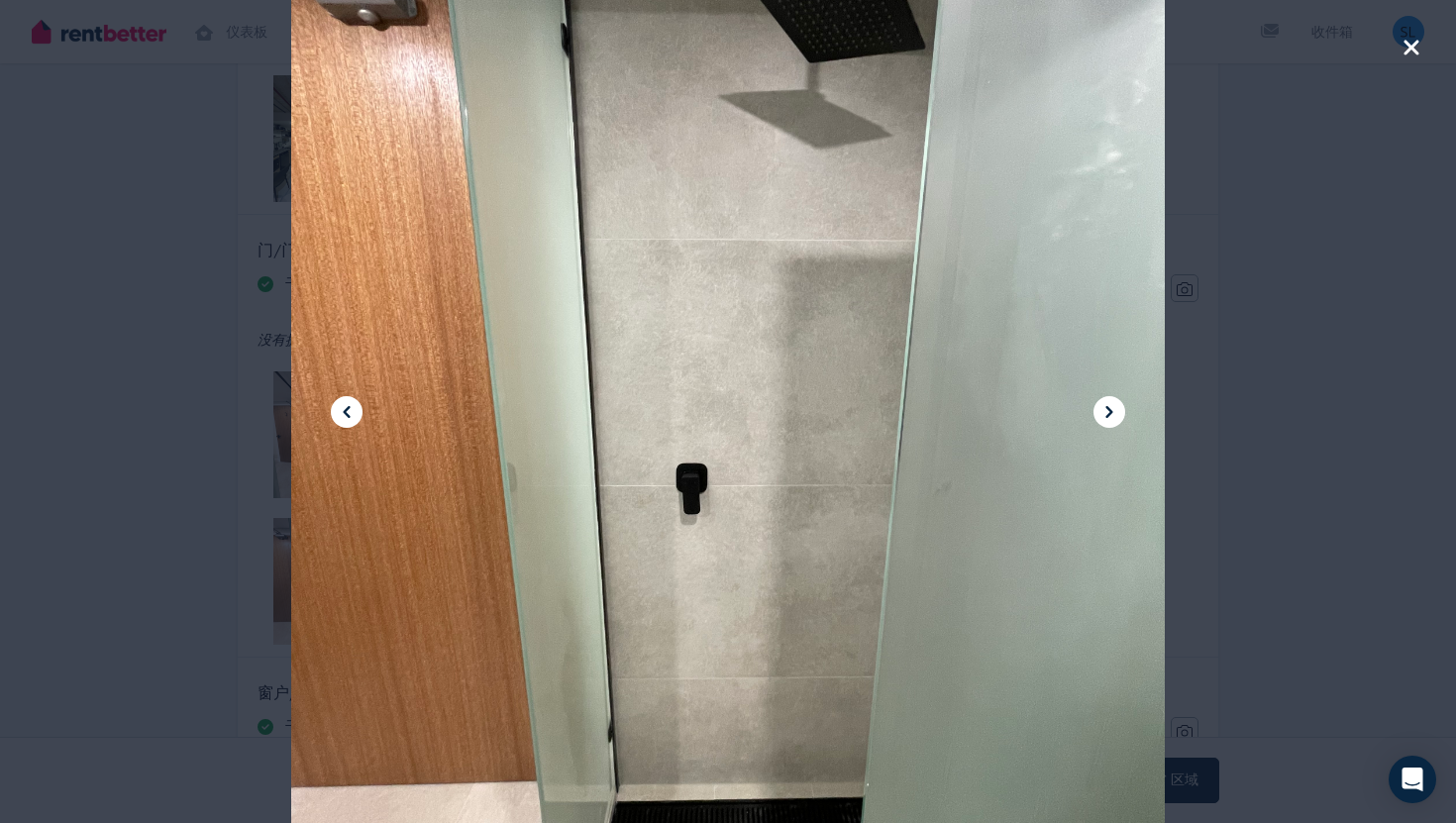 click 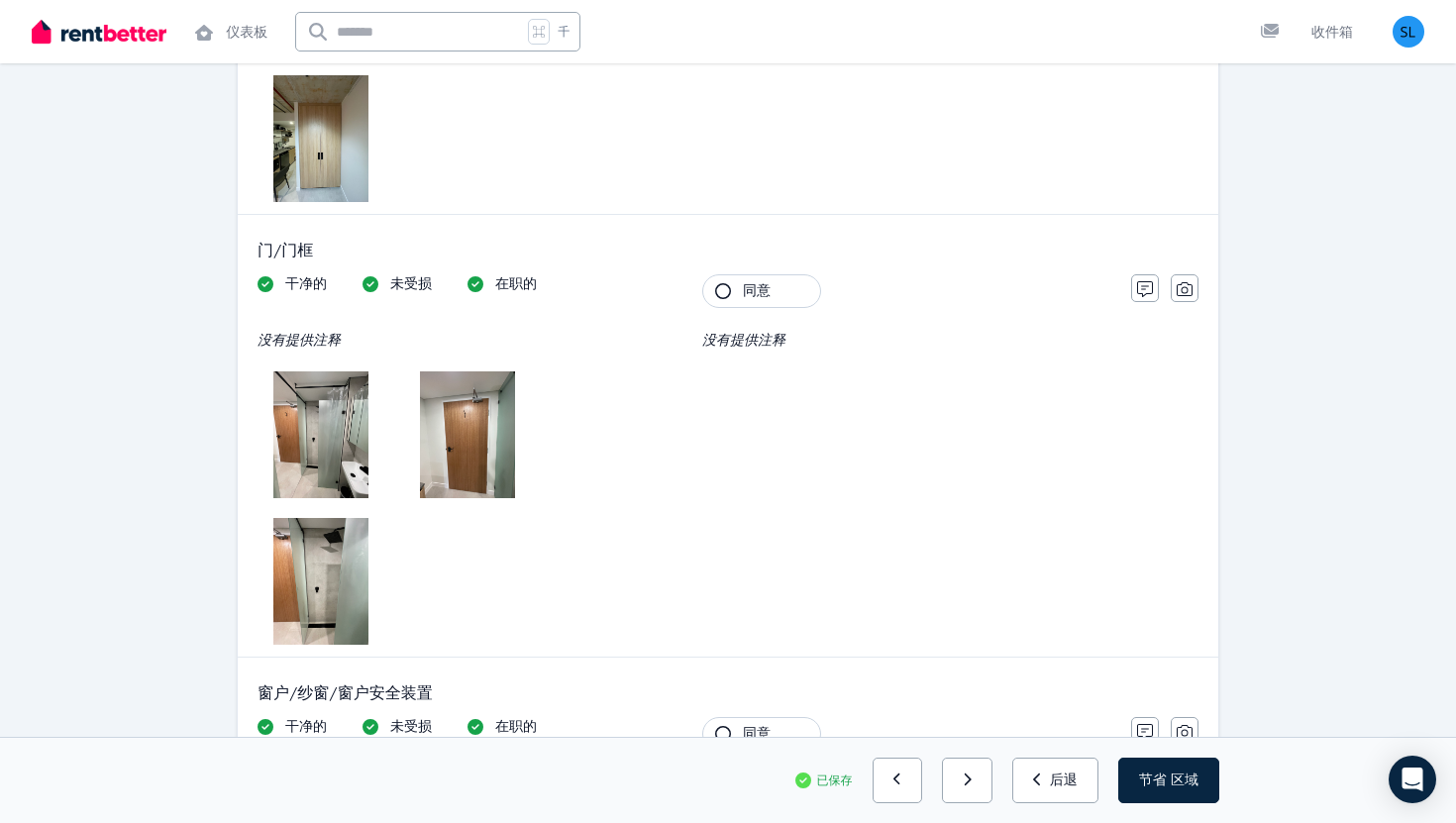 click on "同意" at bounding box center (757, 290) 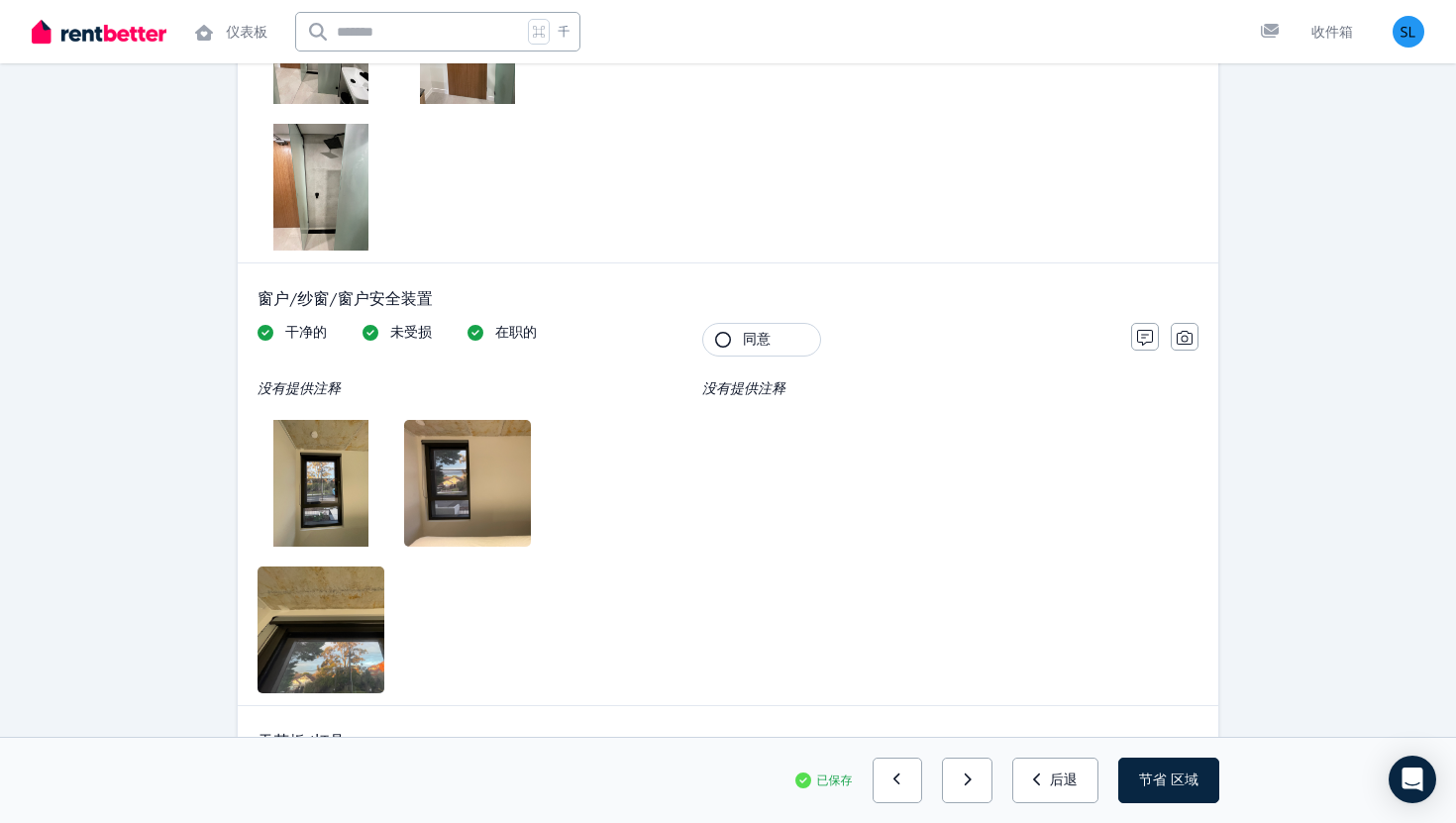 scroll, scrollTop: 1546, scrollLeft: 0, axis: vertical 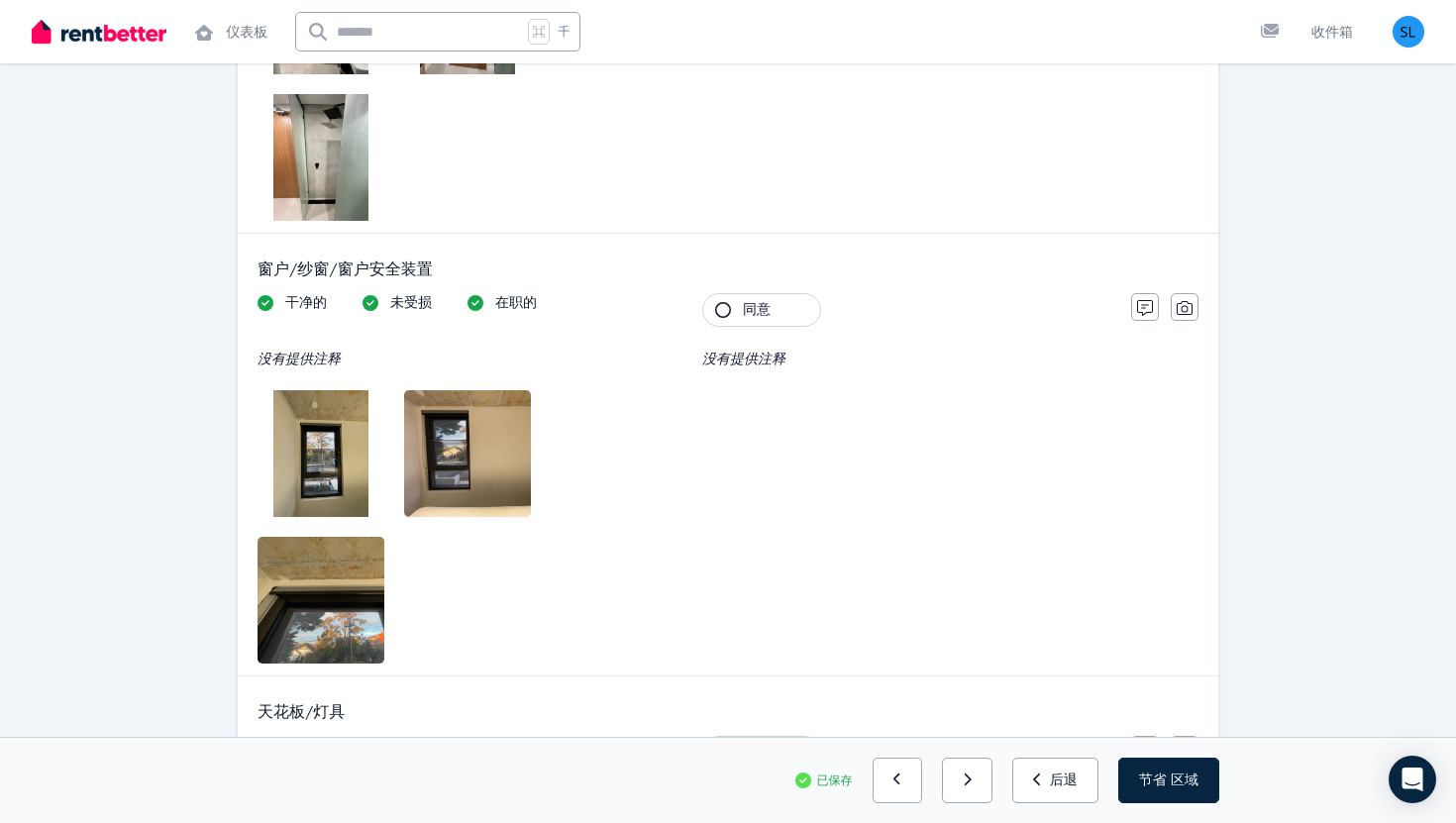 click at bounding box center [321, 454] 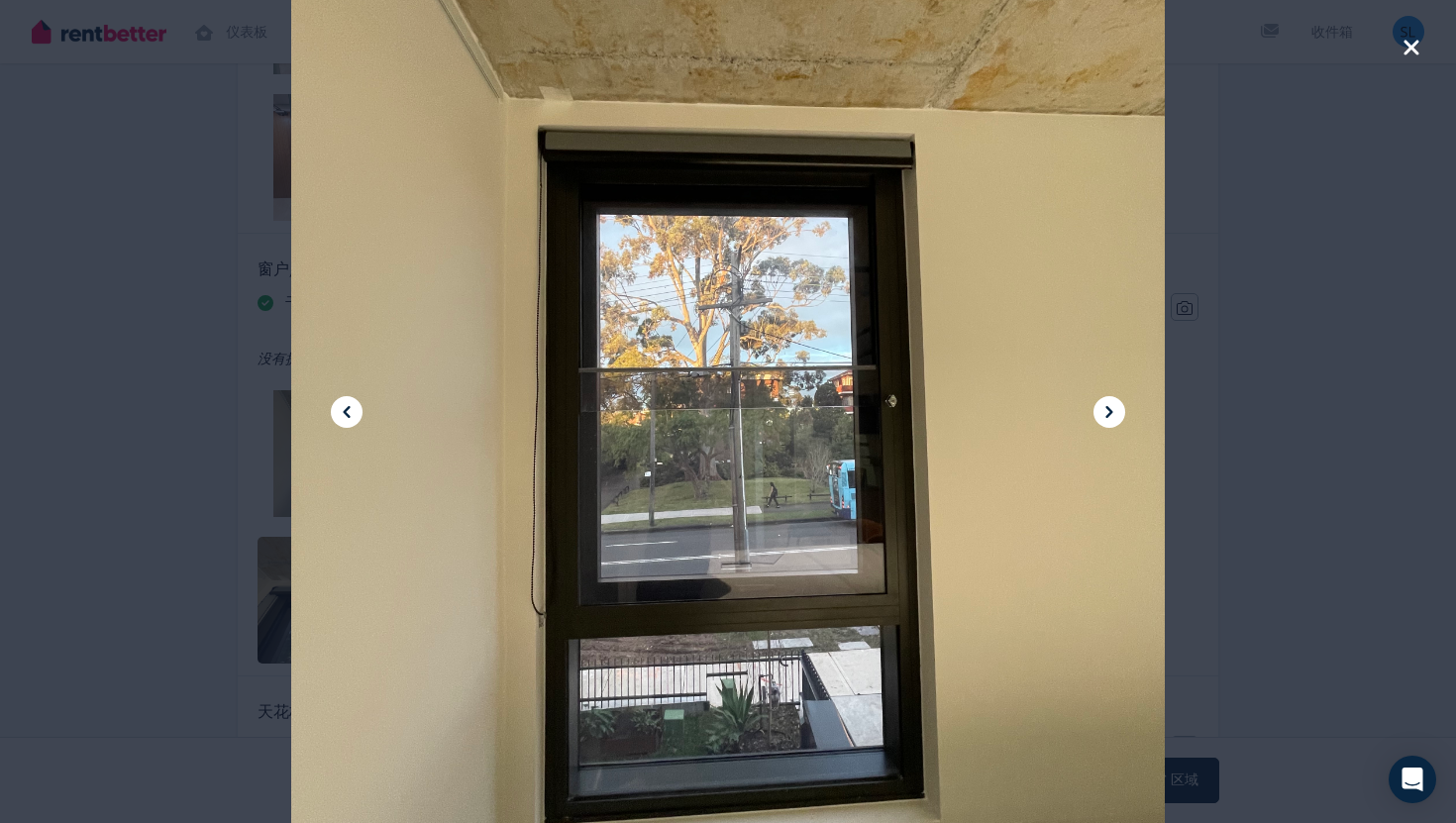 click at bounding box center (728, 412) 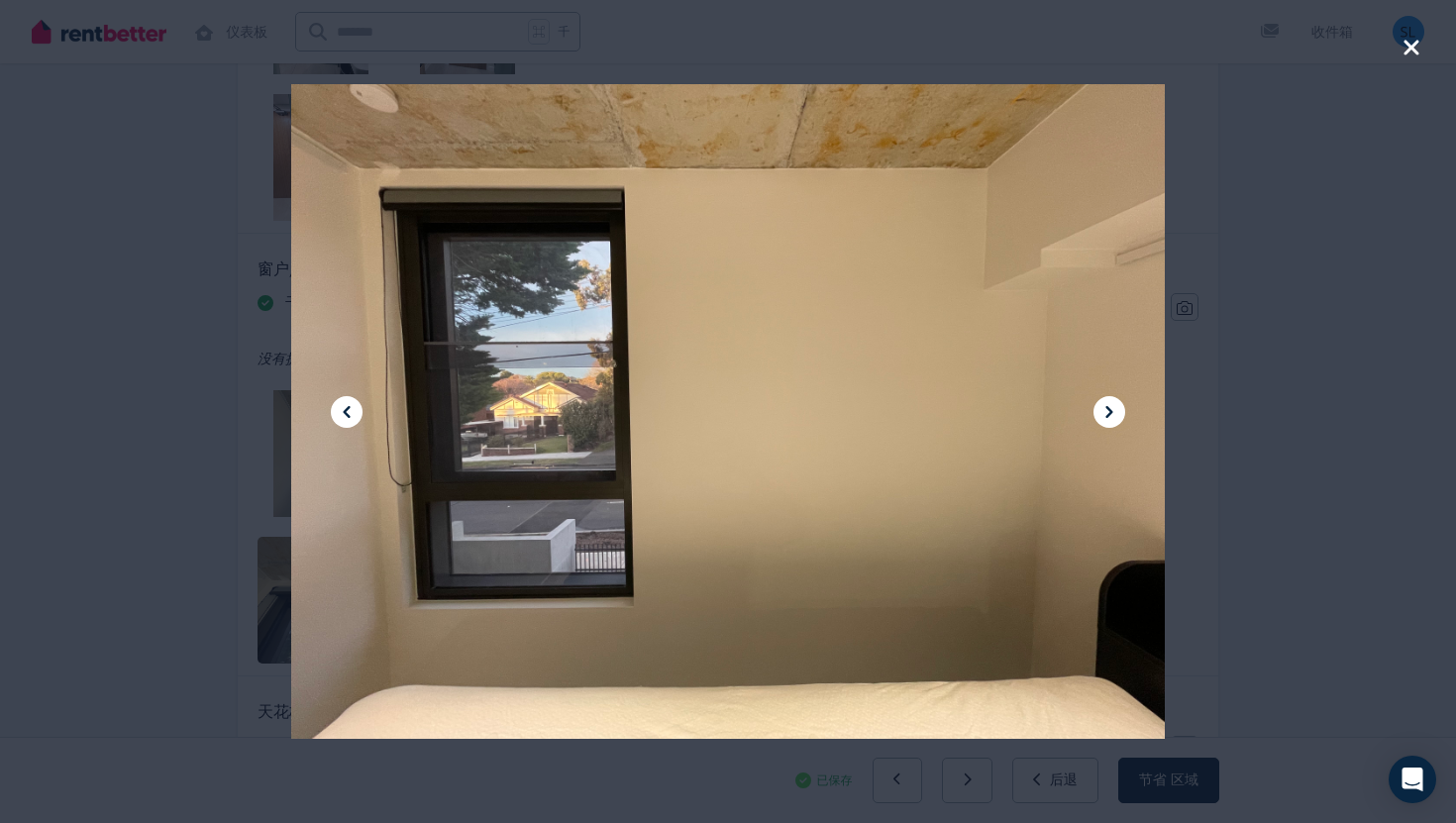 click 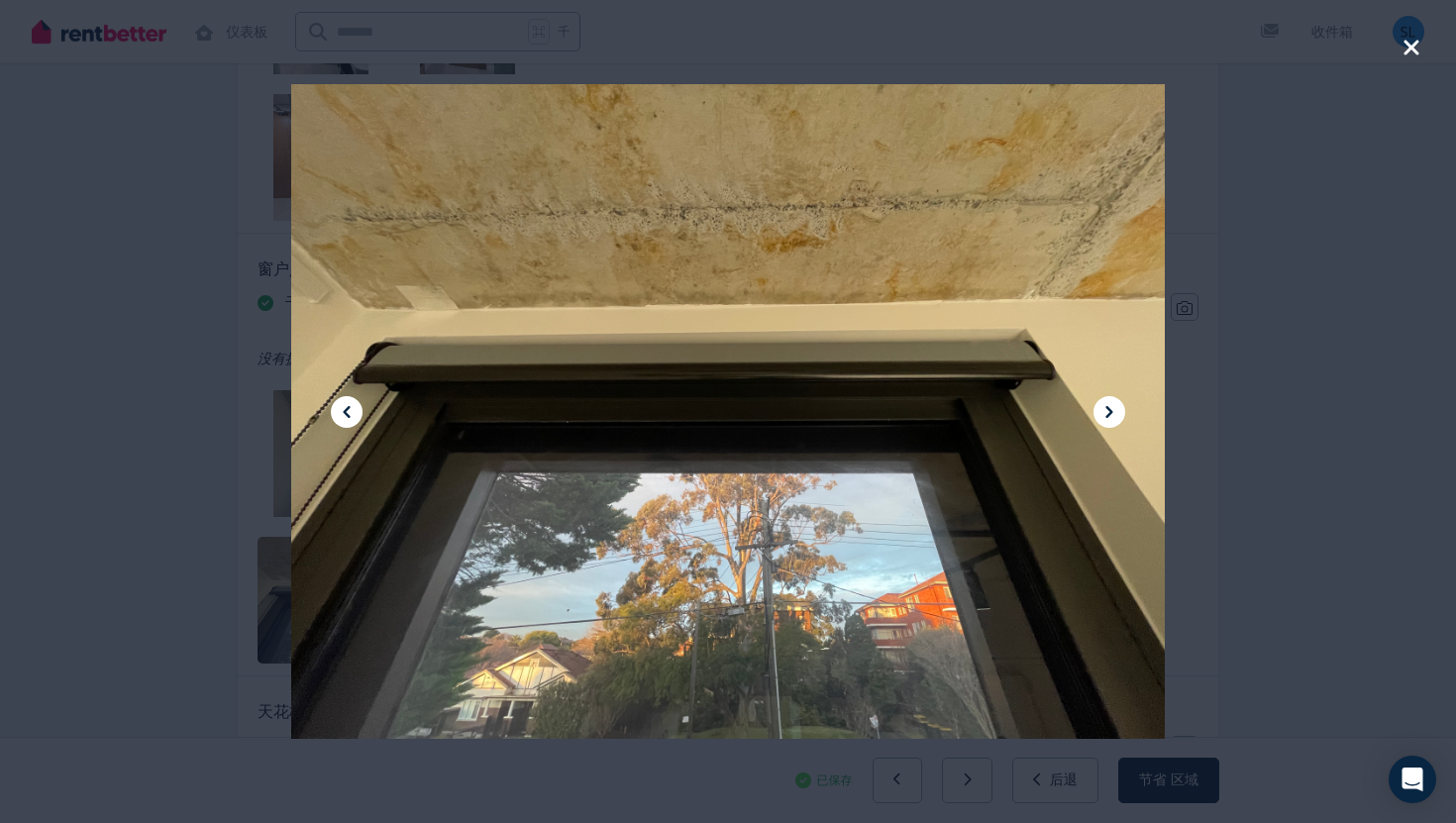 click 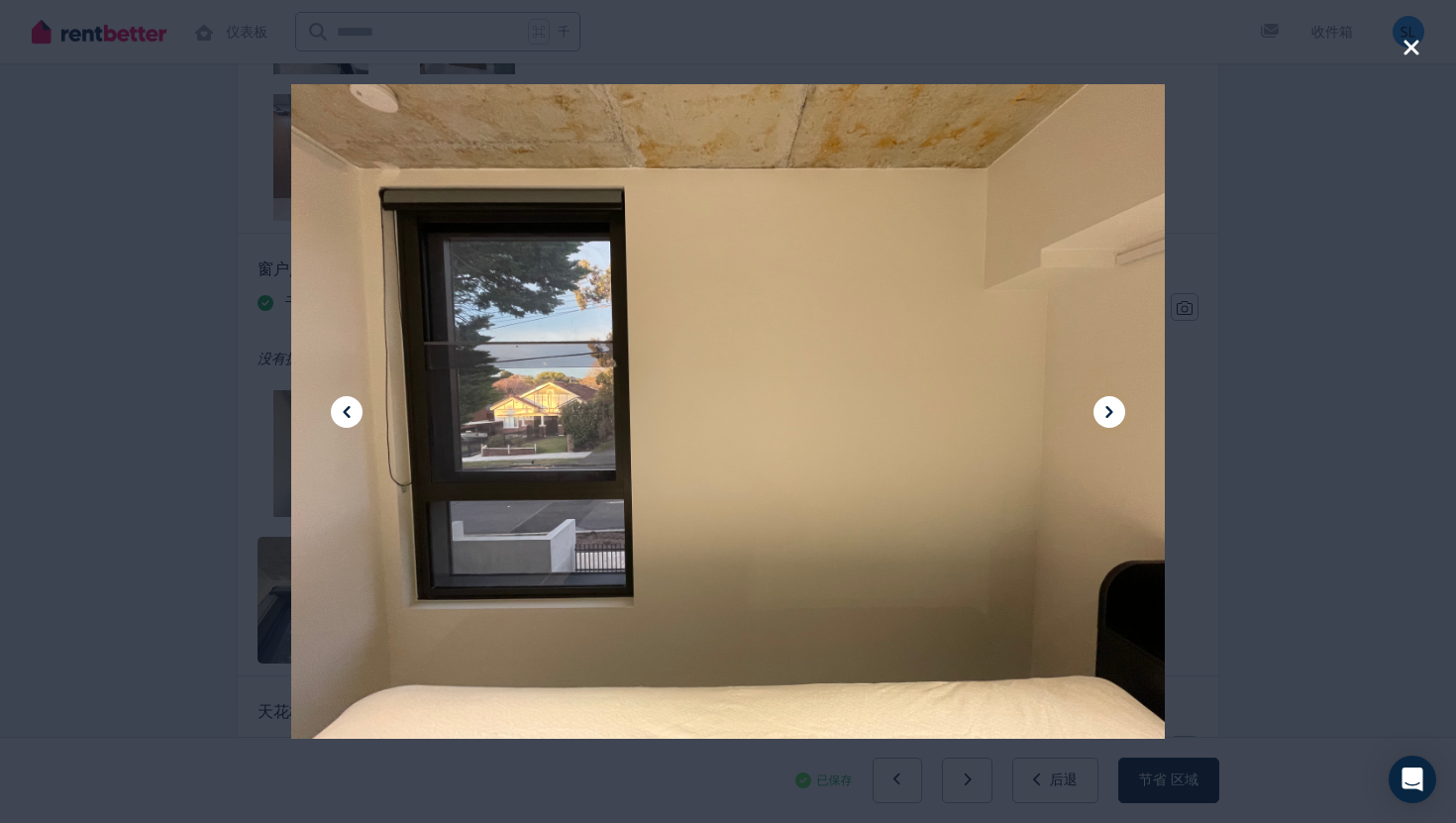 click at bounding box center (728, 411) 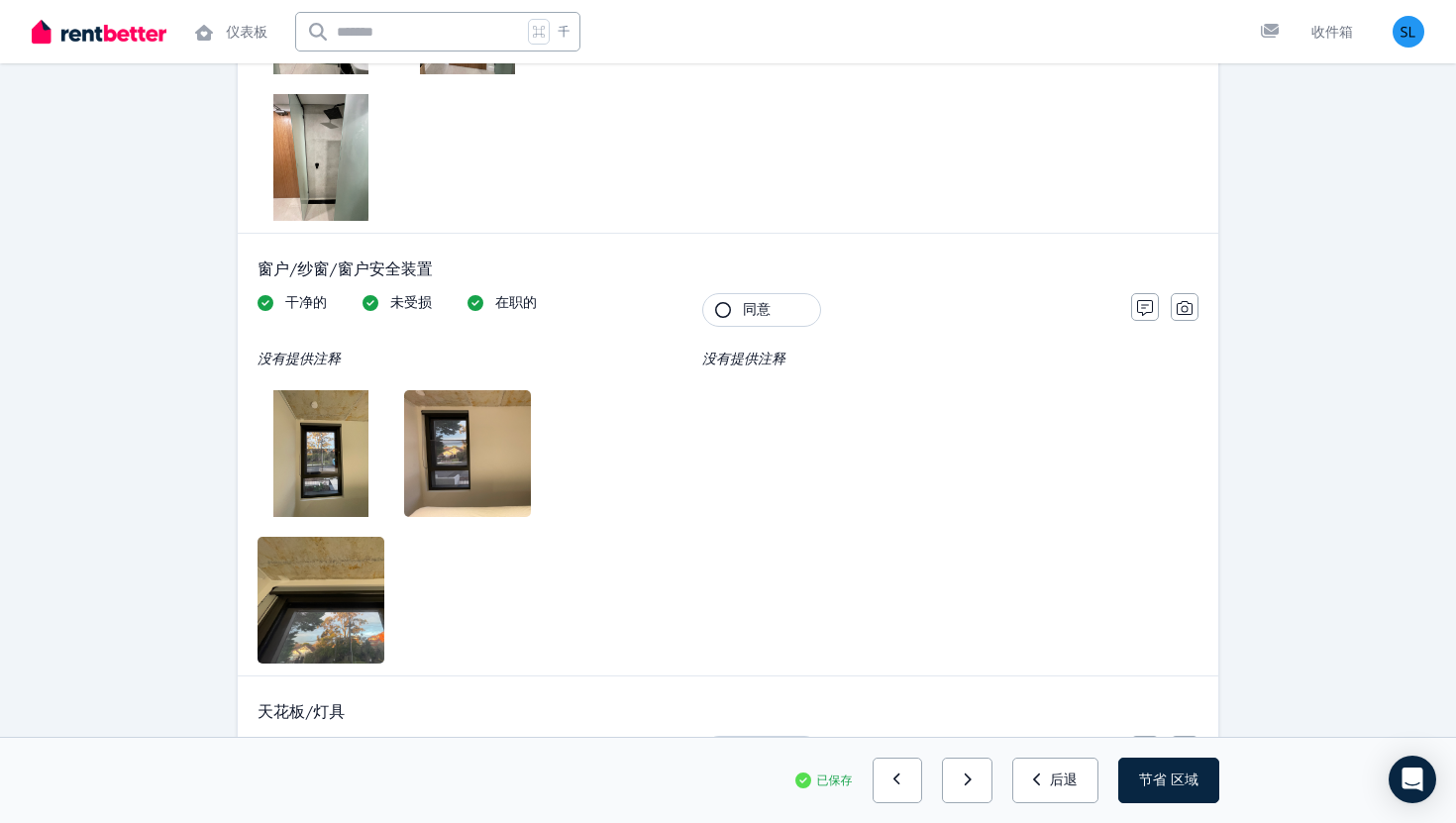 click on "同意" at bounding box center [757, 309] 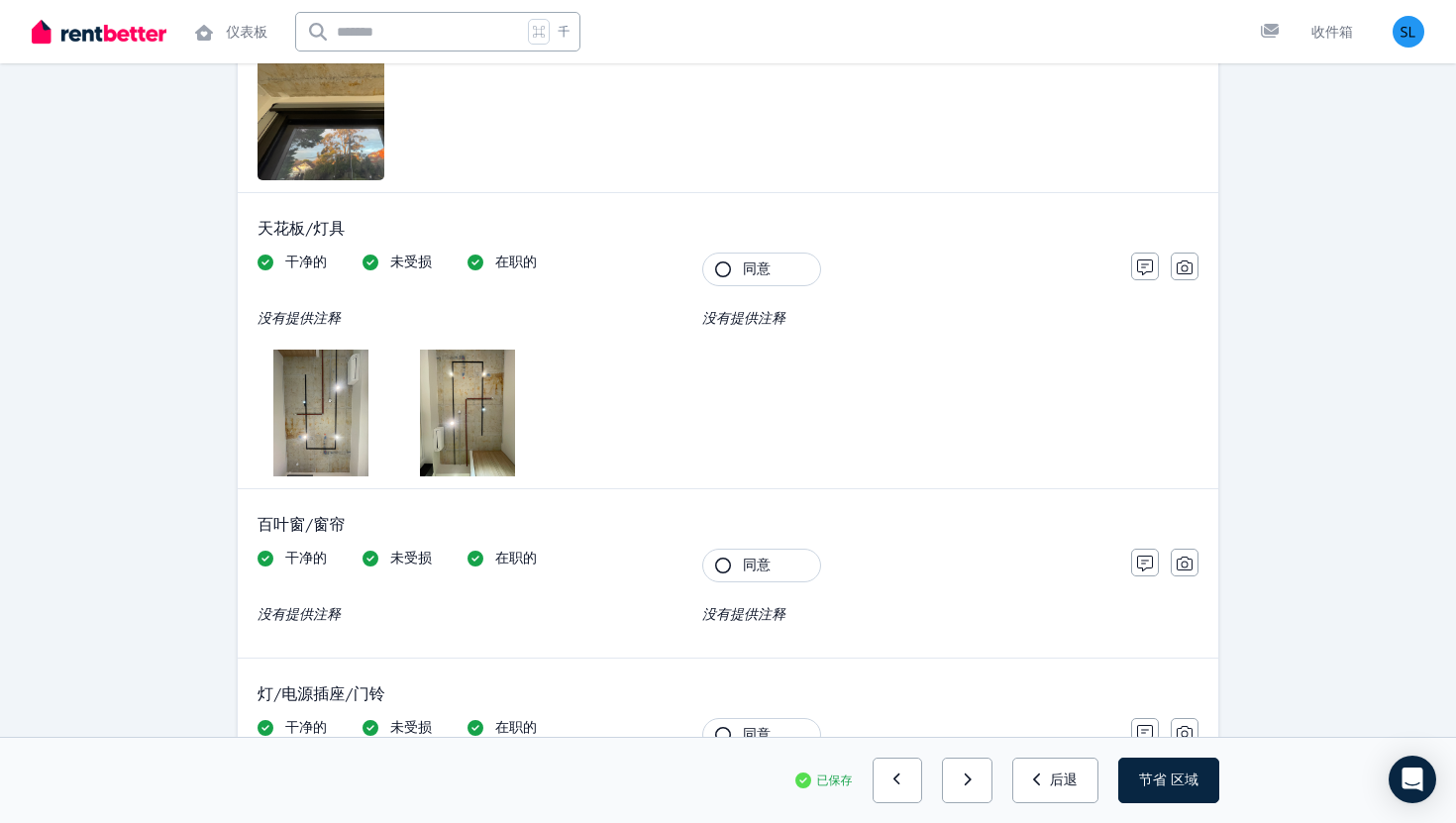 scroll, scrollTop: 2030, scrollLeft: 0, axis: vertical 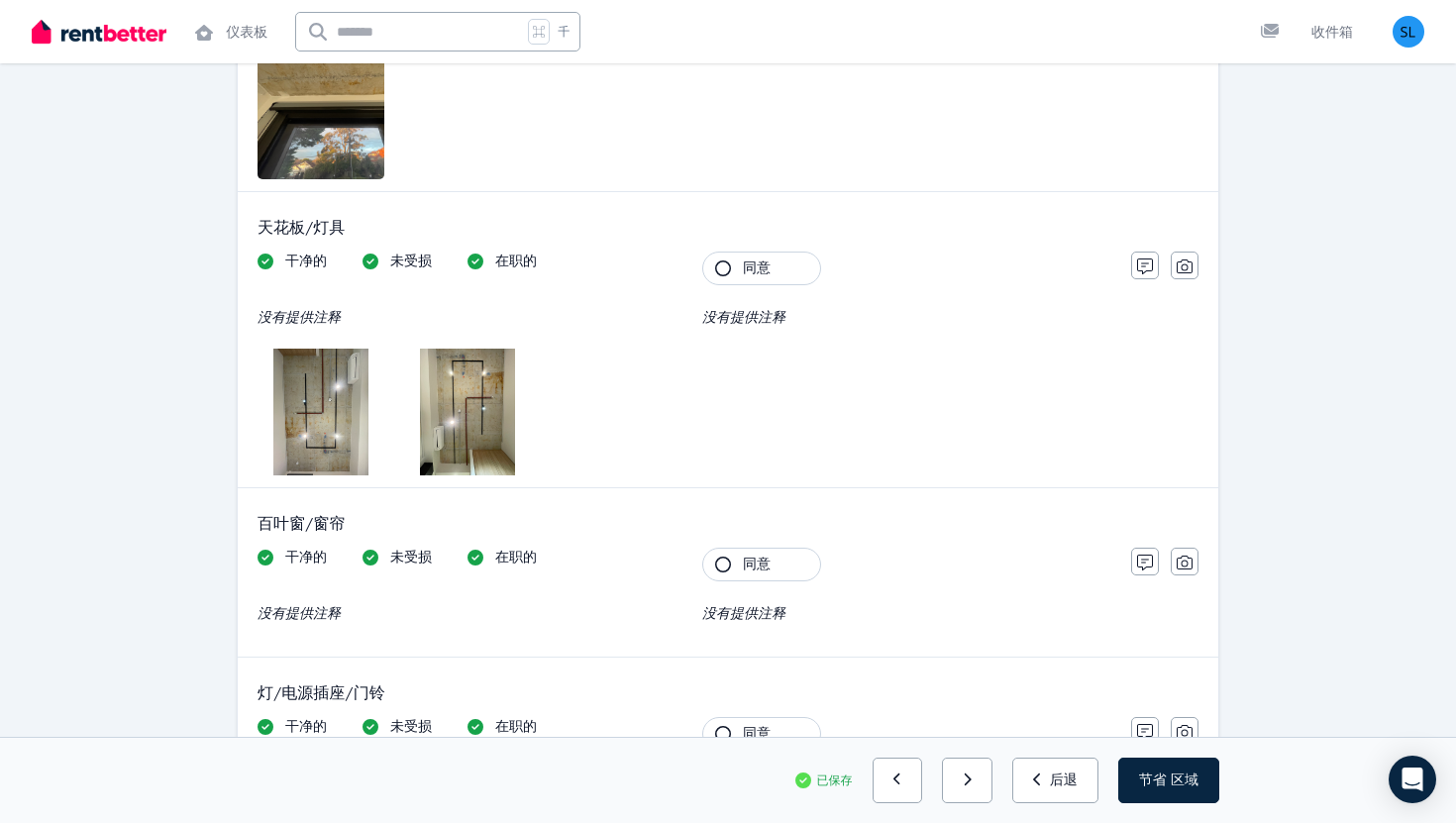 click at bounding box center [321, 412] 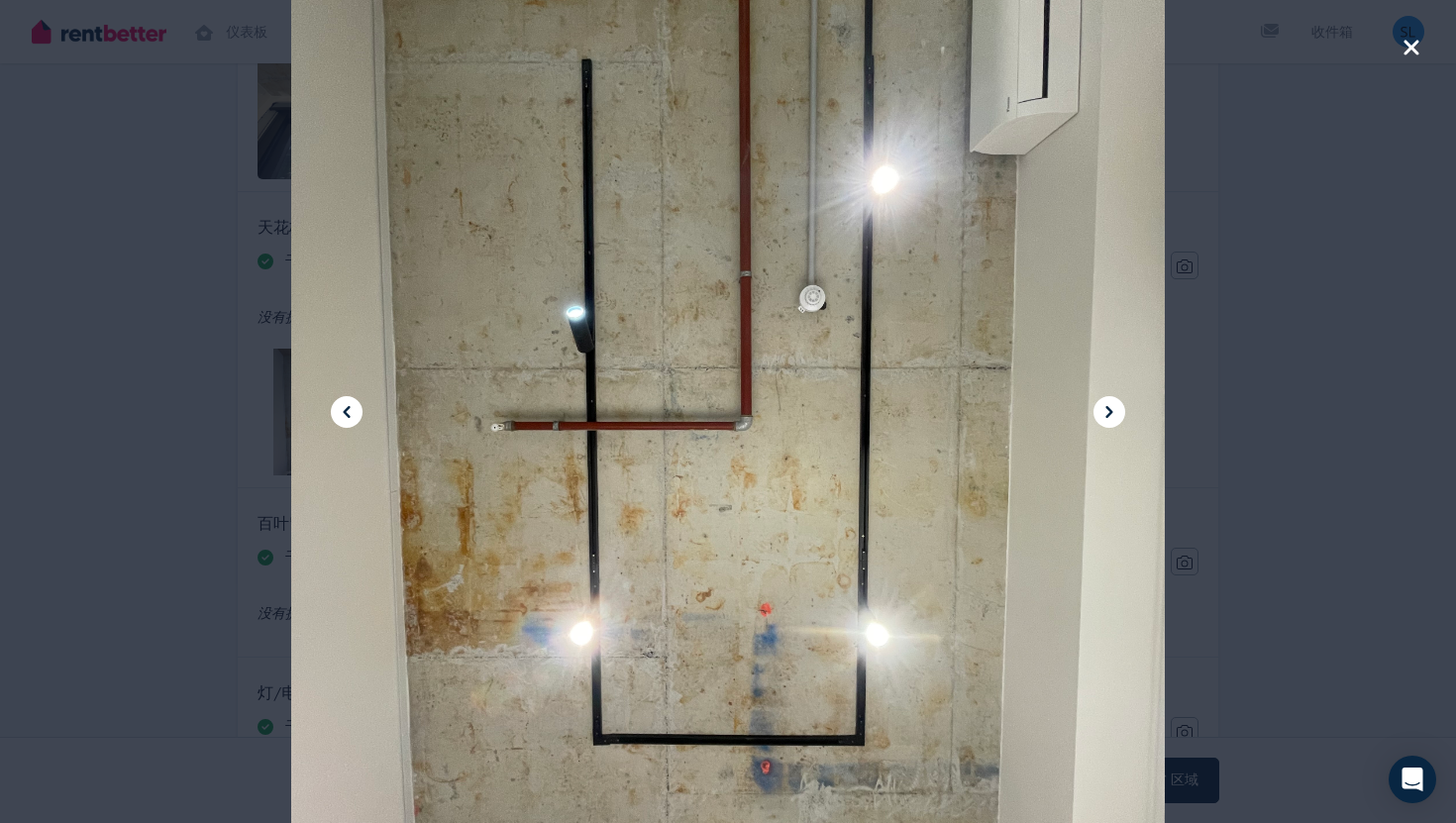 click 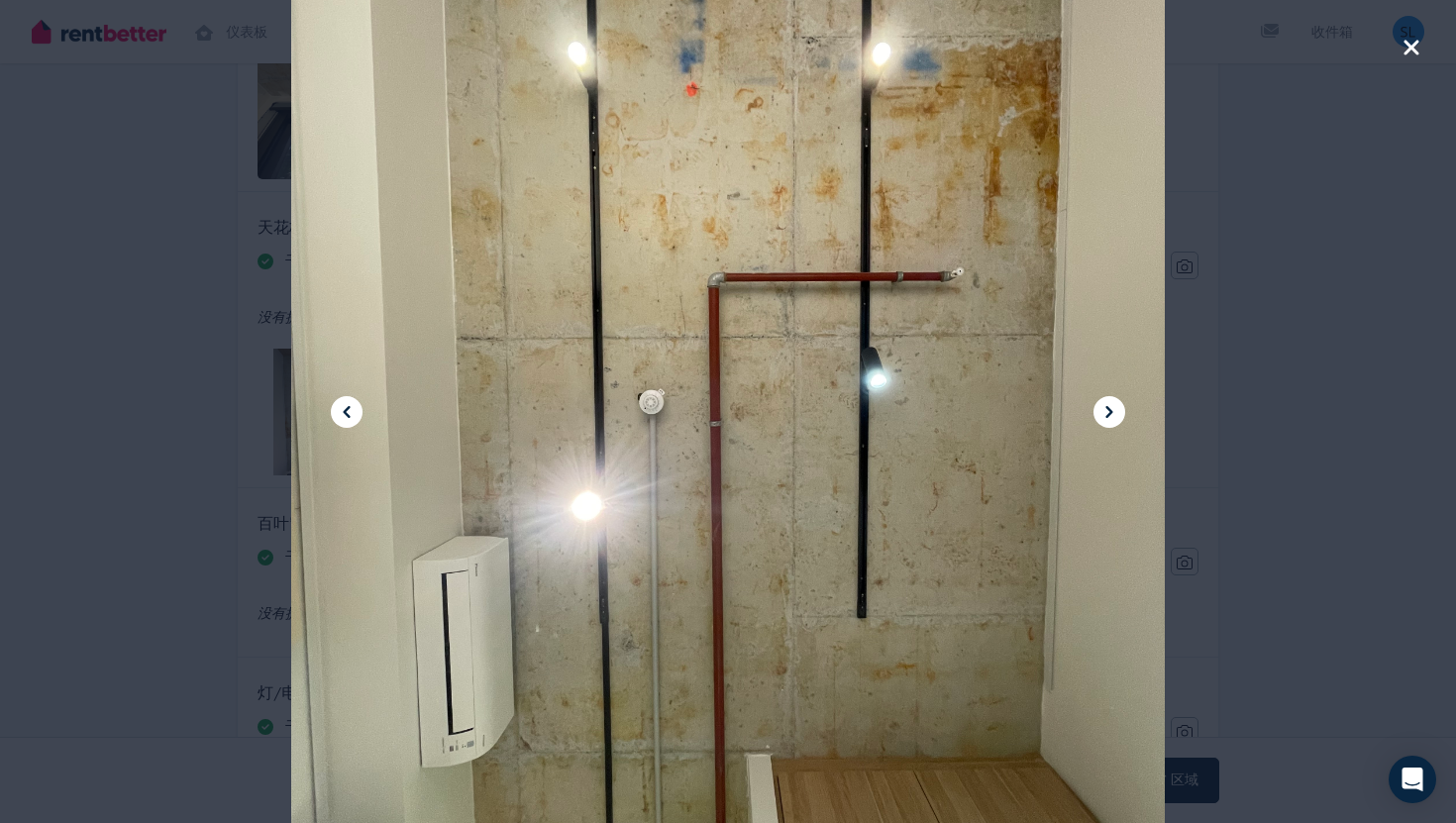 click 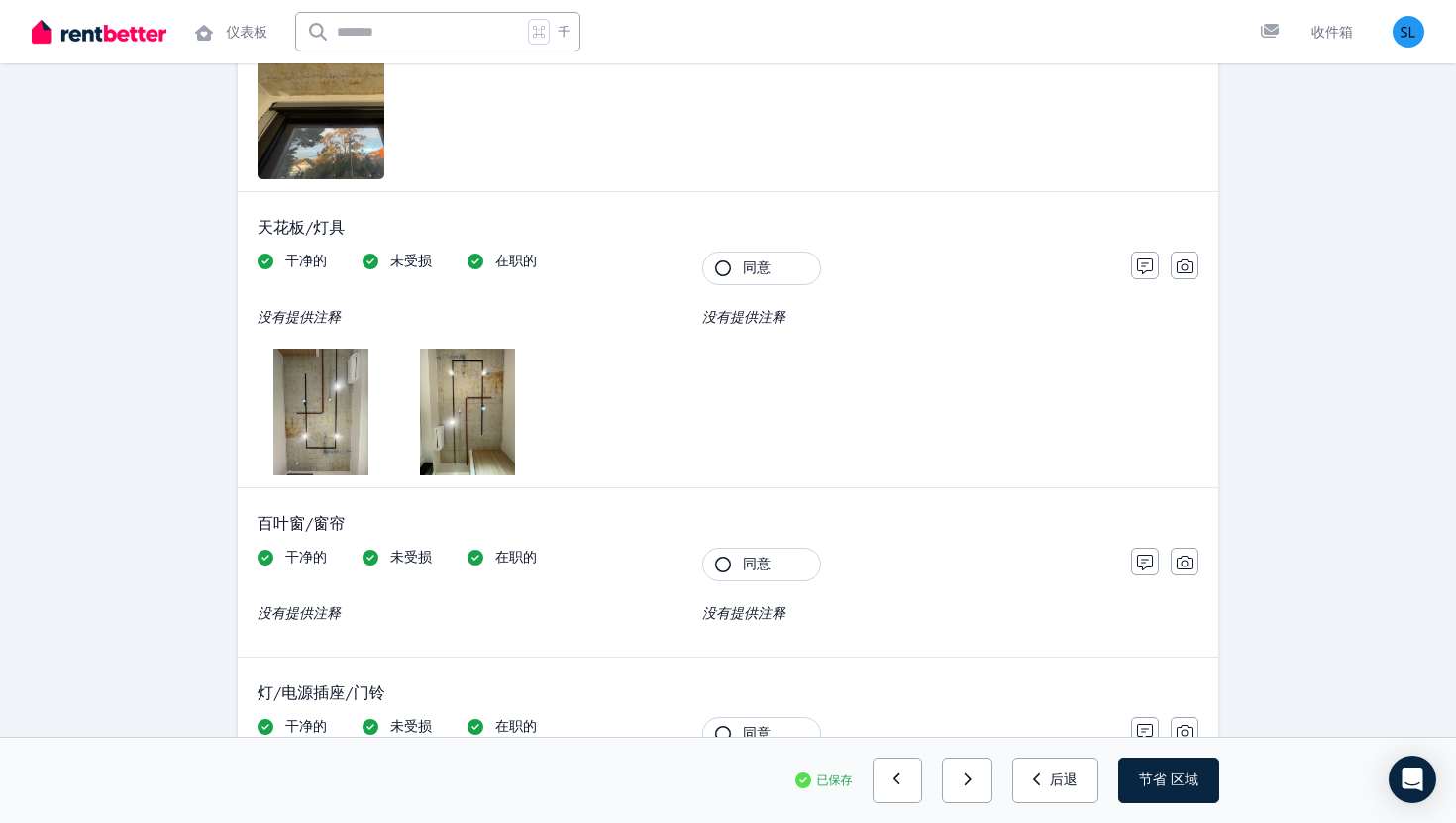 click on "同意" at bounding box center (762, 268) 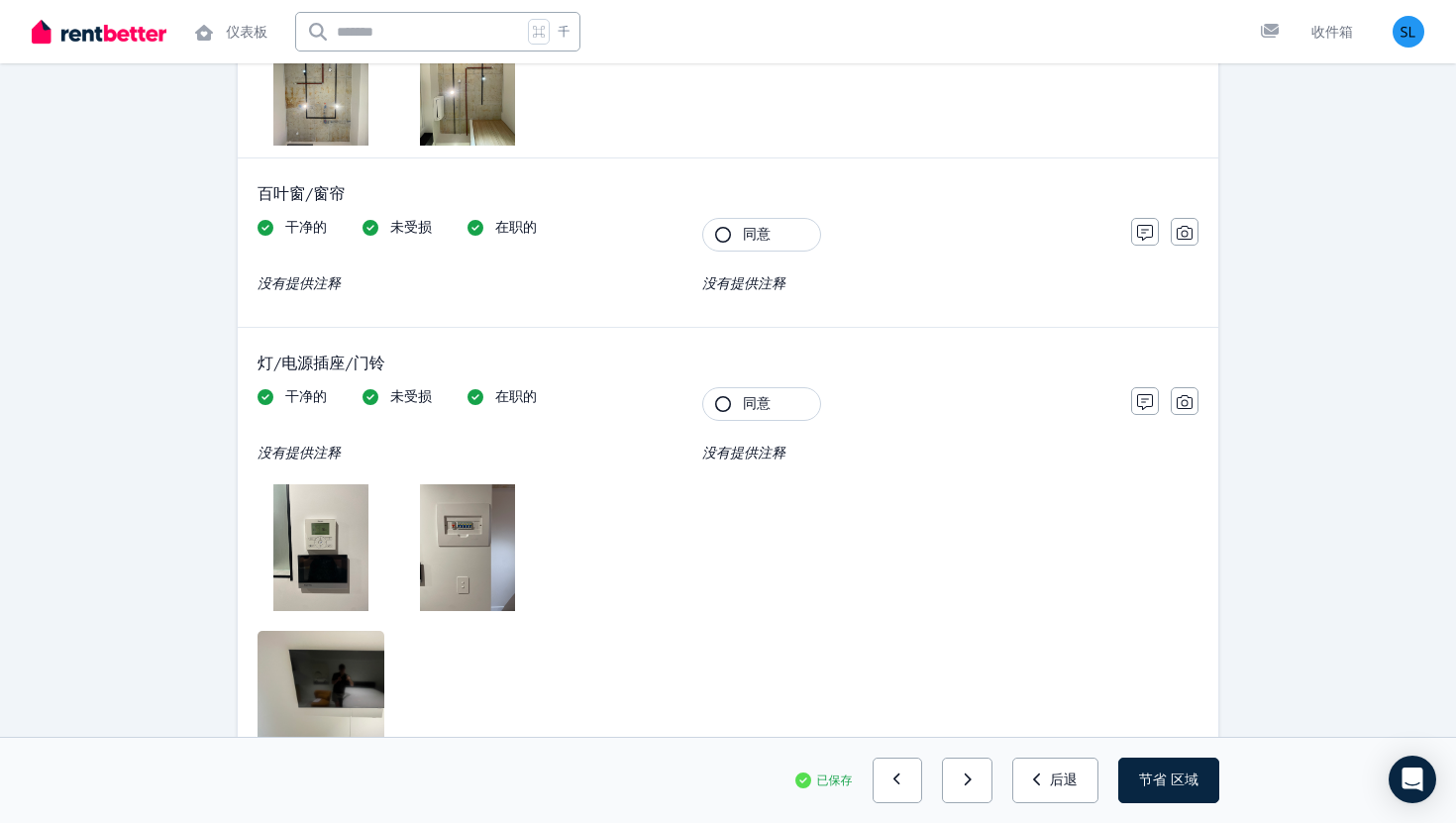 scroll, scrollTop: 2362, scrollLeft: 0, axis: vertical 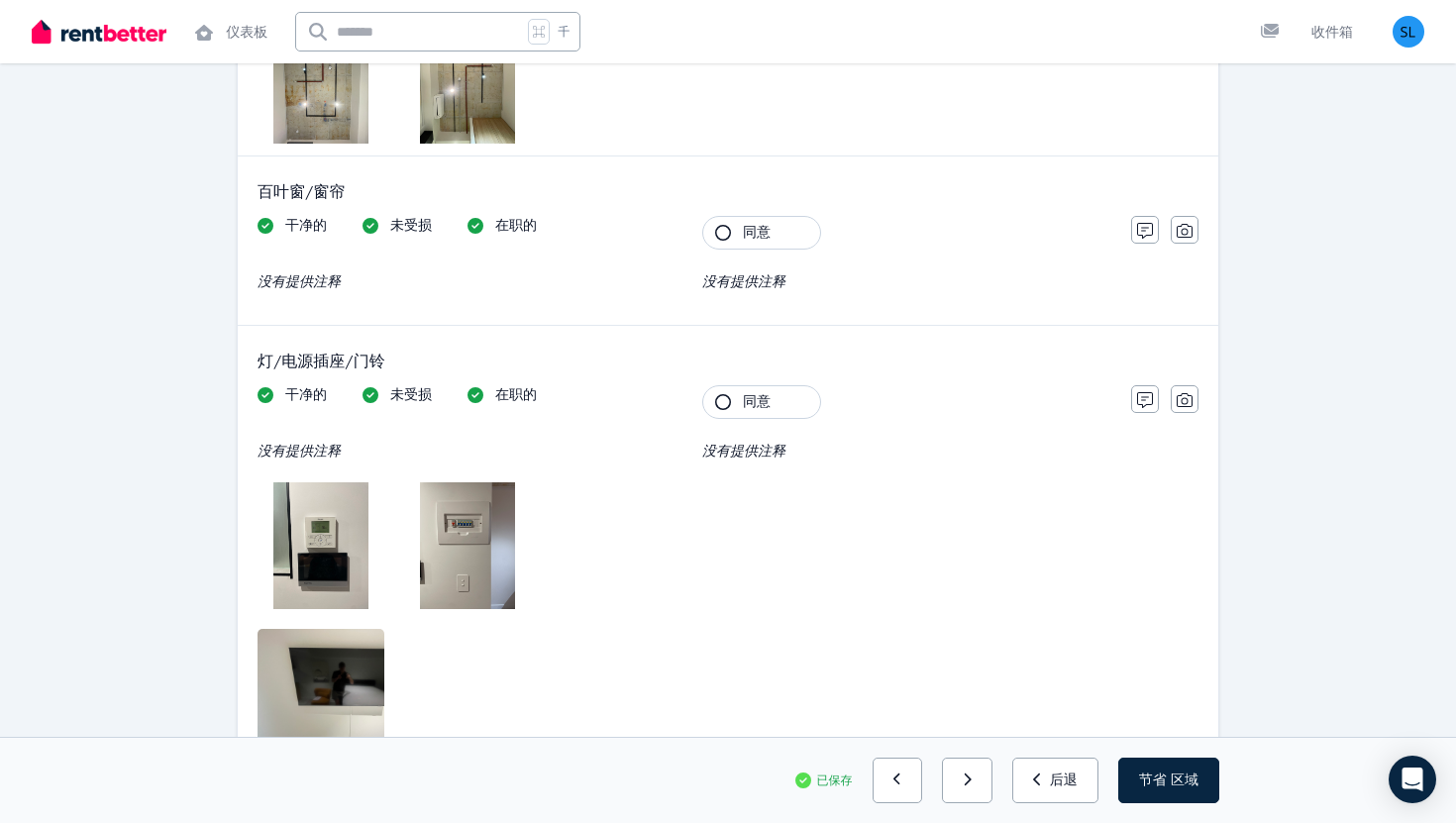 click on "同意" at bounding box center (762, 233) 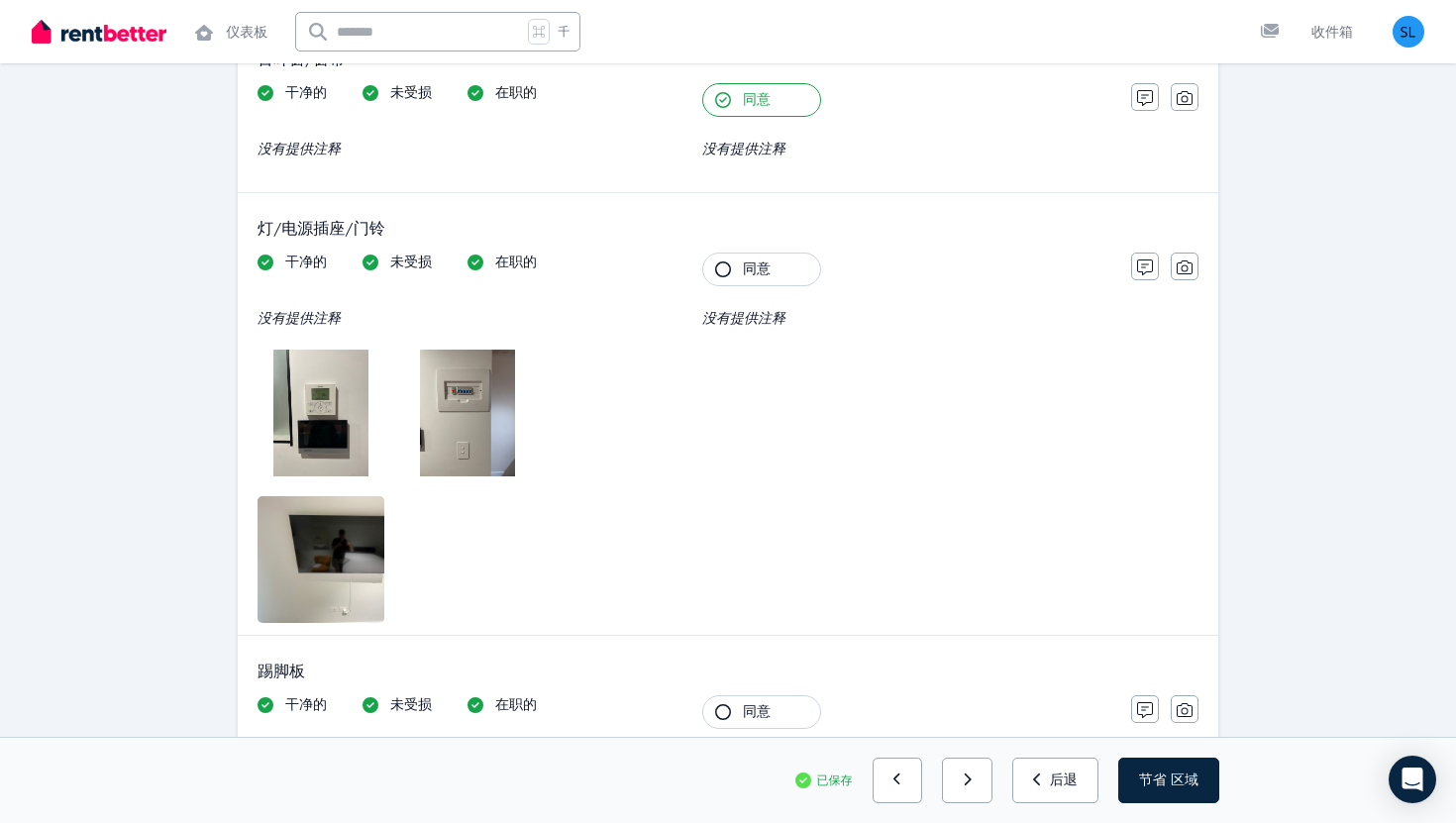 scroll, scrollTop: 2498, scrollLeft: 0, axis: vertical 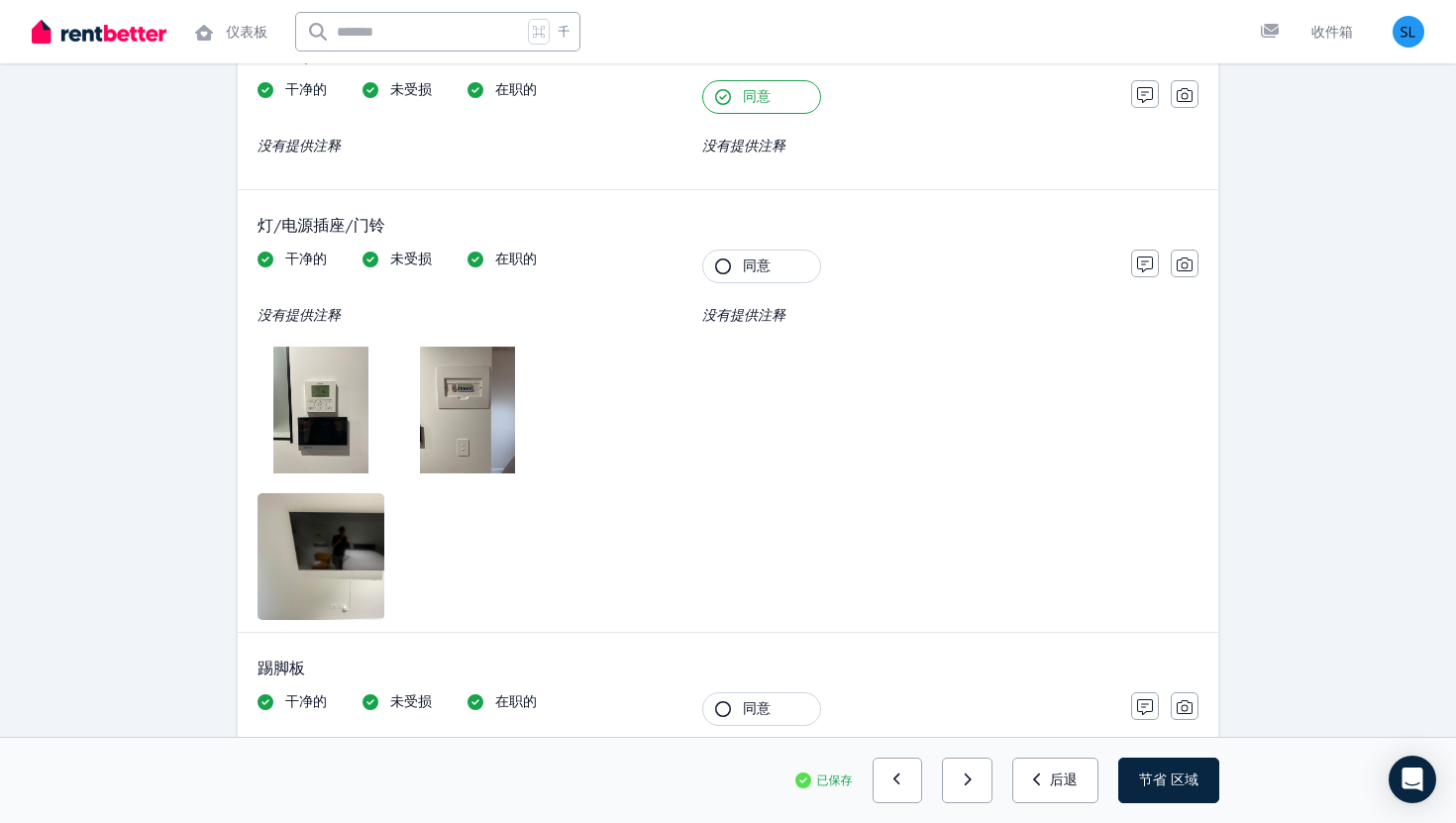 click at bounding box center [321, 410] 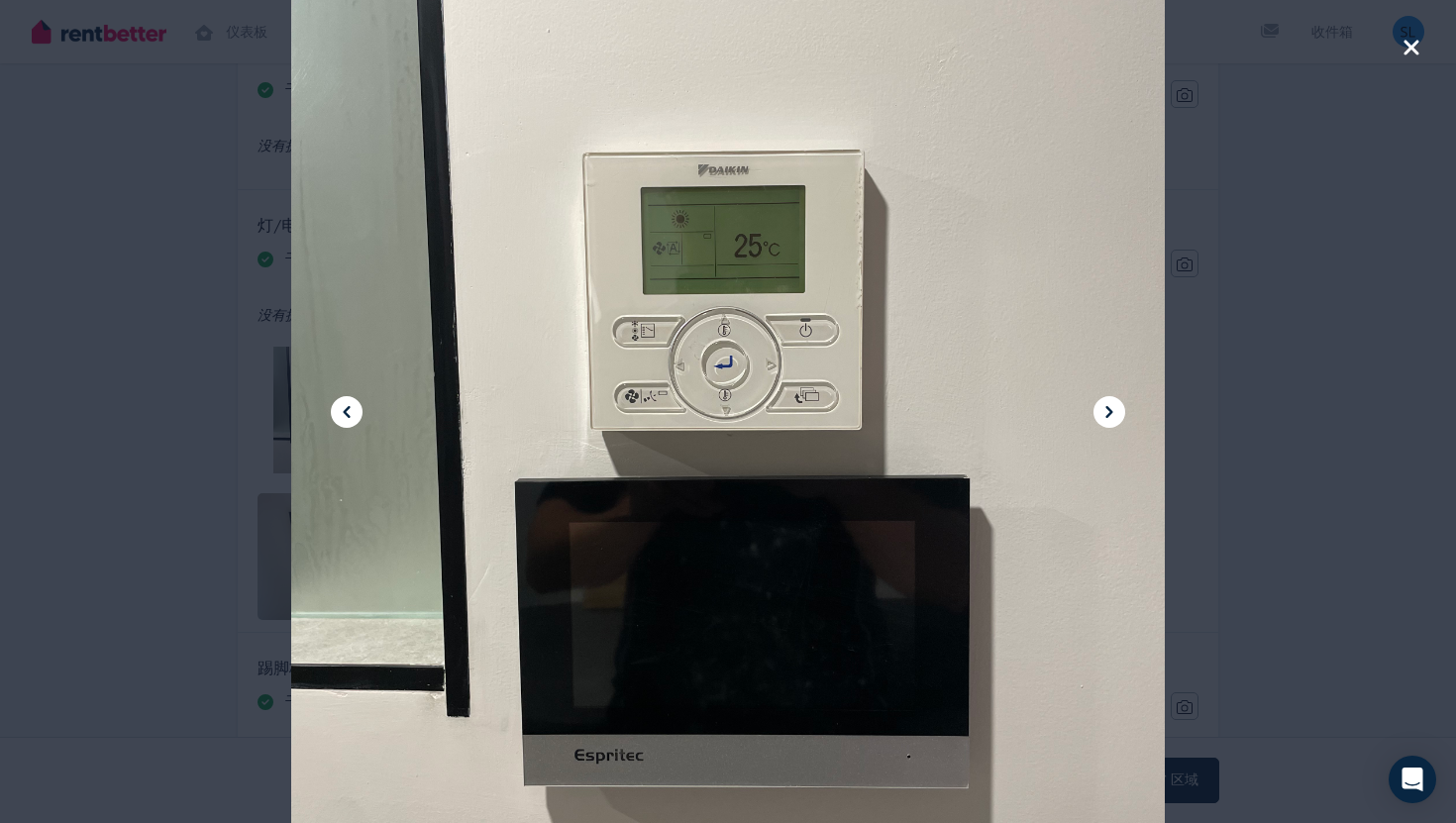 click 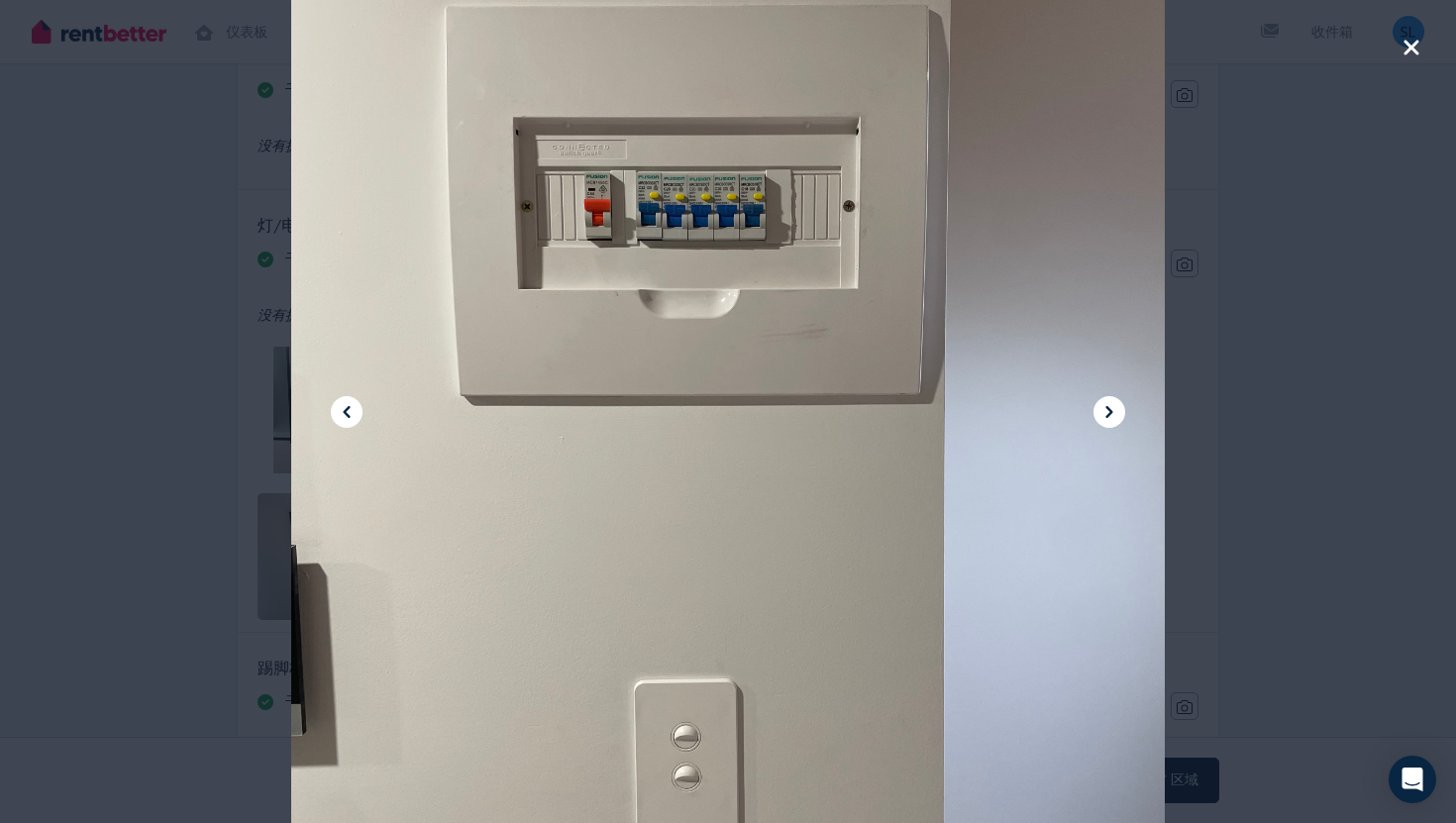 click 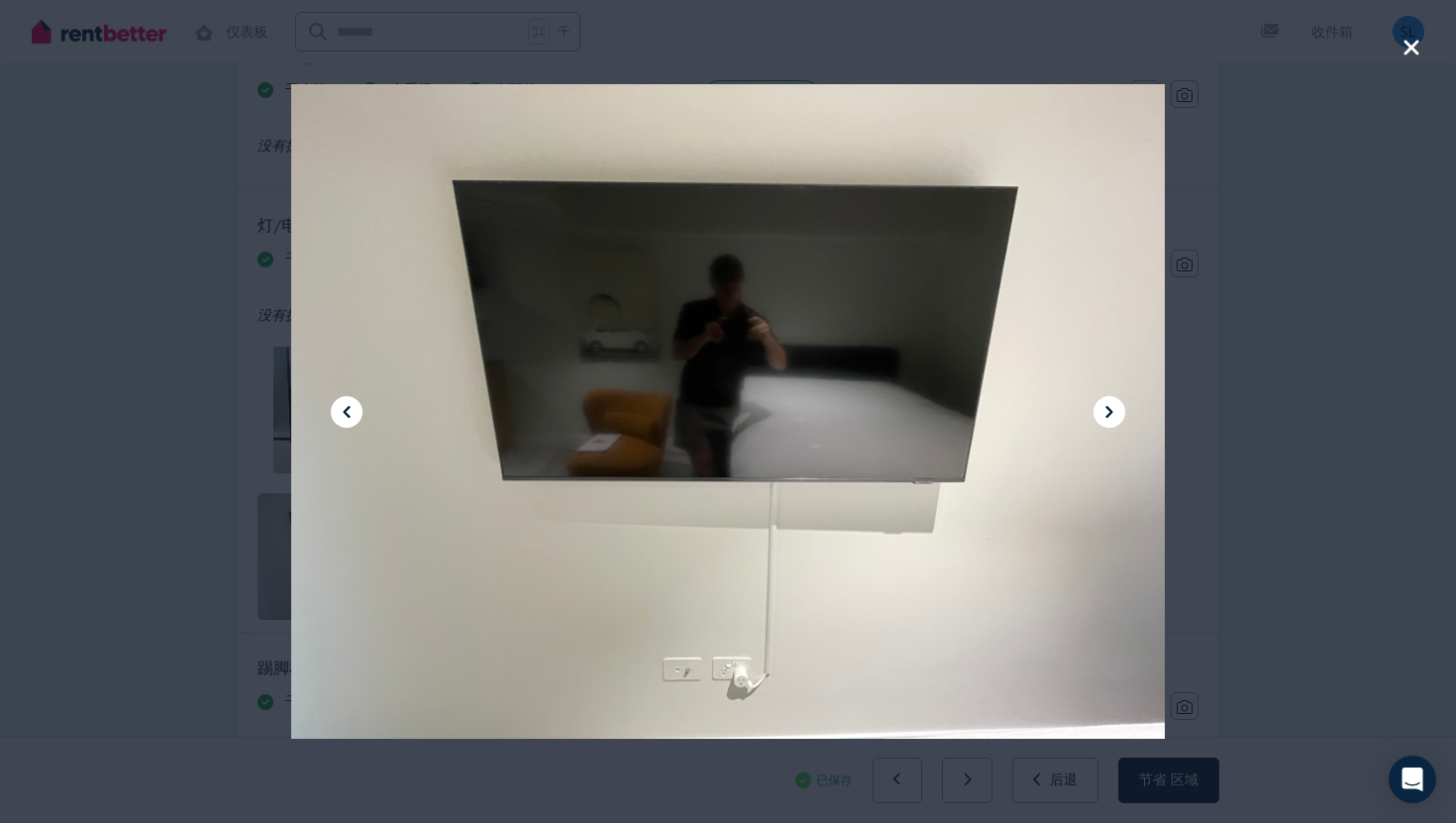 click at bounding box center (728, 411) 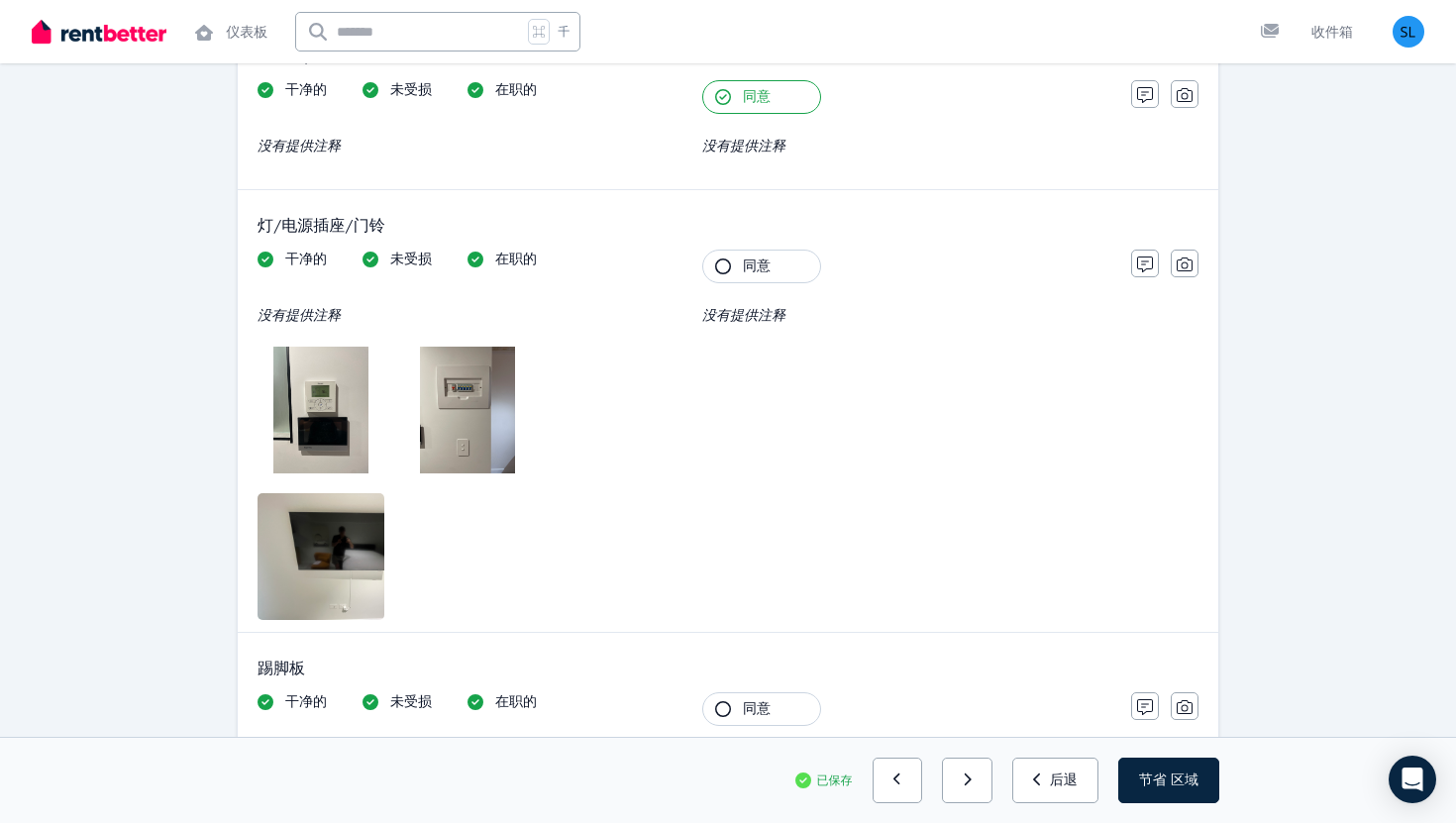 click on "同意" at bounding box center (757, 265) 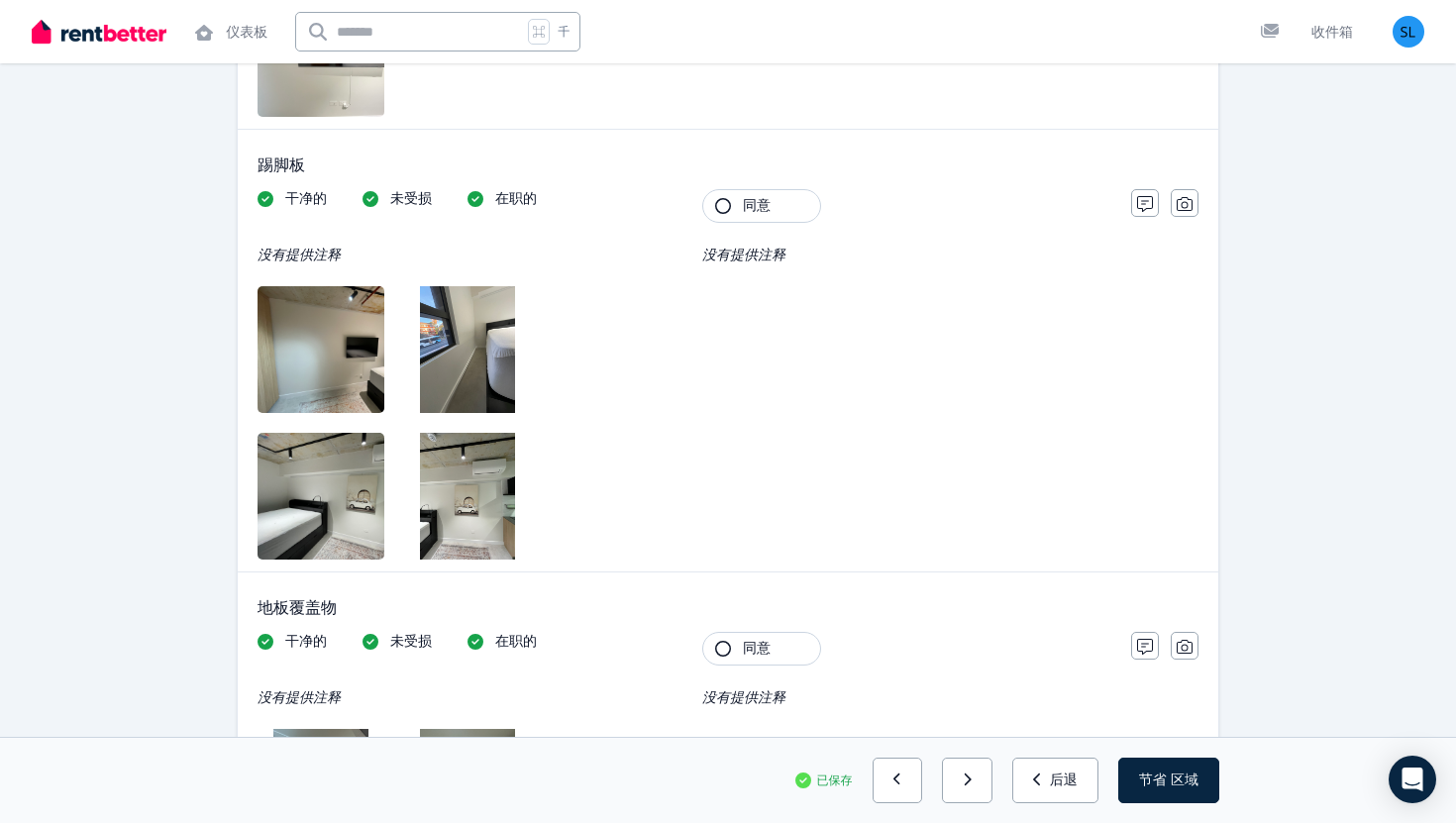 scroll, scrollTop: 3003, scrollLeft: 0, axis: vertical 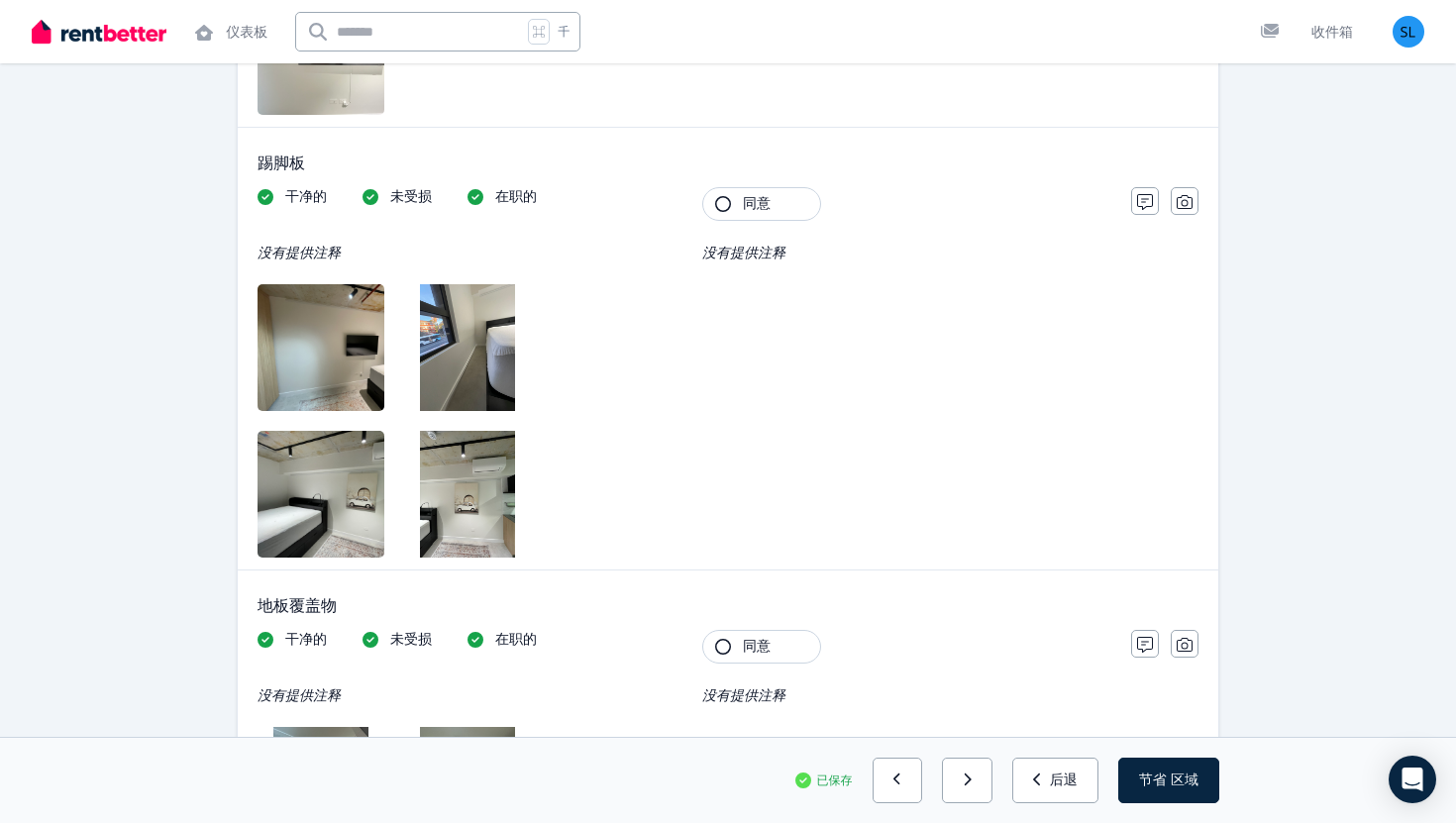 click at bounding box center [342, 348] 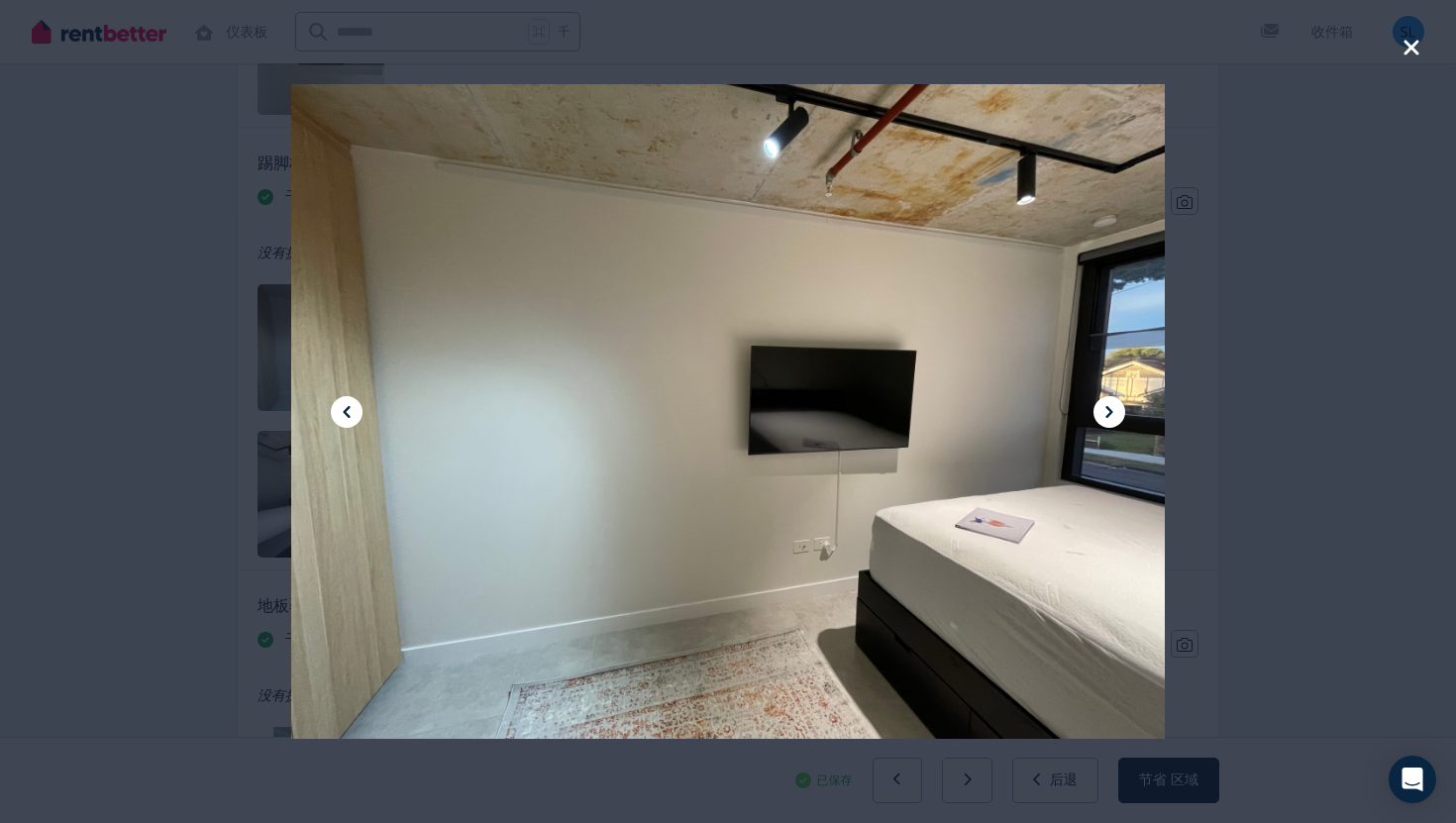 click at bounding box center [1109, 412] 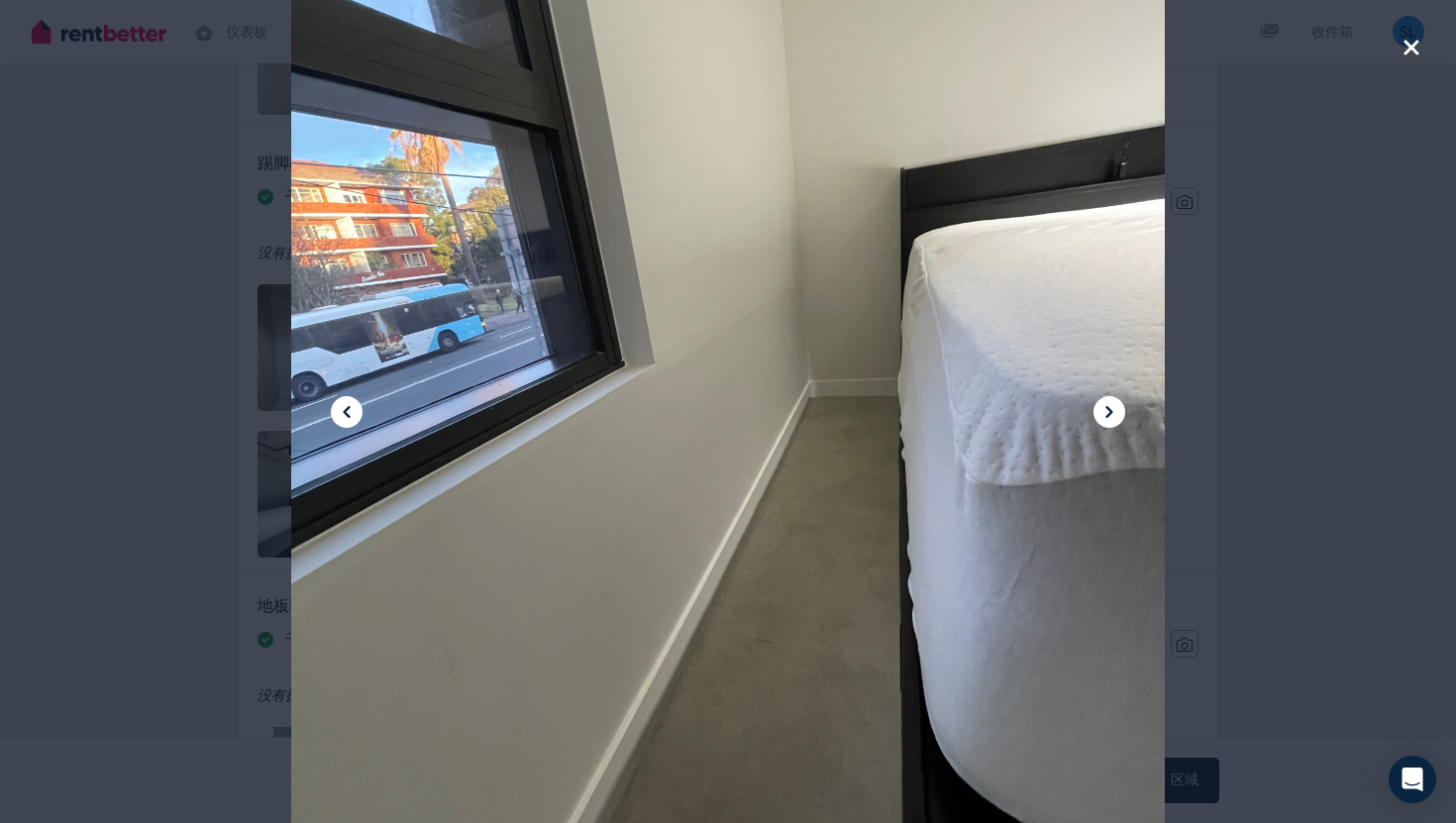 click 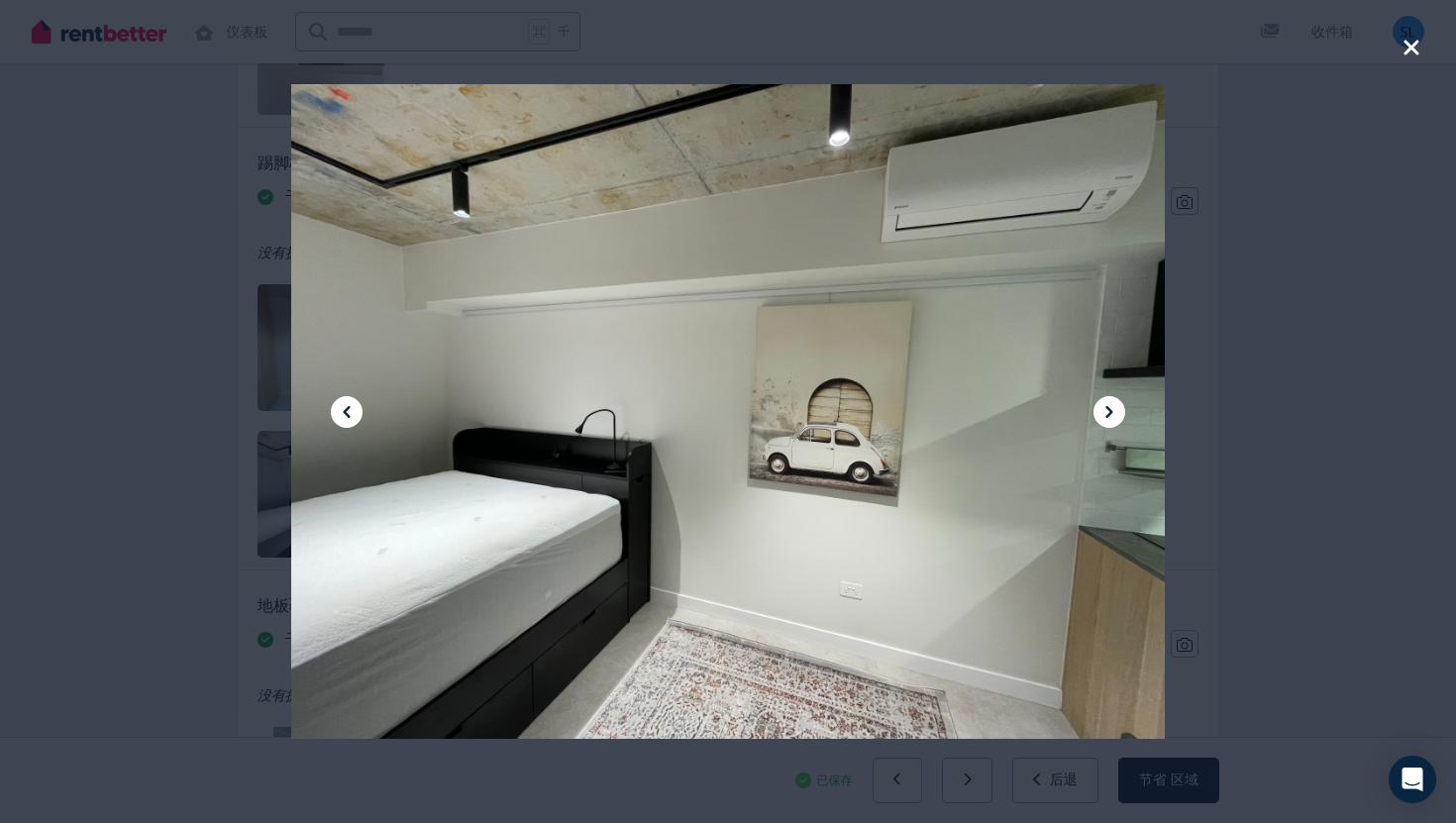 click 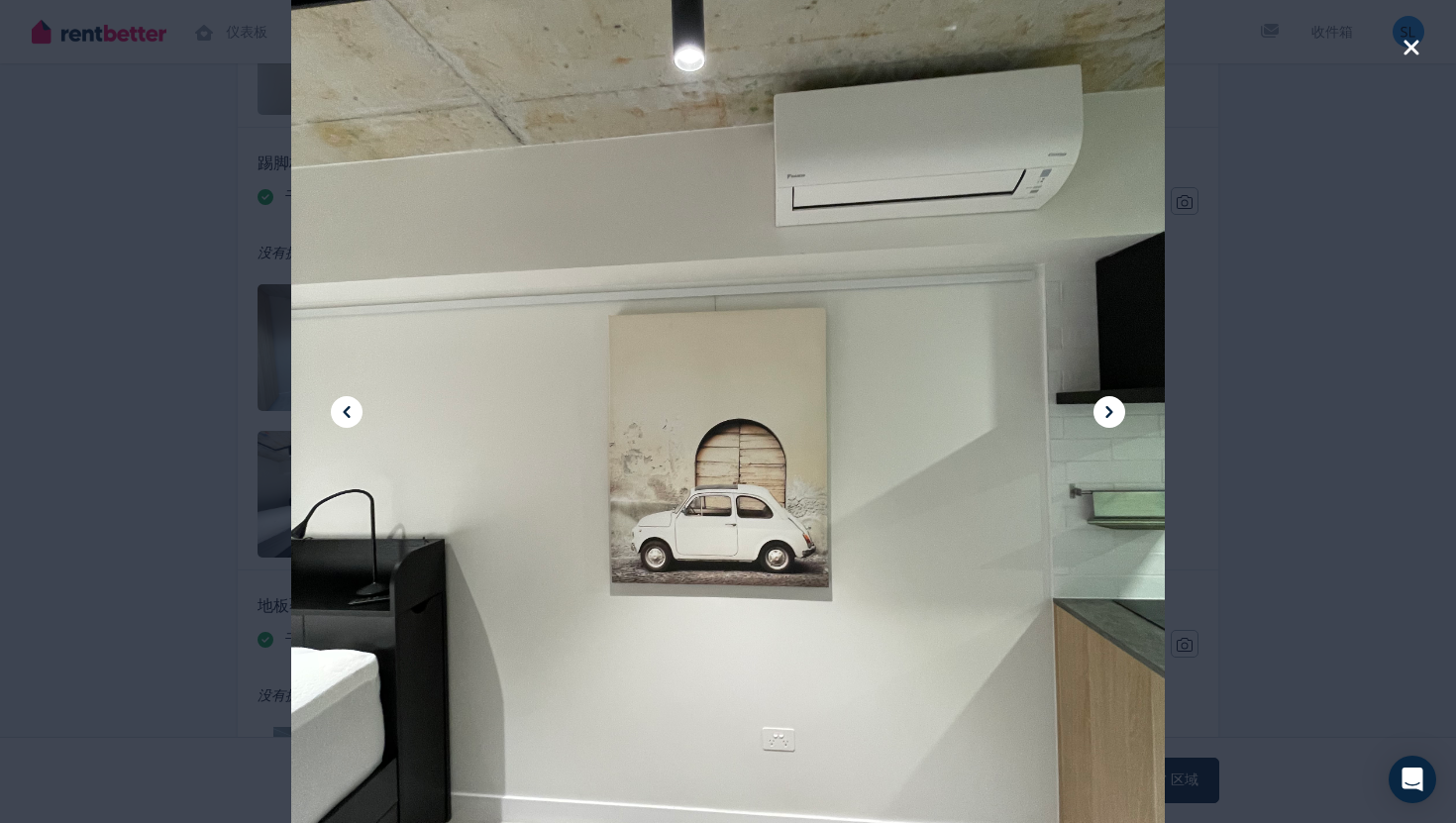 click 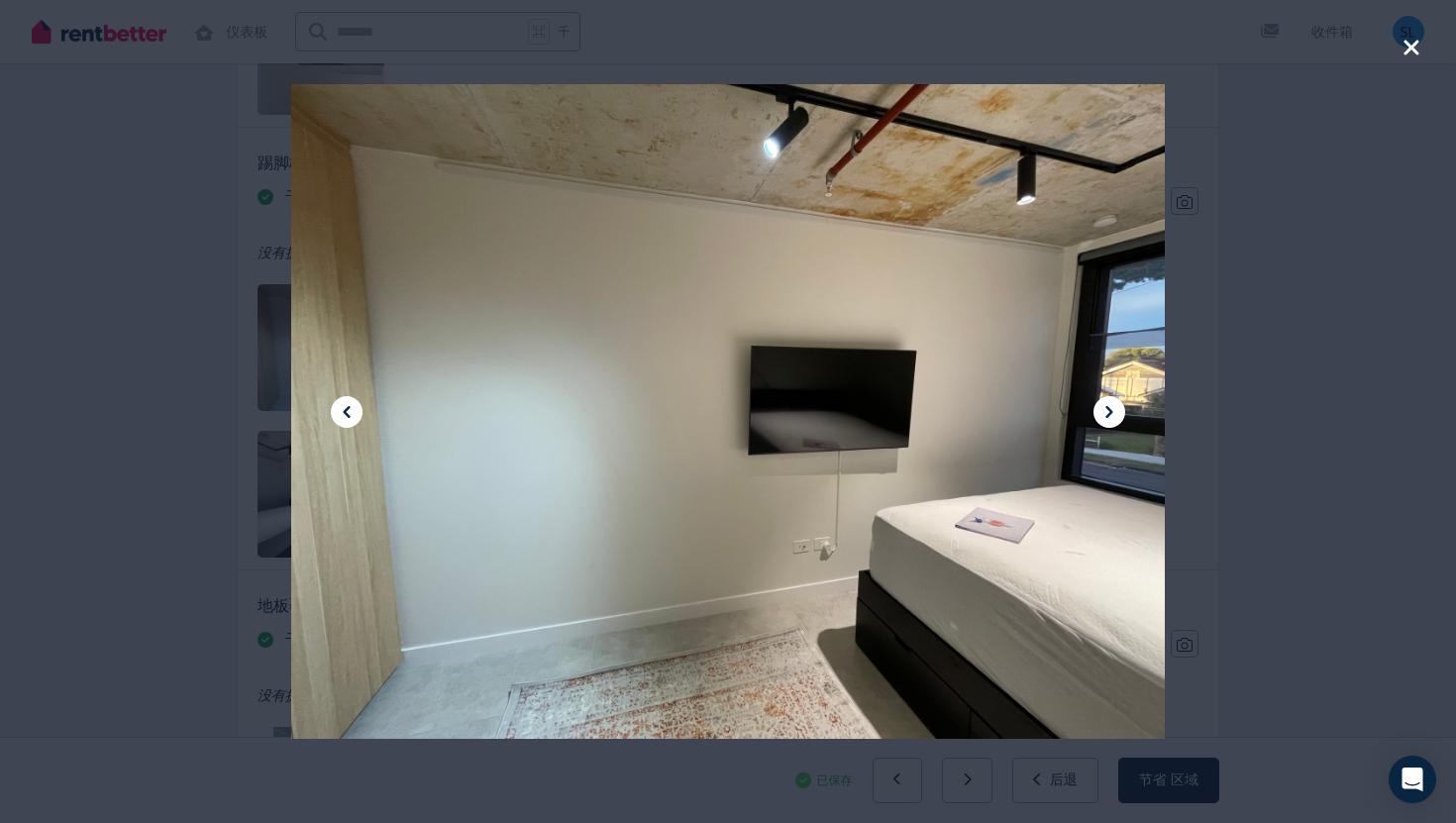 click at bounding box center [728, 411] 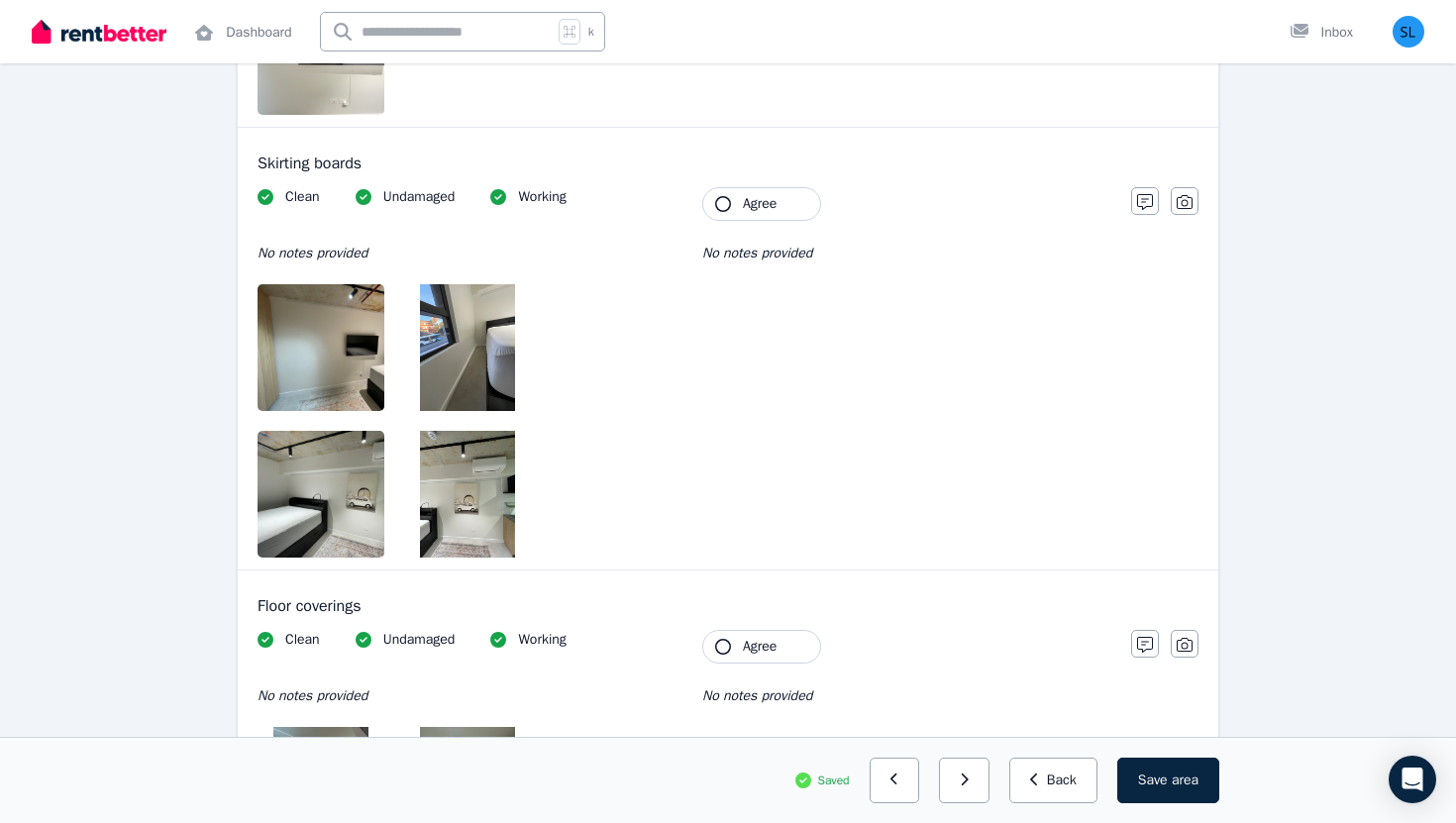 click on "Skirting boards" at bounding box center (728, 163) 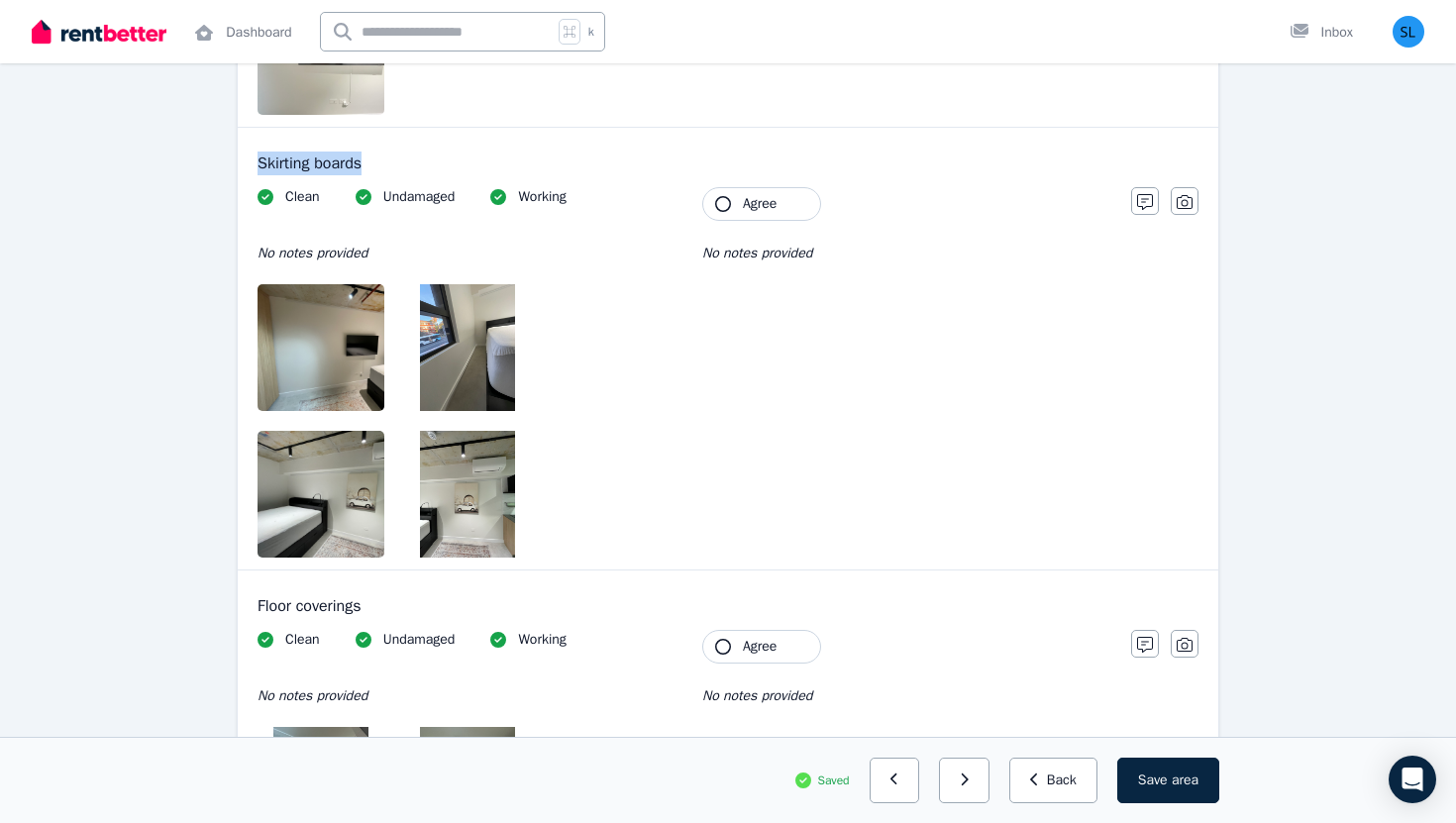 drag, startPoint x: 404, startPoint y: 165, endPoint x: 251, endPoint y: 159, distance: 153.1176 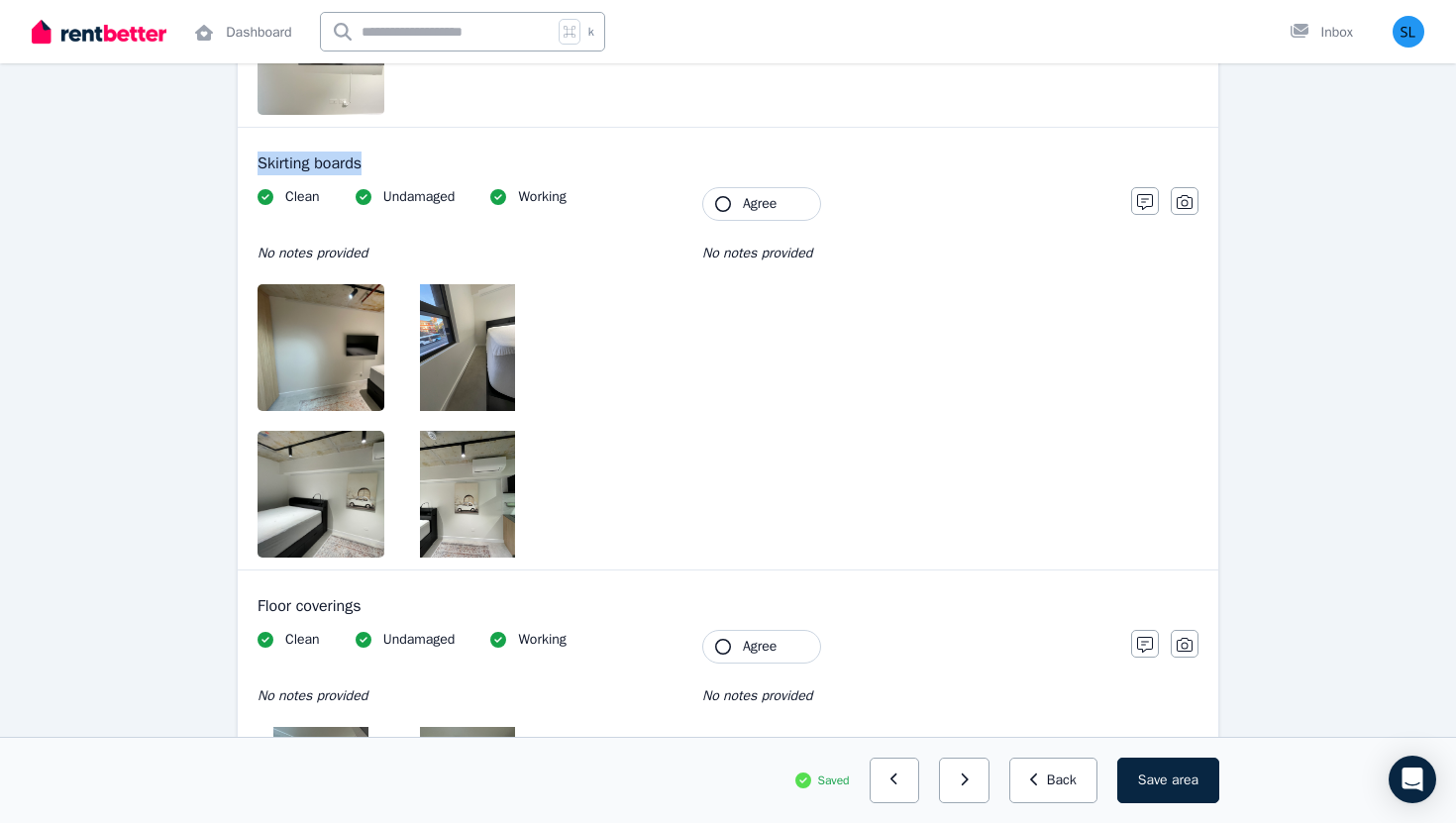 click on "Skirting boards Clean Undamaged Working No notes provided Tenant Agree No notes provided Notes Photo" at bounding box center [728, 349] 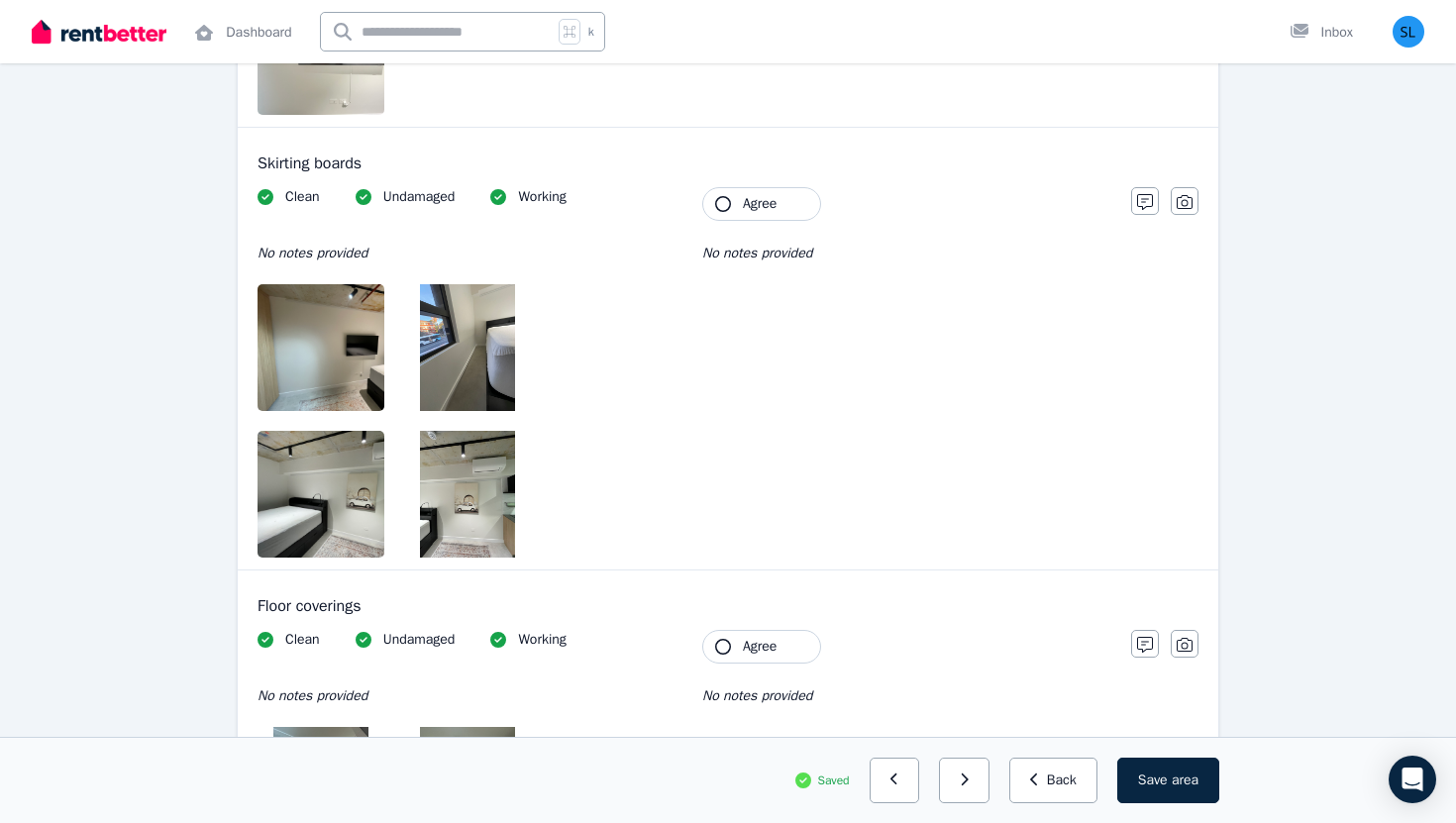 click on "Clean Undamaged Working No notes provided Tenant Agree No notes provided" at bounding box center (684, -70) 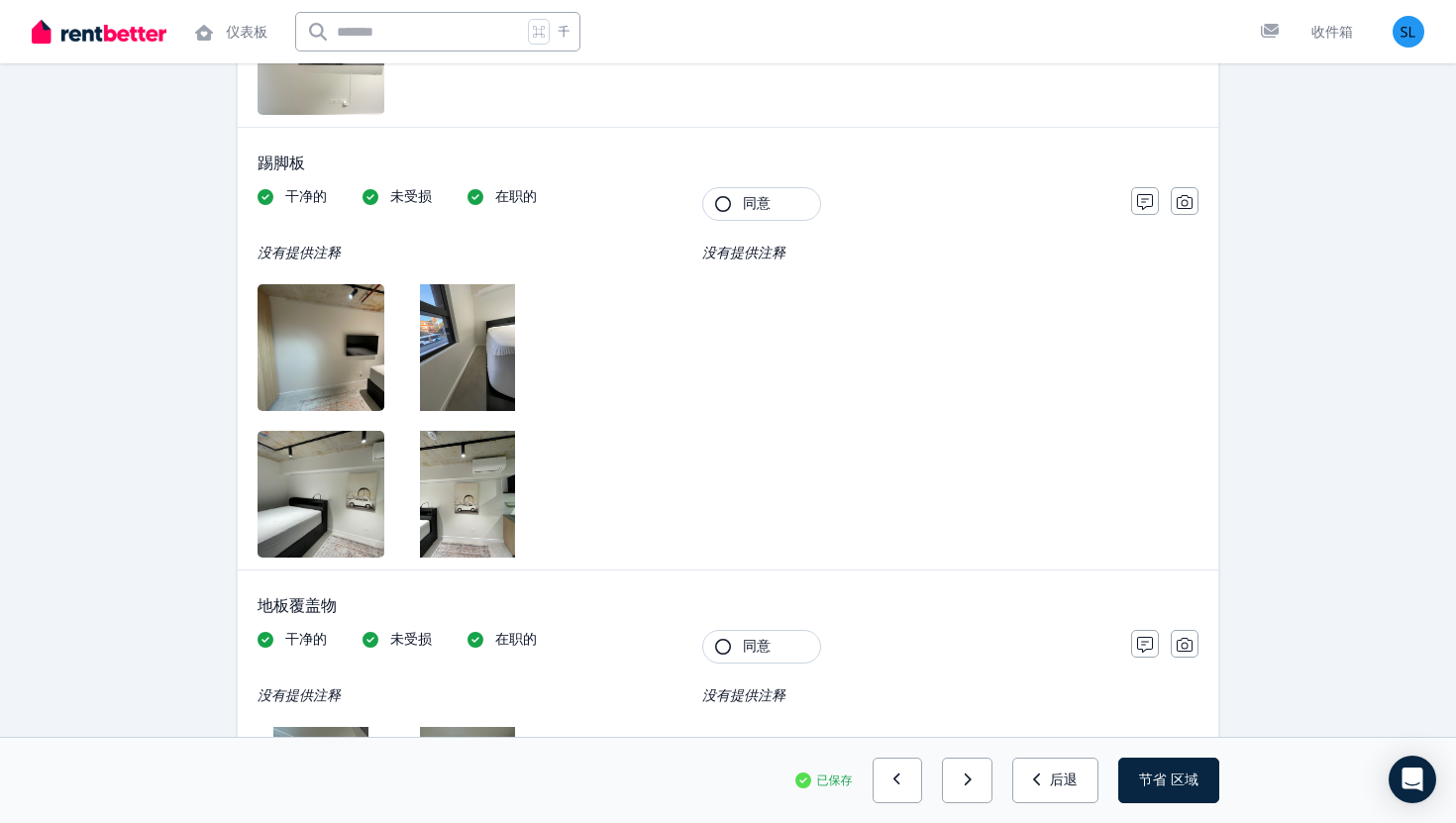 click at bounding box center (468, 494) 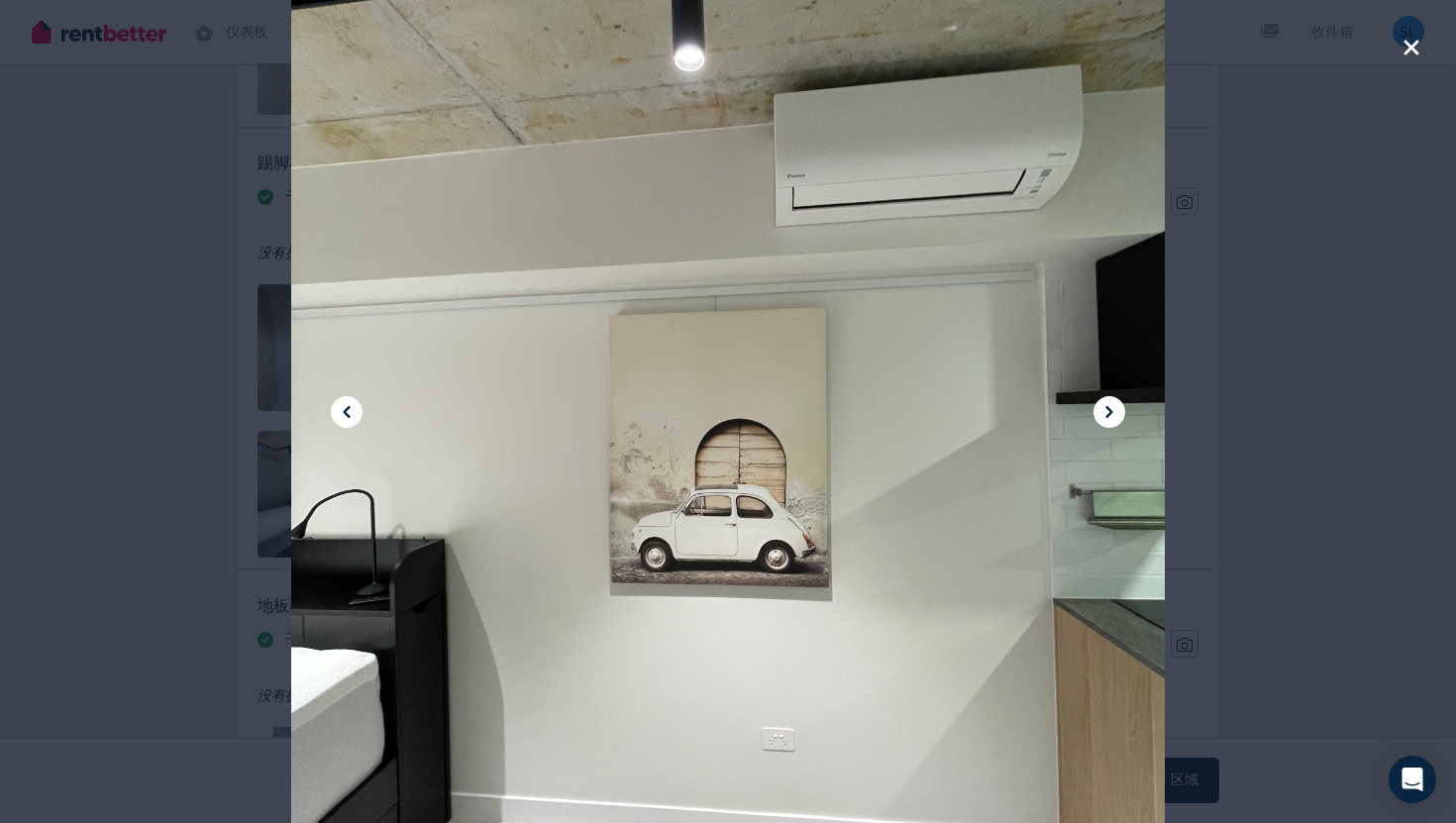 click at bounding box center [728, 411] 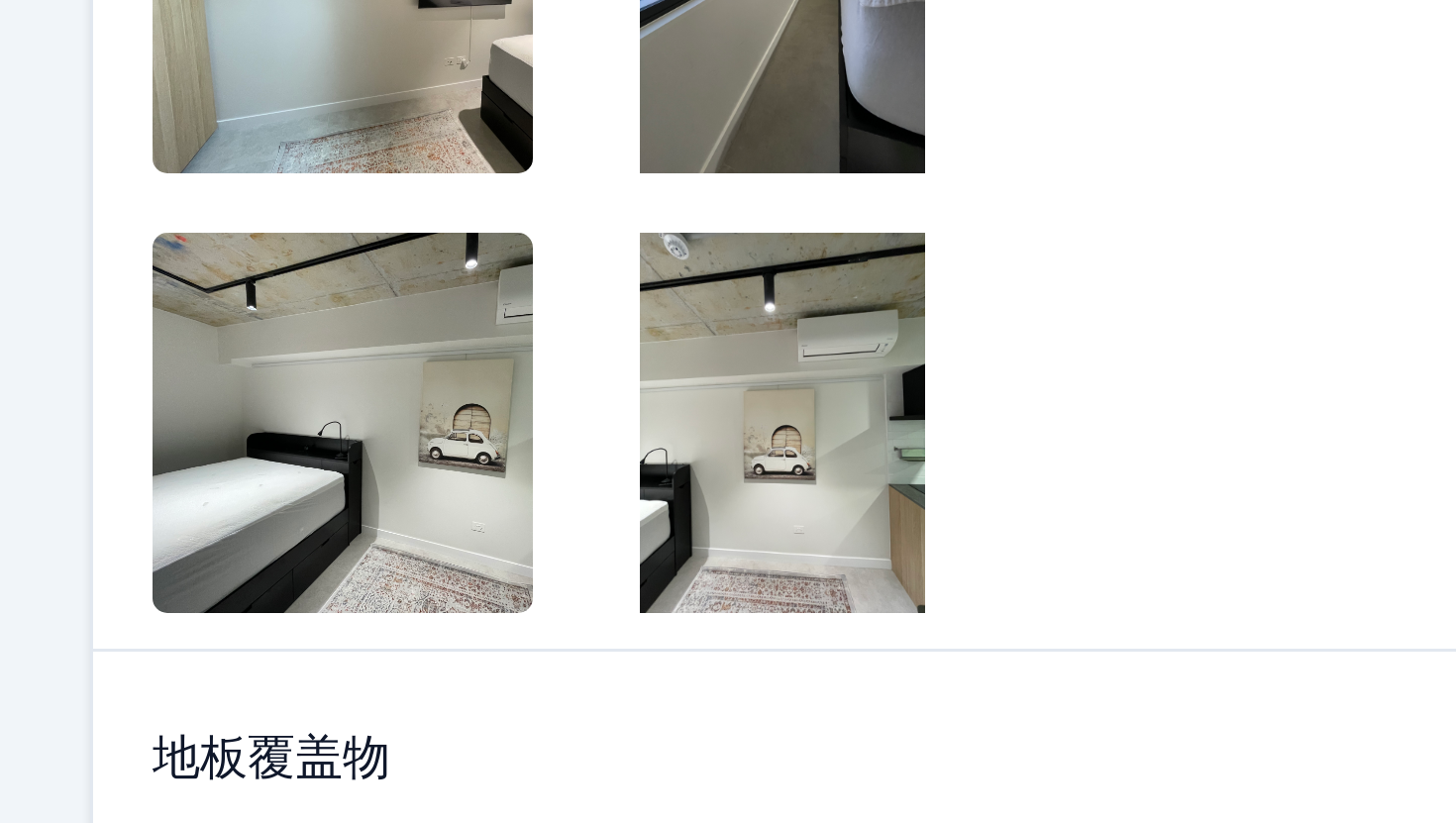 click at bounding box center [342, 494] 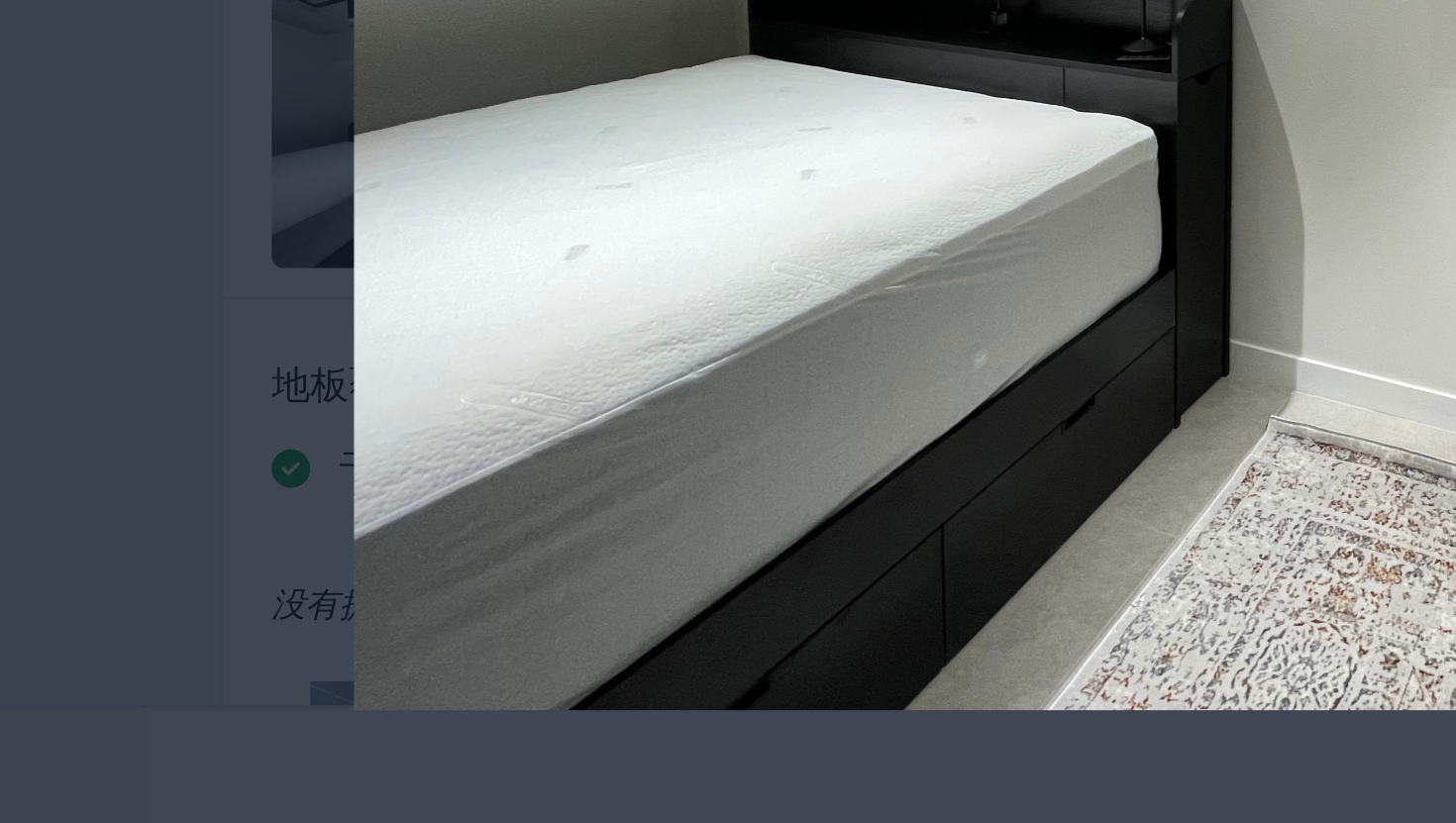 scroll, scrollTop: 3015, scrollLeft: 0, axis: vertical 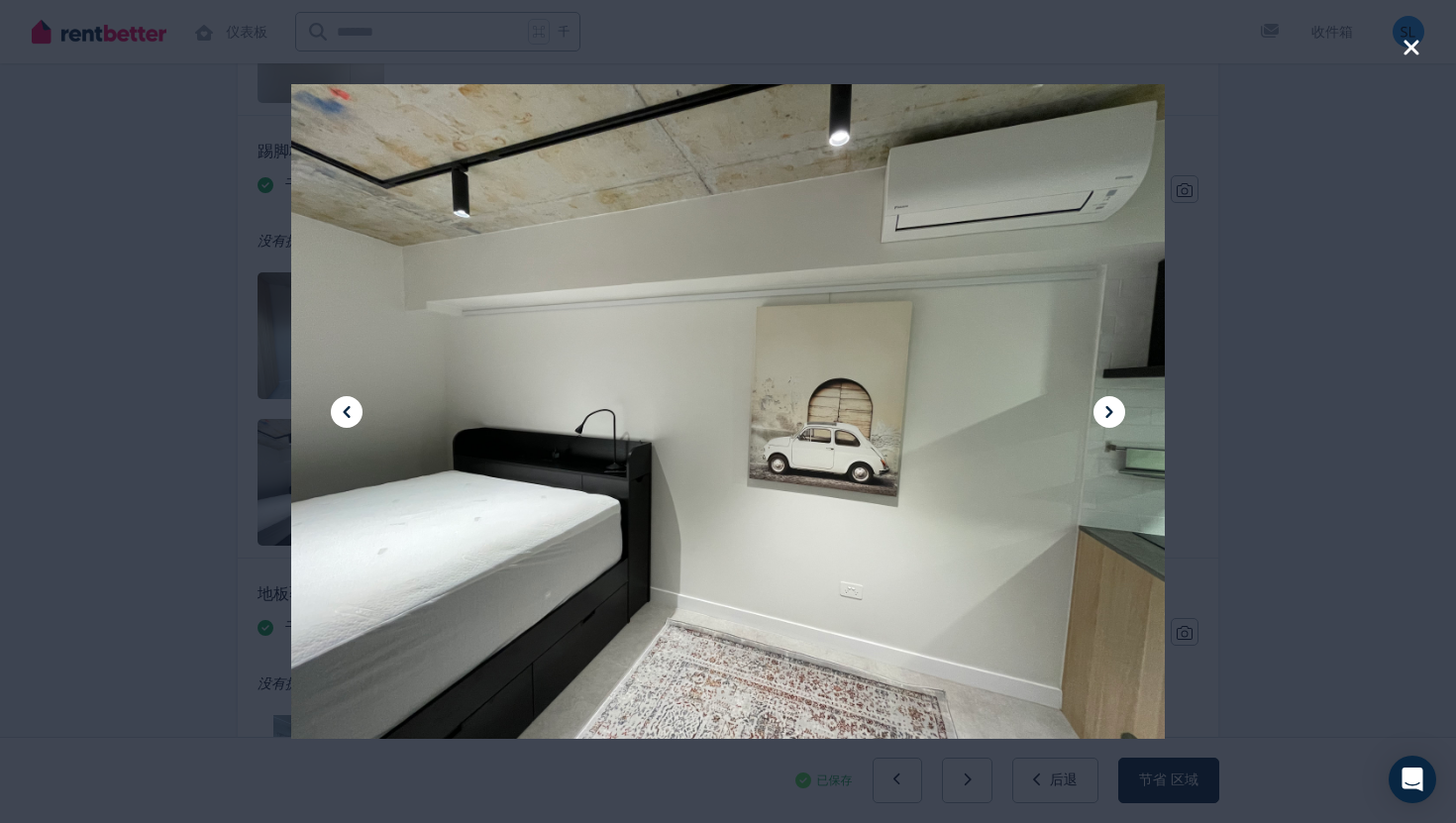 click at bounding box center [728, 411] 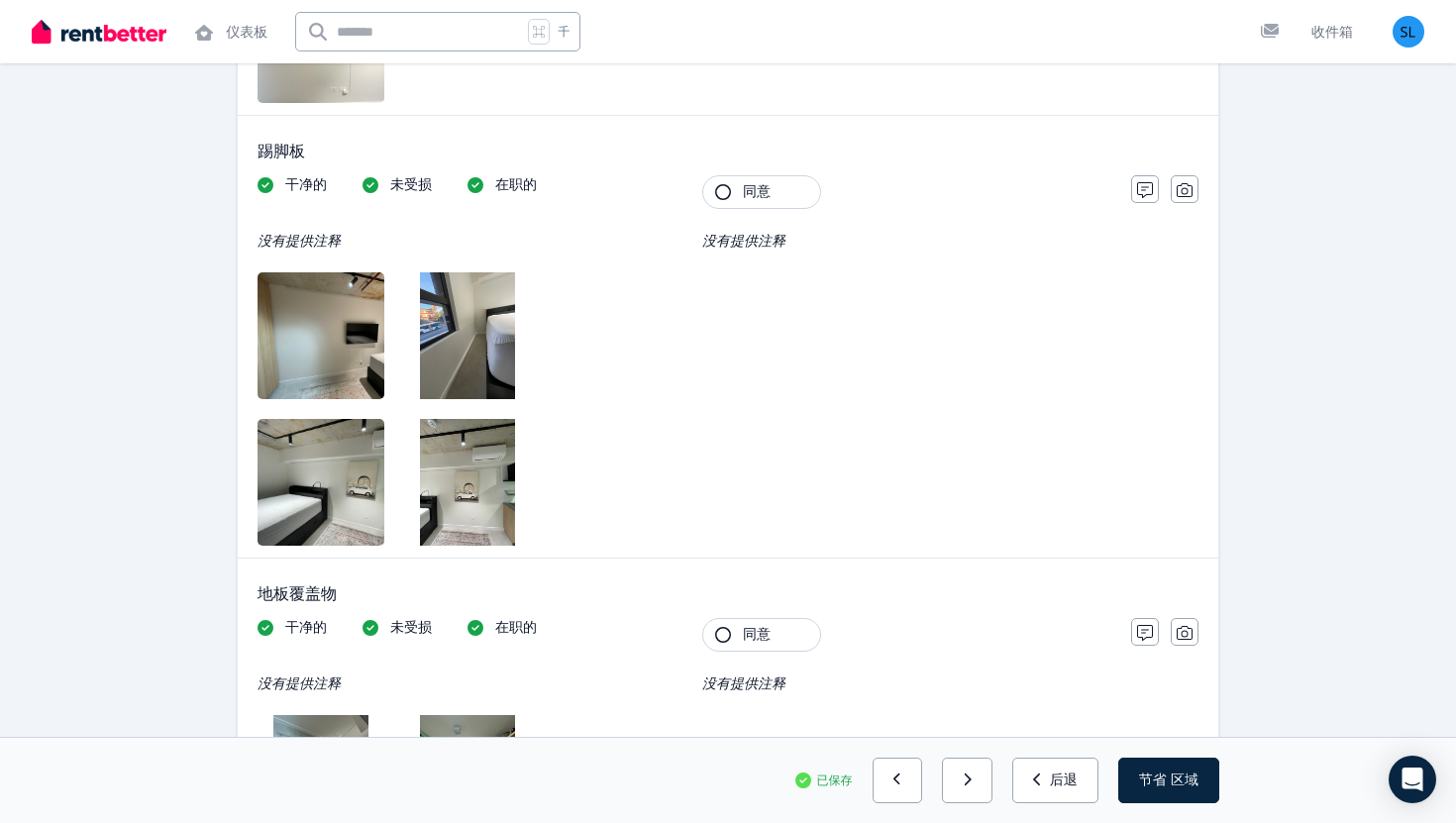 scroll, scrollTop: 2934, scrollLeft: 0, axis: vertical 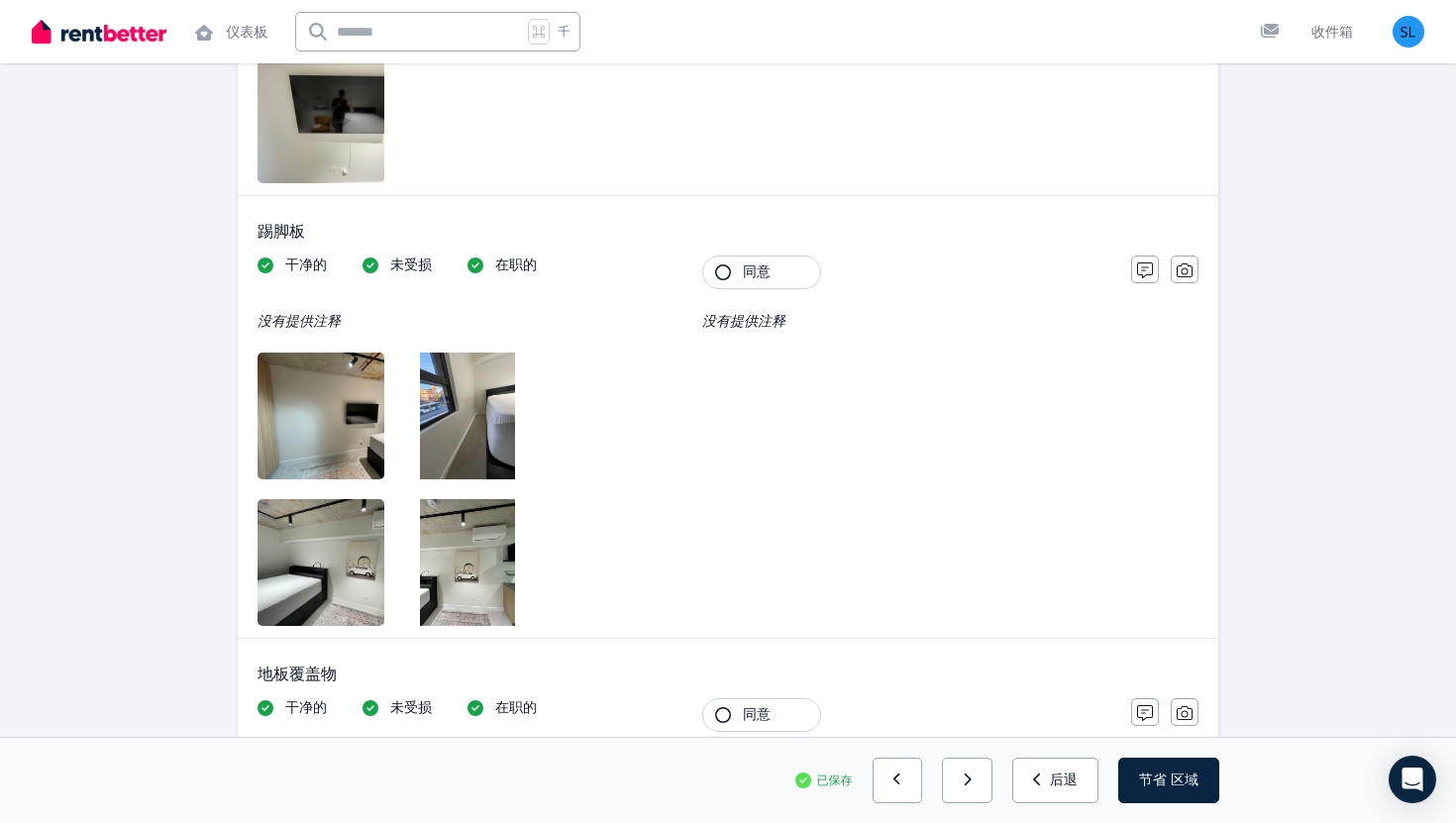 click on "干净的 未受损 在职的 没有提供注释 租户 同意 没有提供注释" at bounding box center (684, 441) 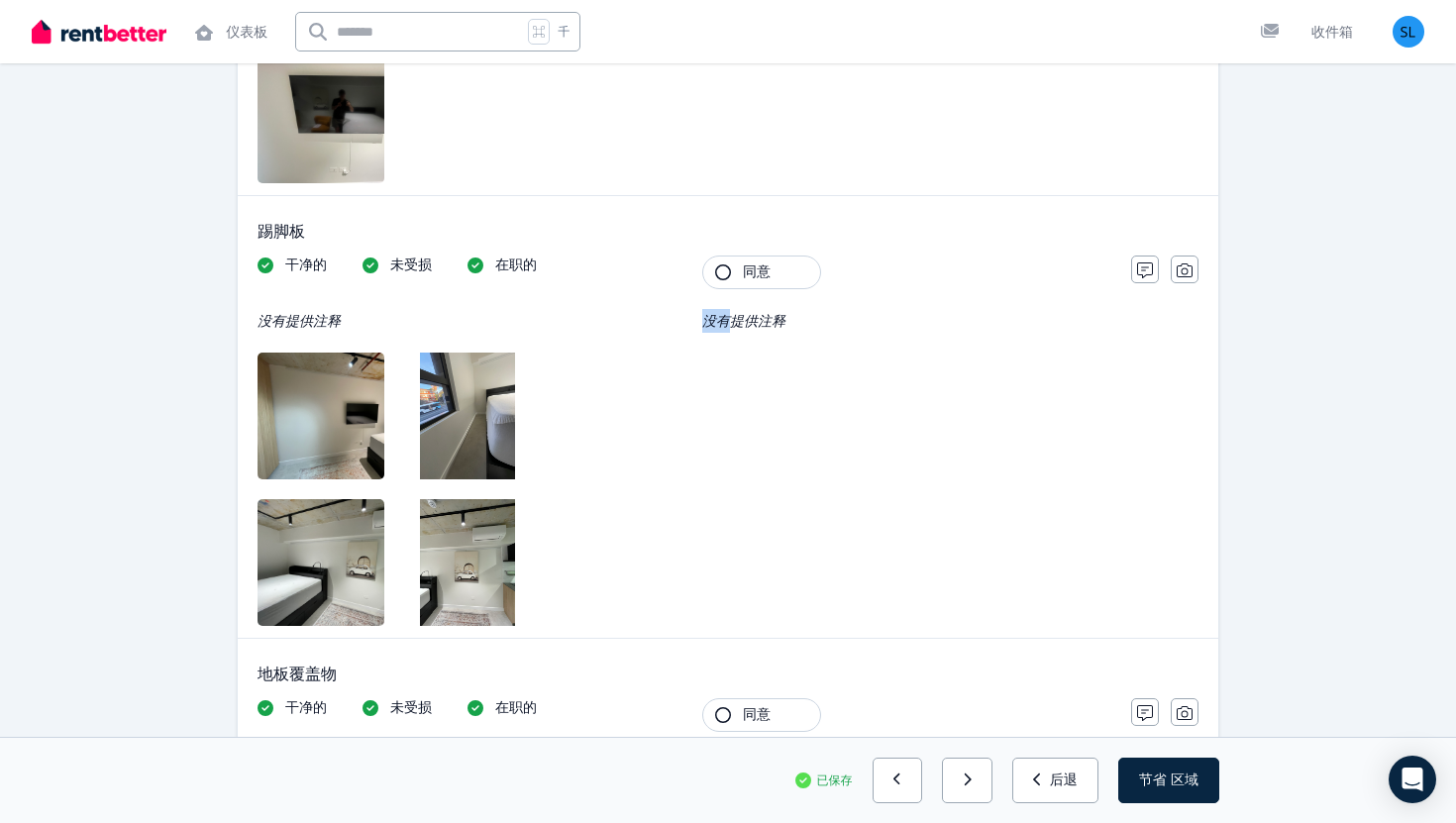 click on "干净的 未受损 在职的 没有提供注释 租户 同意 没有提供注释" at bounding box center [684, 441] 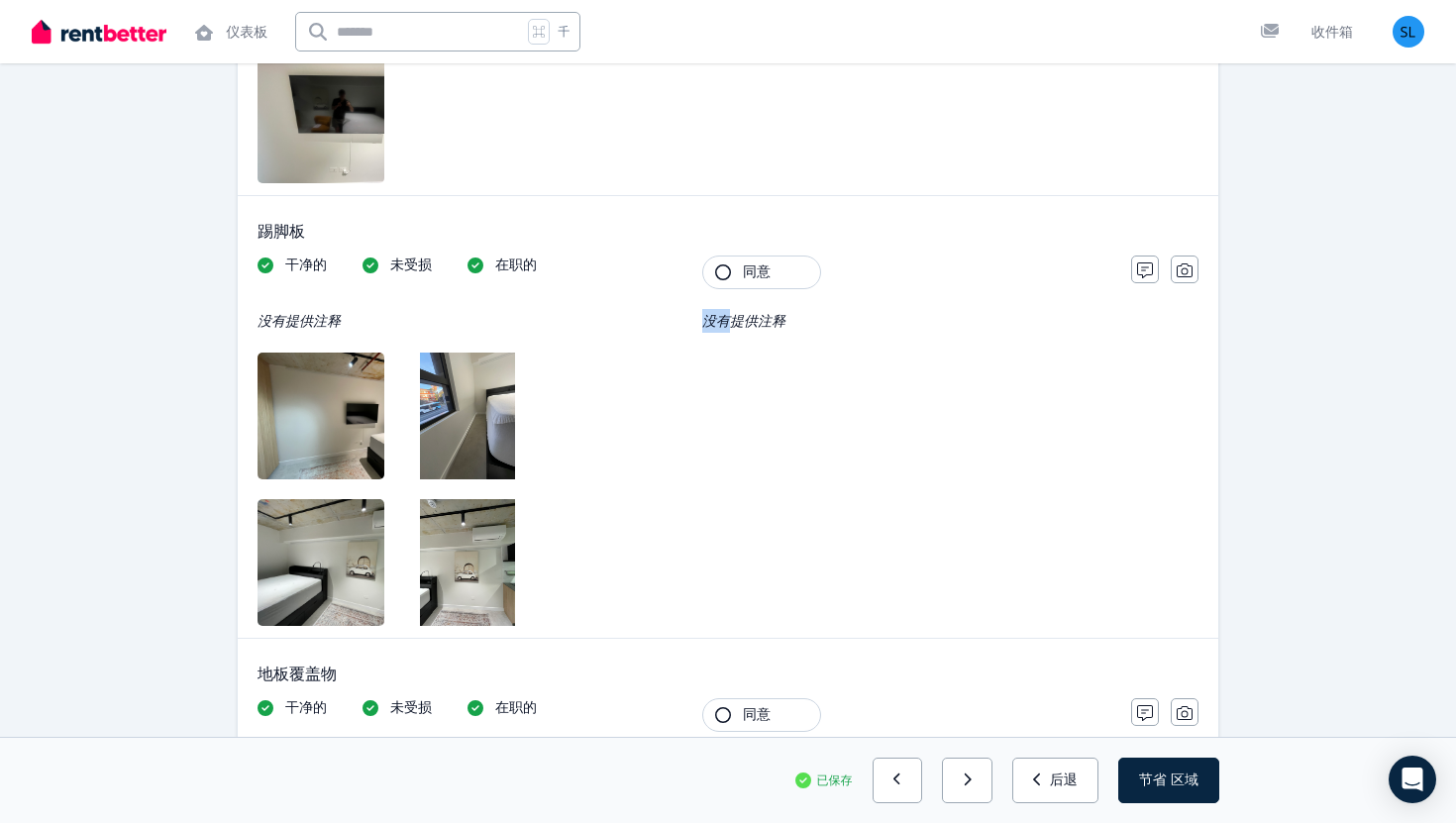 click on "同意" at bounding box center (762, 272) 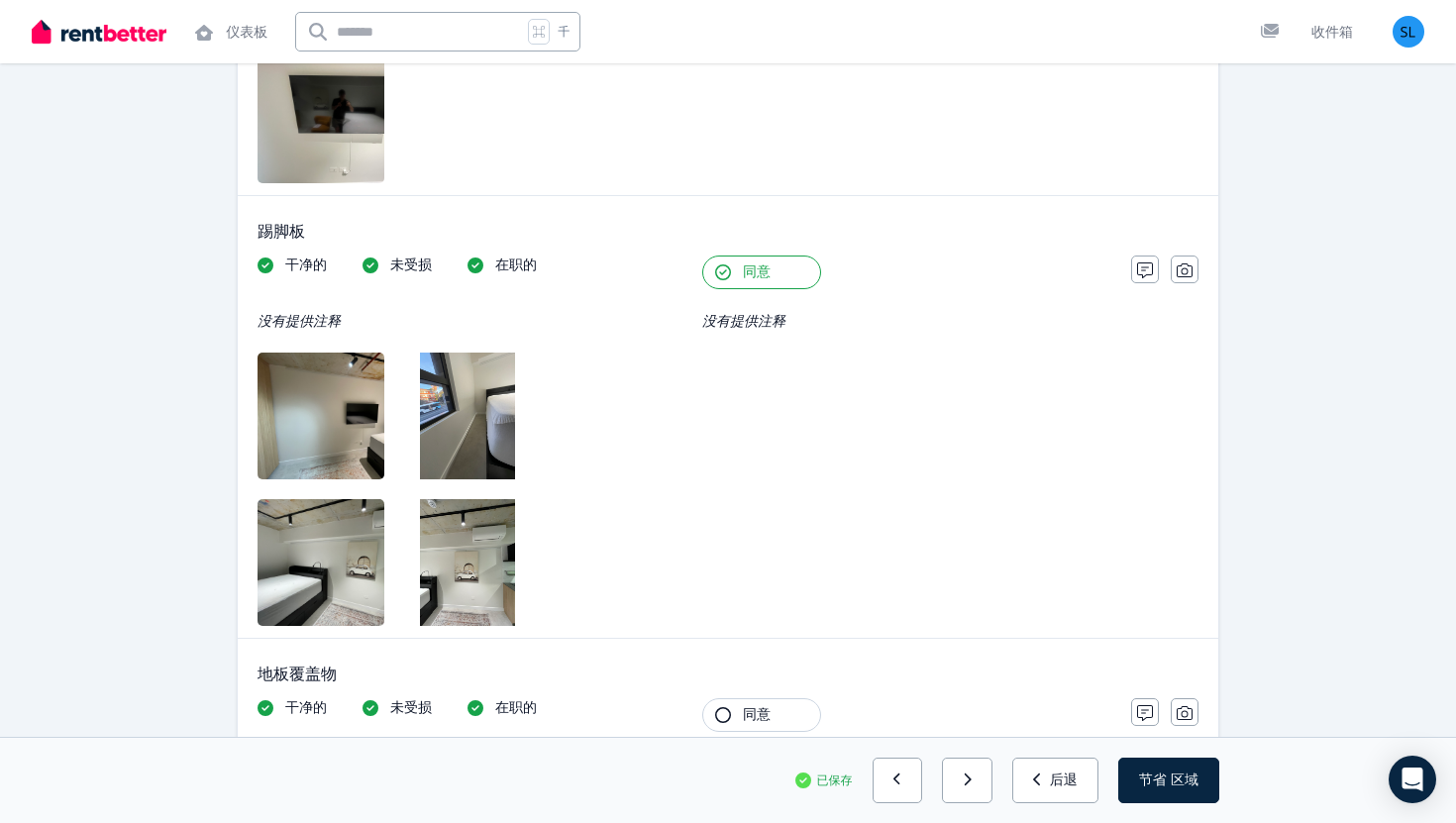 click on "干净的 未受损 在职的 没有提供注释 租户 同意 没有提供注释" at bounding box center [684, 441] 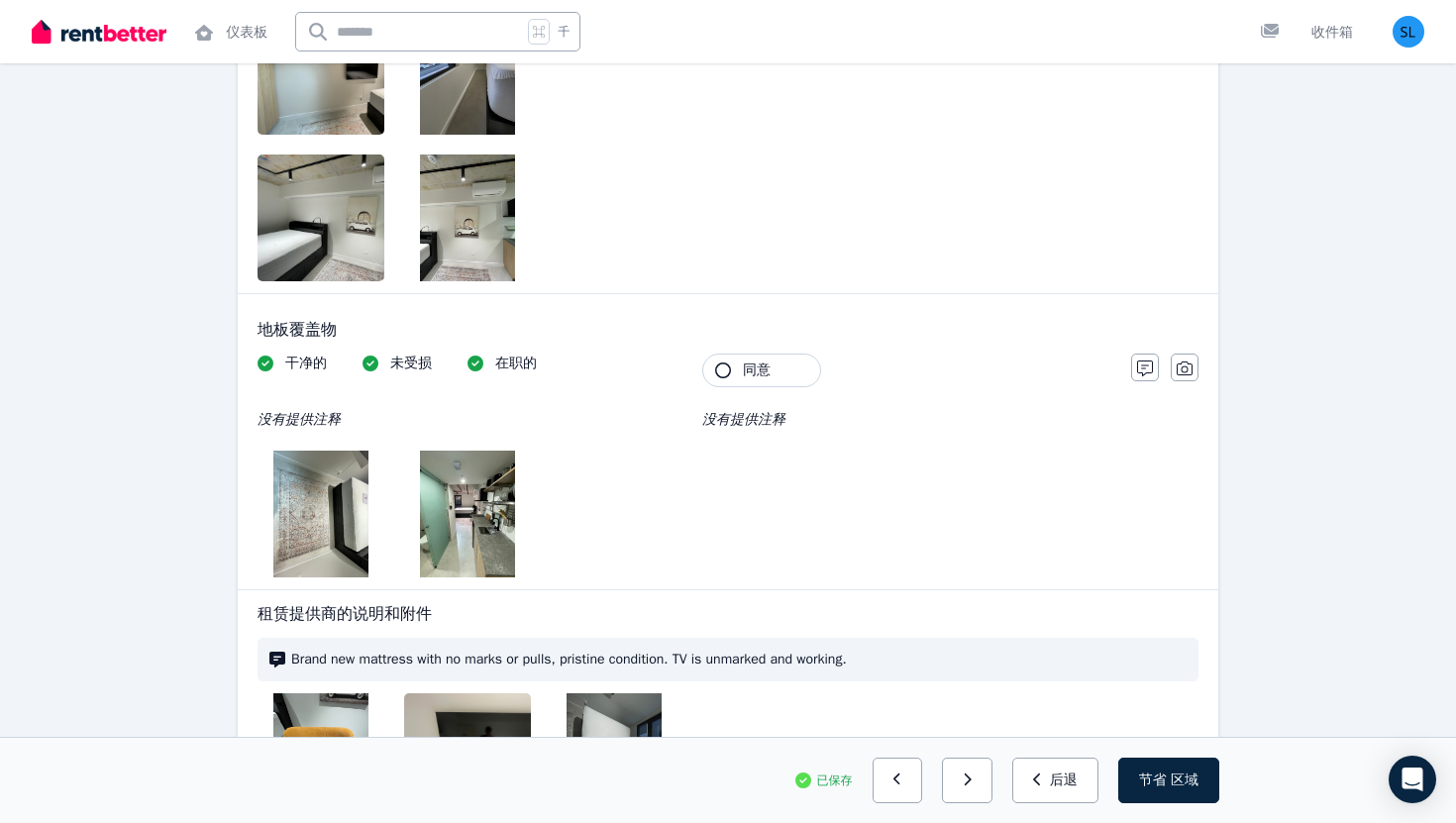 scroll, scrollTop: 3339, scrollLeft: 0, axis: vertical 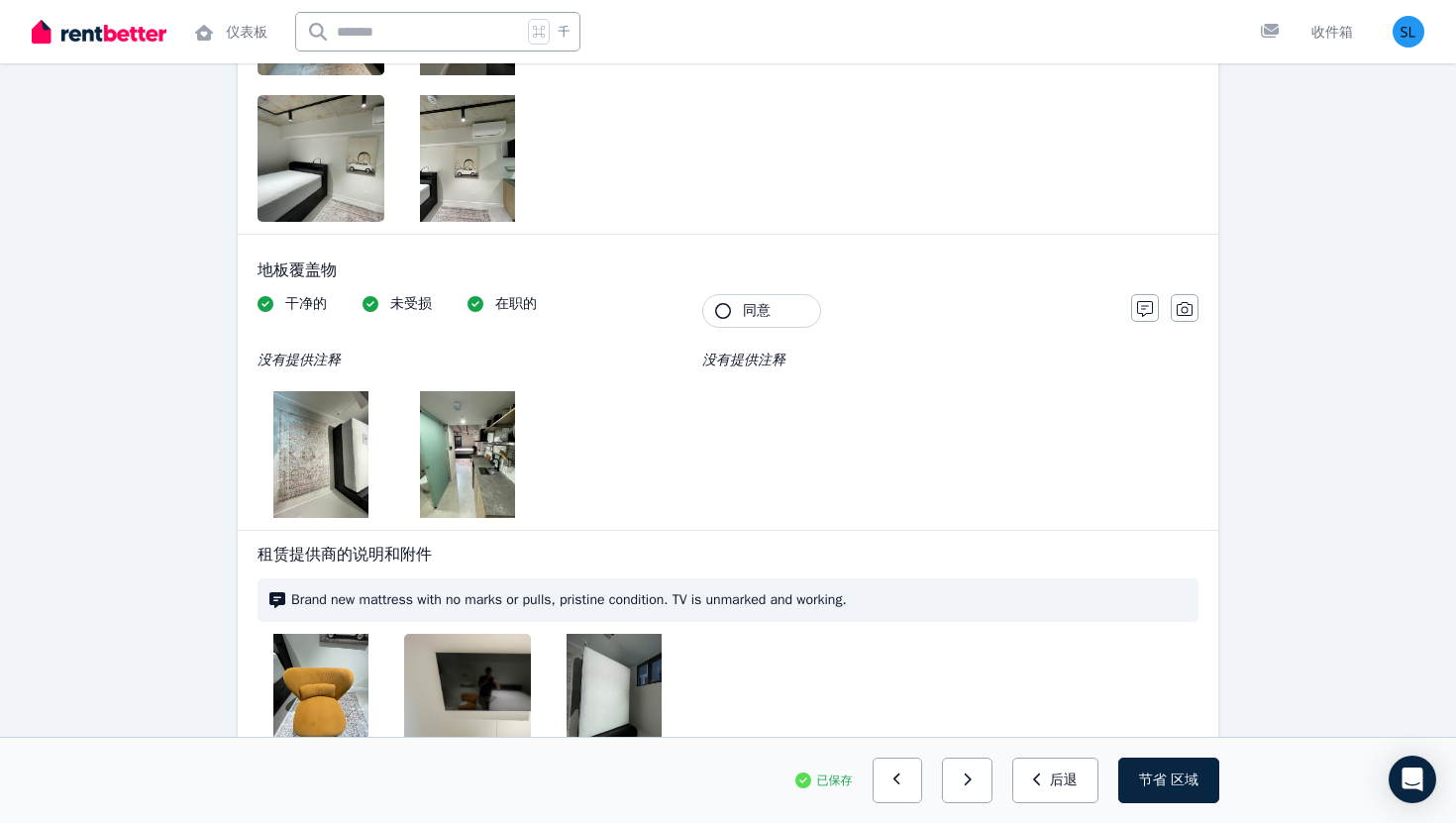 click at bounding box center (321, 455) 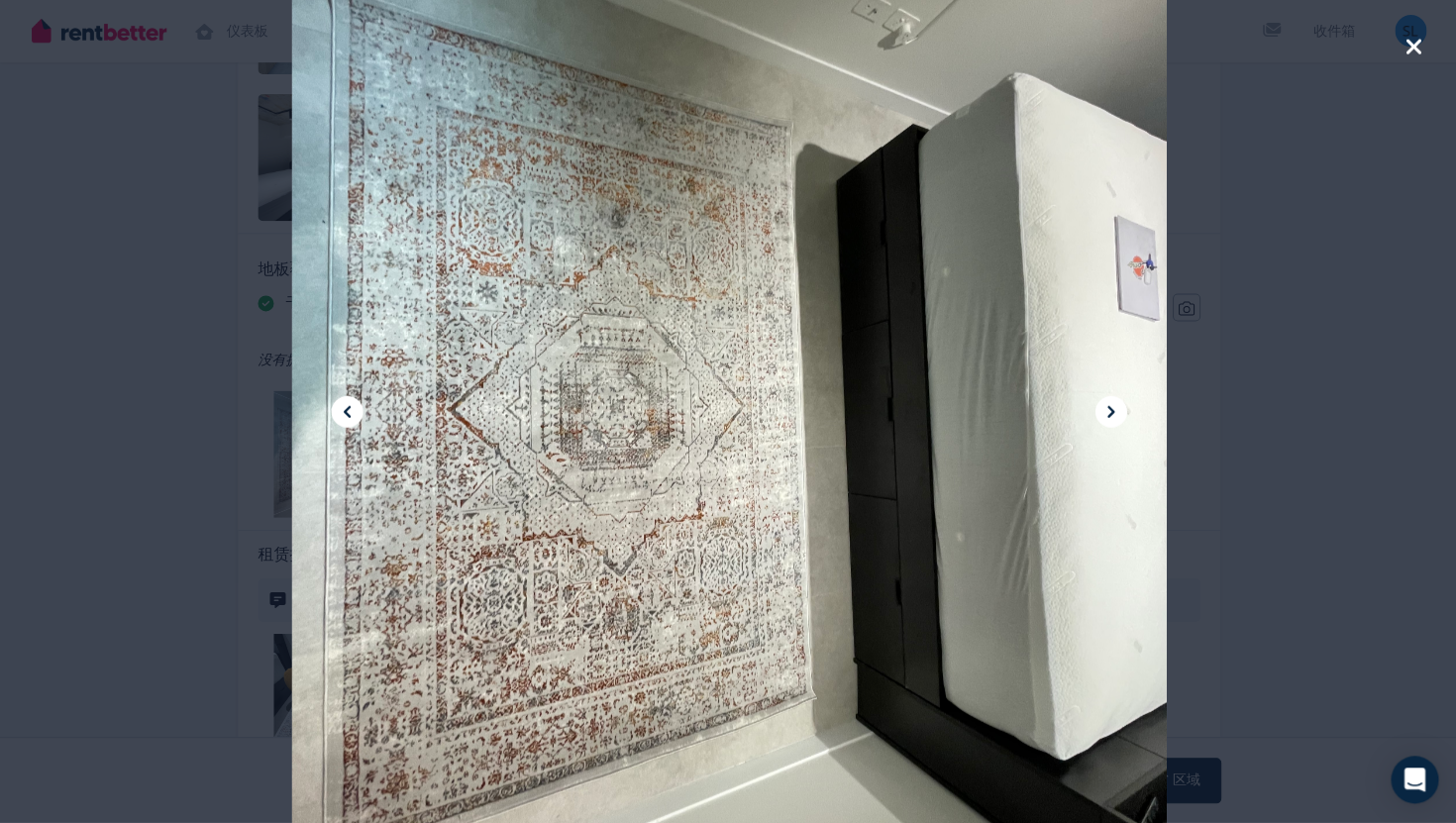 scroll, scrollTop: 3340, scrollLeft: 0, axis: vertical 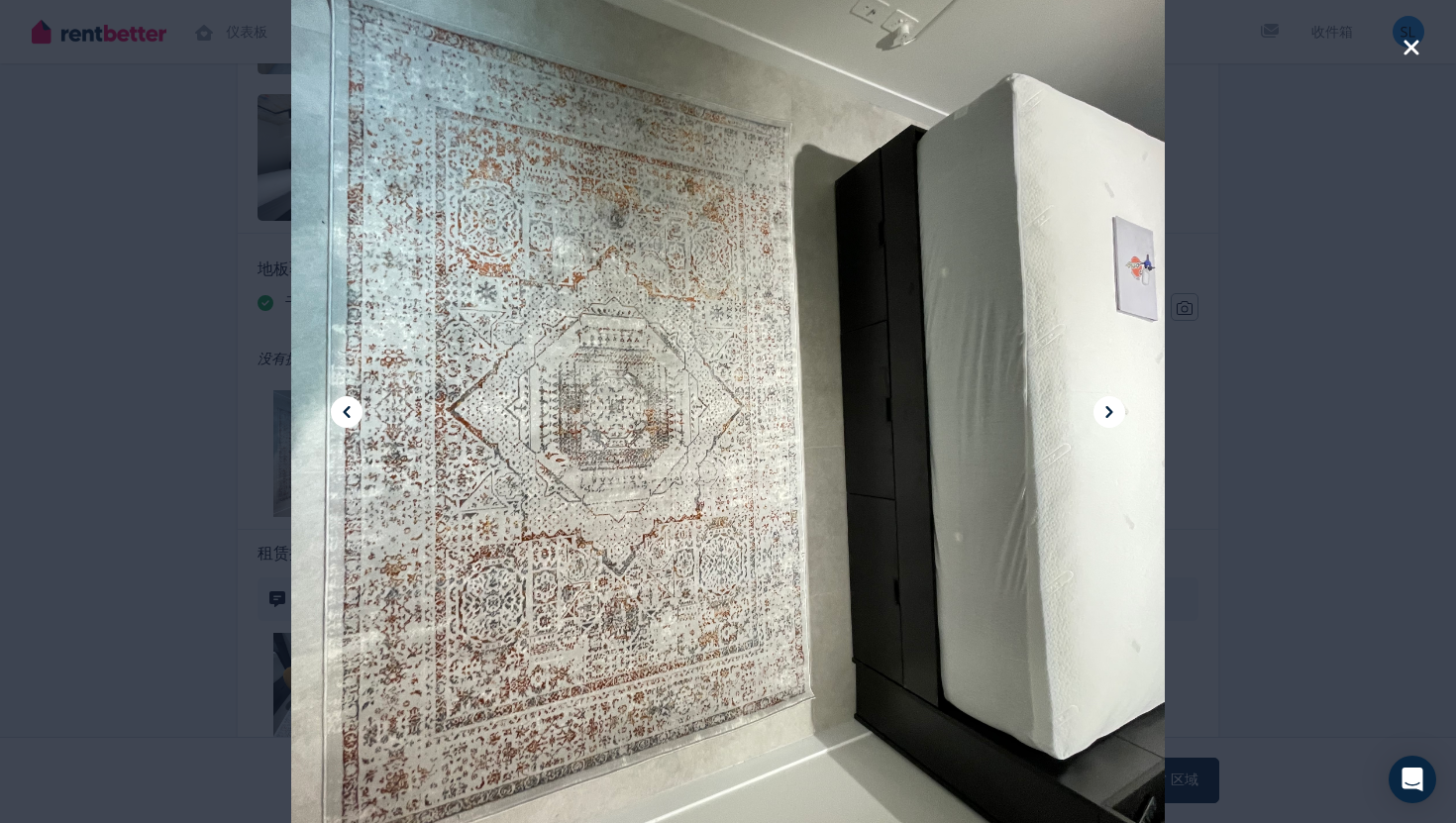 click 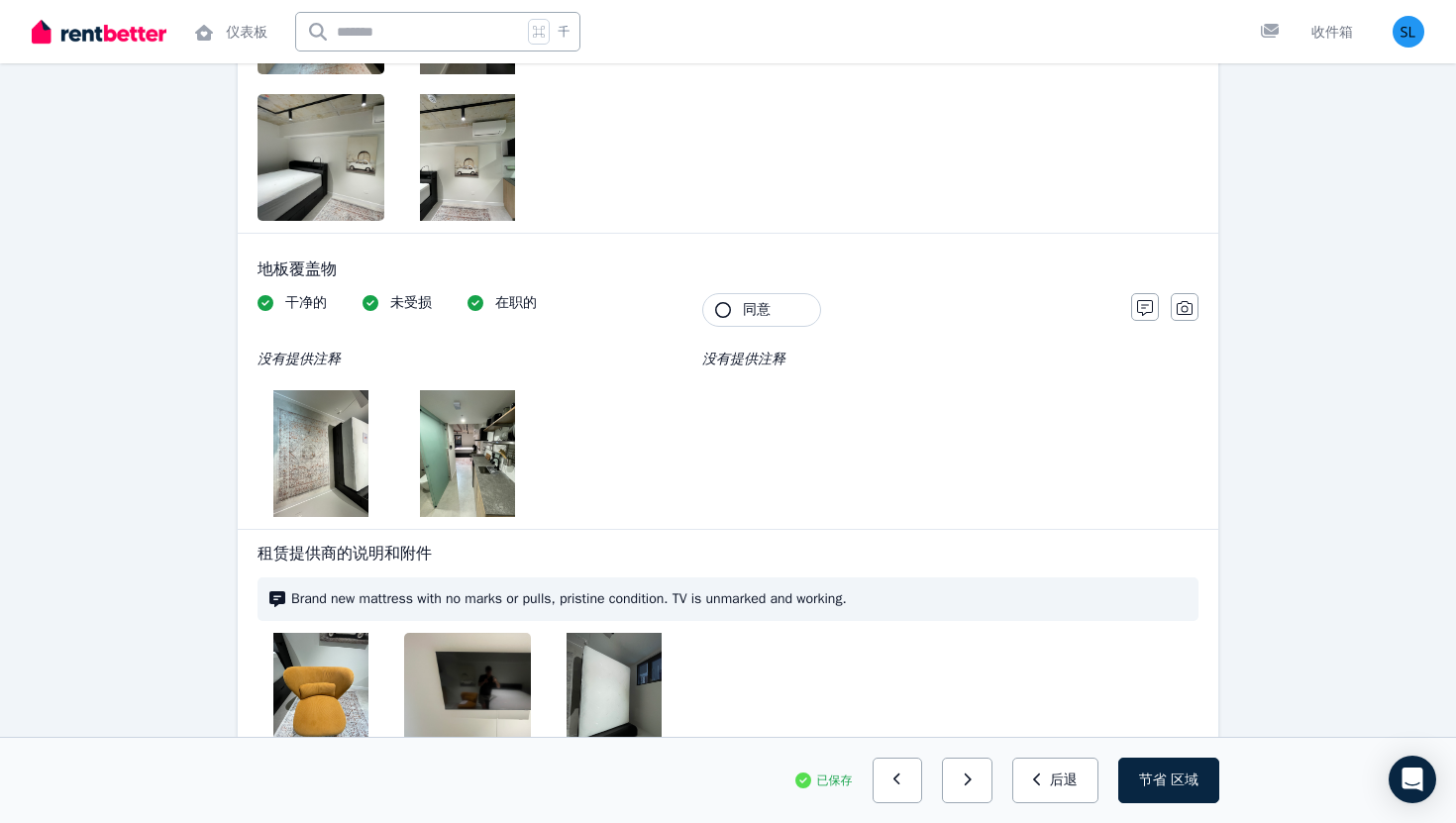 click at bounding box center (468, 454) 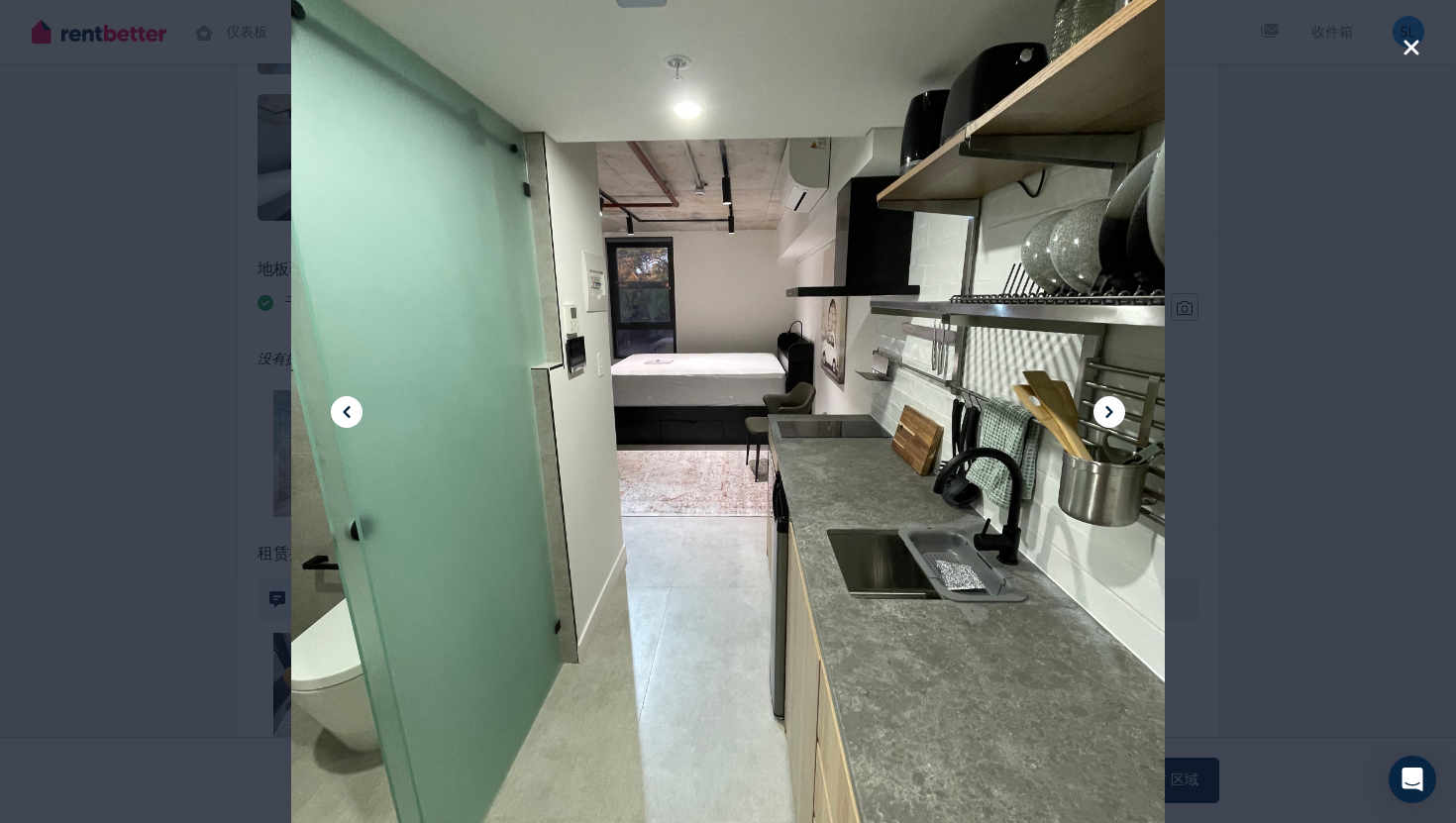 click 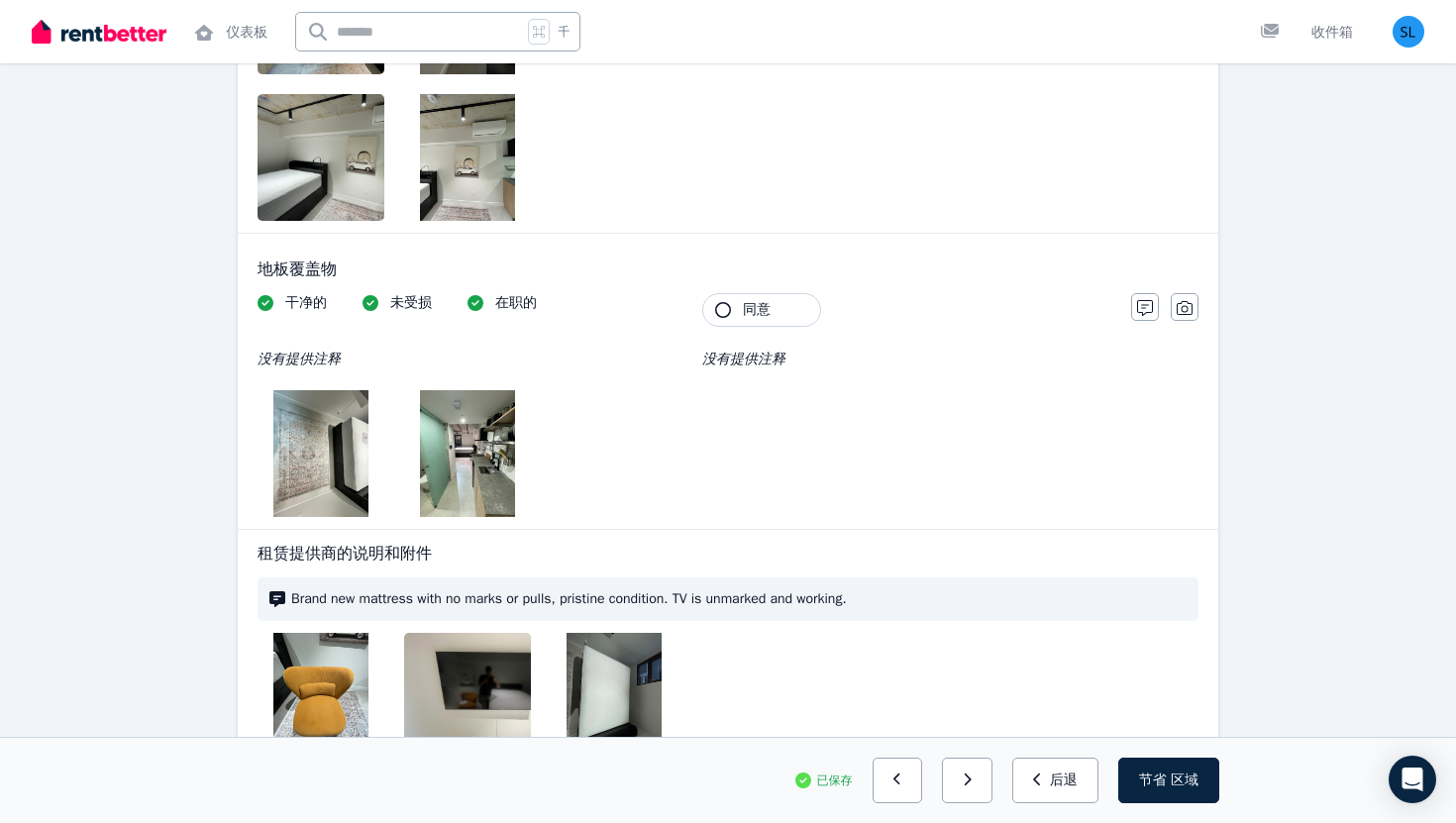 click on "同意" at bounding box center [762, 310] 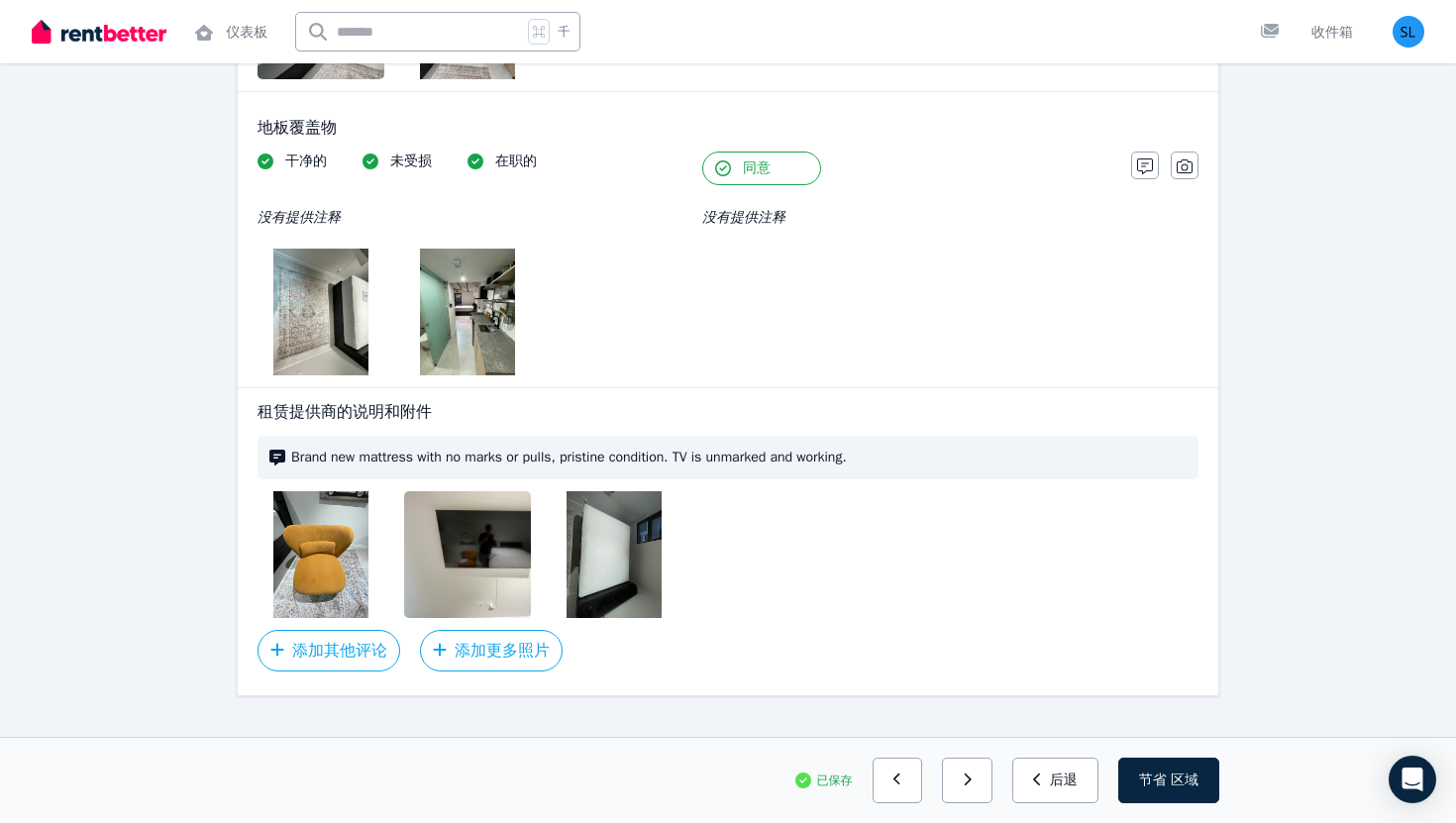 scroll, scrollTop: 3512, scrollLeft: 0, axis: vertical 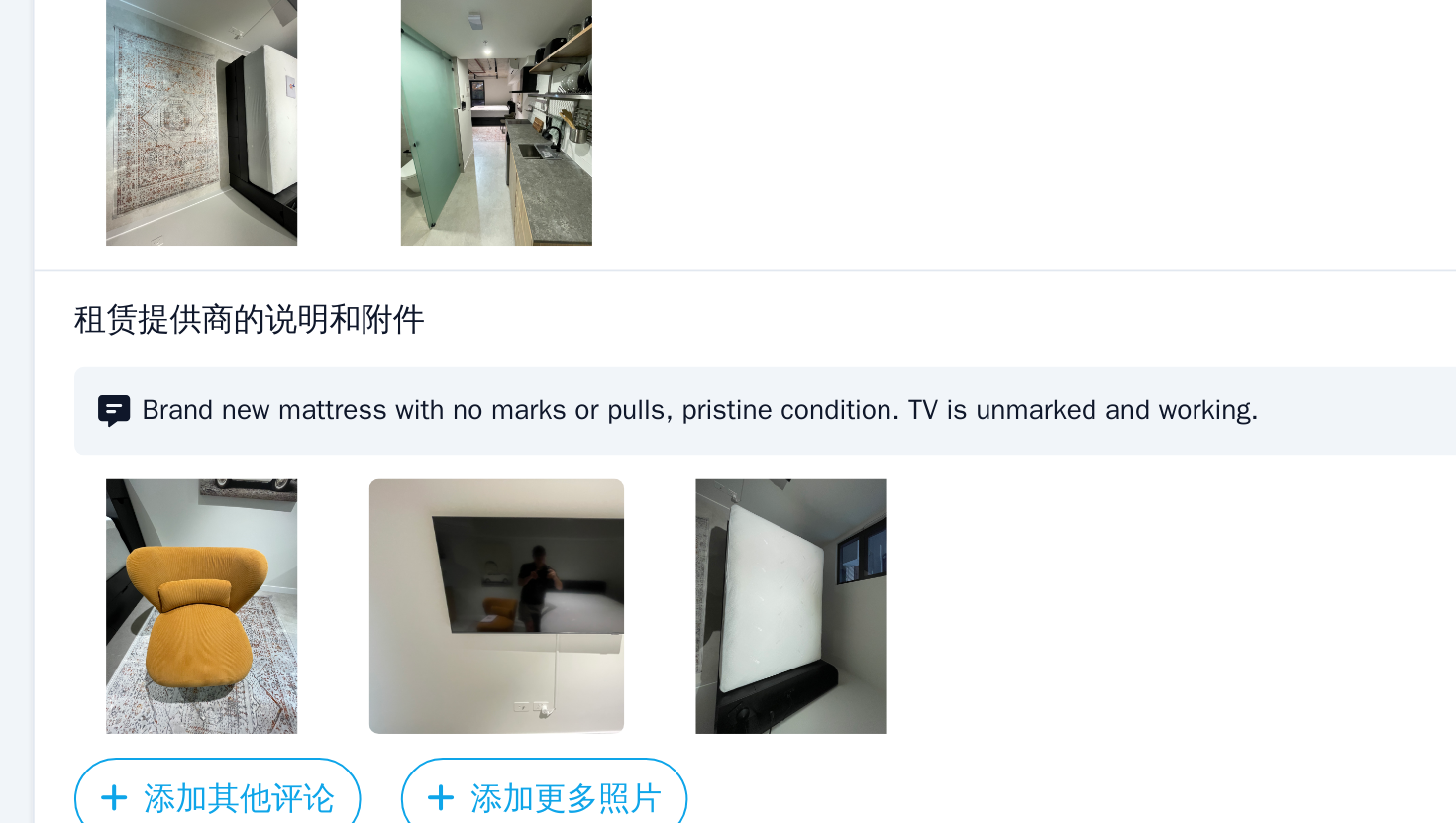 click at bounding box center (321, 524) 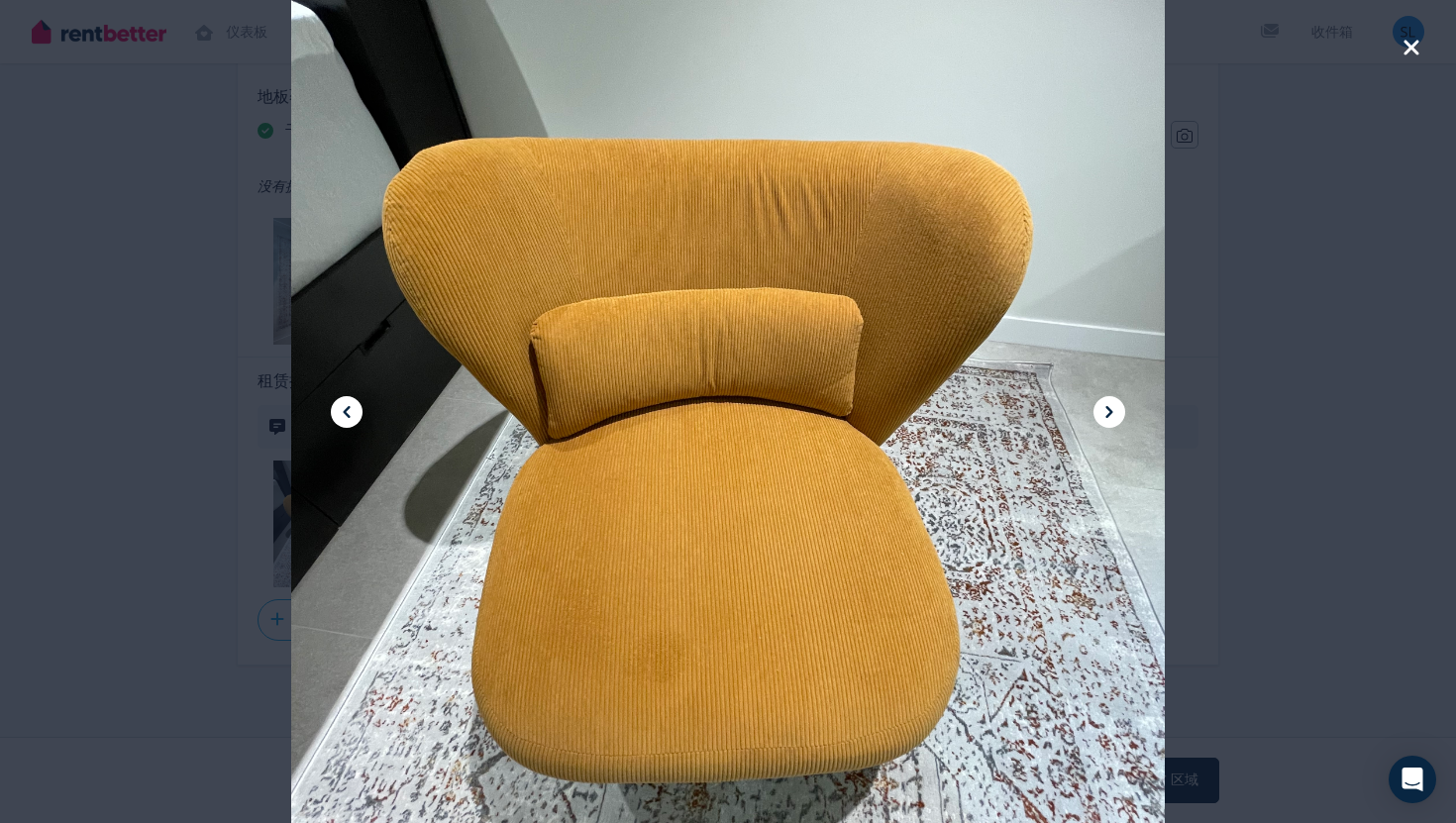 click 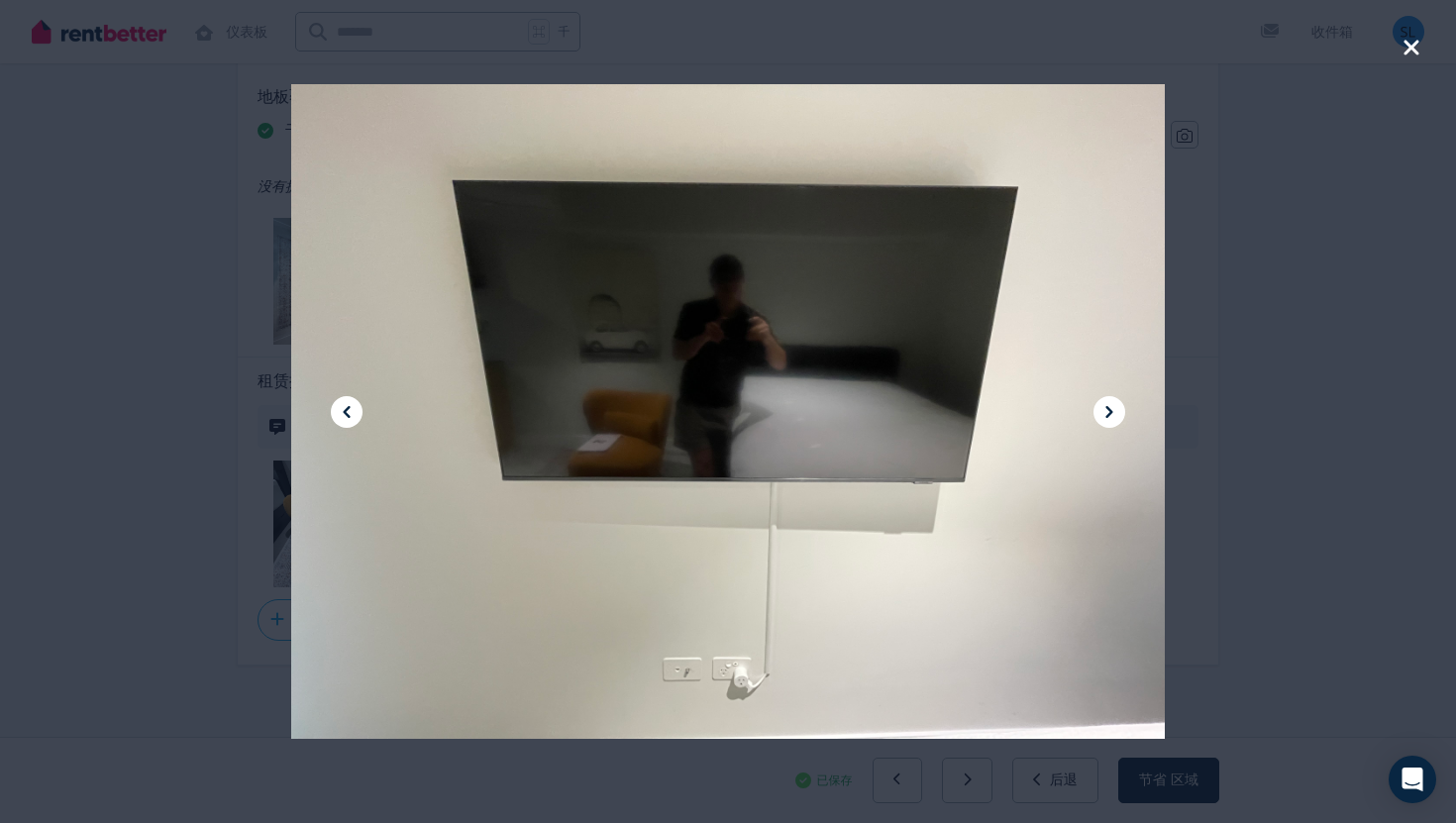 click 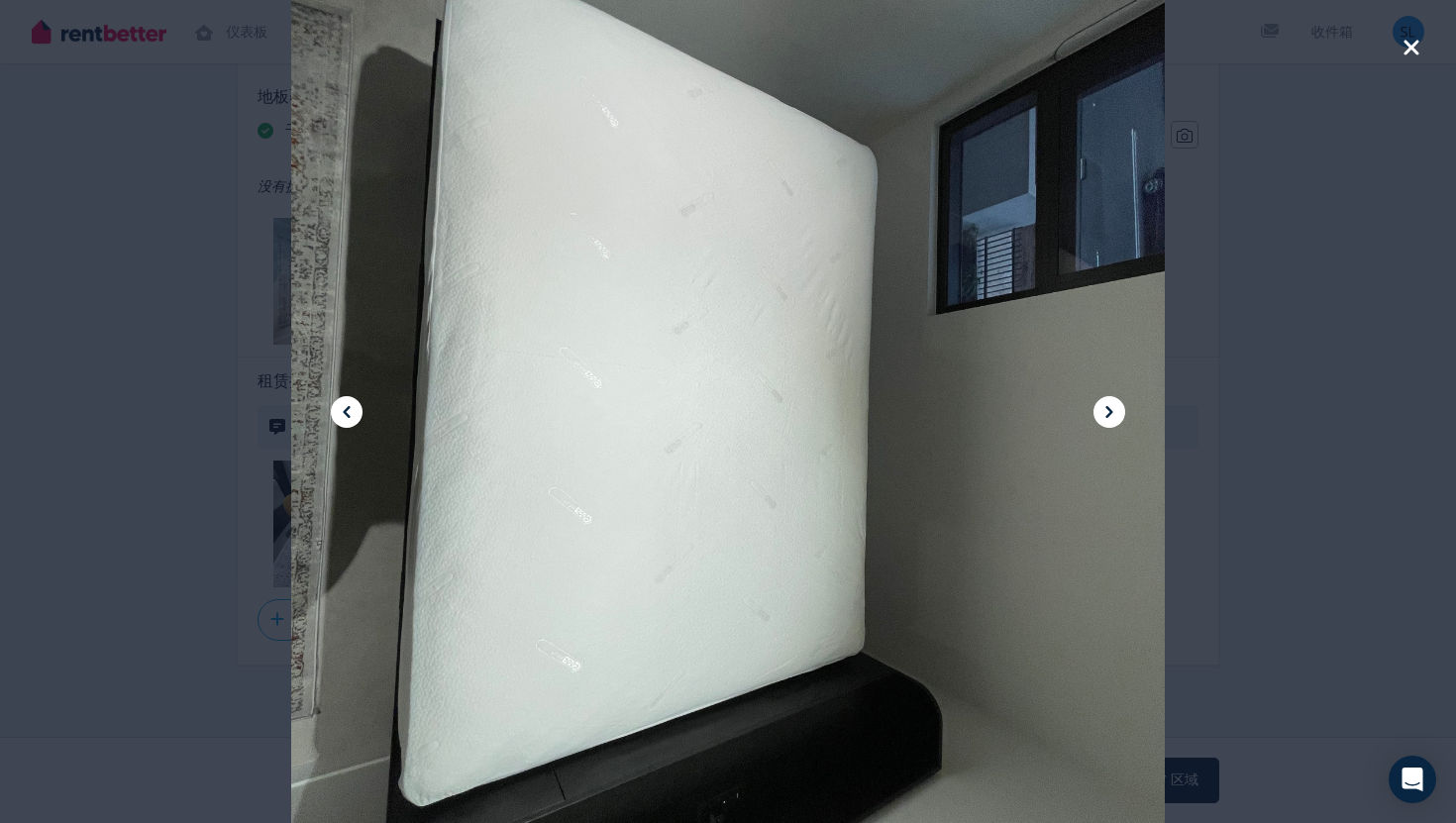 click 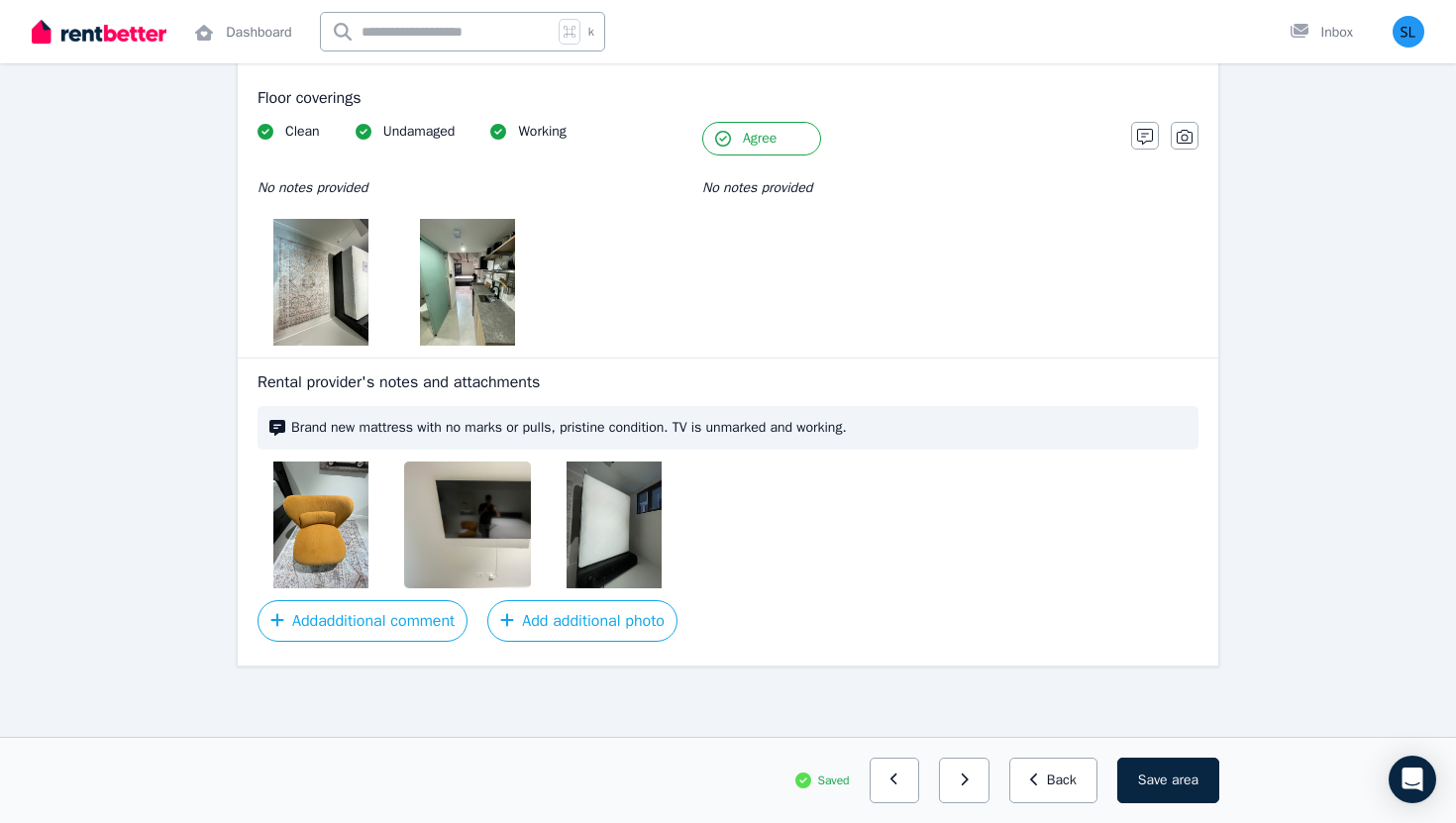 scroll, scrollTop: 3512, scrollLeft: 0, axis: vertical 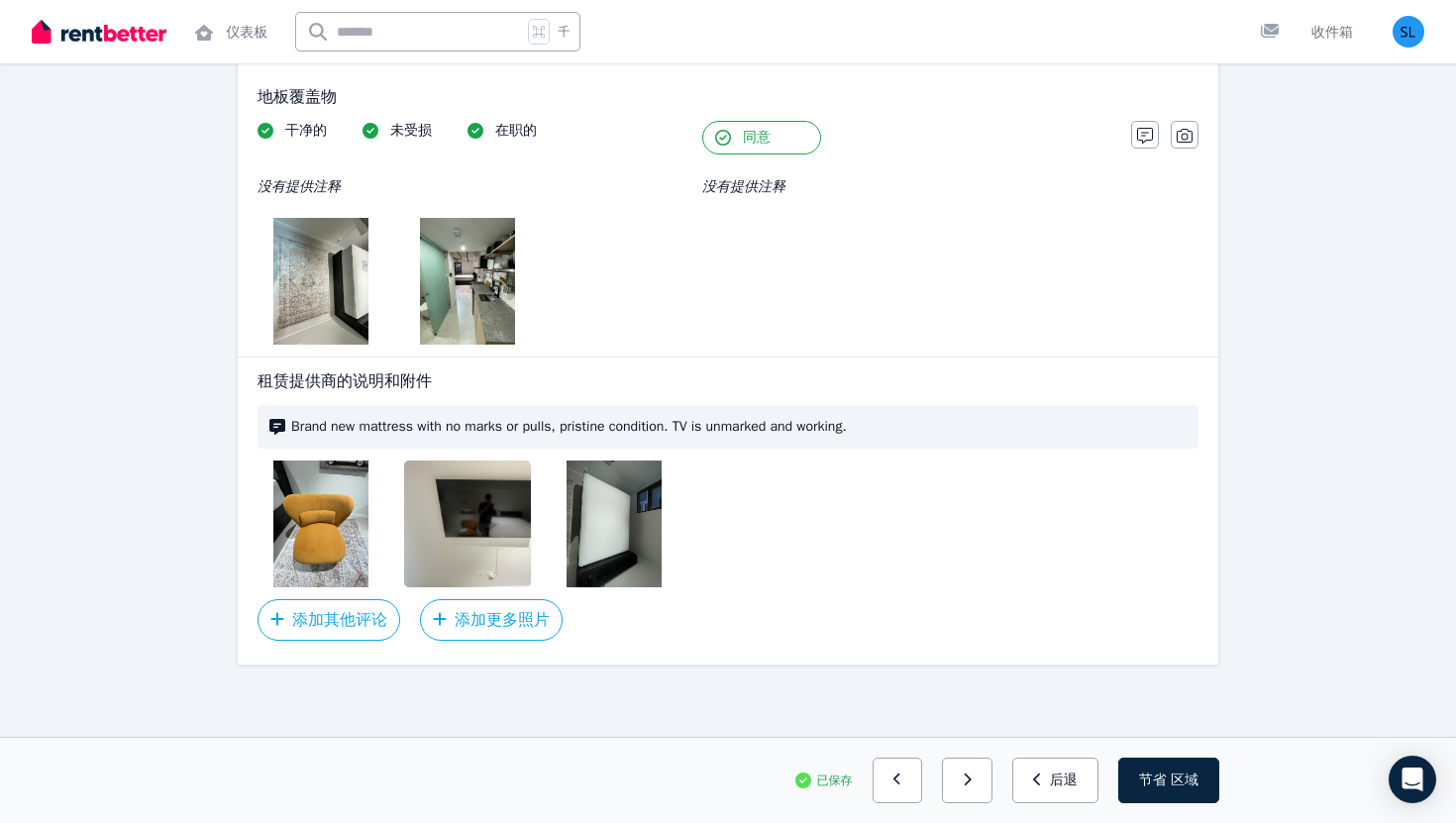 click at bounding box center (488, 524) 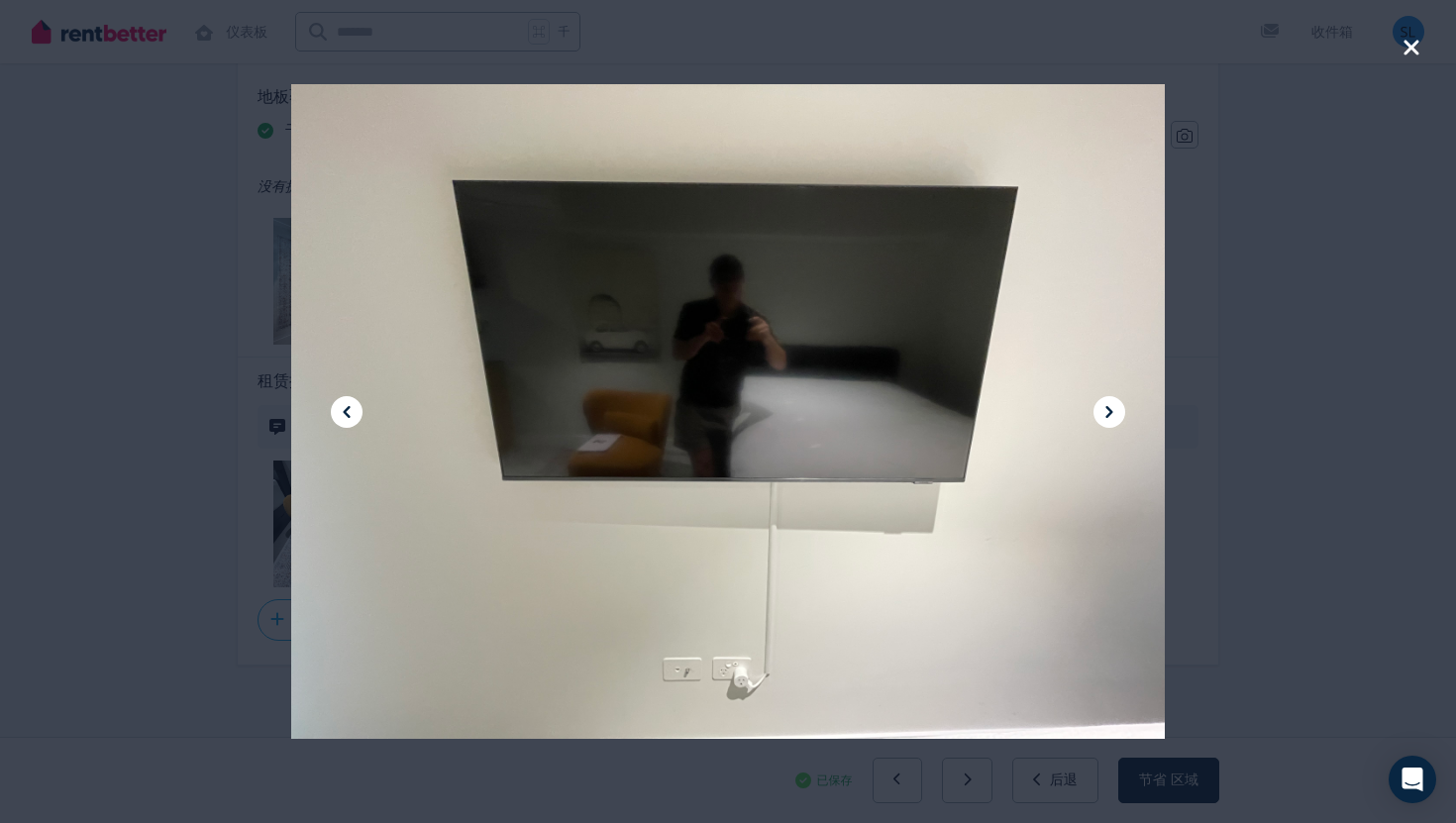 click 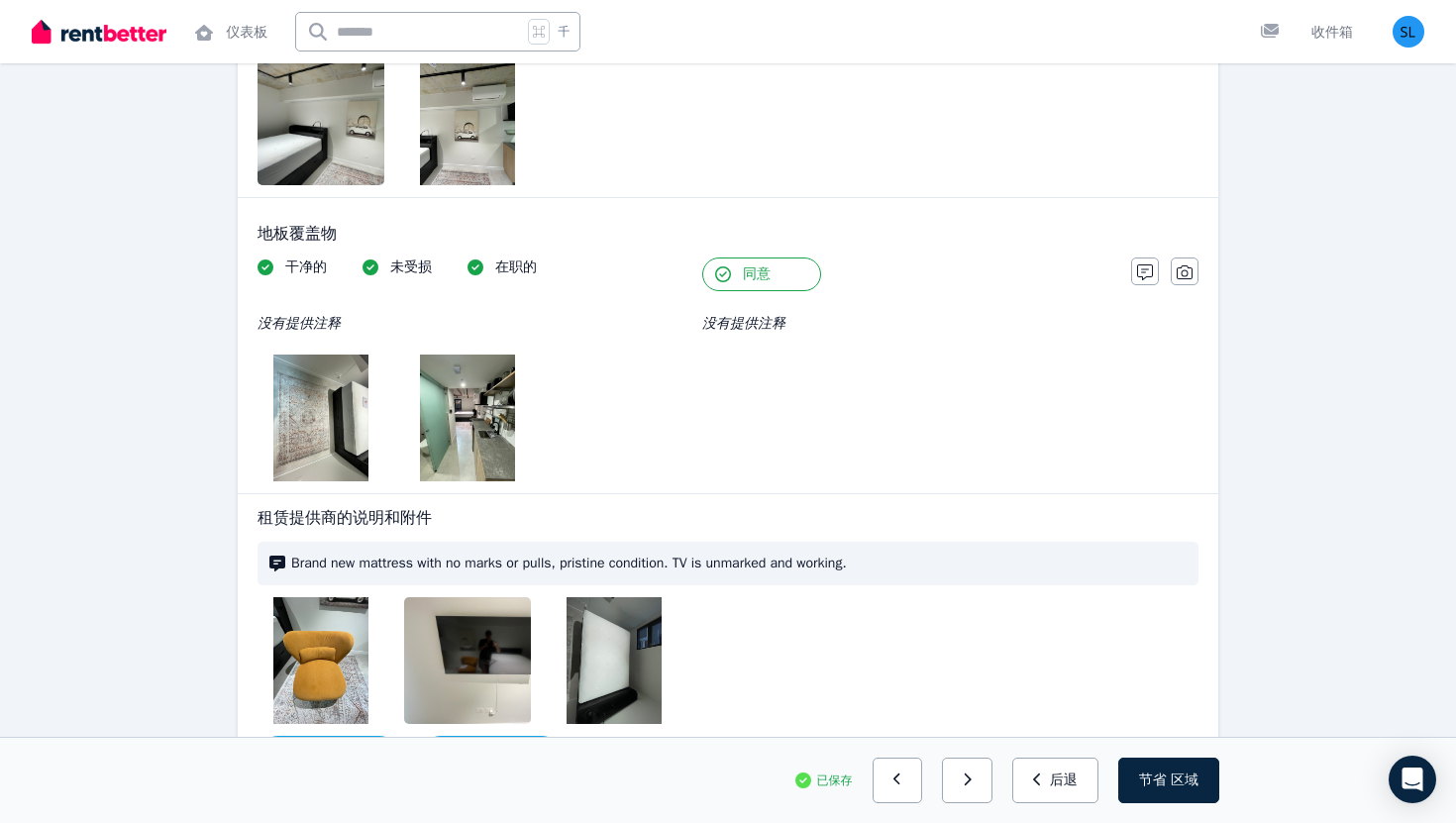 scroll, scrollTop: 3512, scrollLeft: 0, axis: vertical 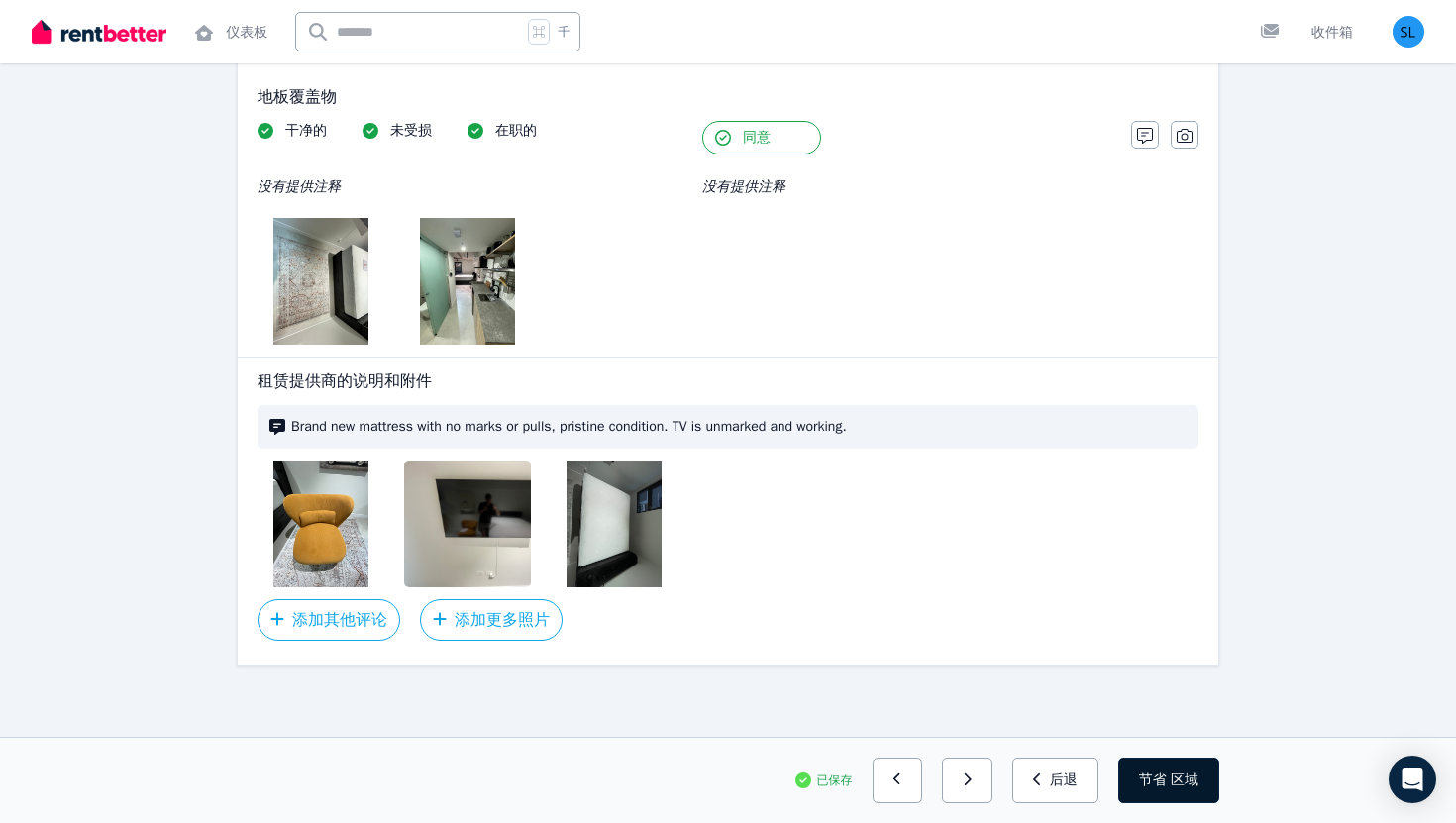 click on "区域" at bounding box center [1185, 779] 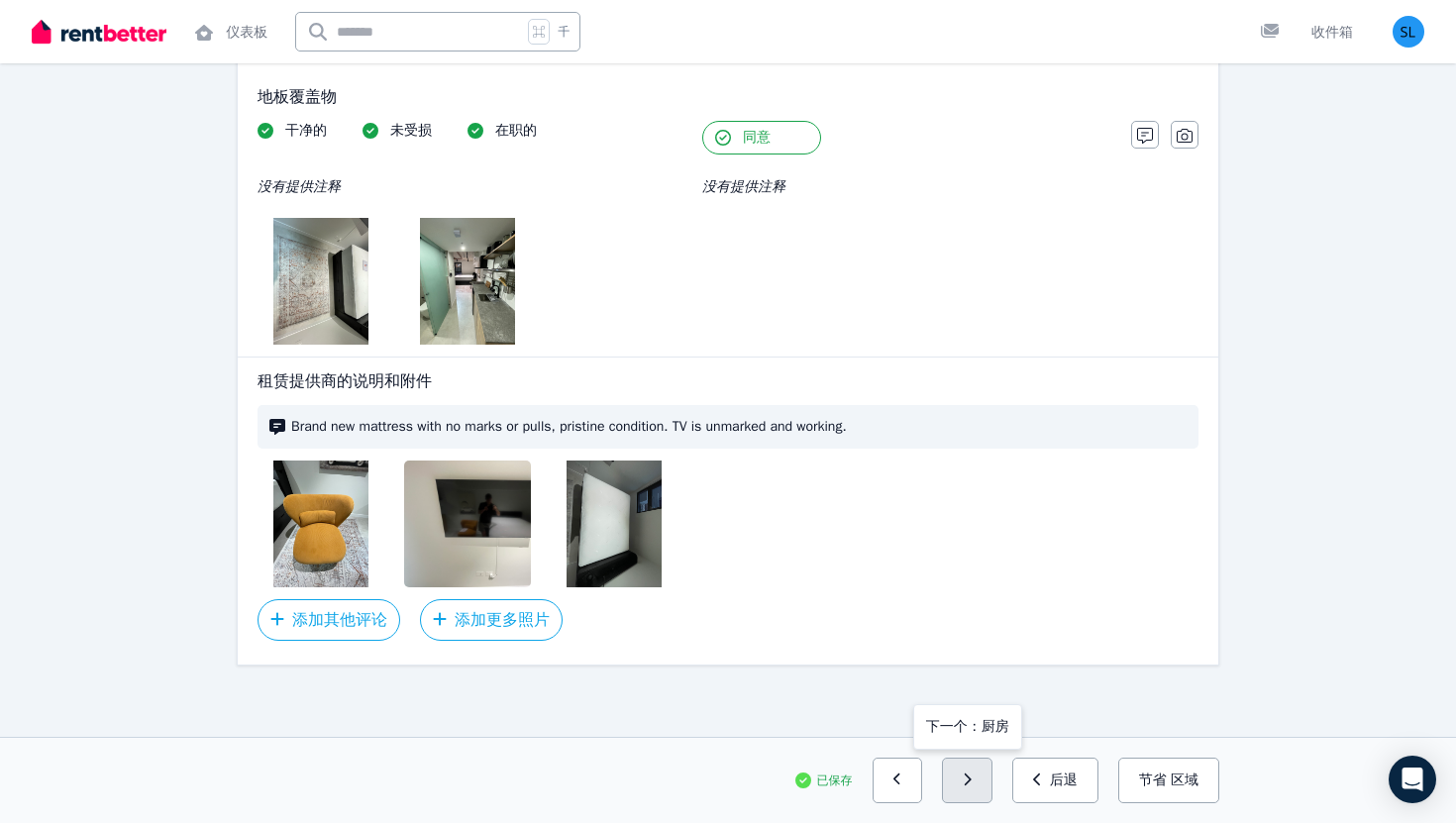 click at bounding box center [967, 780] 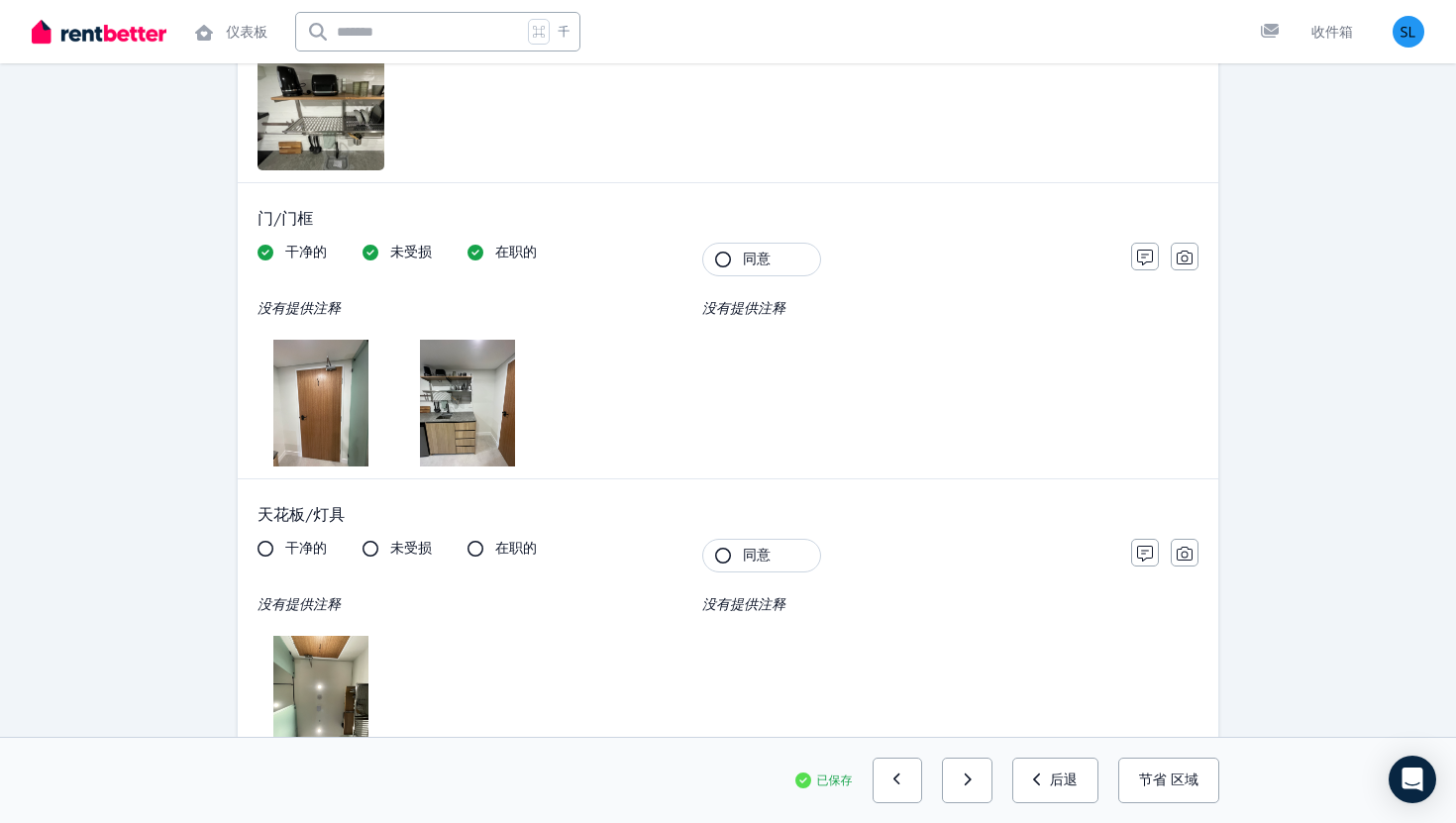 scroll, scrollTop: 0, scrollLeft: 0, axis: both 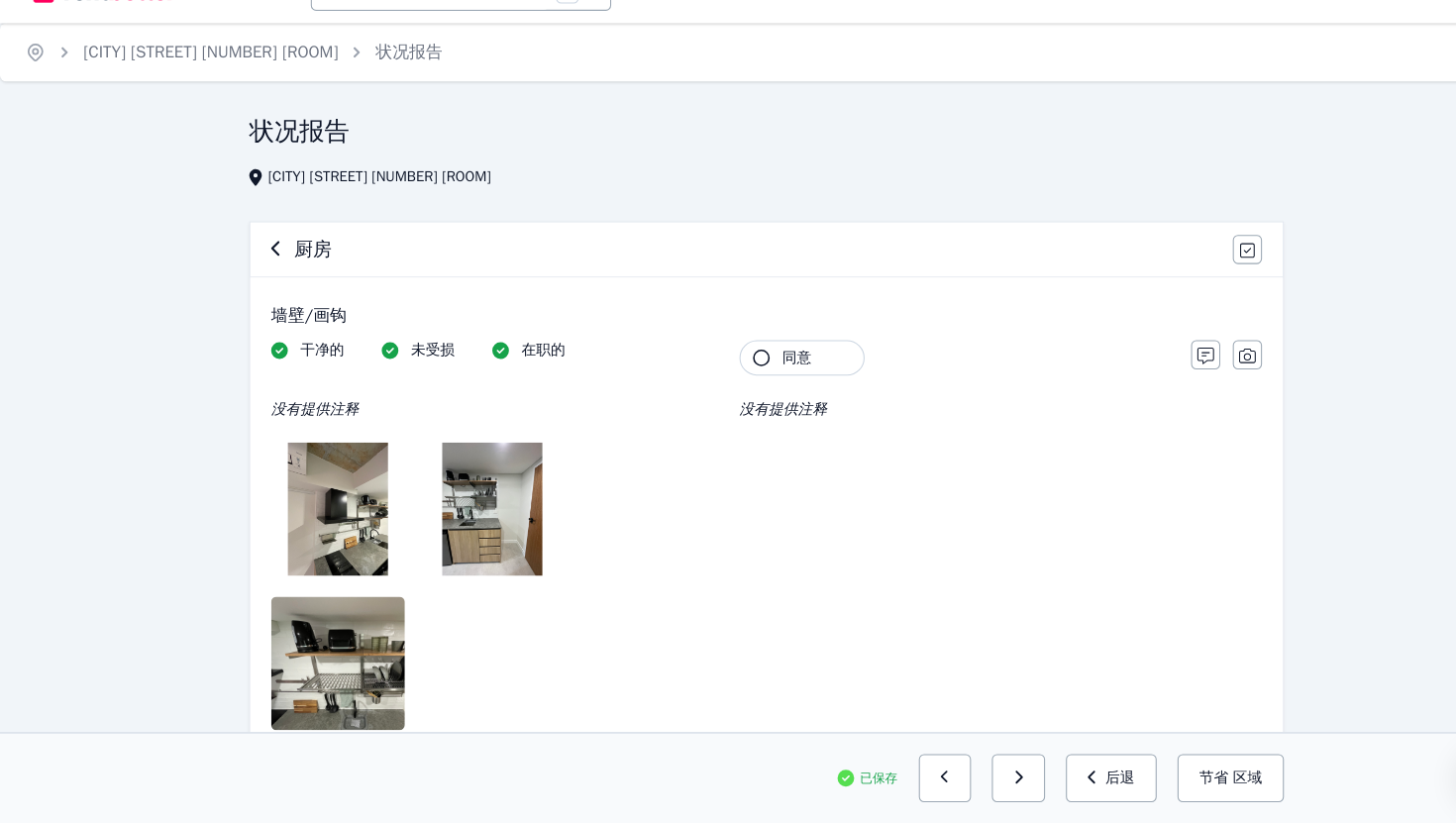 click on "同意" at bounding box center [757, 380] 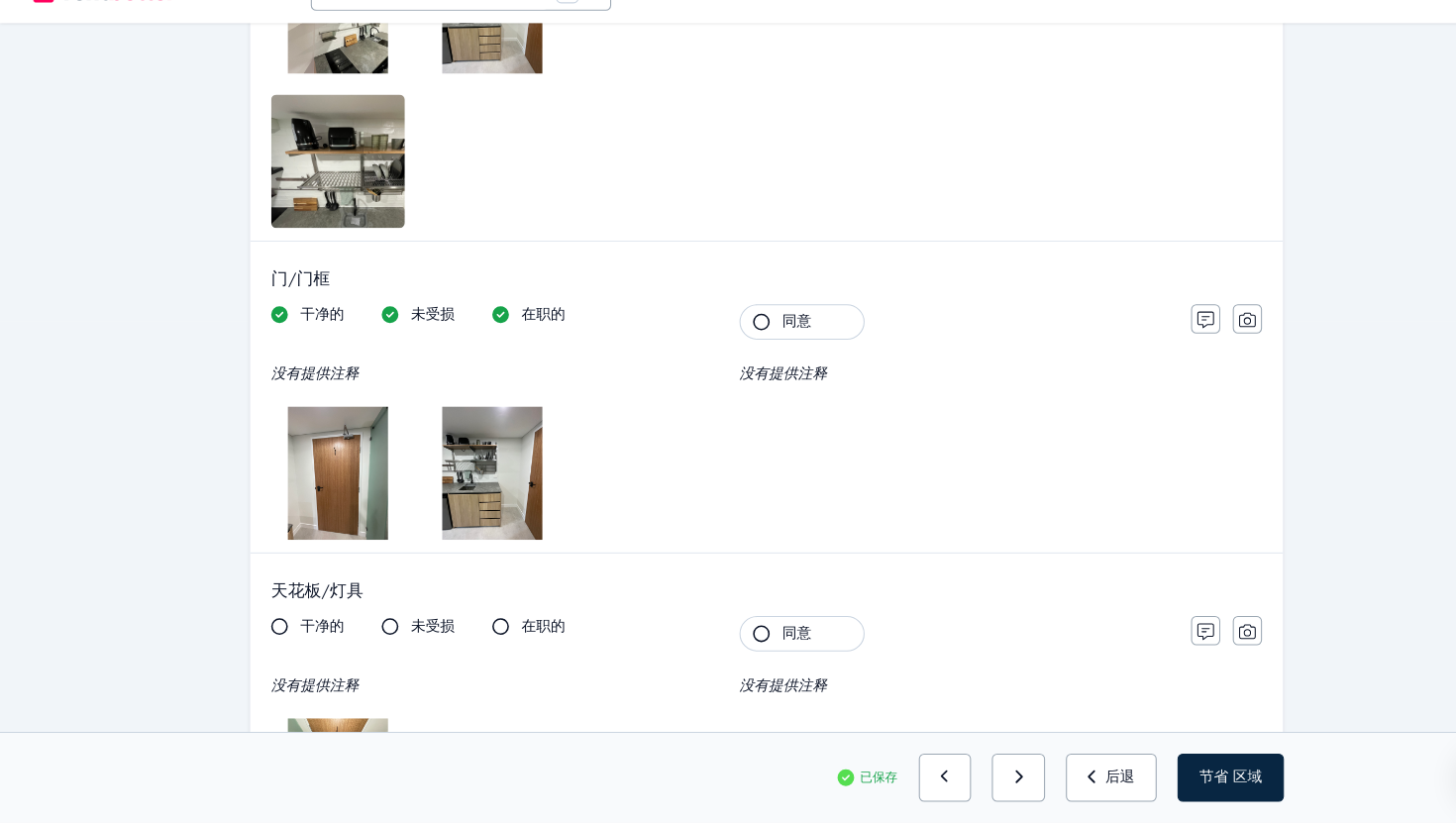 scroll, scrollTop: 476, scrollLeft: 0, axis: vertical 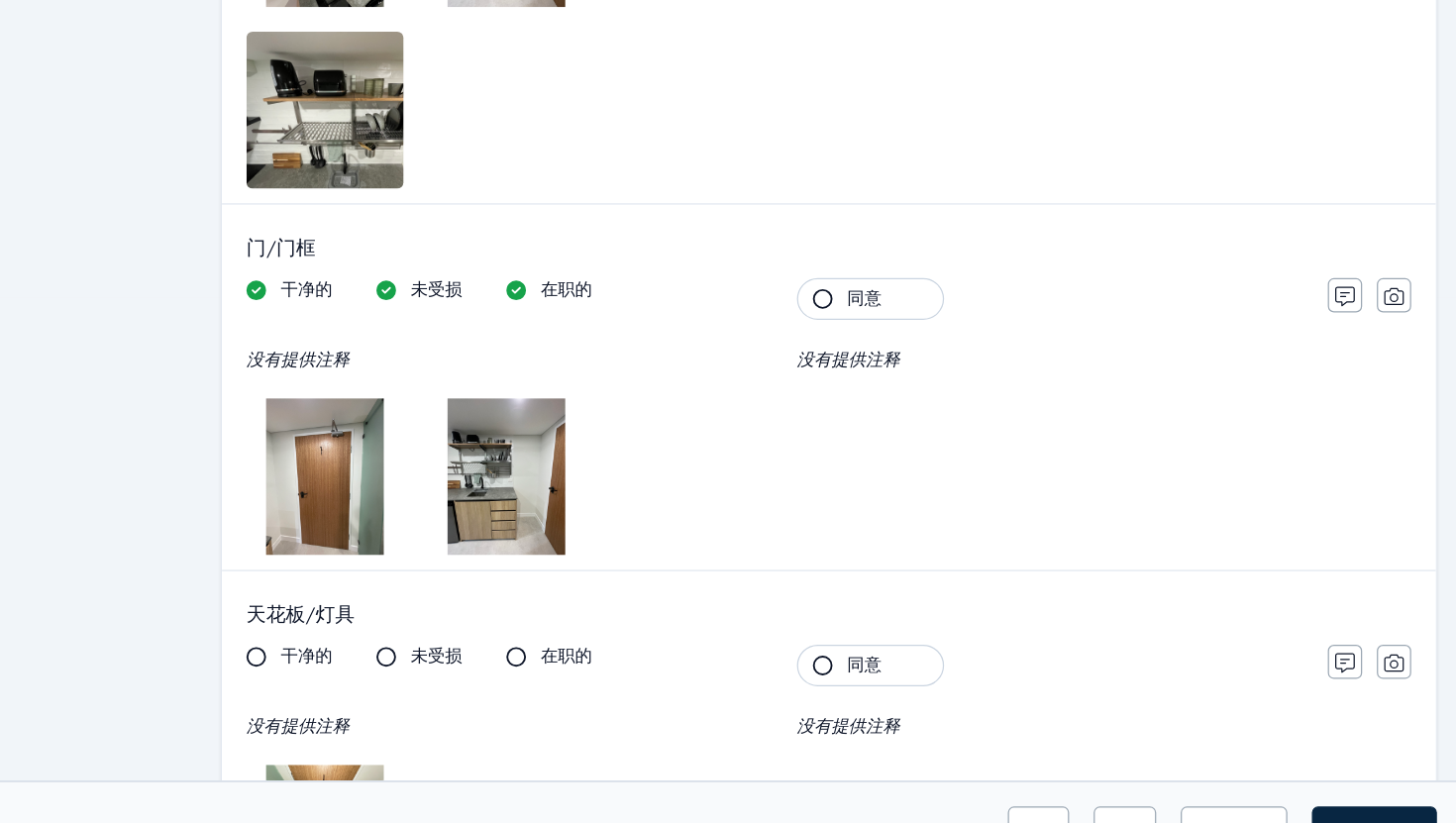 click 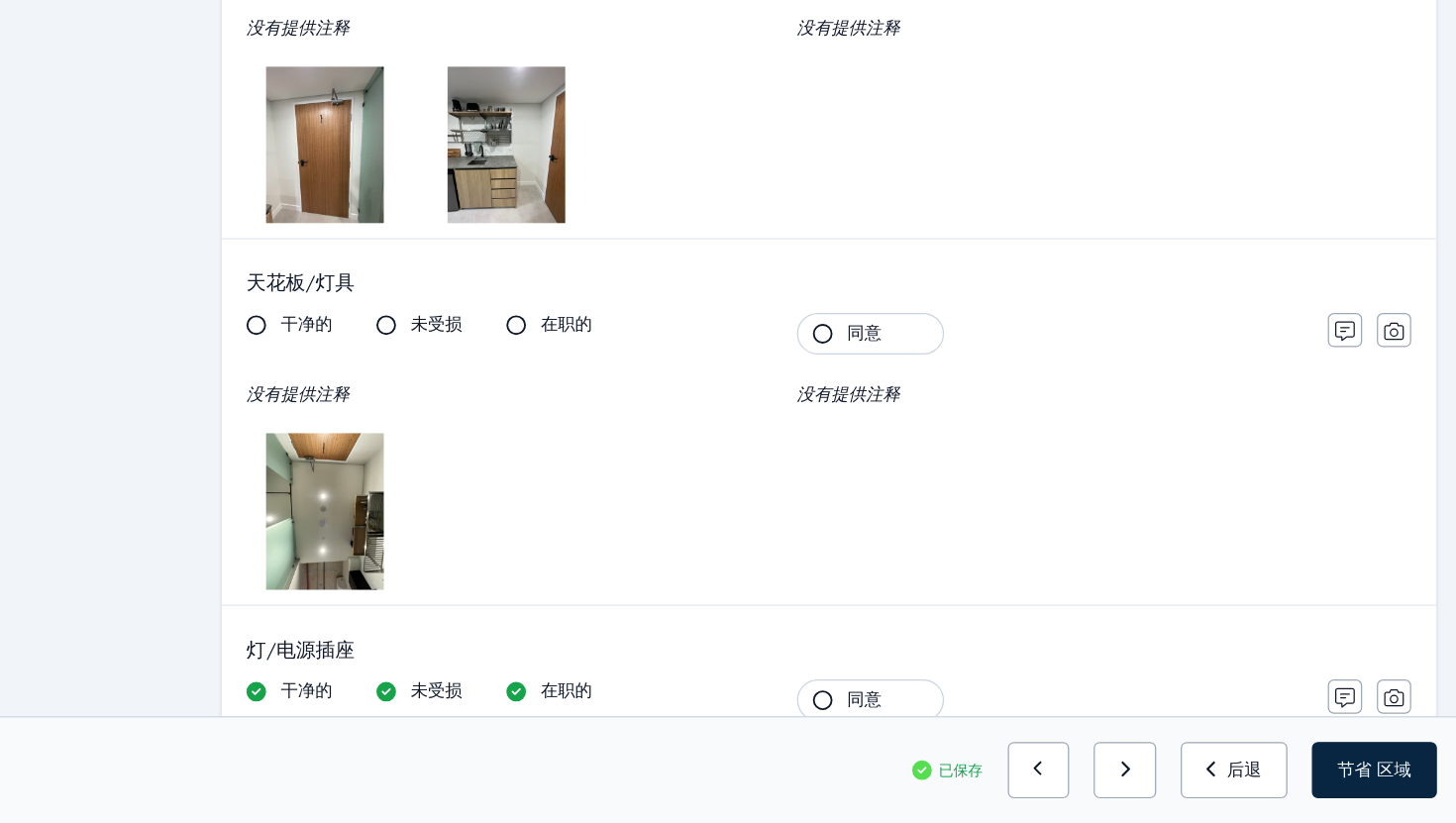 scroll, scrollTop: 695, scrollLeft: 0, axis: vertical 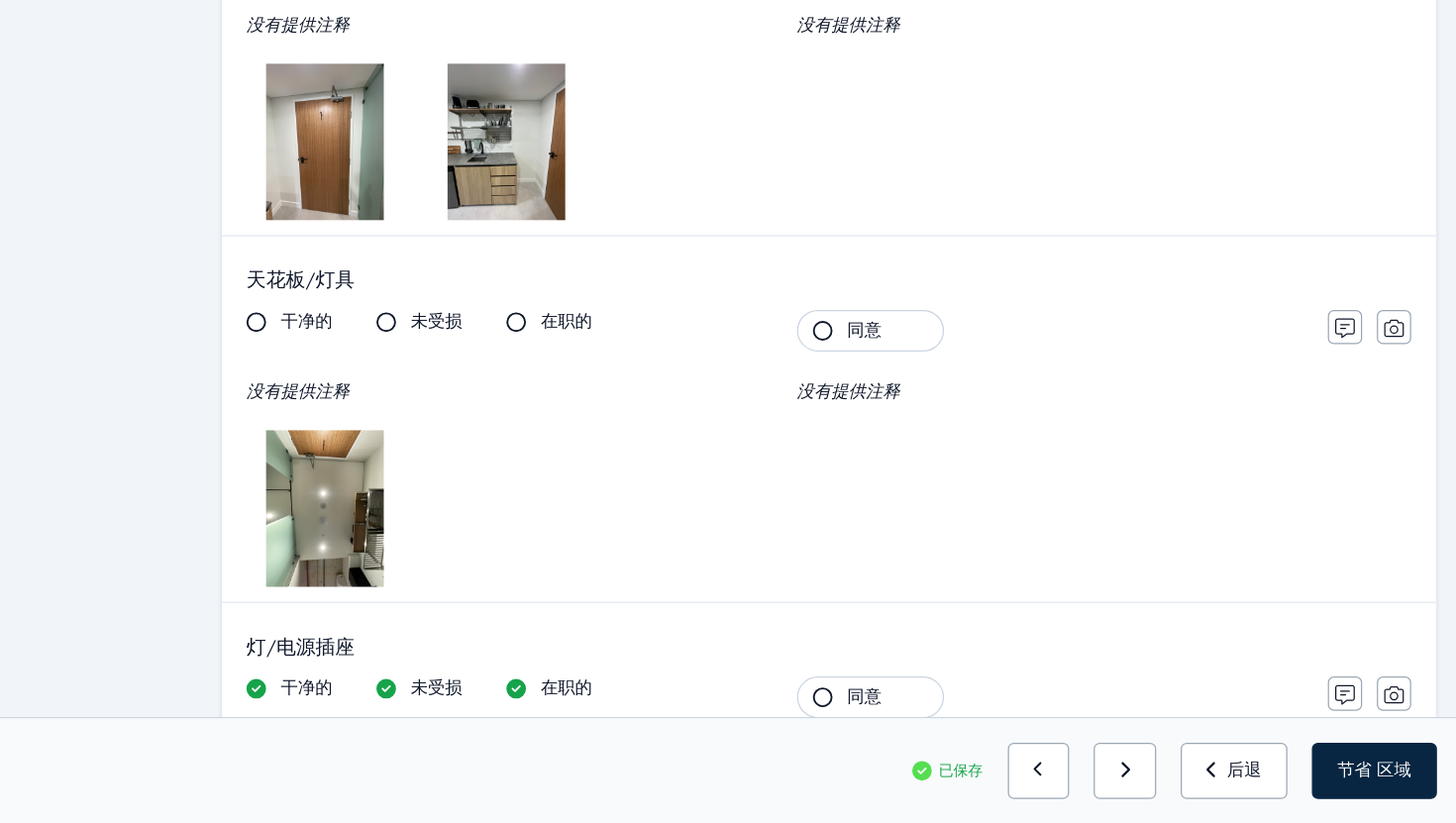 click at bounding box center (321, 568) 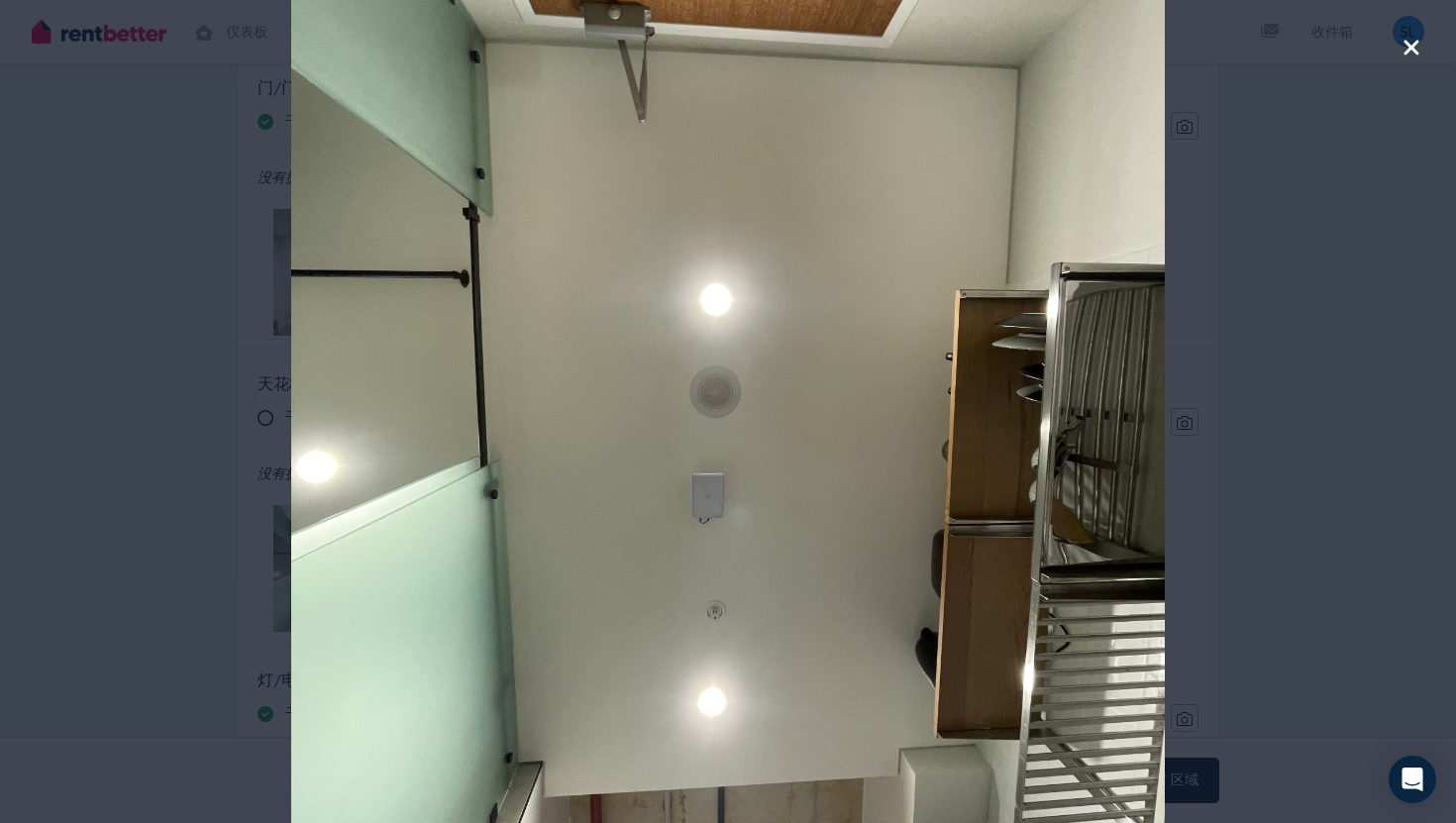click 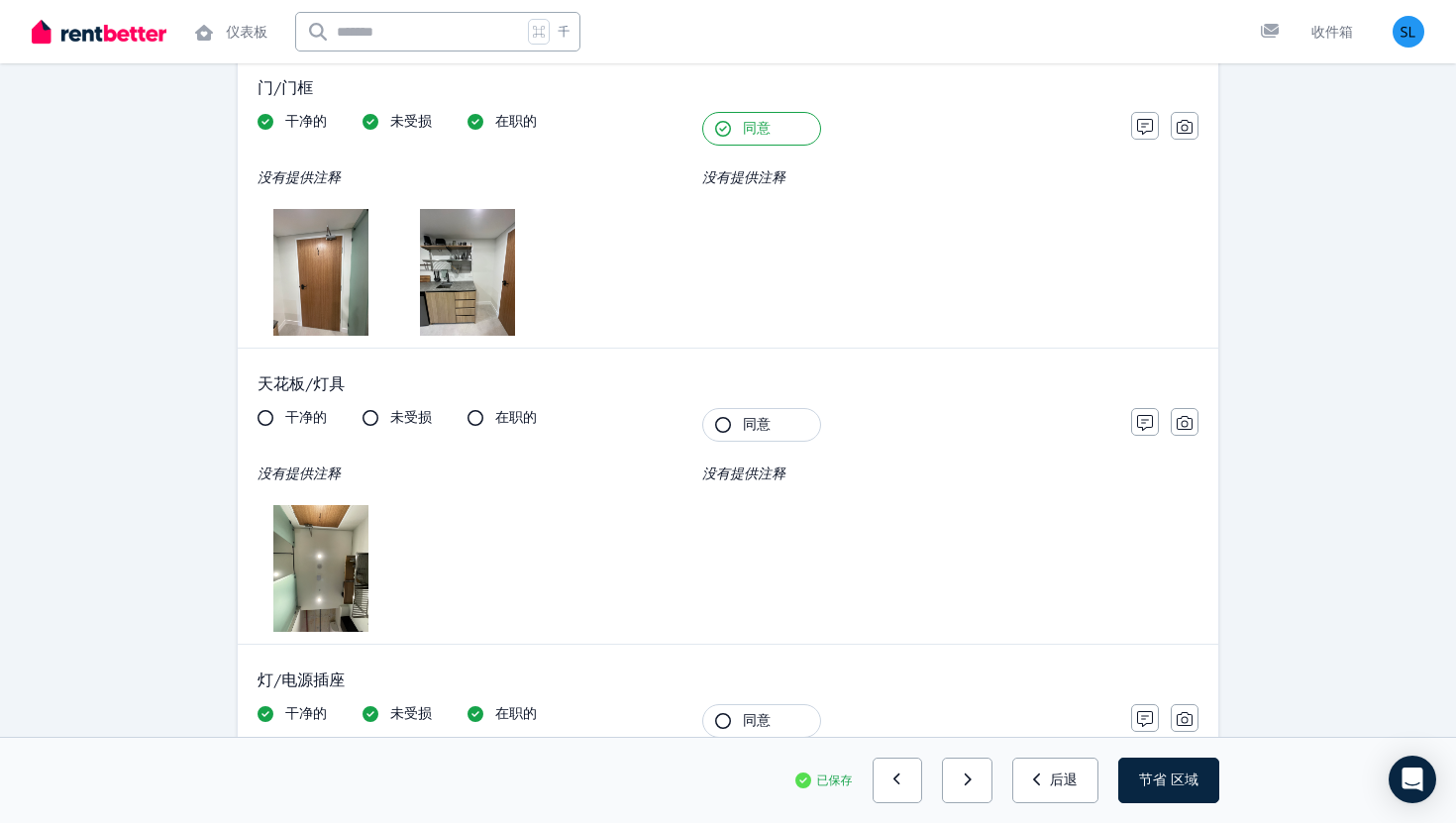 click on "同意" at bounding box center (762, 425) 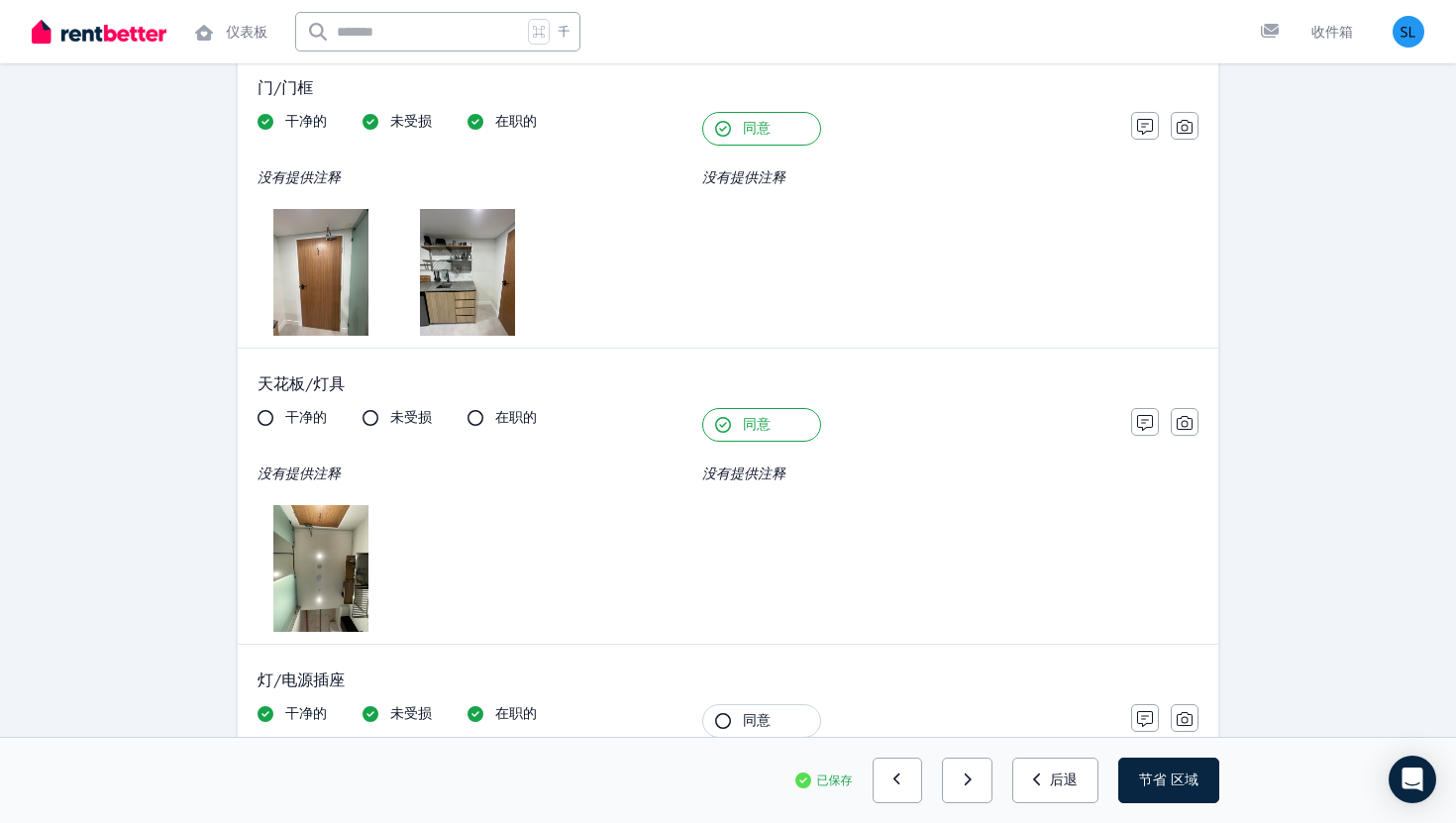 click 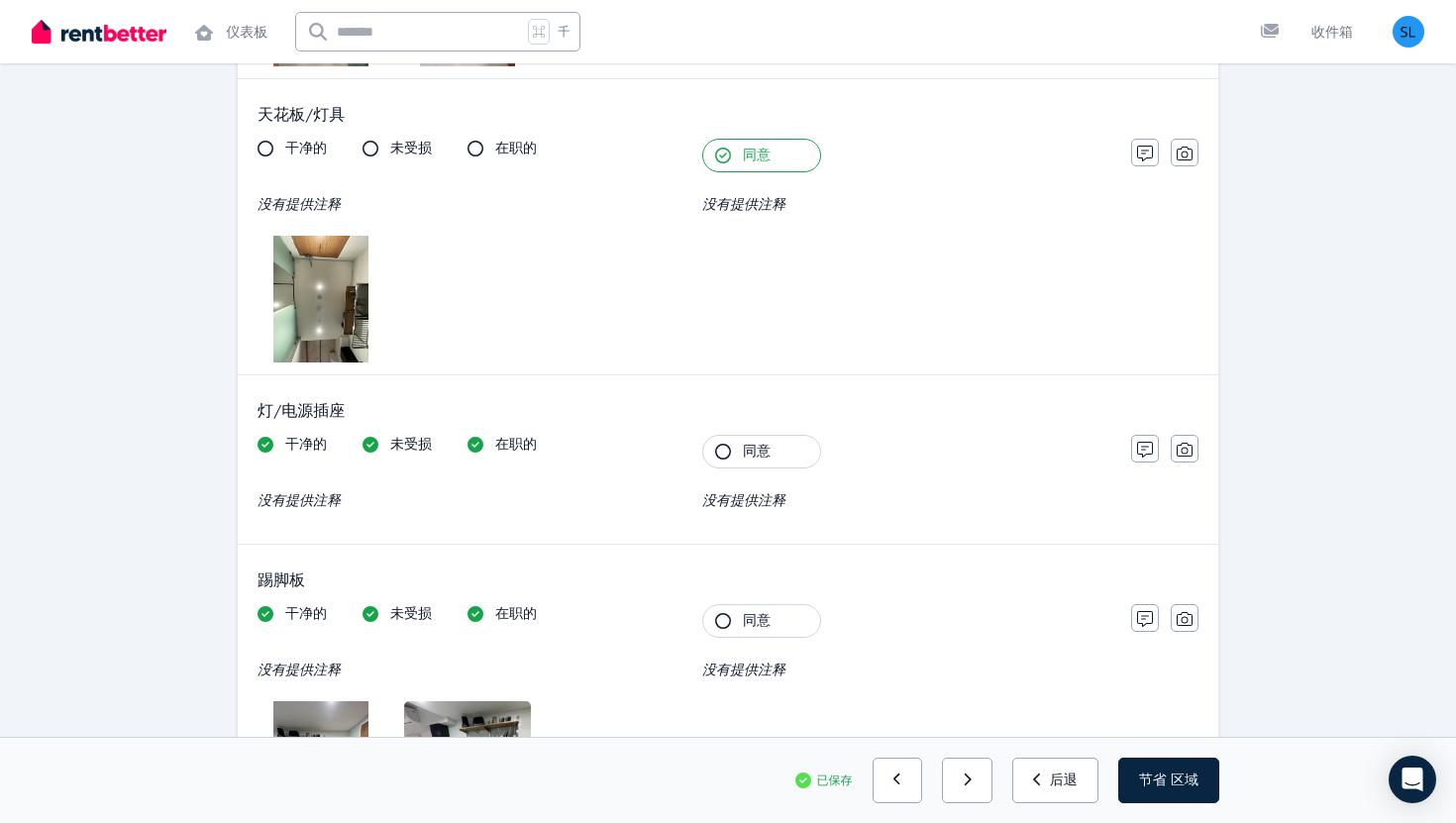scroll, scrollTop: 975, scrollLeft: 0, axis: vertical 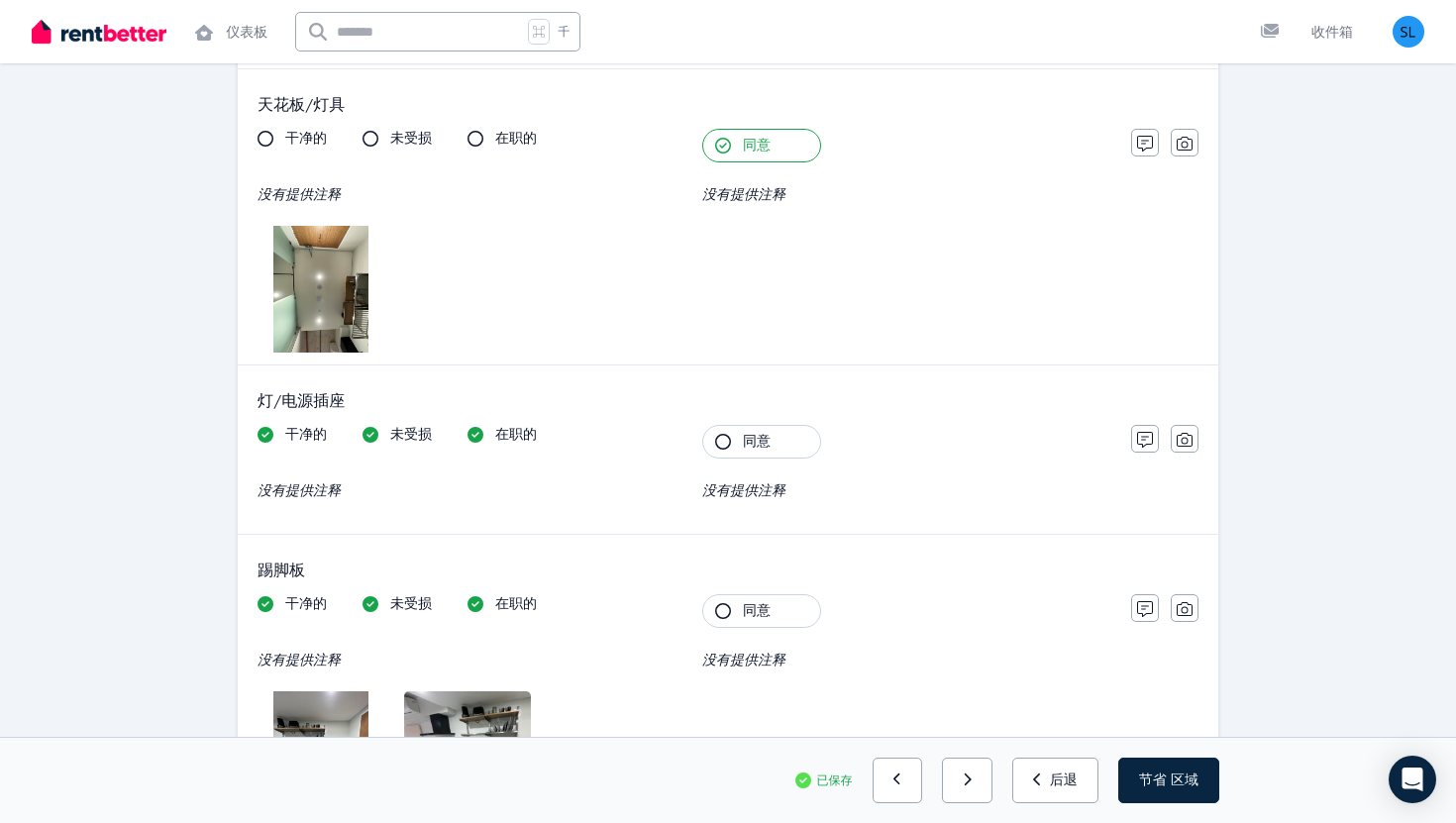 click on "同意" at bounding box center (762, 442) 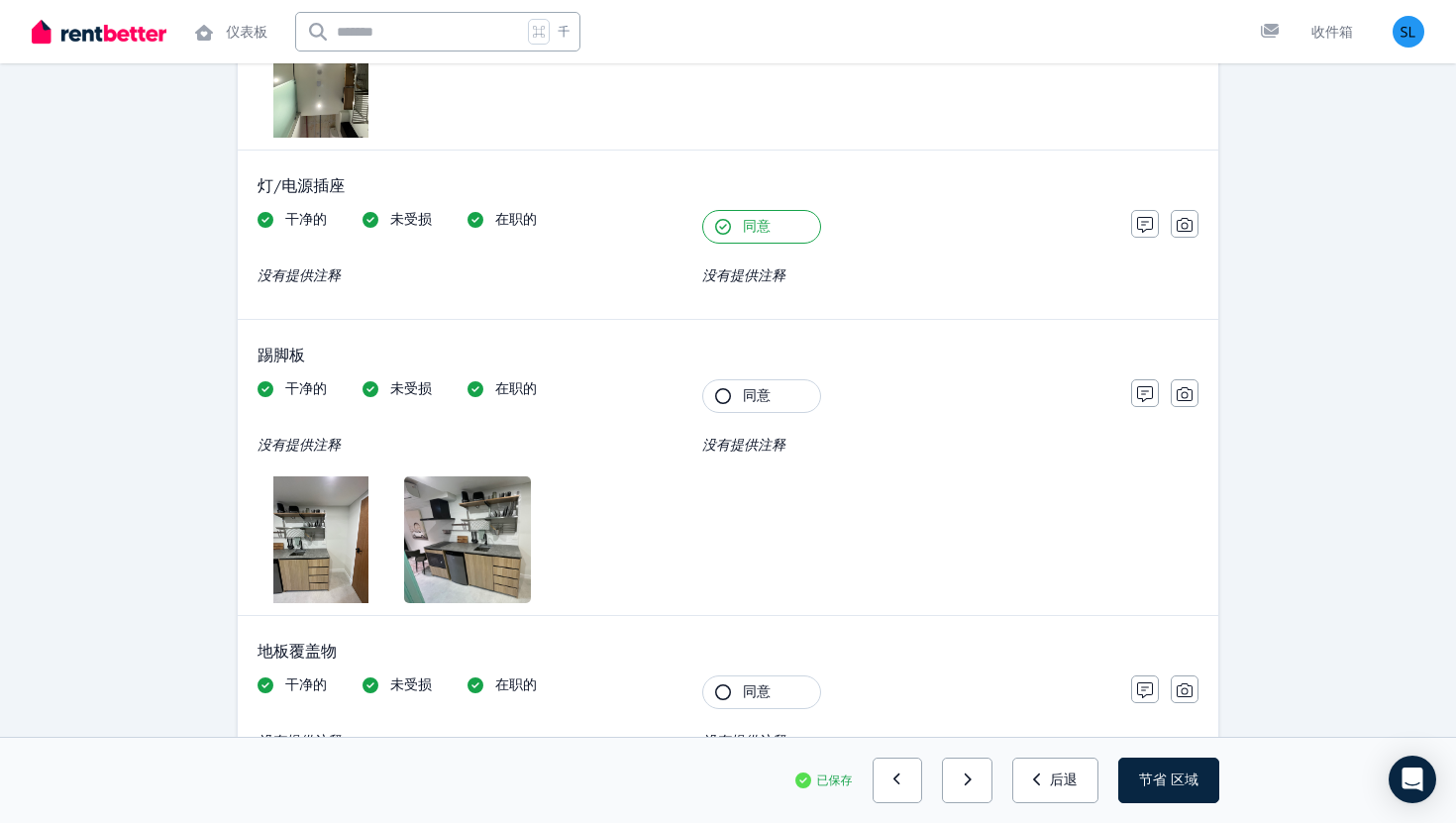 scroll, scrollTop: 1190, scrollLeft: 0, axis: vertical 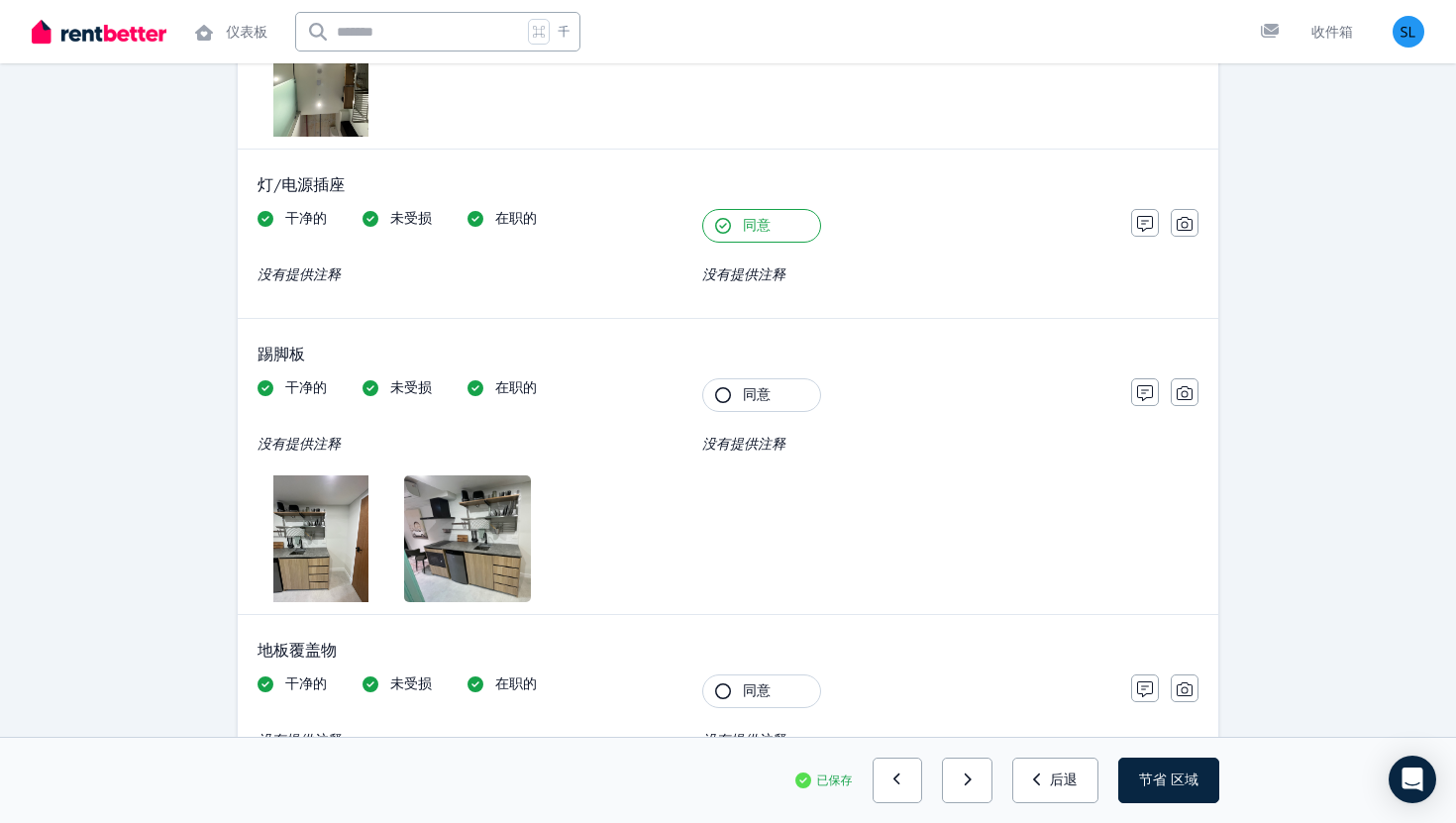 click at bounding box center (321, 539) 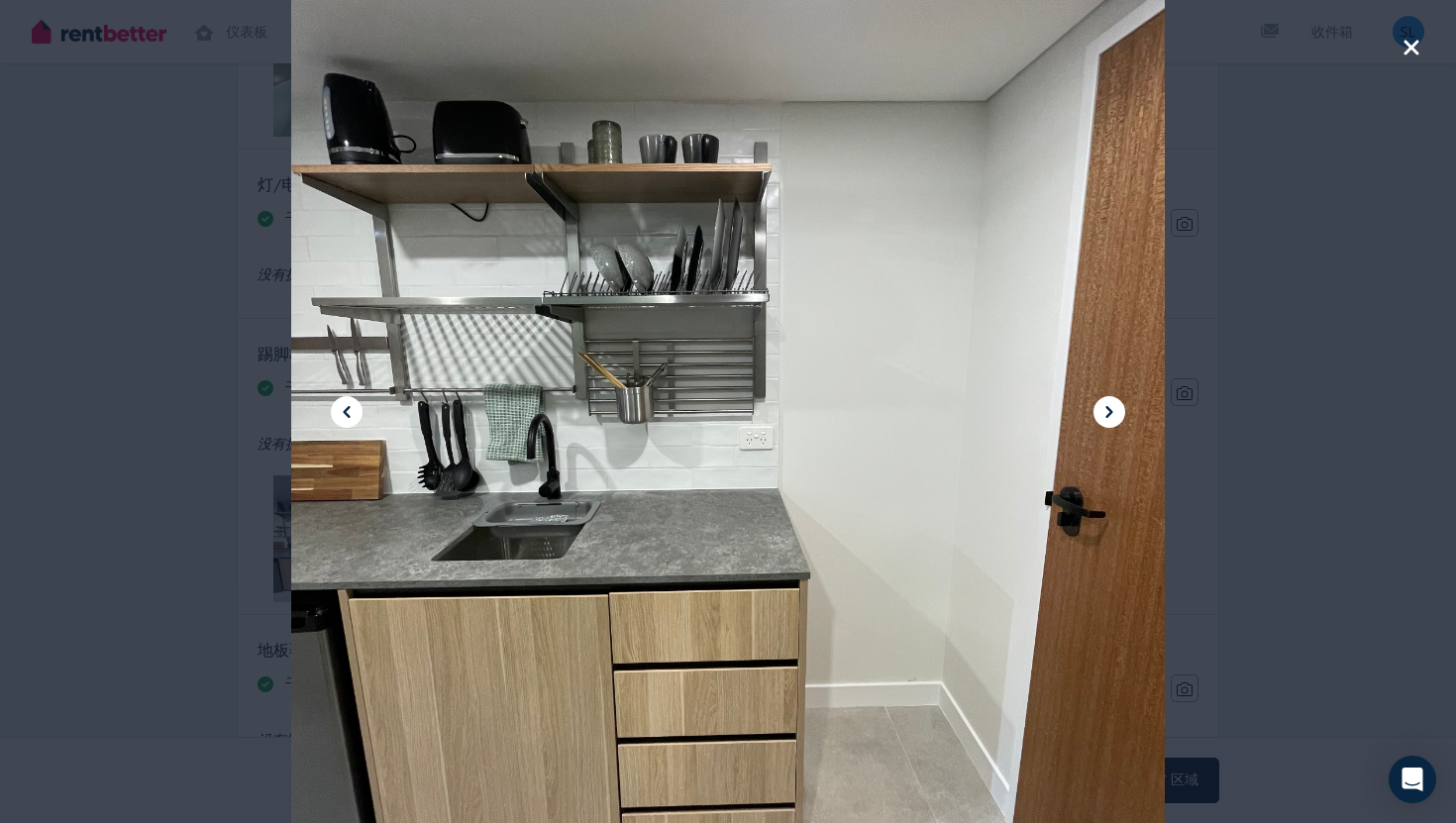 click 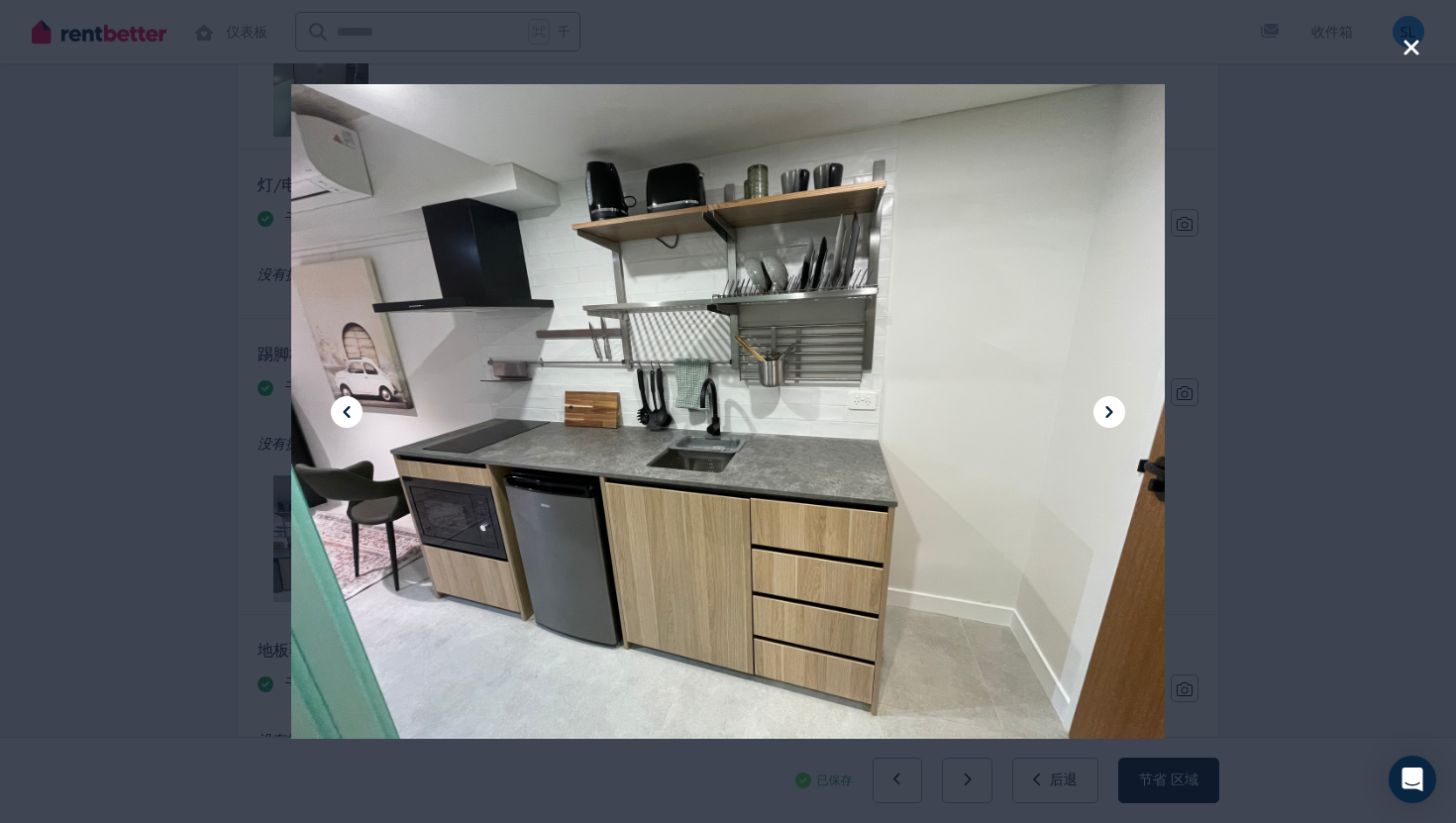 click at bounding box center (728, 411) 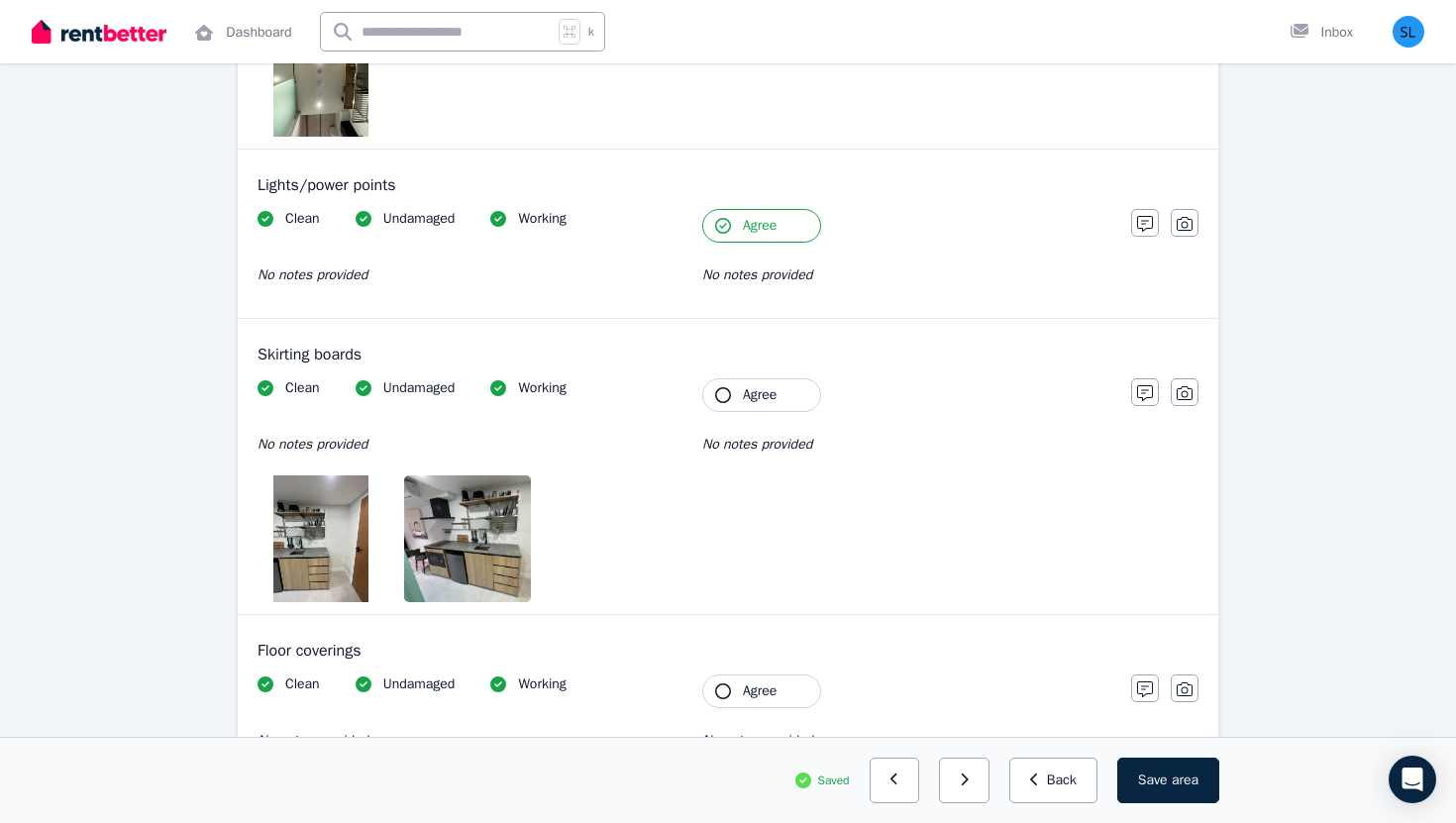 click on "Undamaged" at bounding box center [405, 388] 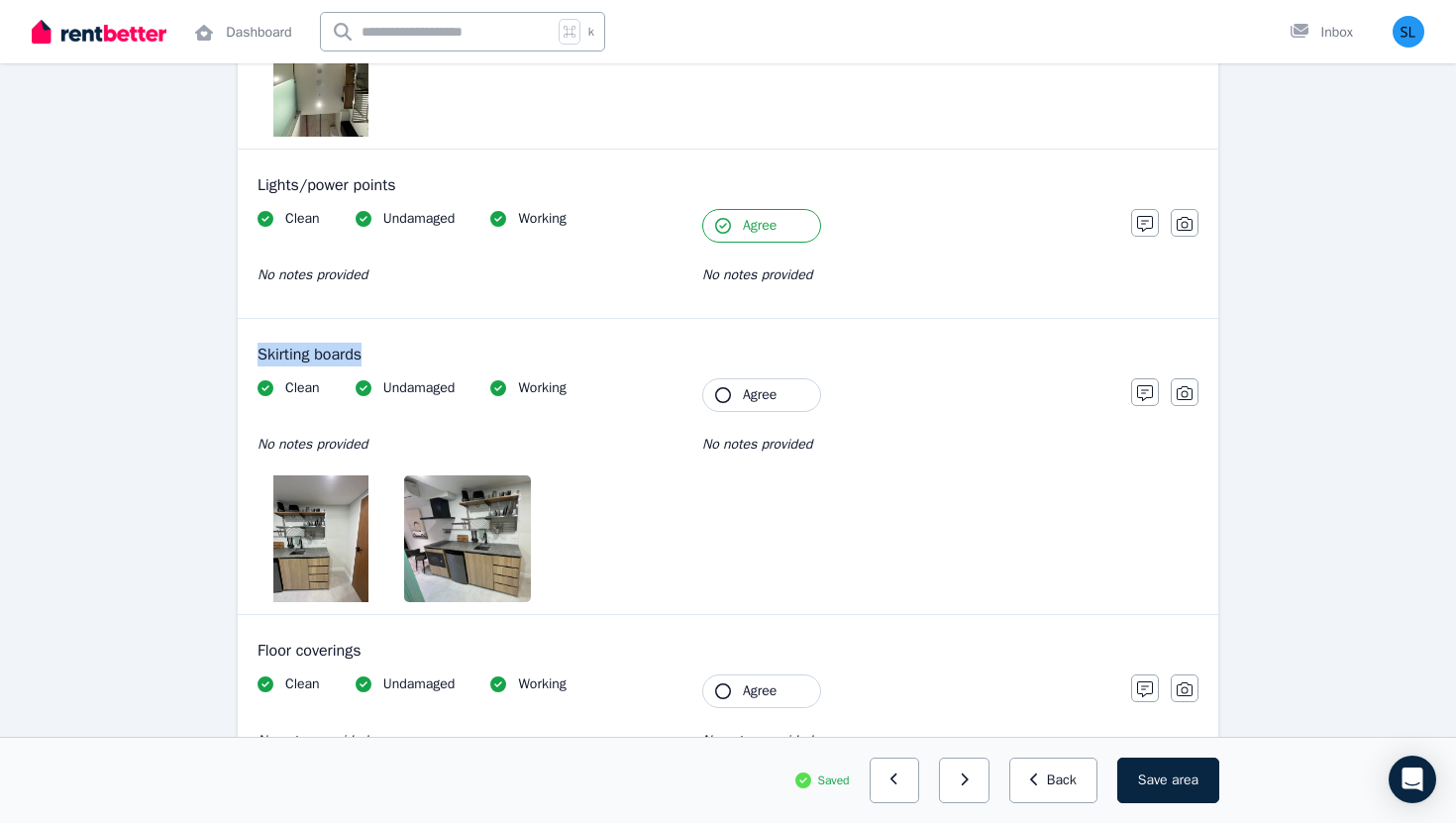 drag, startPoint x: 380, startPoint y: 362, endPoint x: 227, endPoint y: 356, distance: 153.1176 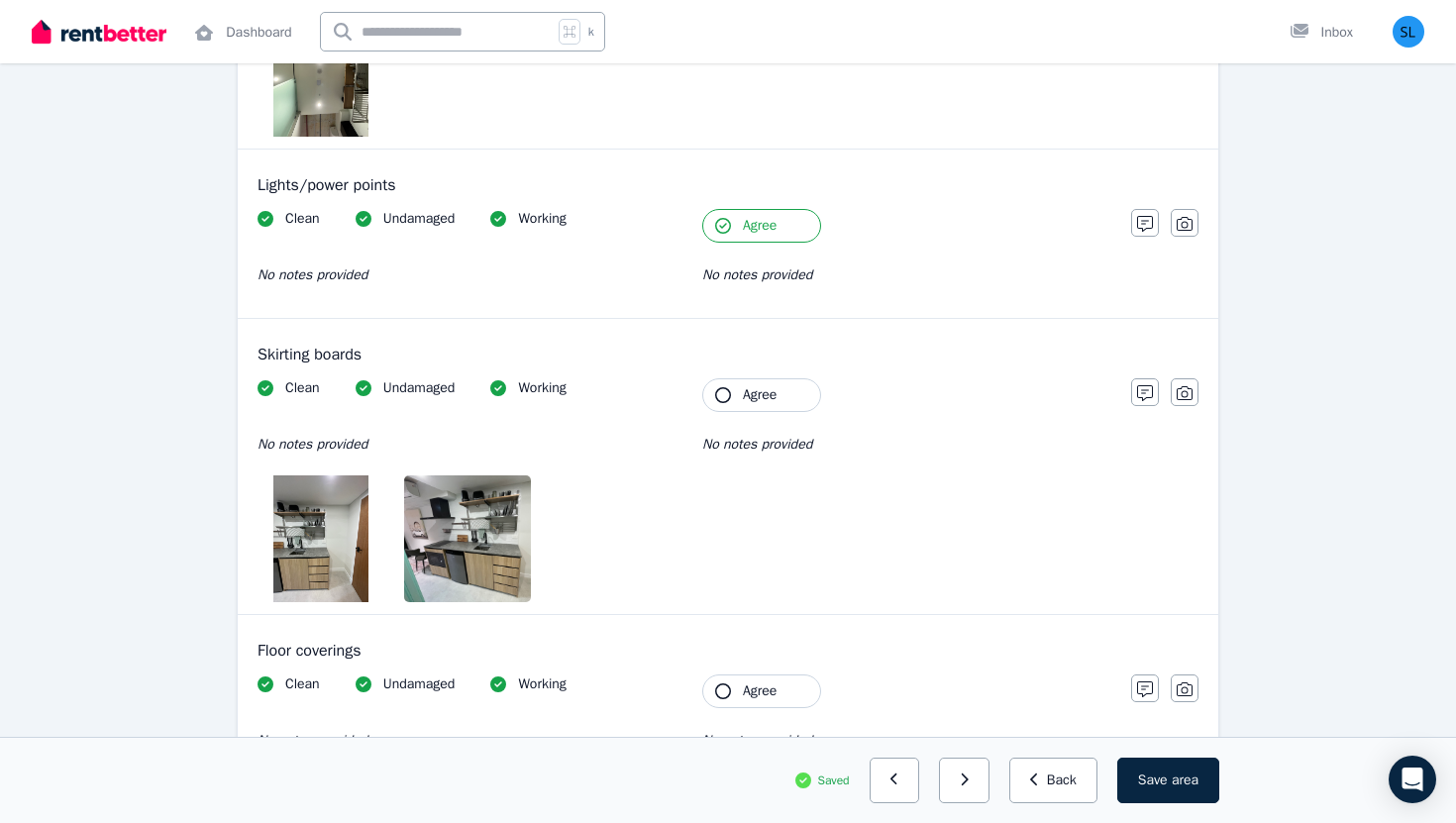 click on "Tenant Agree" at bounding box center [906, 226] 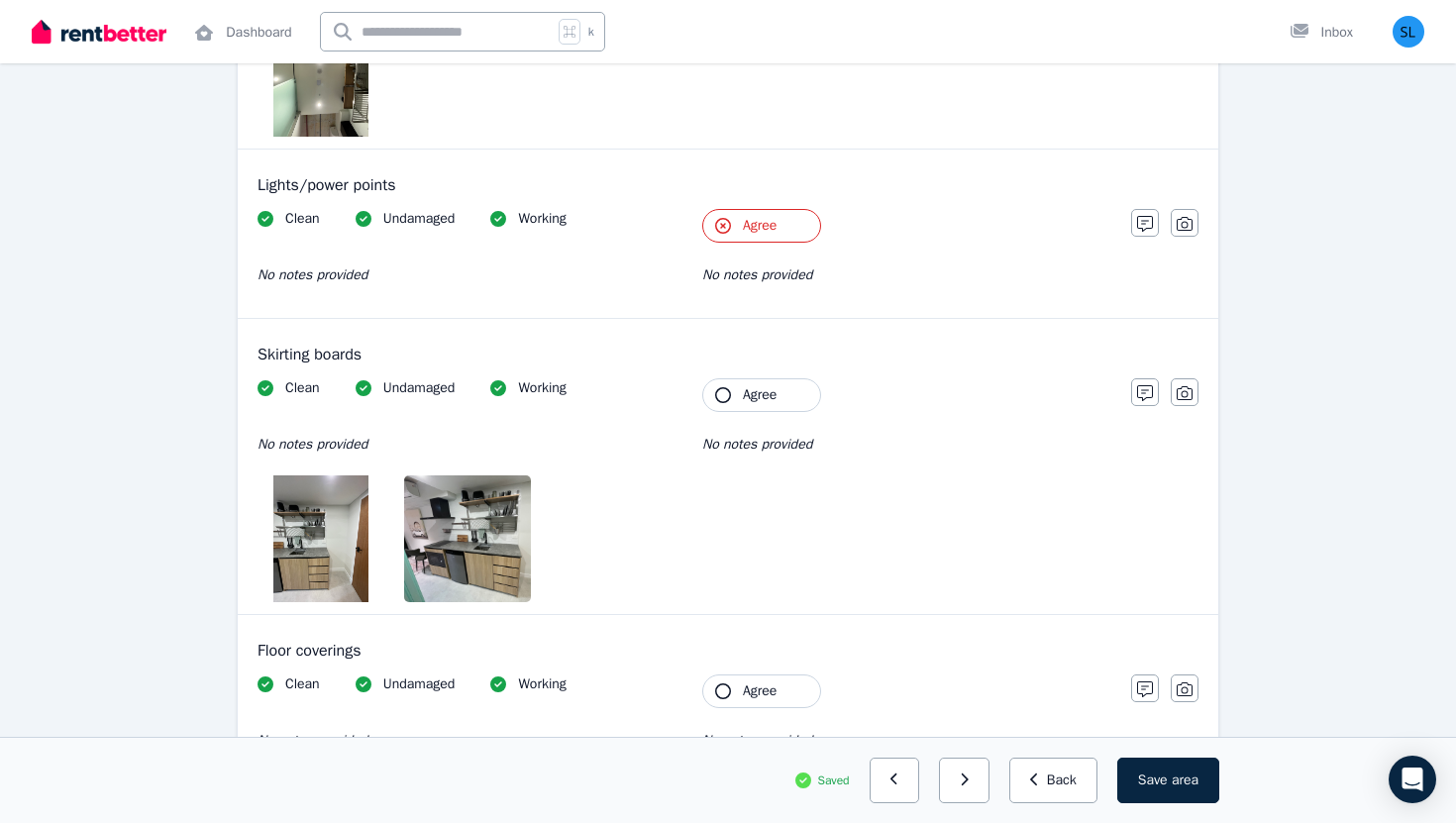click on "Agree" at bounding box center [760, 226] 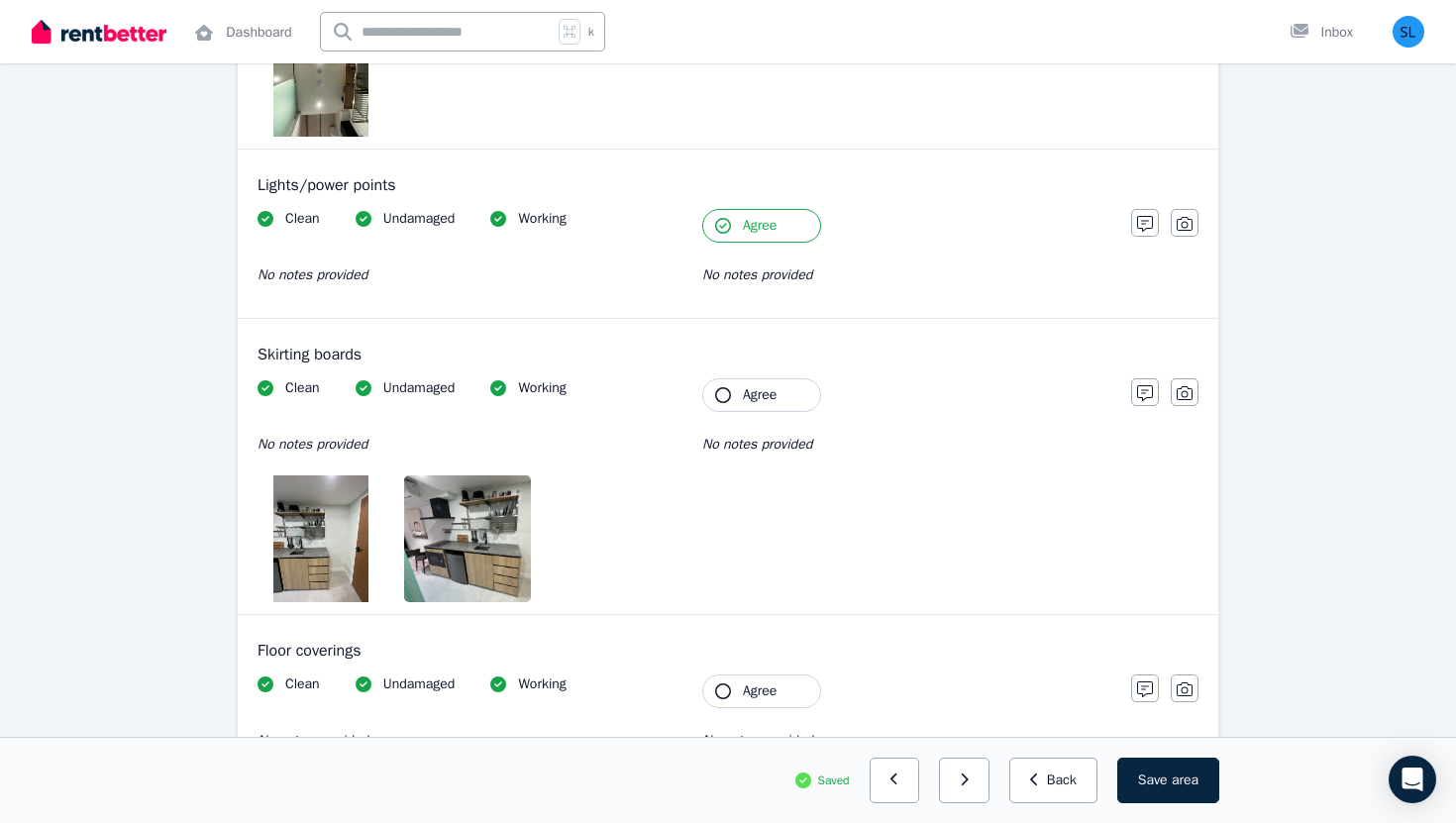 click on "Agree" at bounding box center [760, 226] 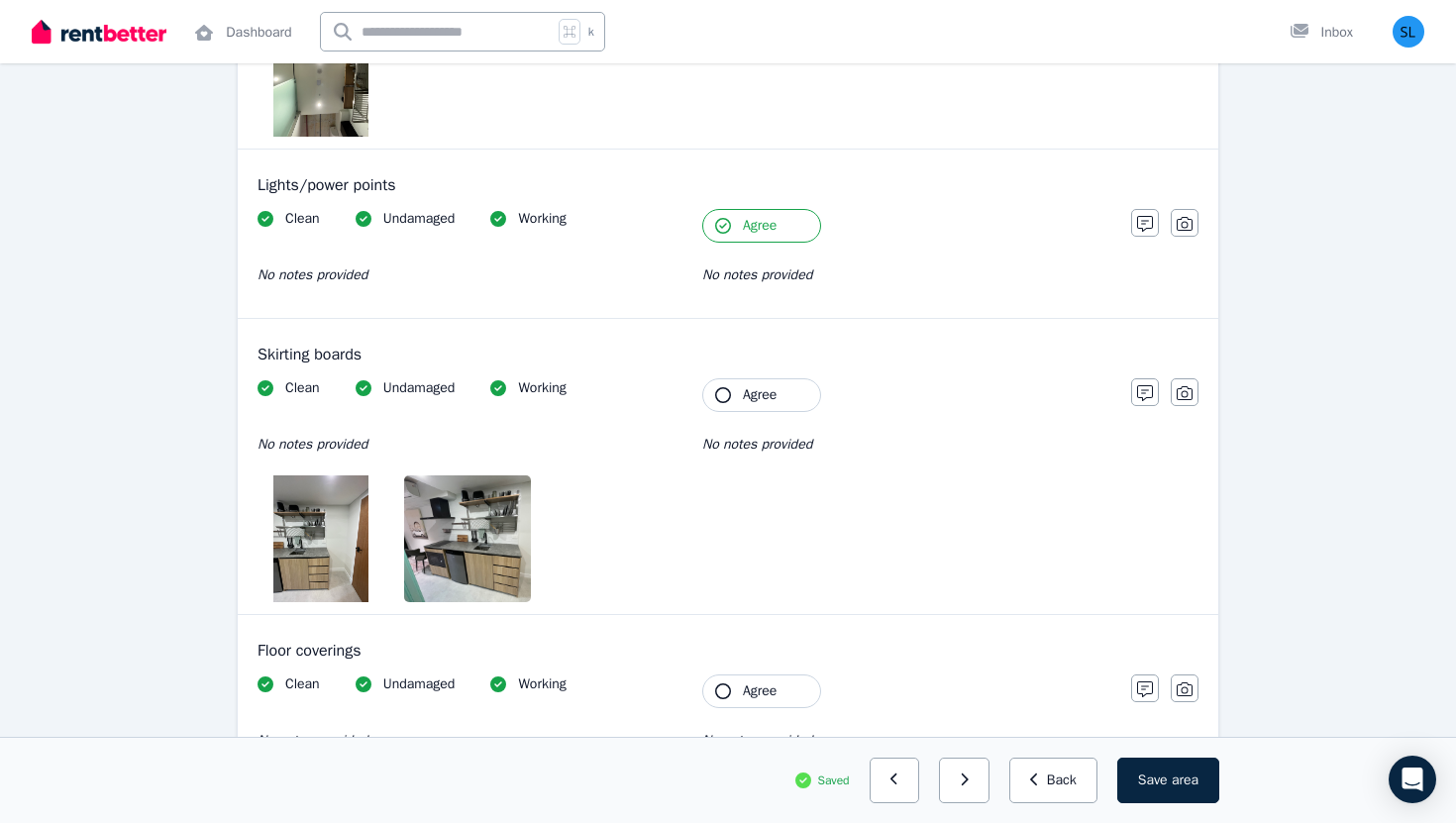 click on "Agree" at bounding box center (760, 226) 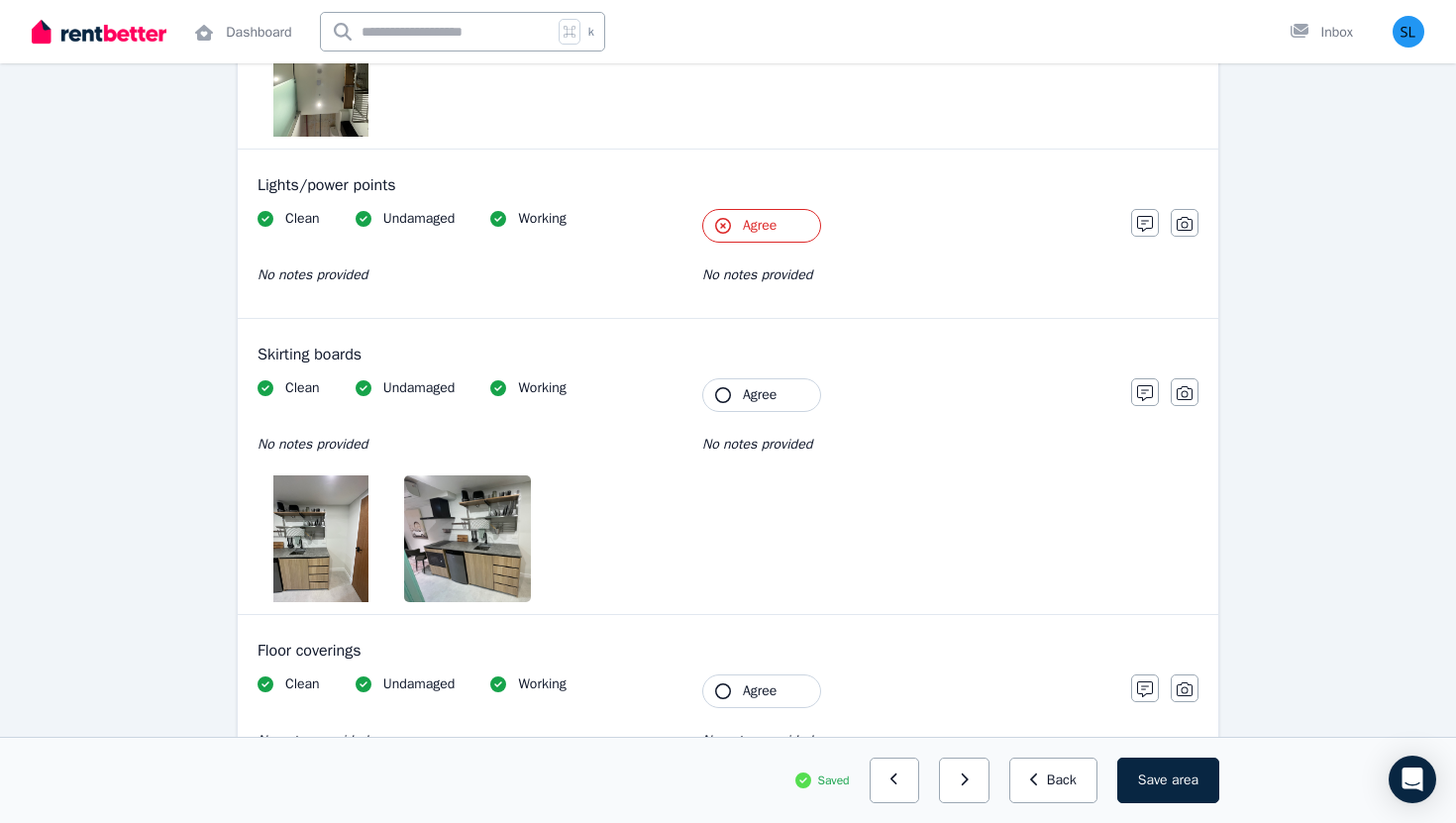 click on "Agree" at bounding box center (760, 226) 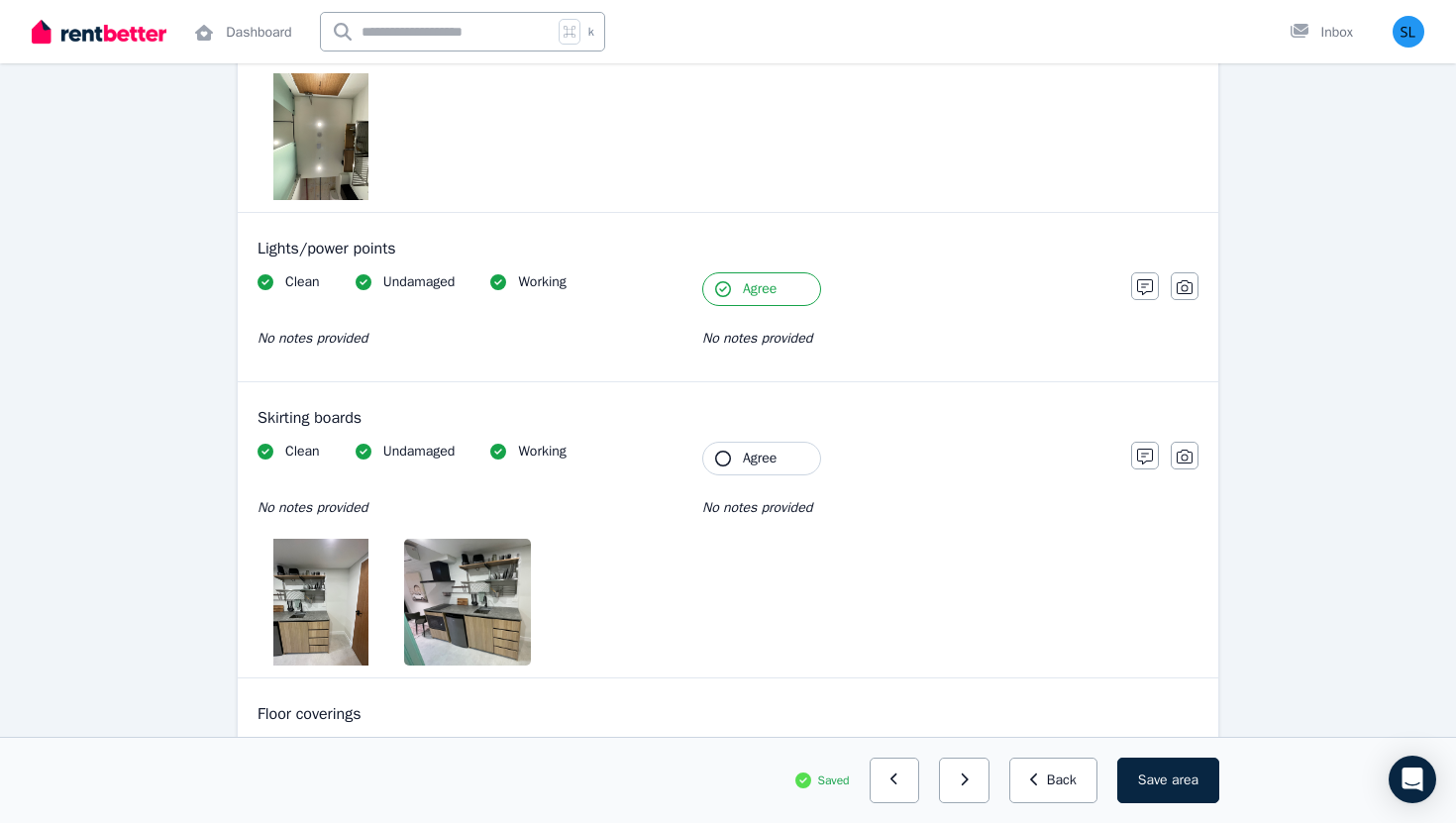 scroll, scrollTop: 1284, scrollLeft: 0, axis: vertical 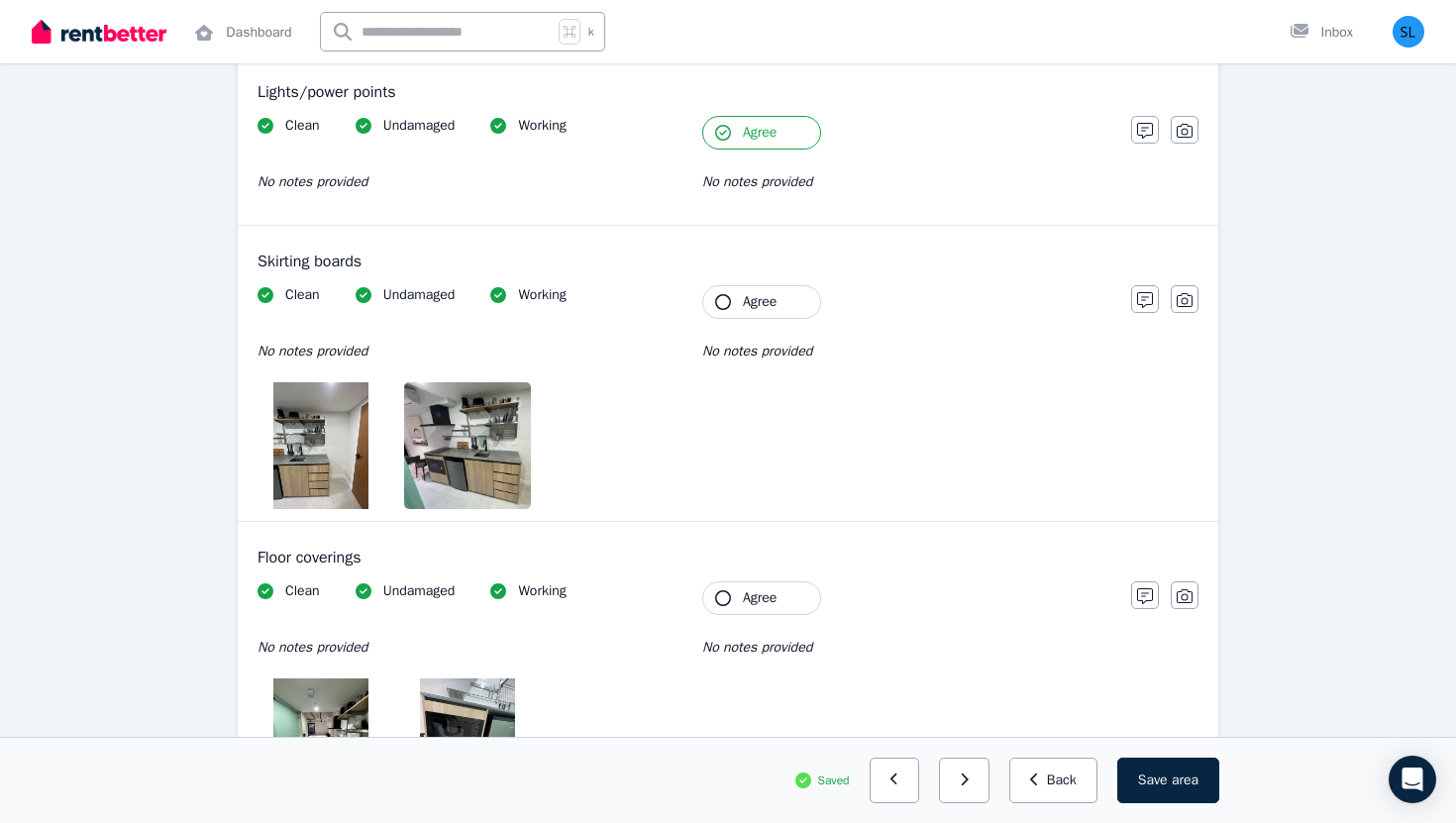 click 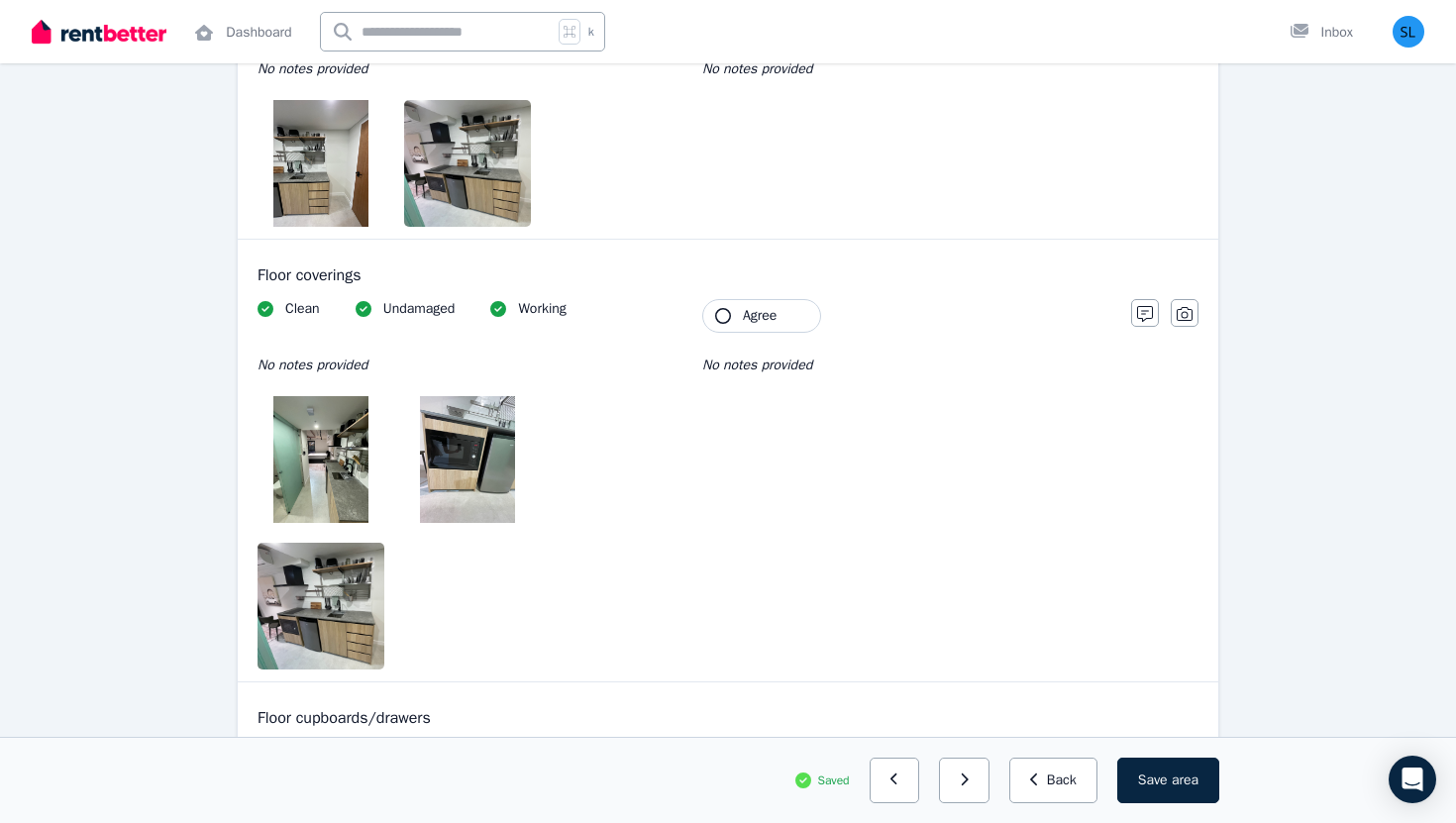 scroll, scrollTop: 1571, scrollLeft: 0, axis: vertical 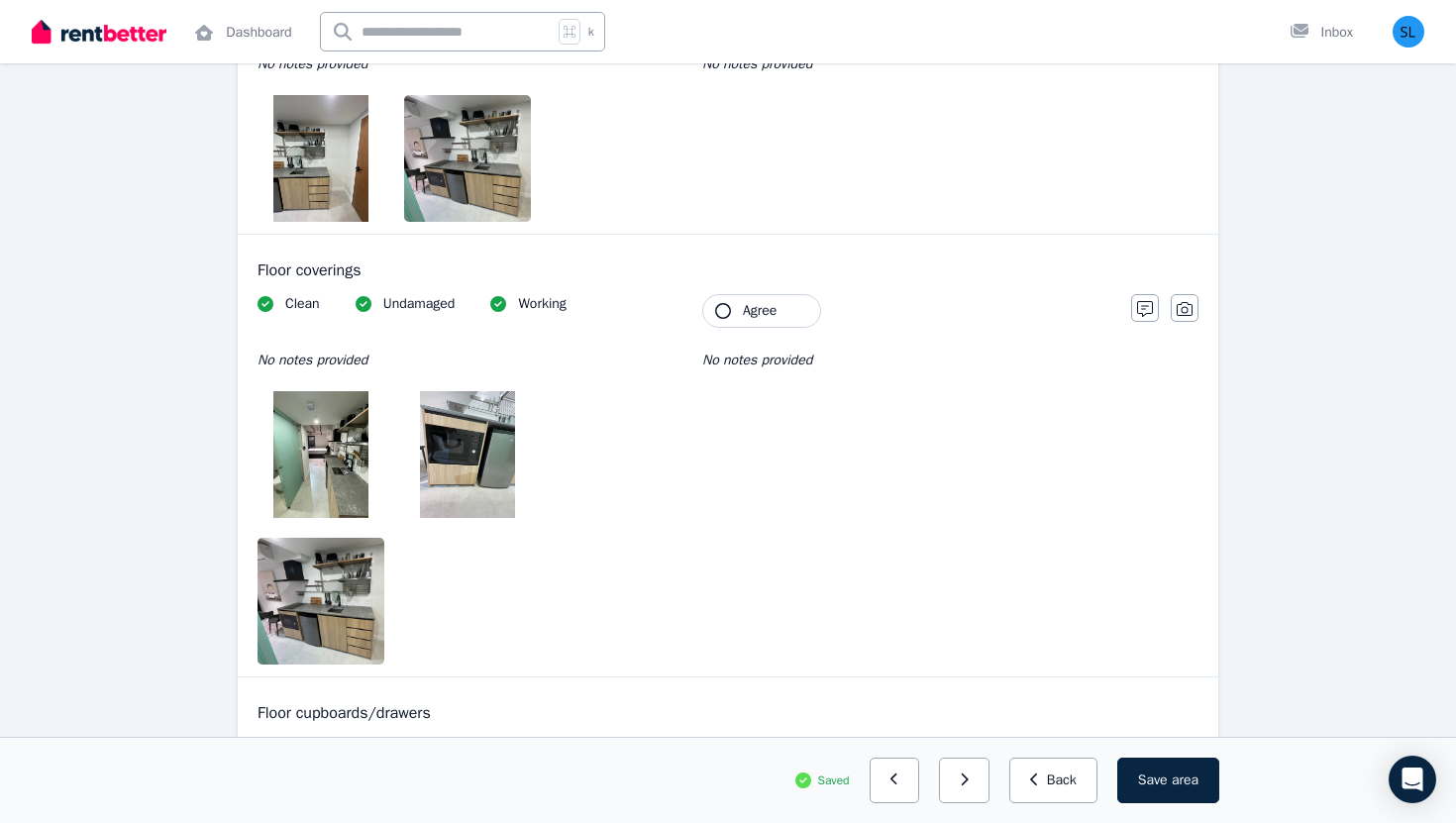 click at bounding box center (321, 455) 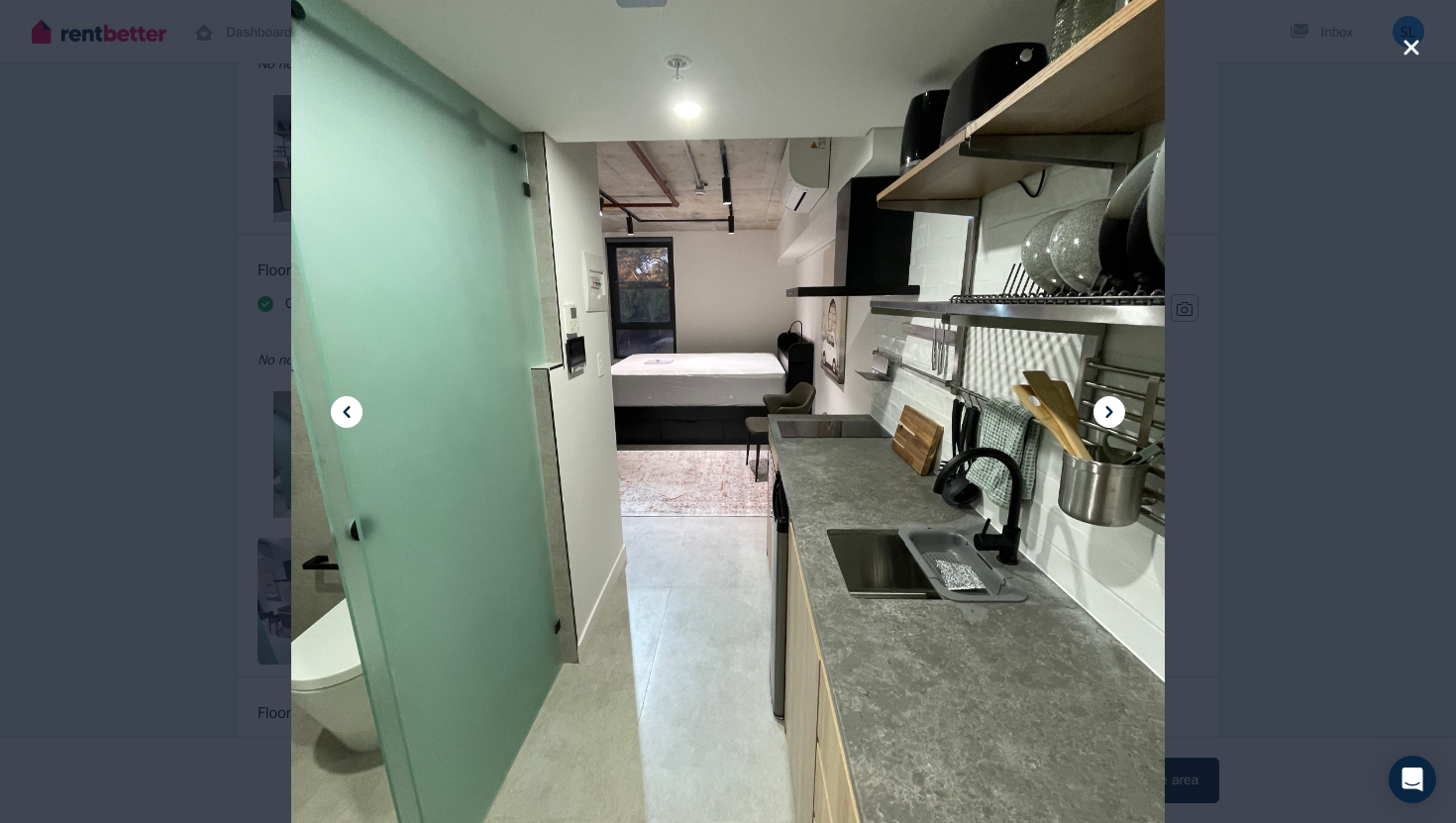 click 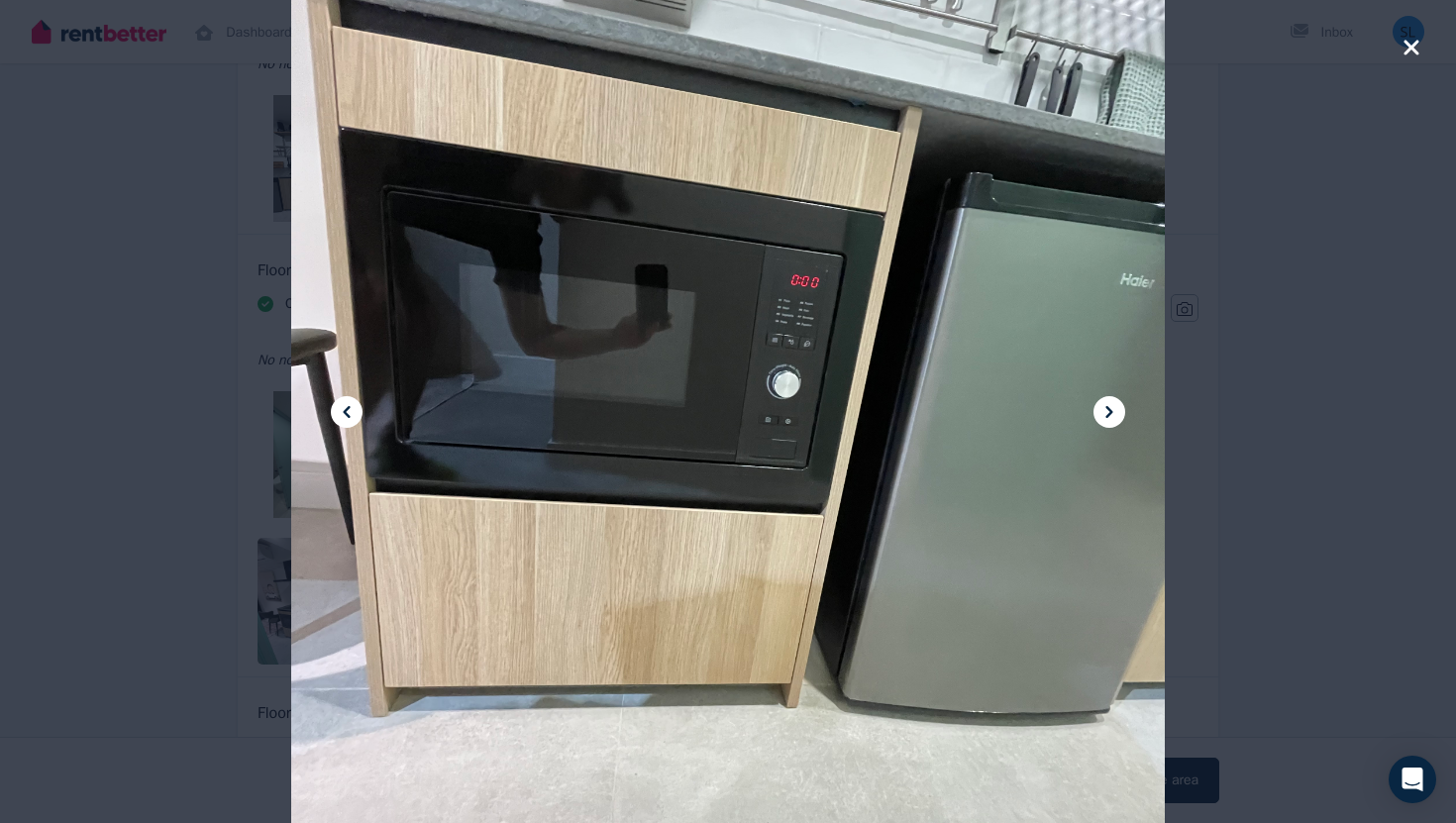 click 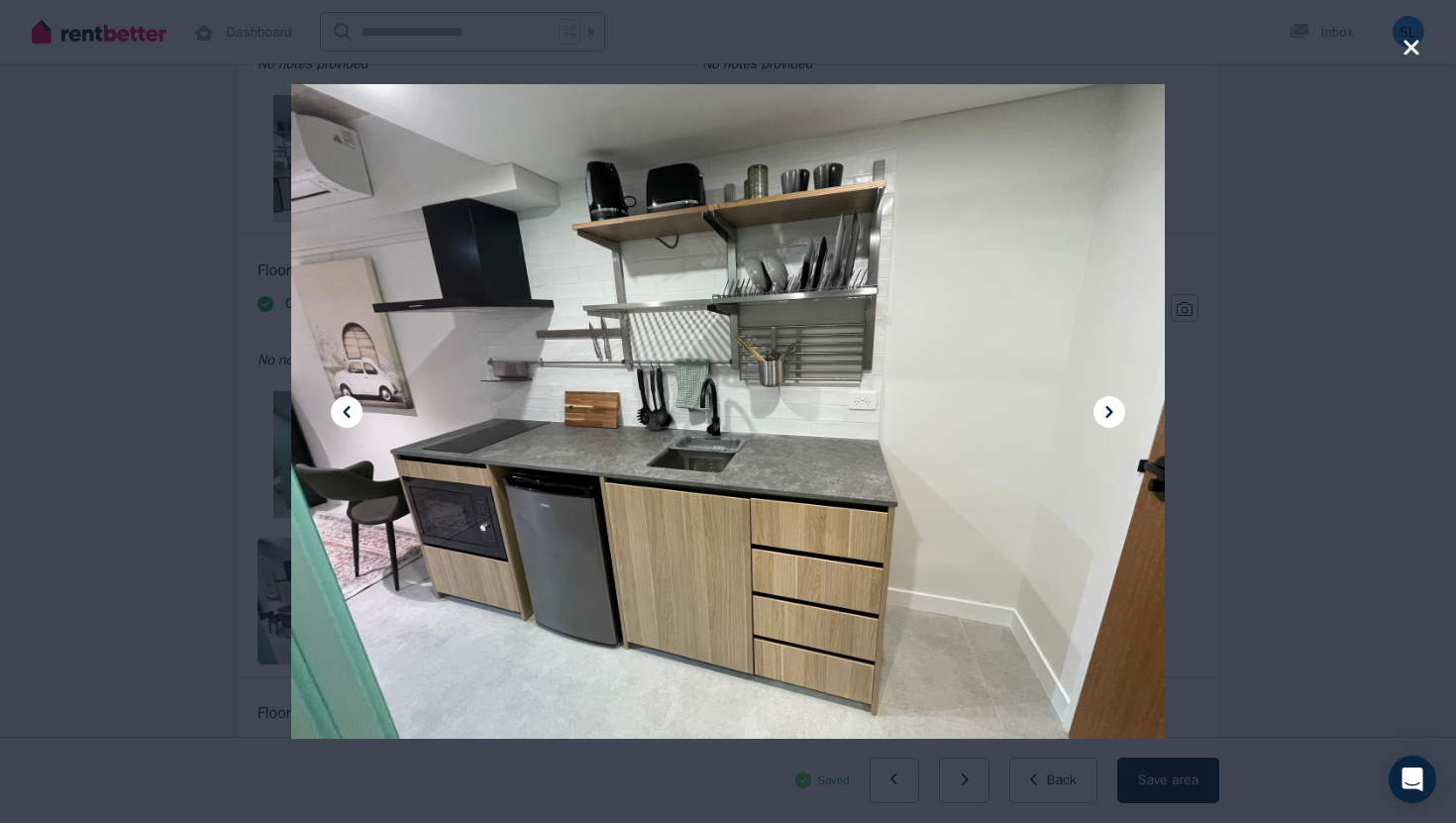 click 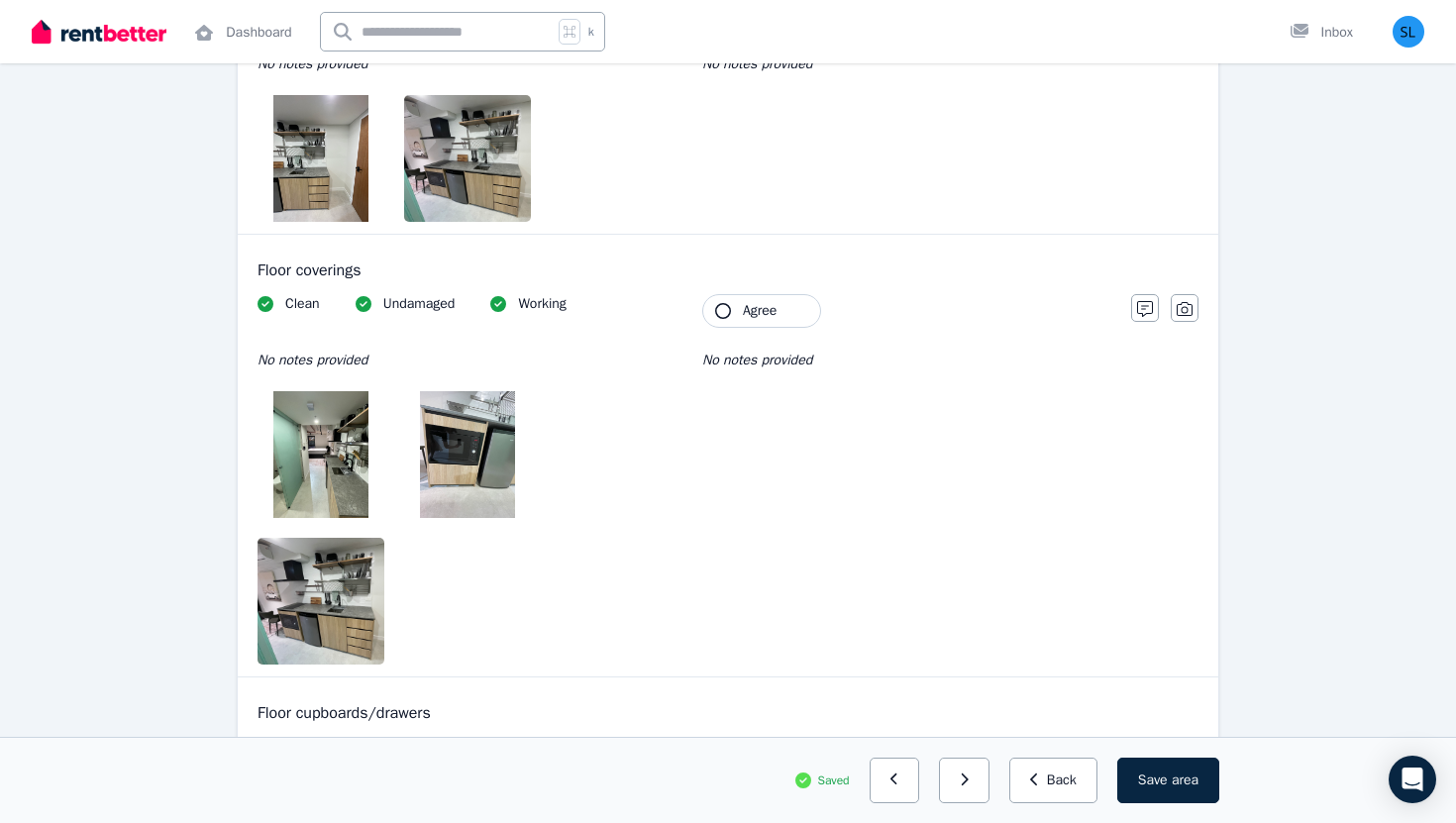 click 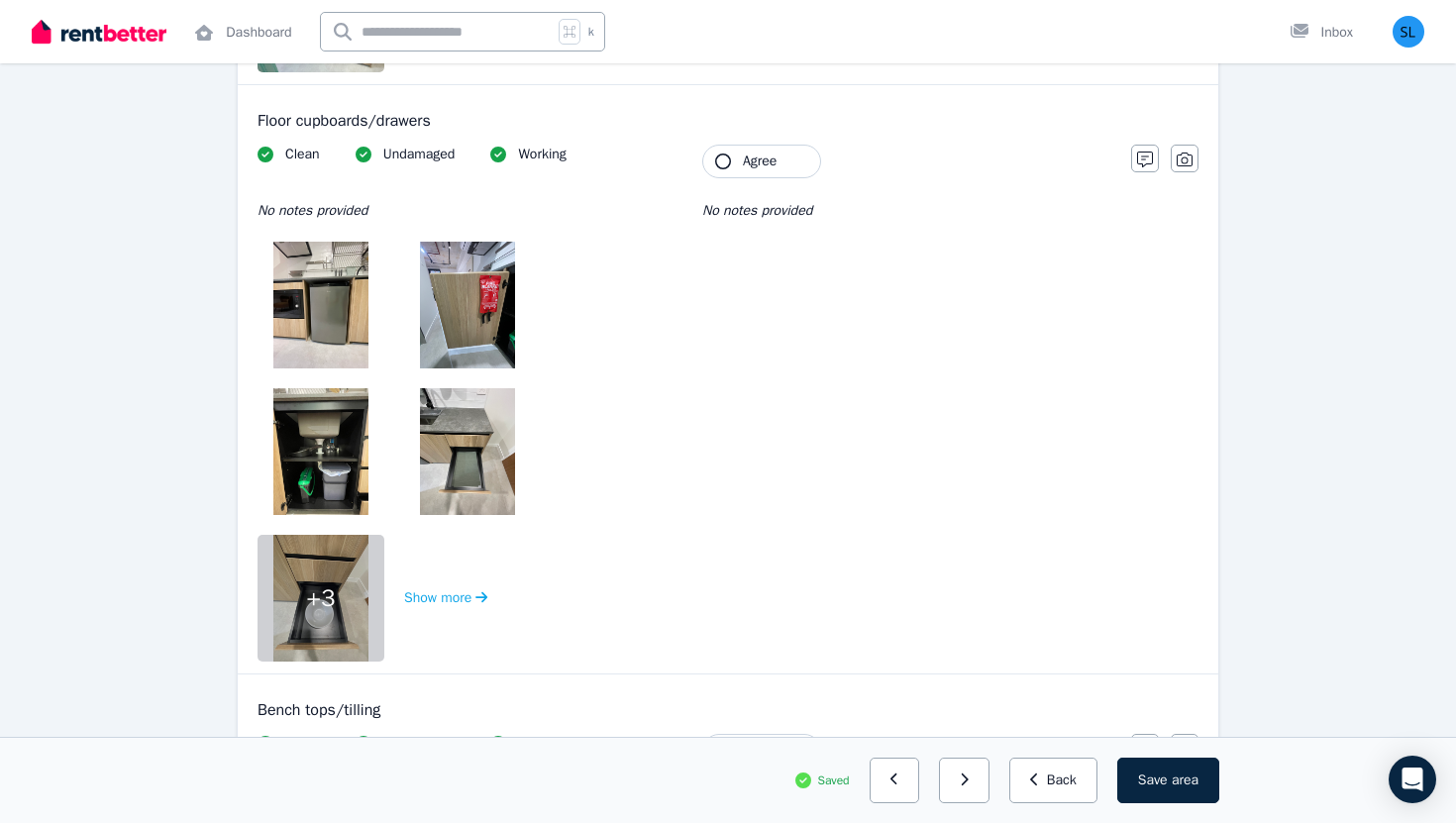 scroll, scrollTop: 2167, scrollLeft: 0, axis: vertical 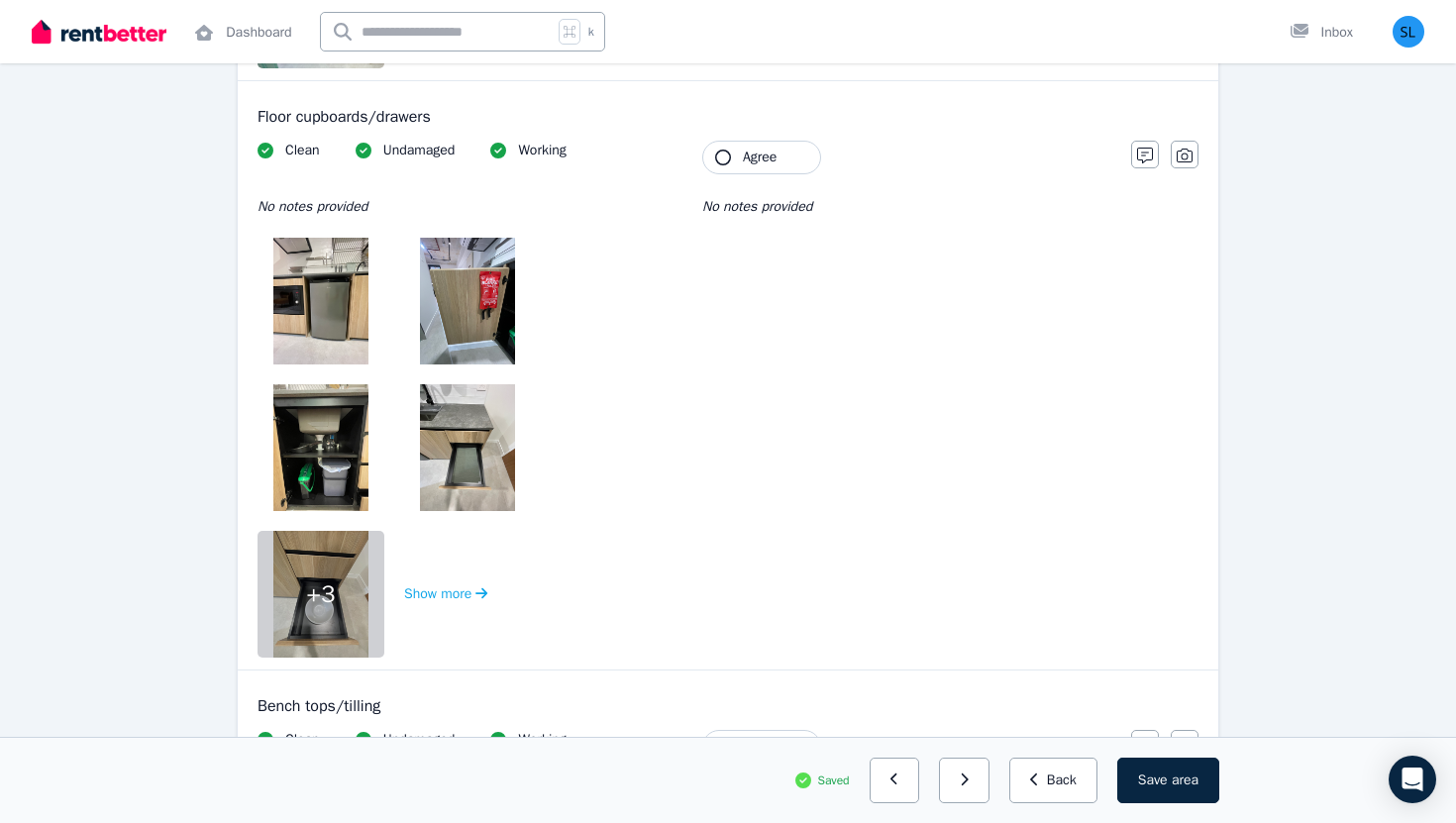 click at bounding box center [321, 301] 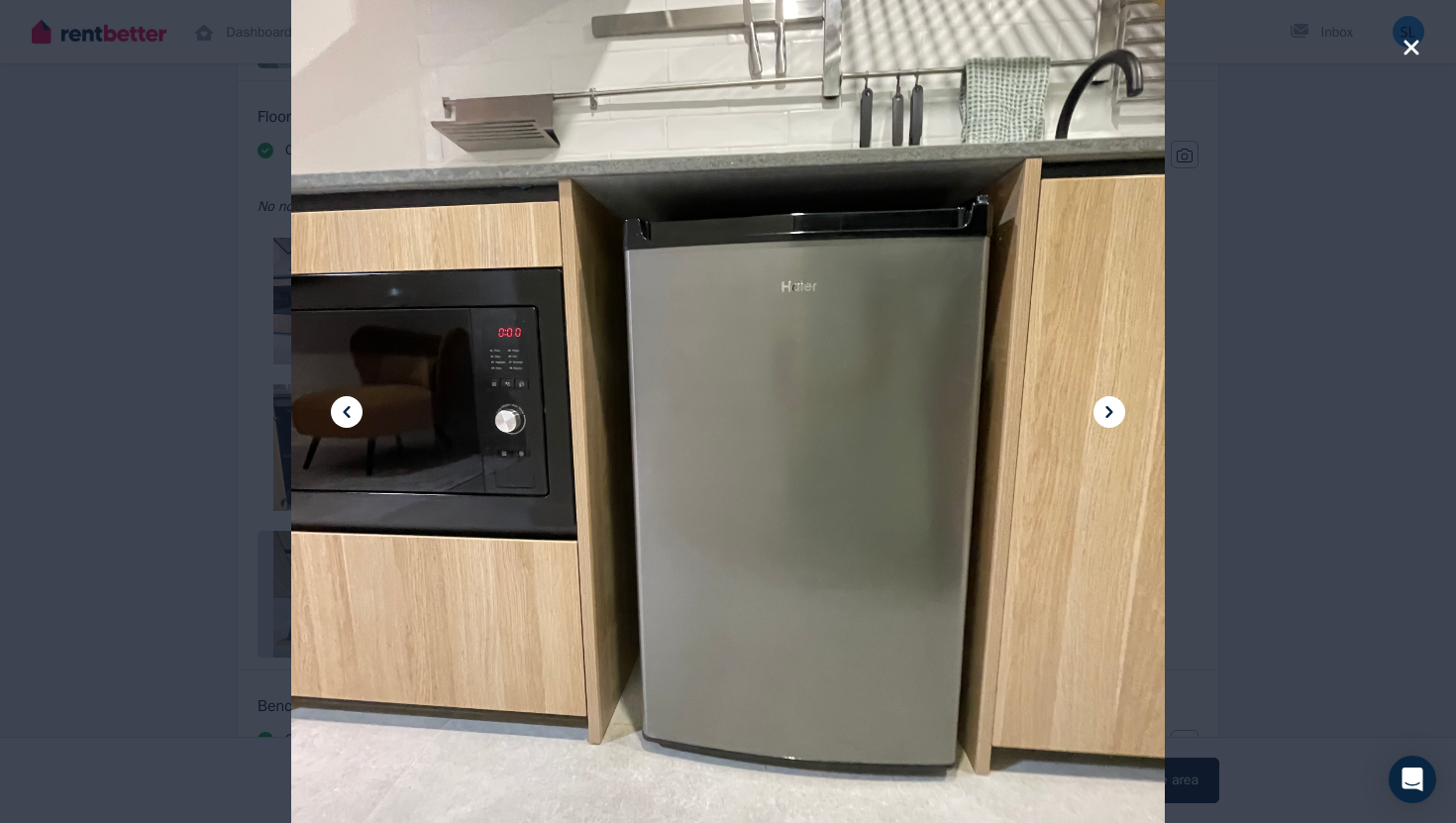 click 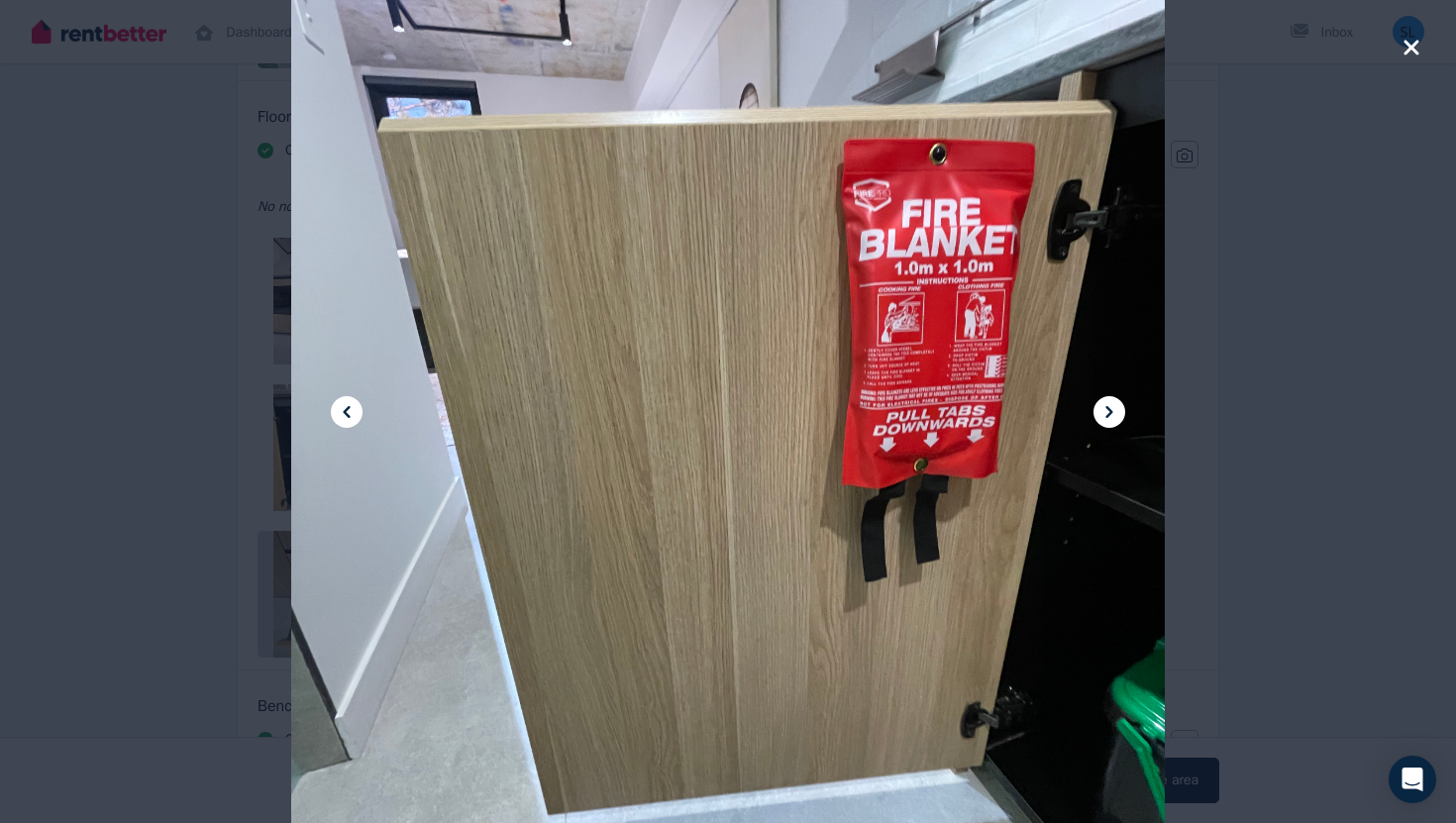 click 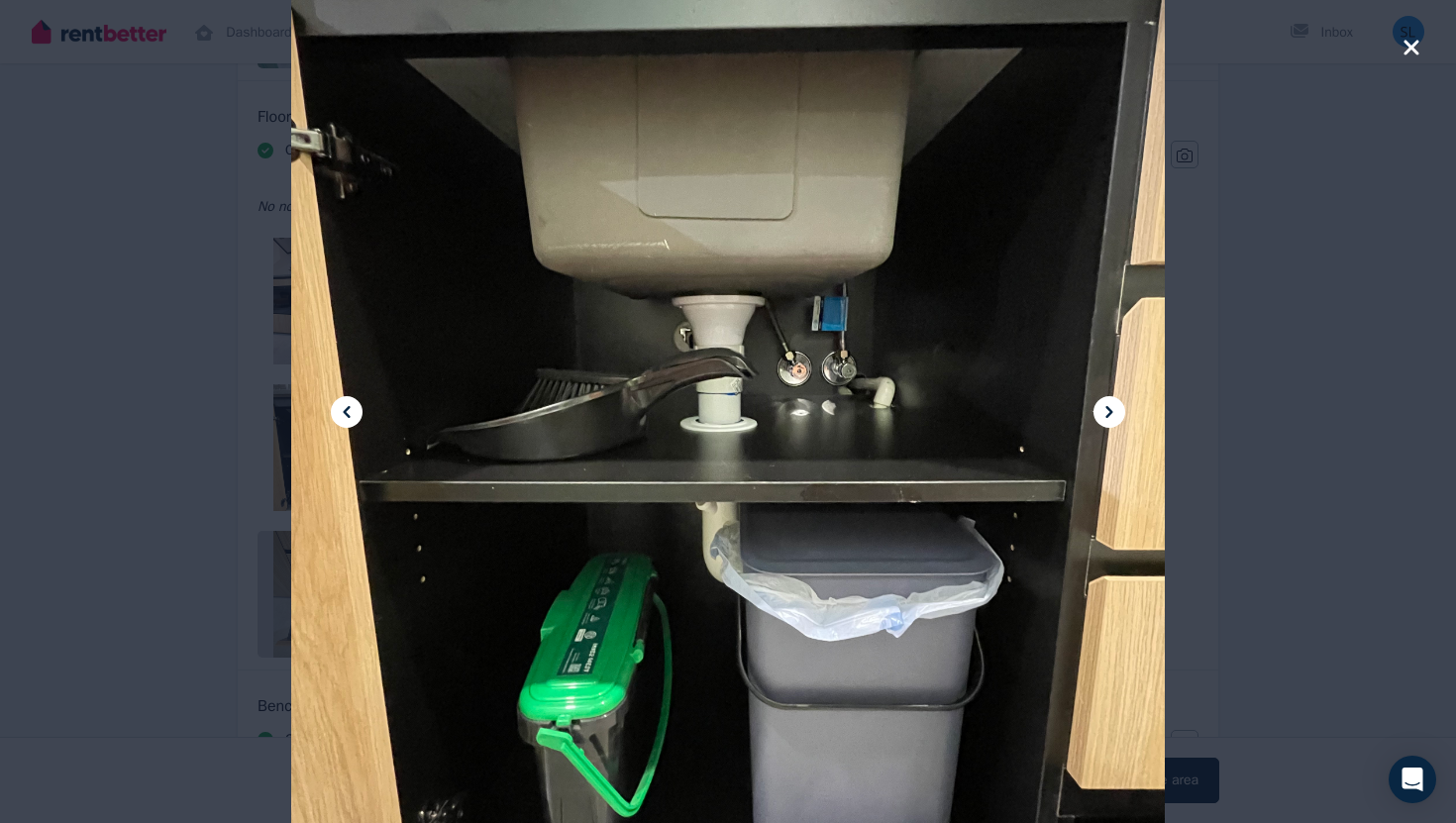 click 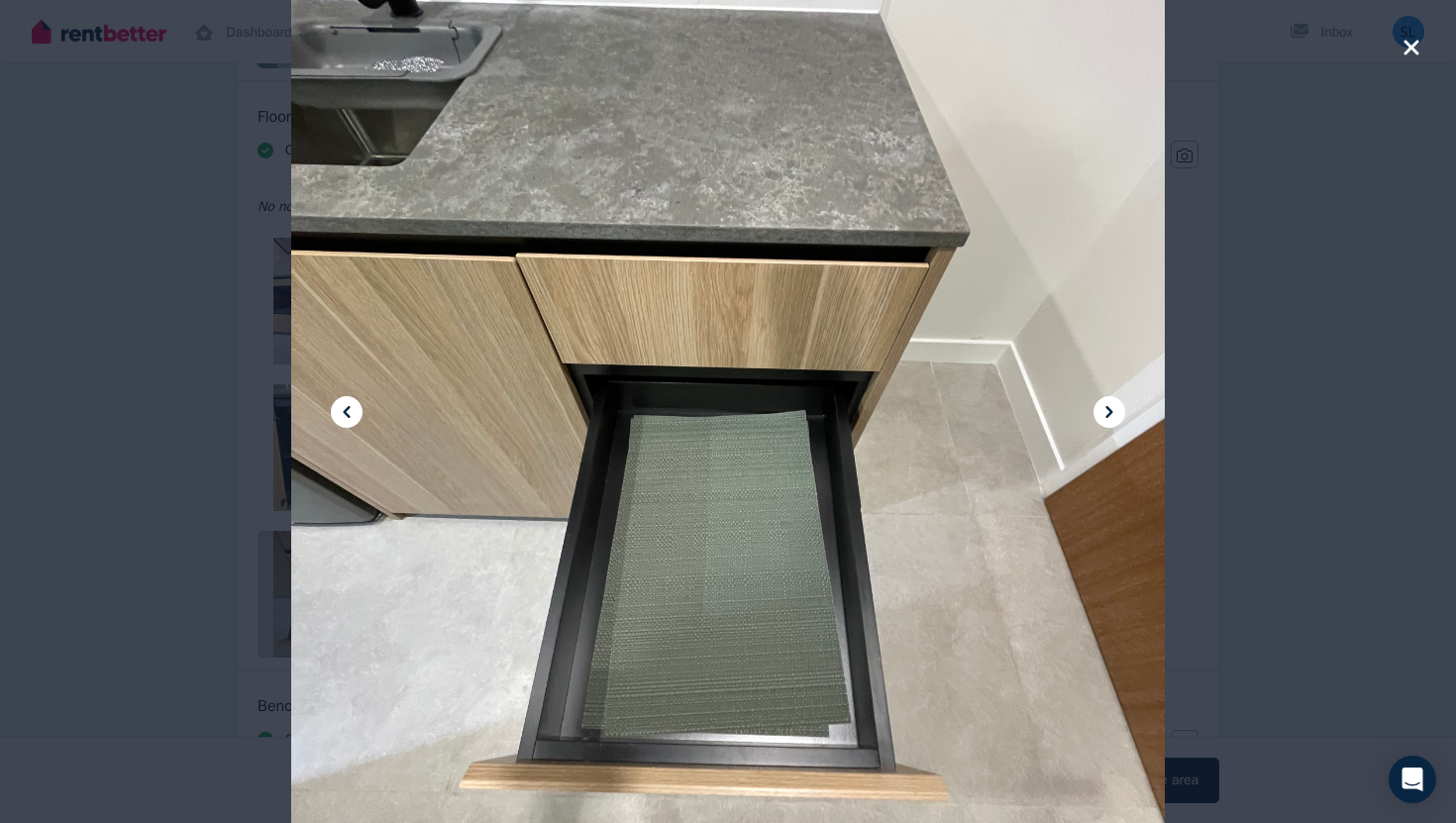click 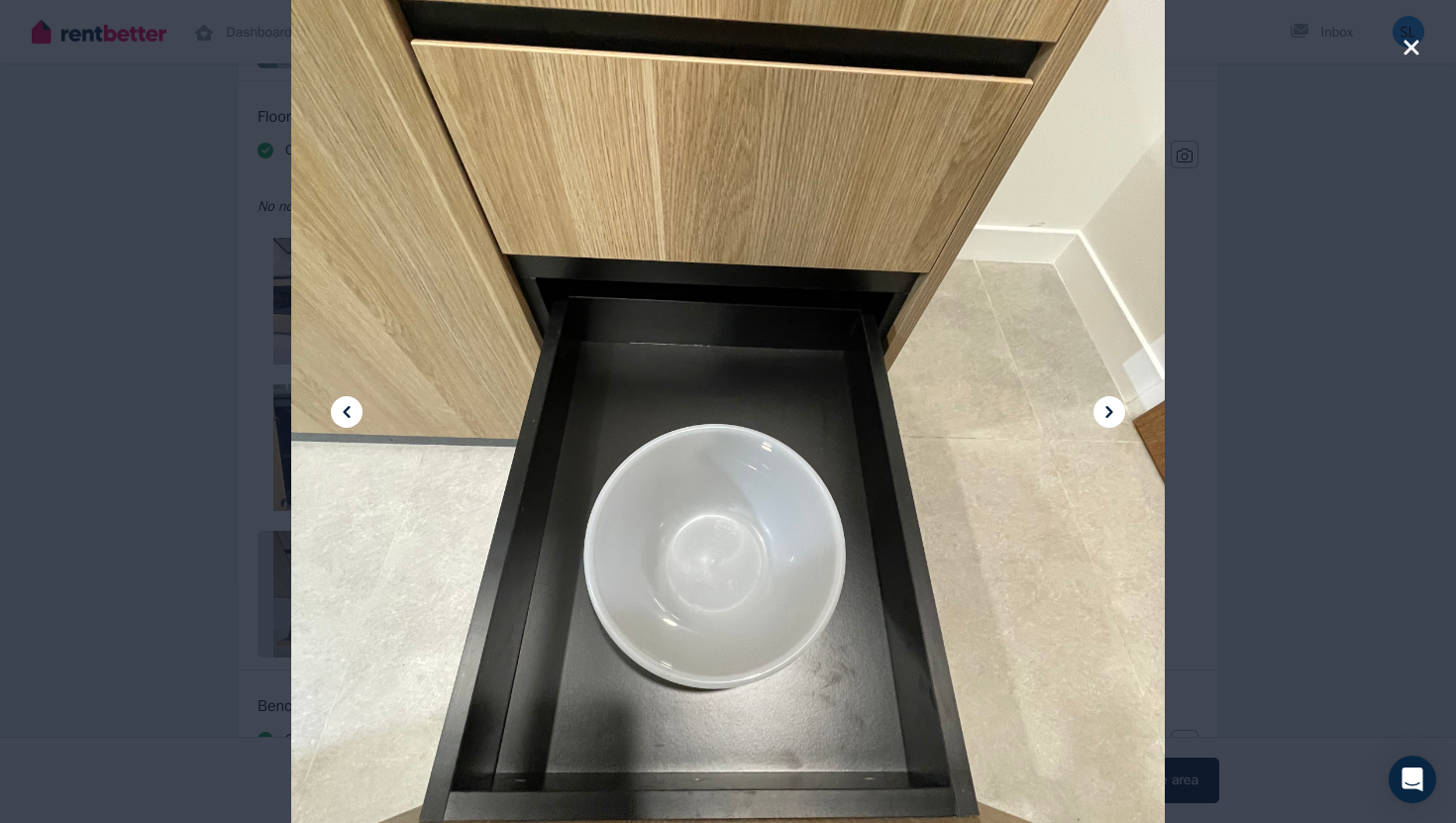 click 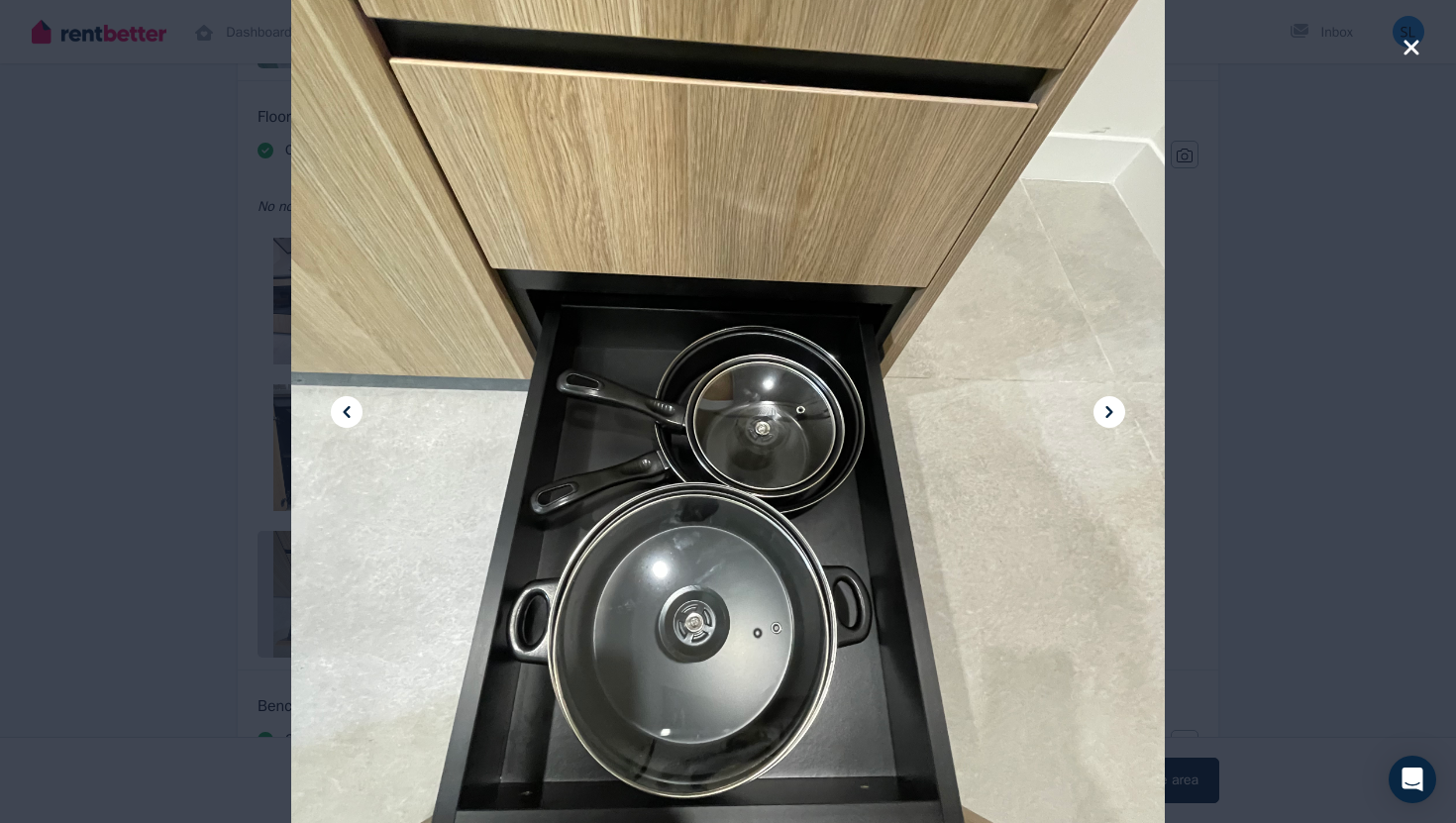 click 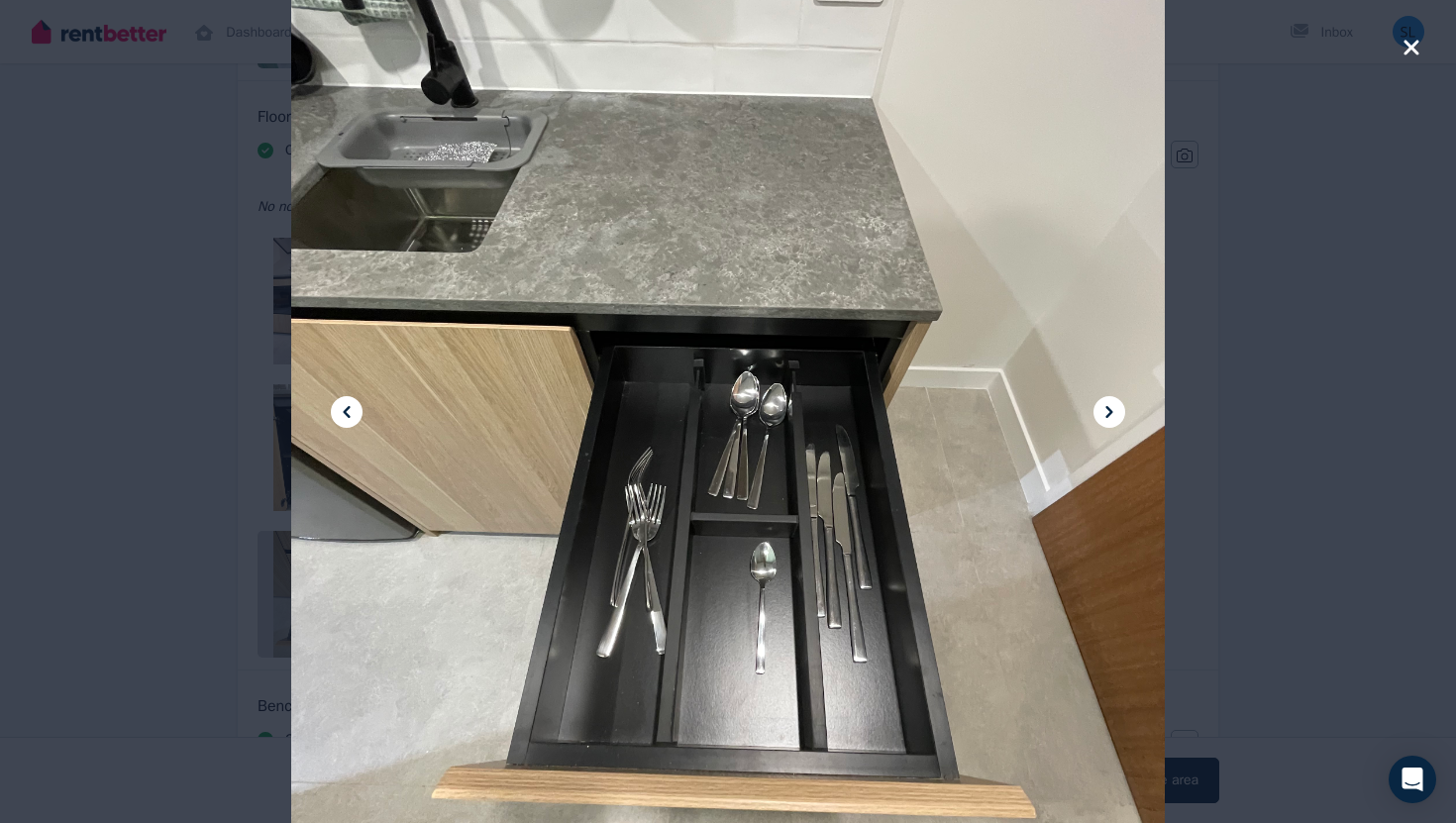 click 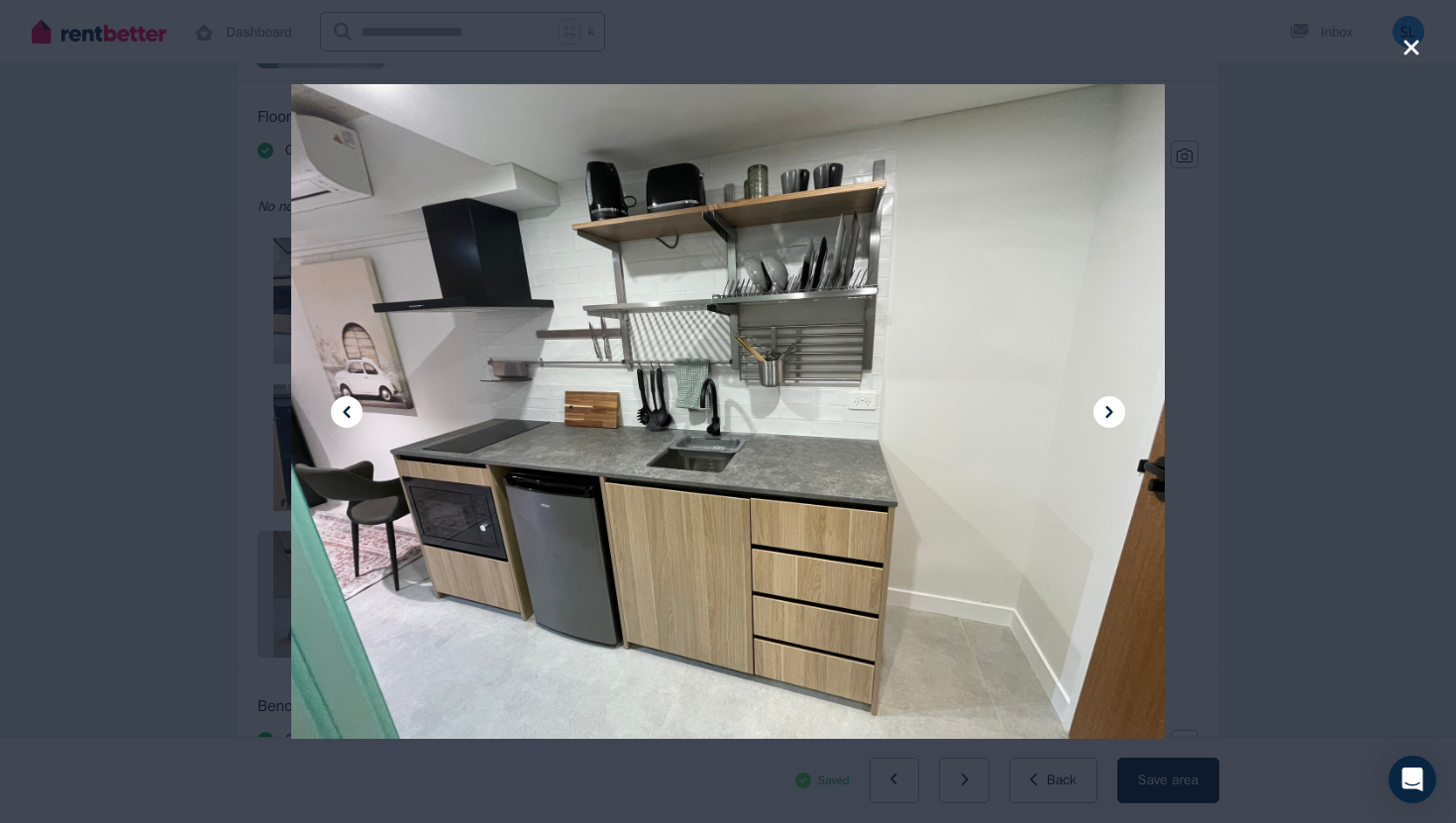 click 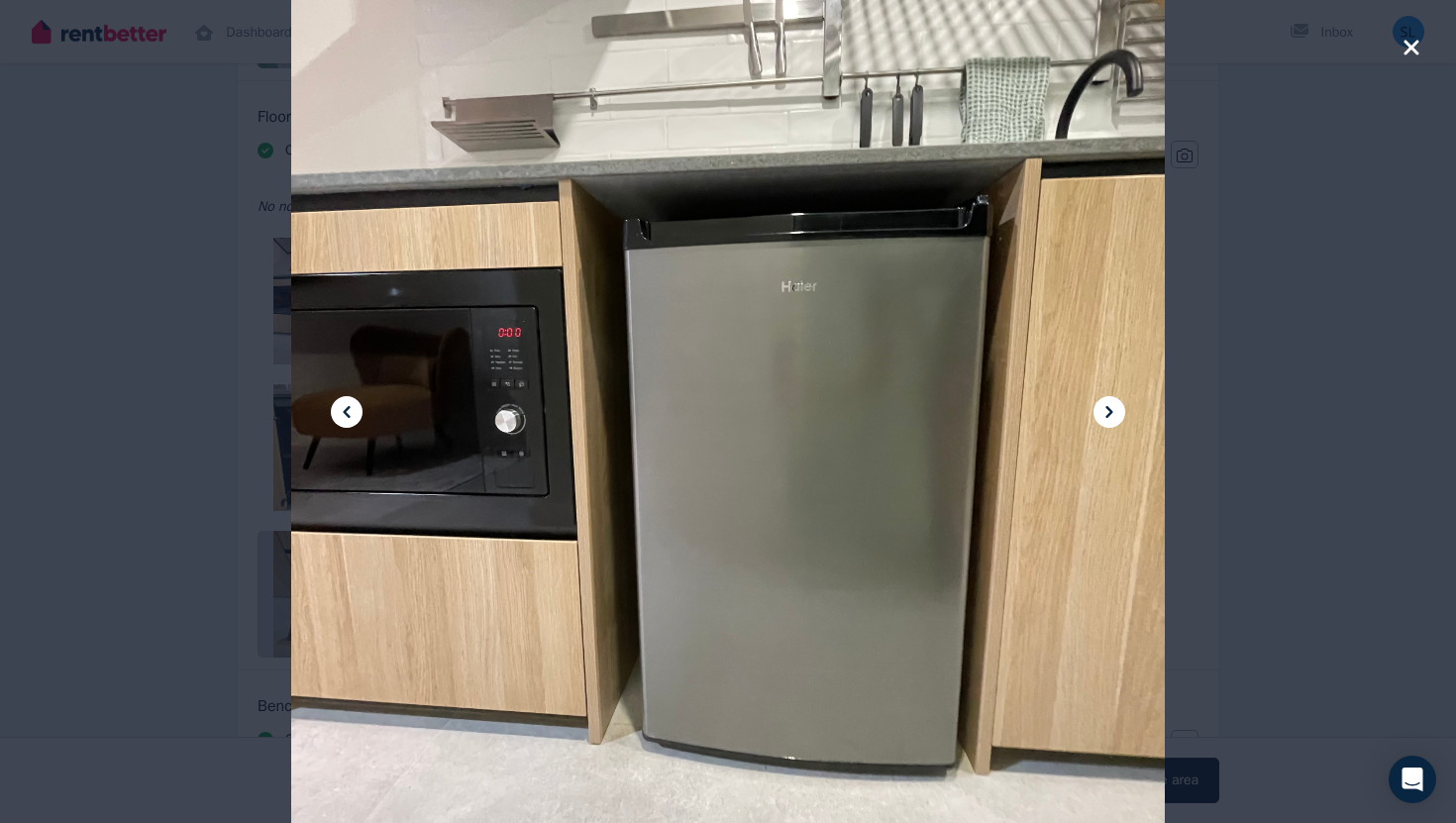 click 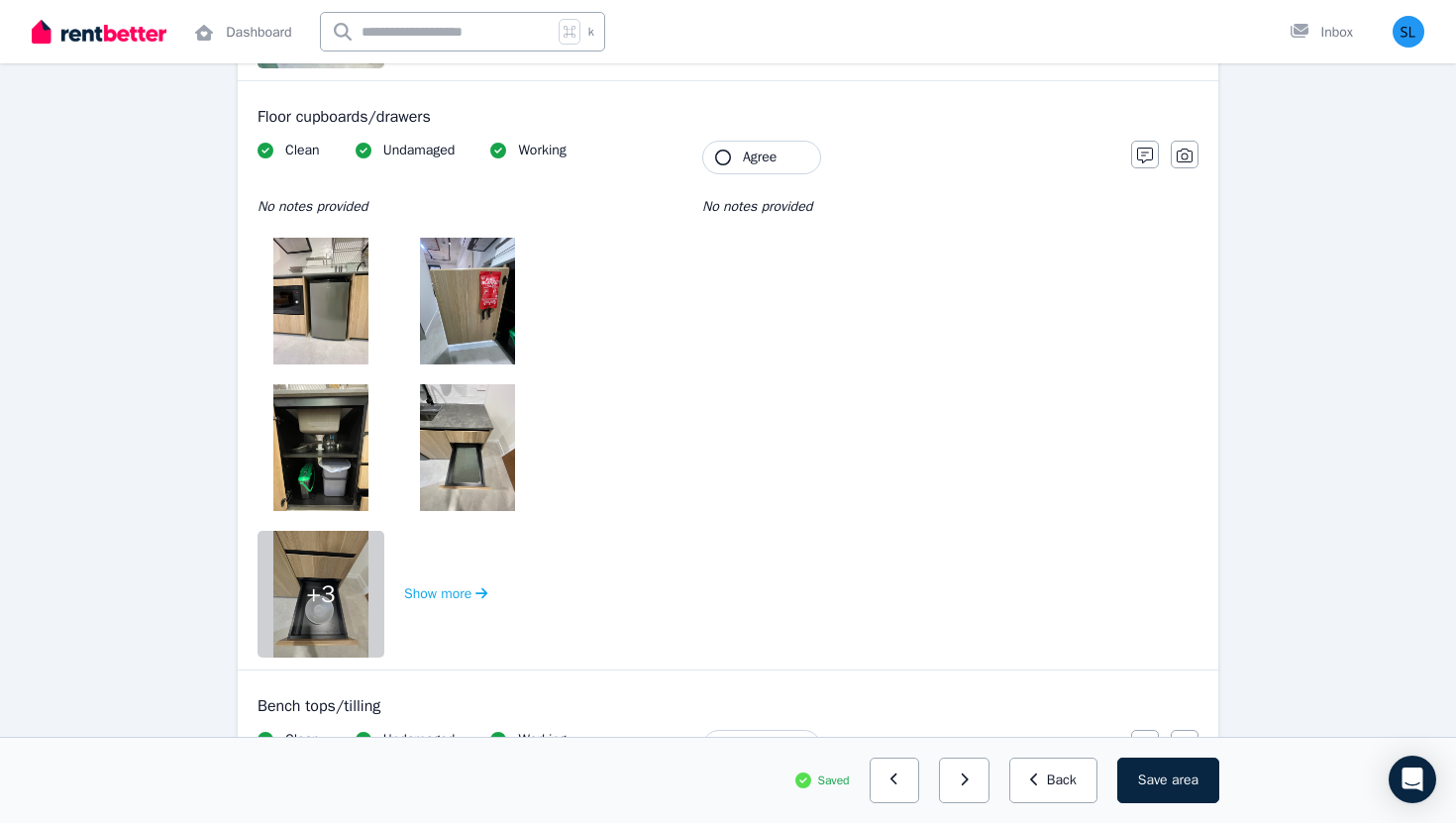 click on "Agree" at bounding box center [762, 157] 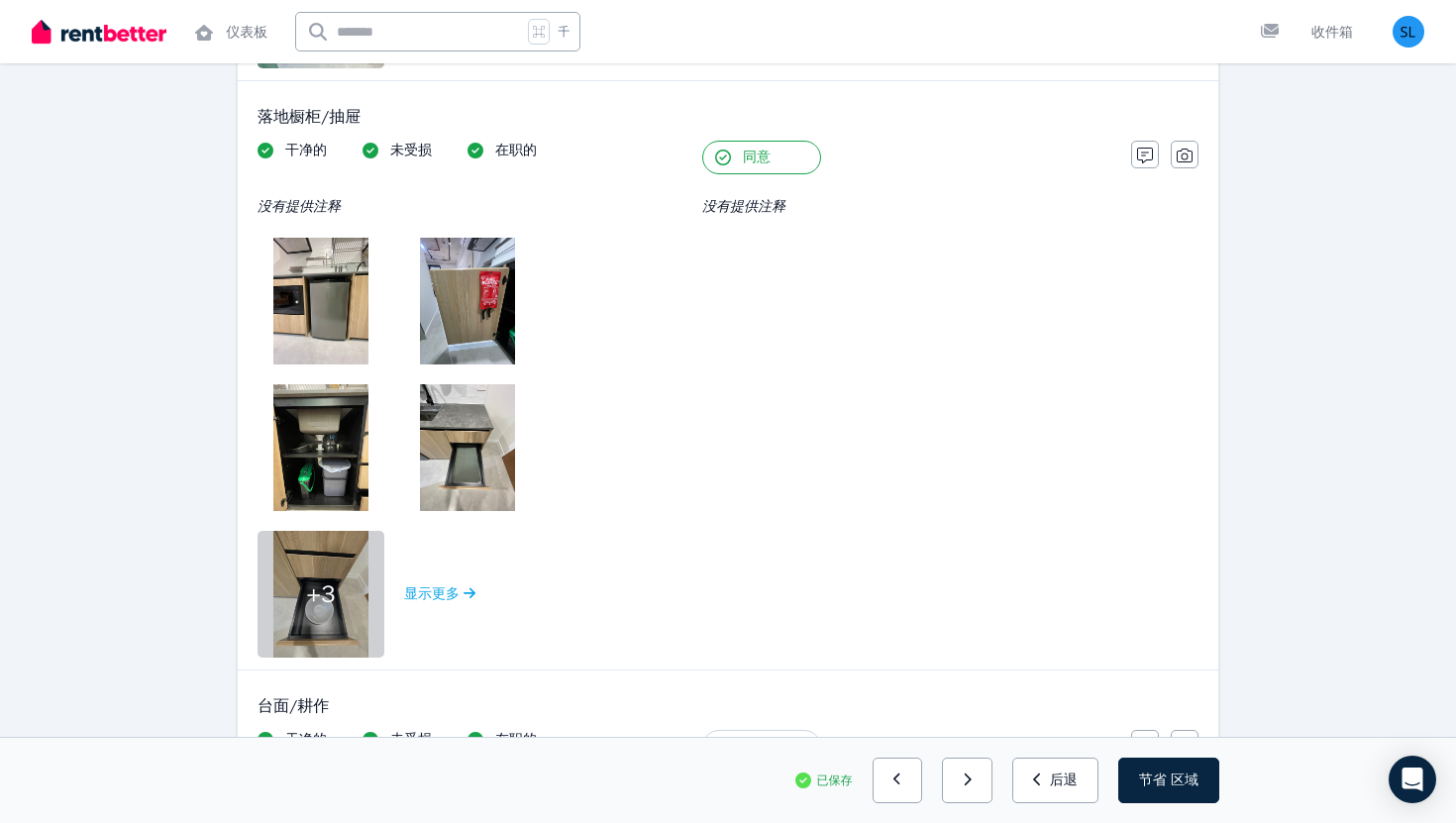 click on "干净的 未受损 在职的 没有提供注释 +  3 显示更多   租户 同意 没有提供注释" at bounding box center [684, 399] 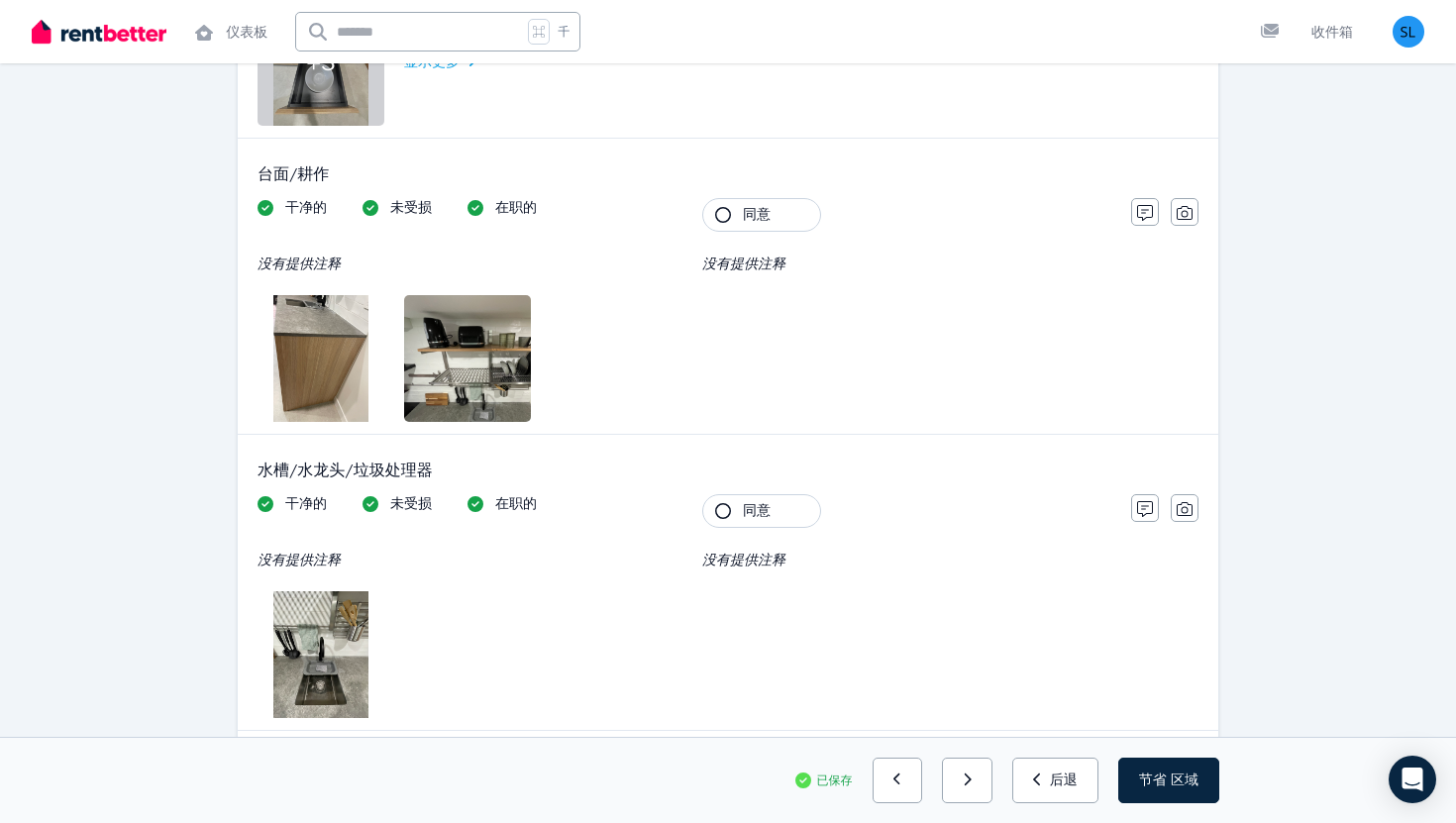 scroll, scrollTop: 2703, scrollLeft: 0, axis: vertical 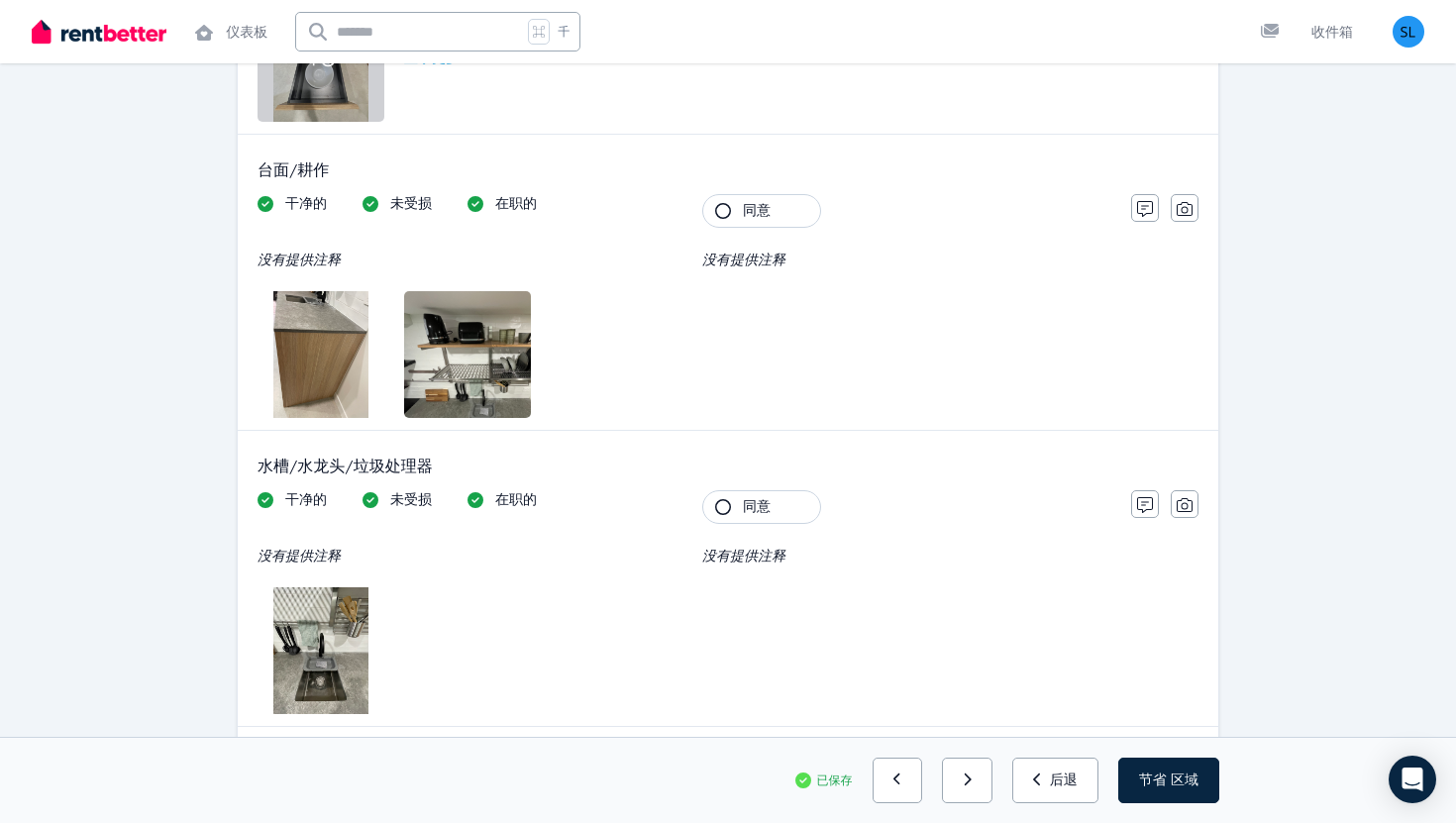 click at bounding box center [321, 355] 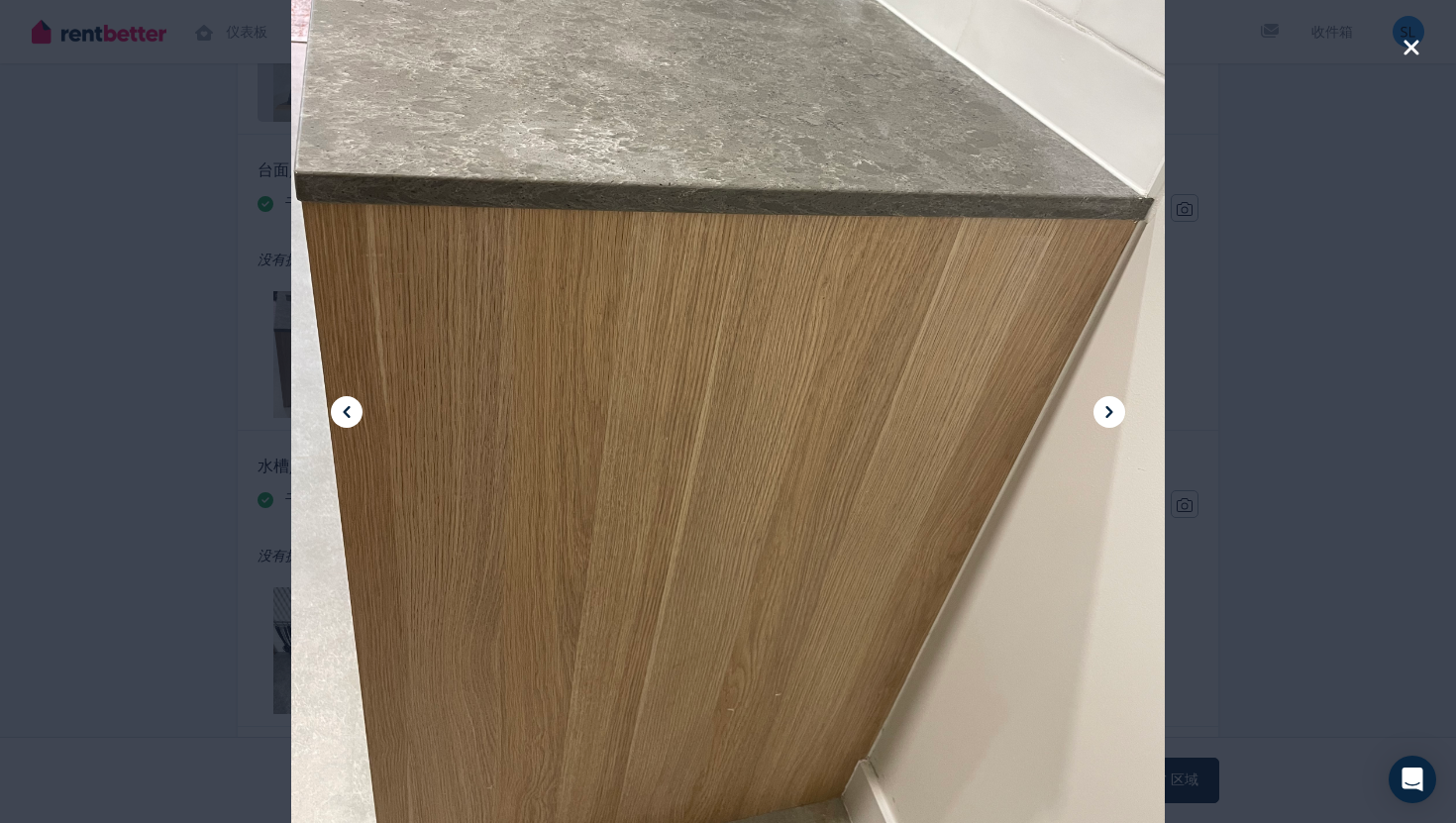 click at bounding box center [1109, 412] 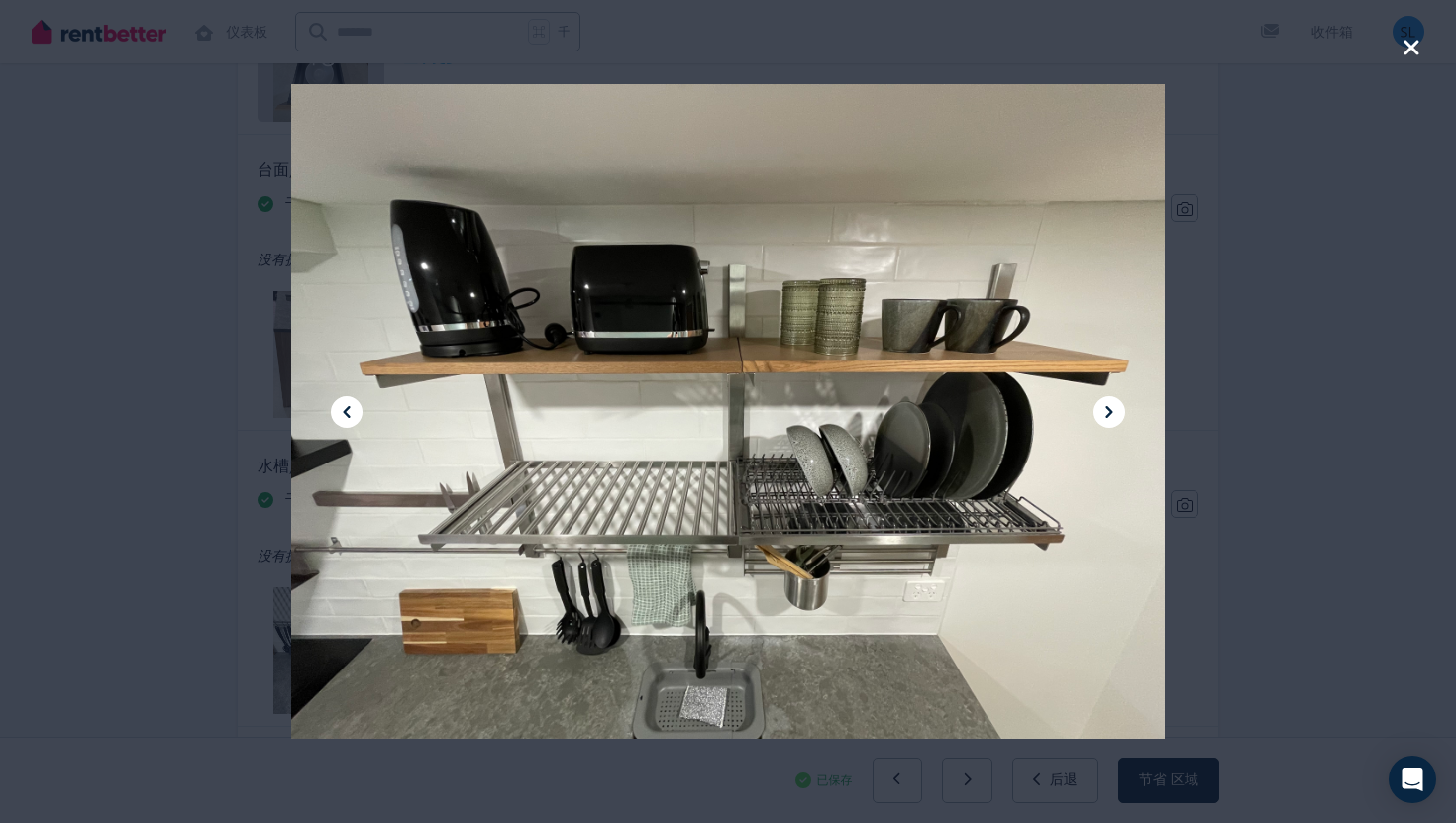 click at bounding box center (1109, 412) 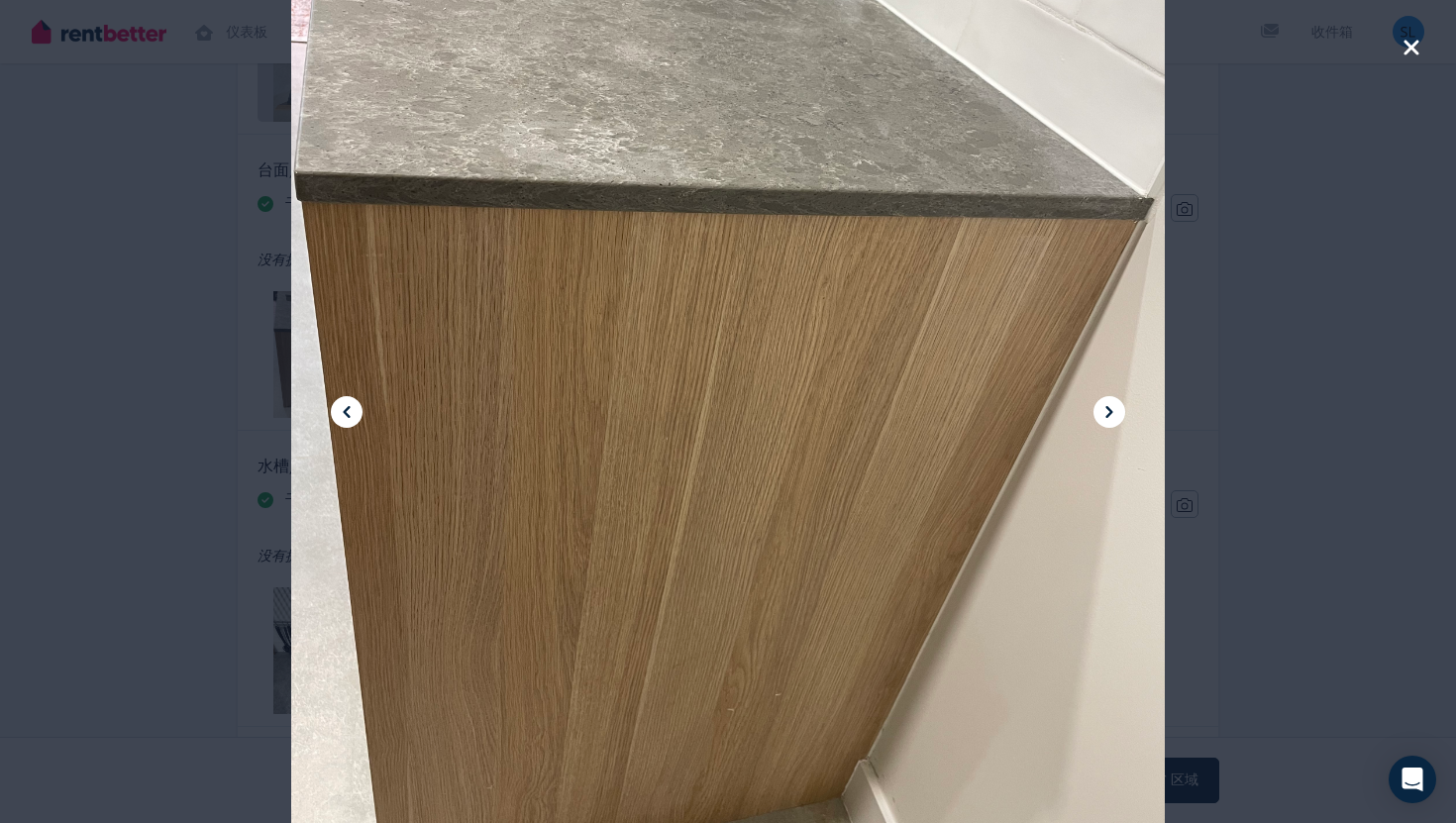 click at bounding box center (728, 411) 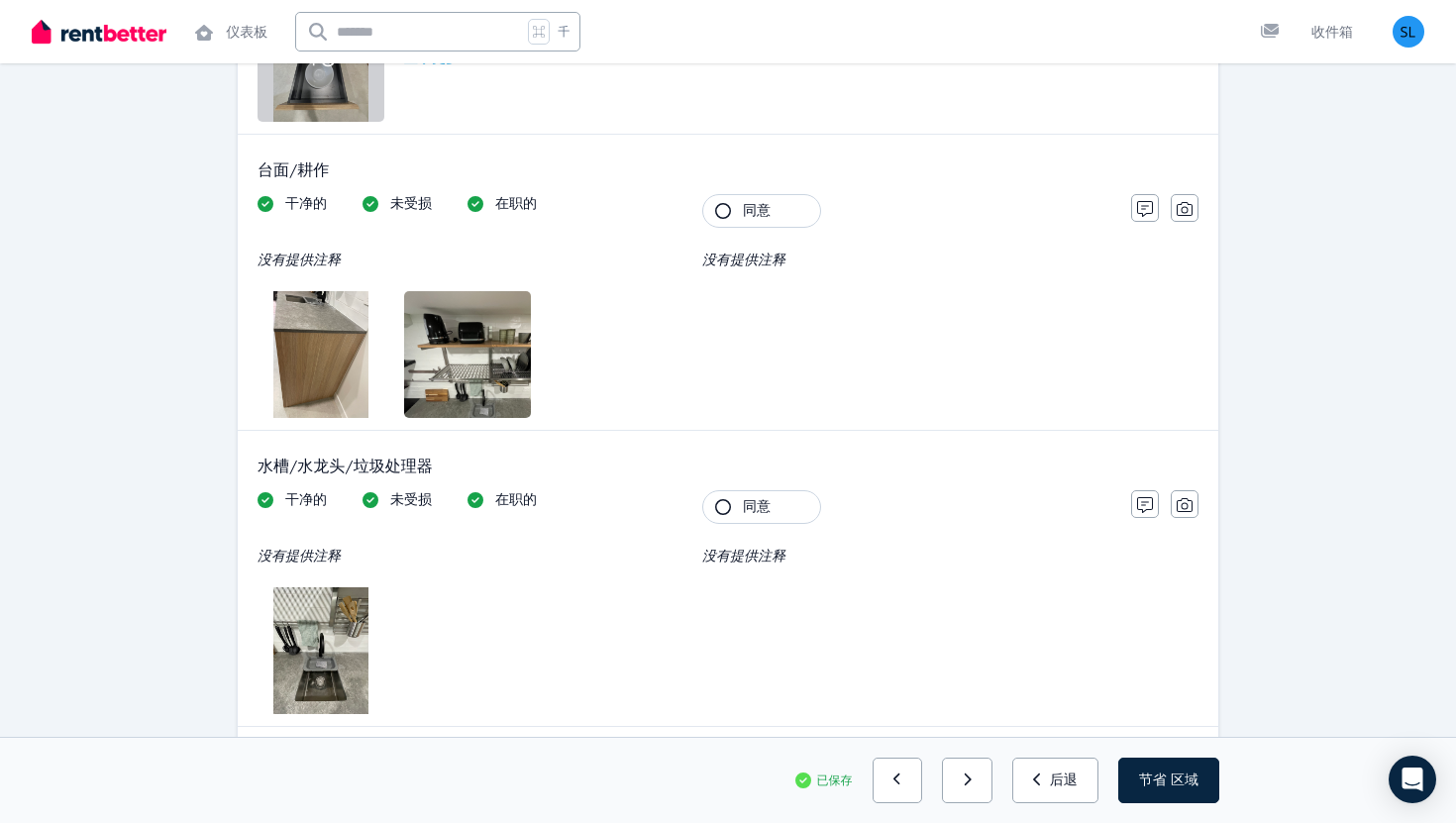 click on "同意" at bounding box center [762, 211] 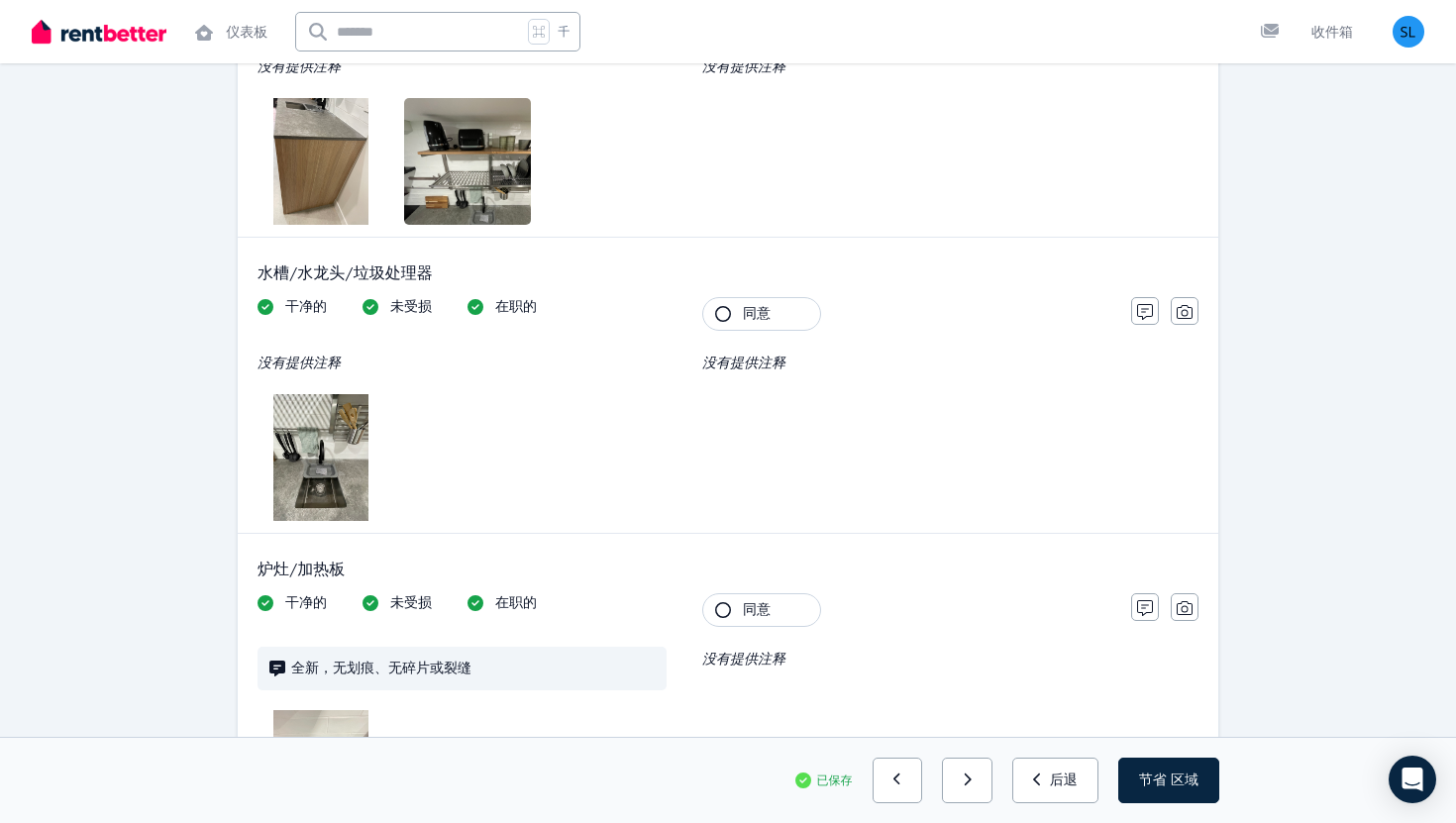 scroll, scrollTop: 2901, scrollLeft: 0, axis: vertical 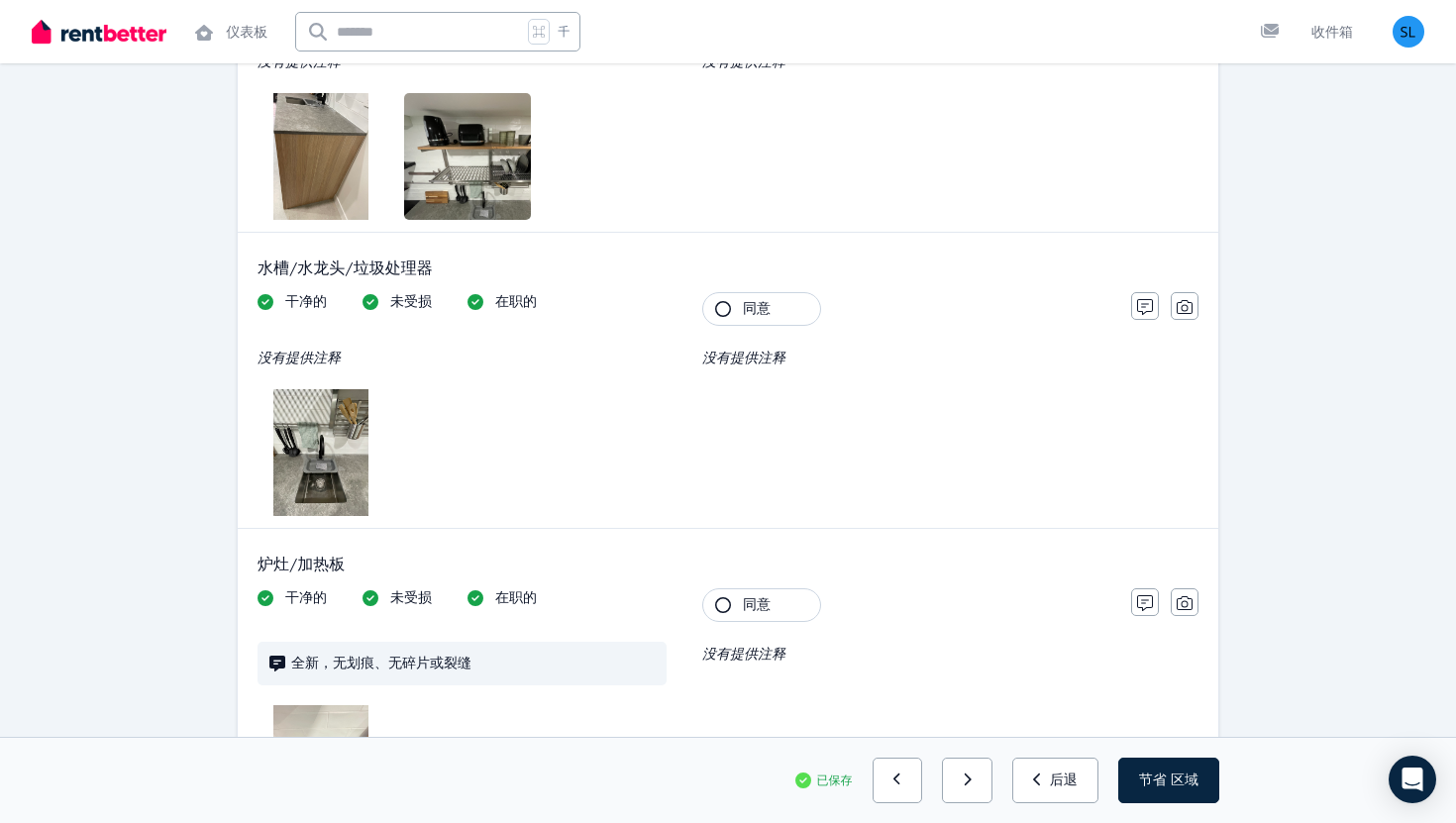 click at bounding box center (321, 453) 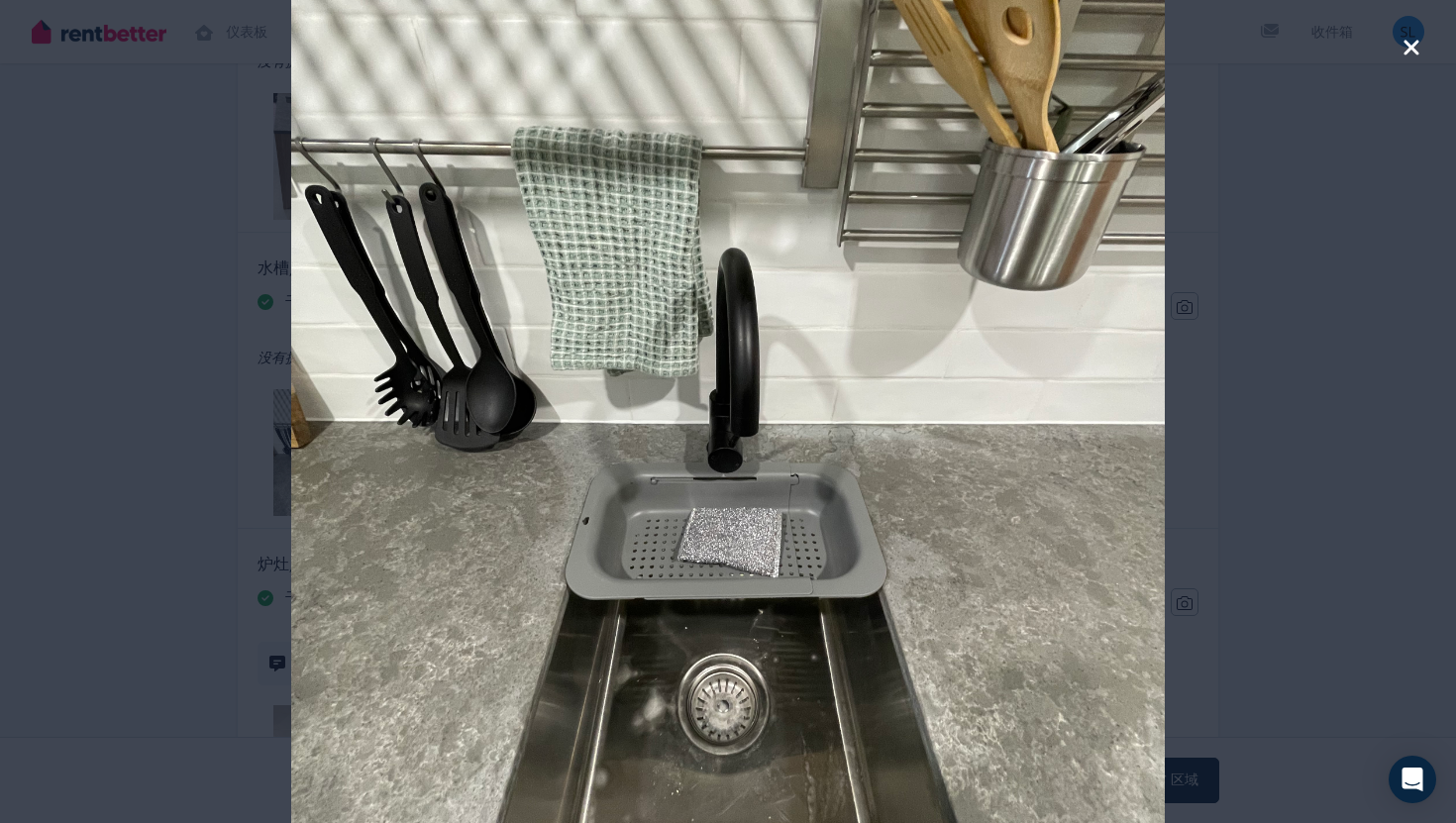 click 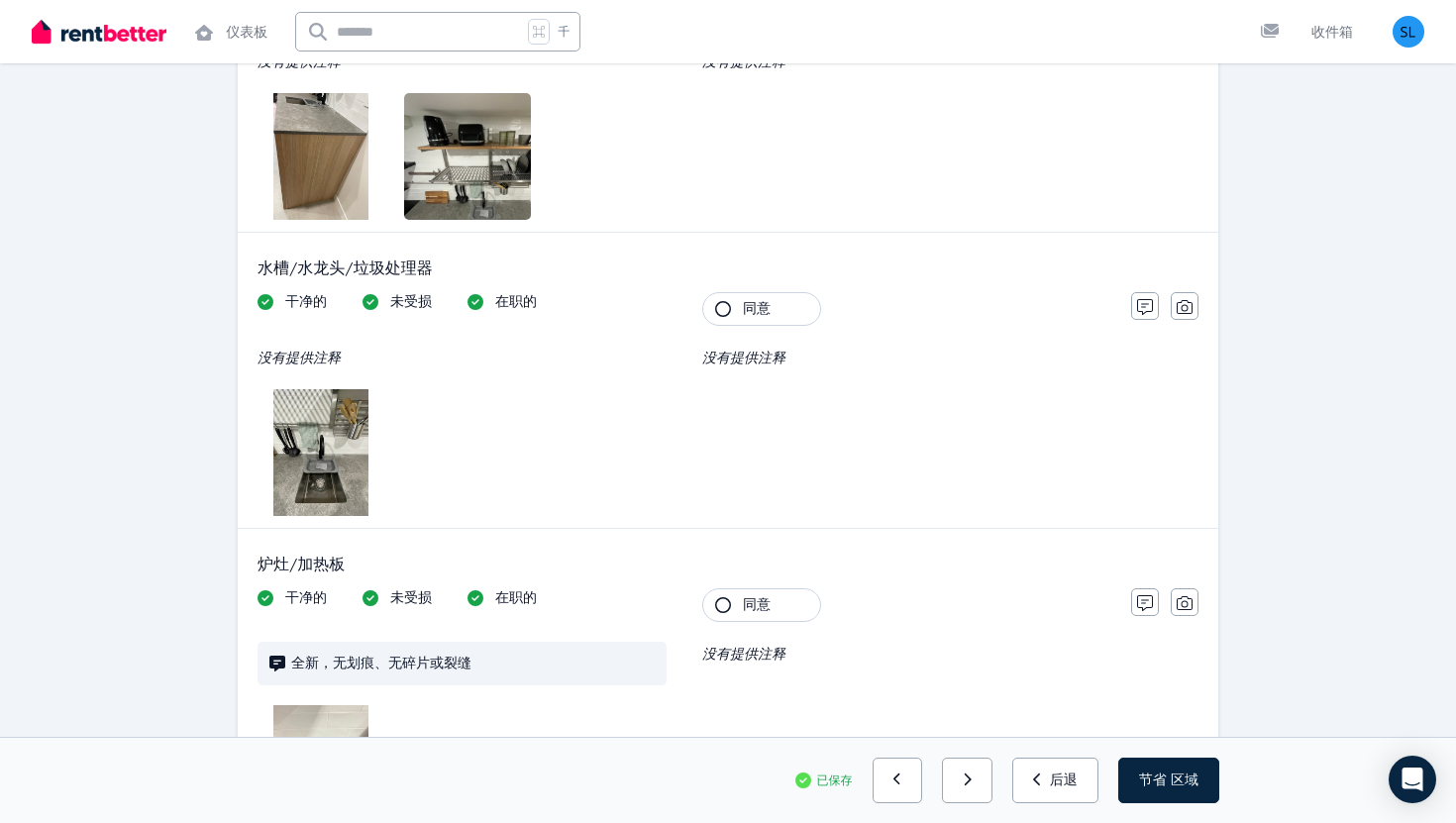 click 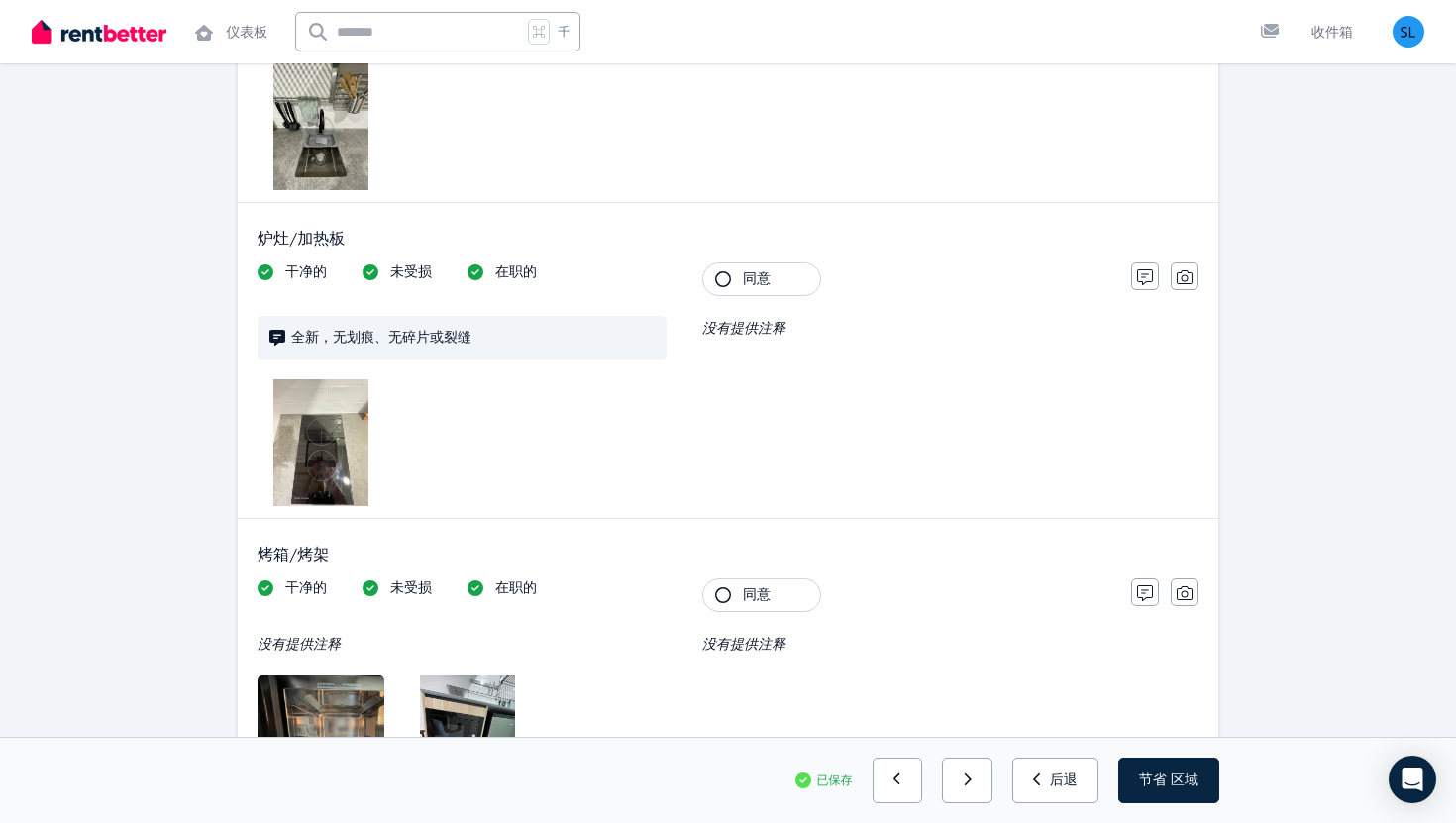 scroll, scrollTop: 3229, scrollLeft: 0, axis: vertical 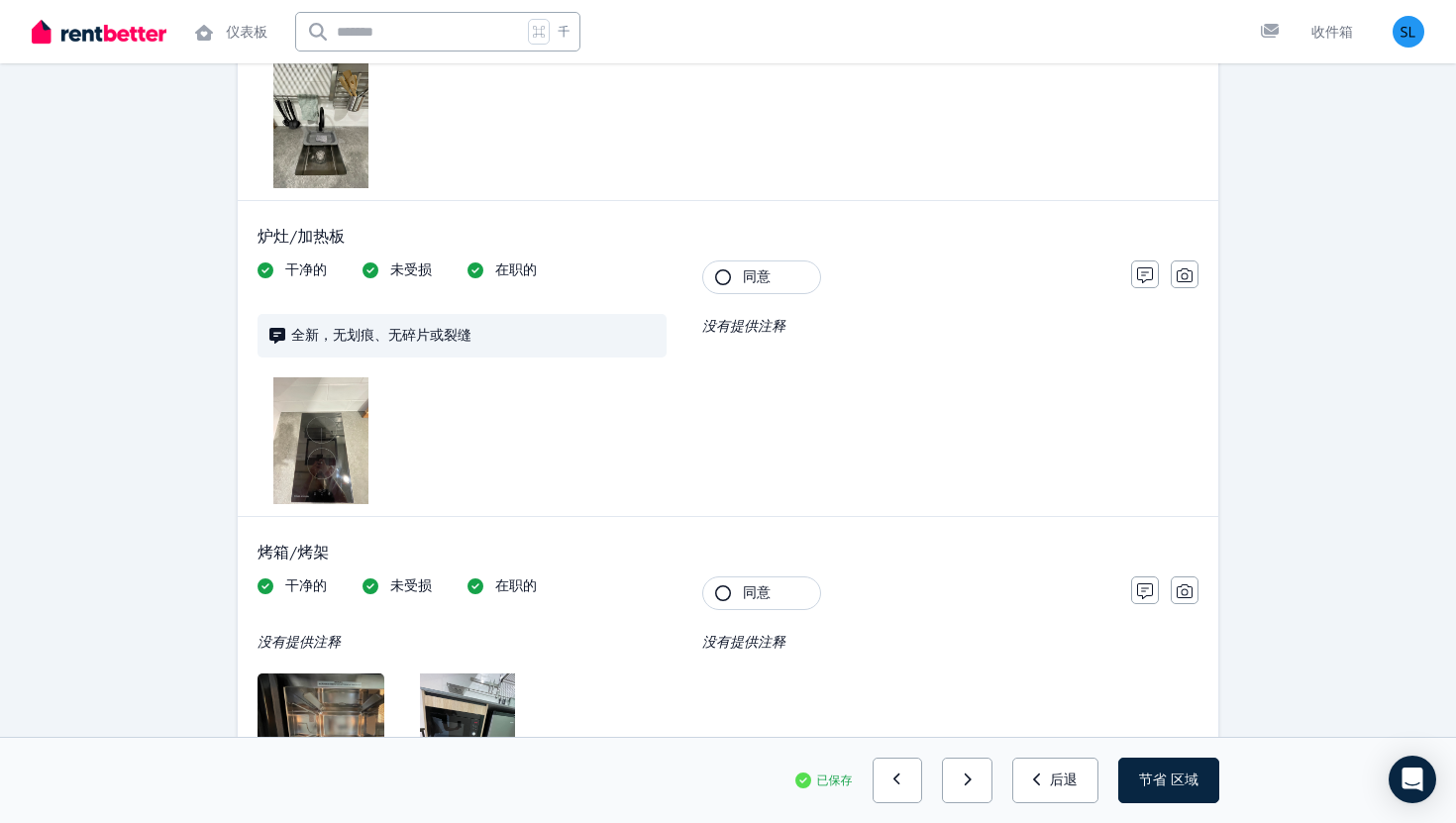 click at bounding box center (321, 441) 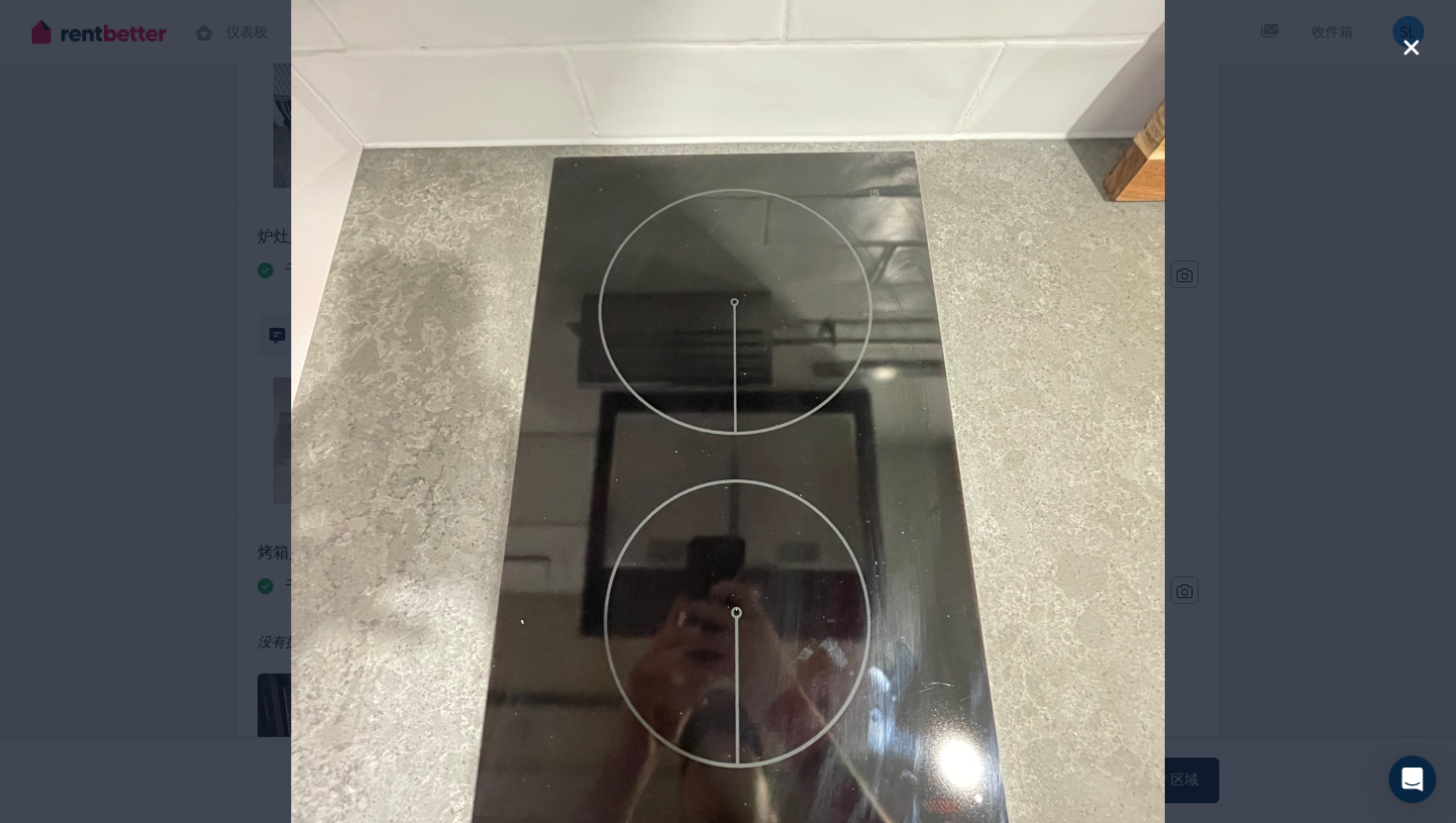 click 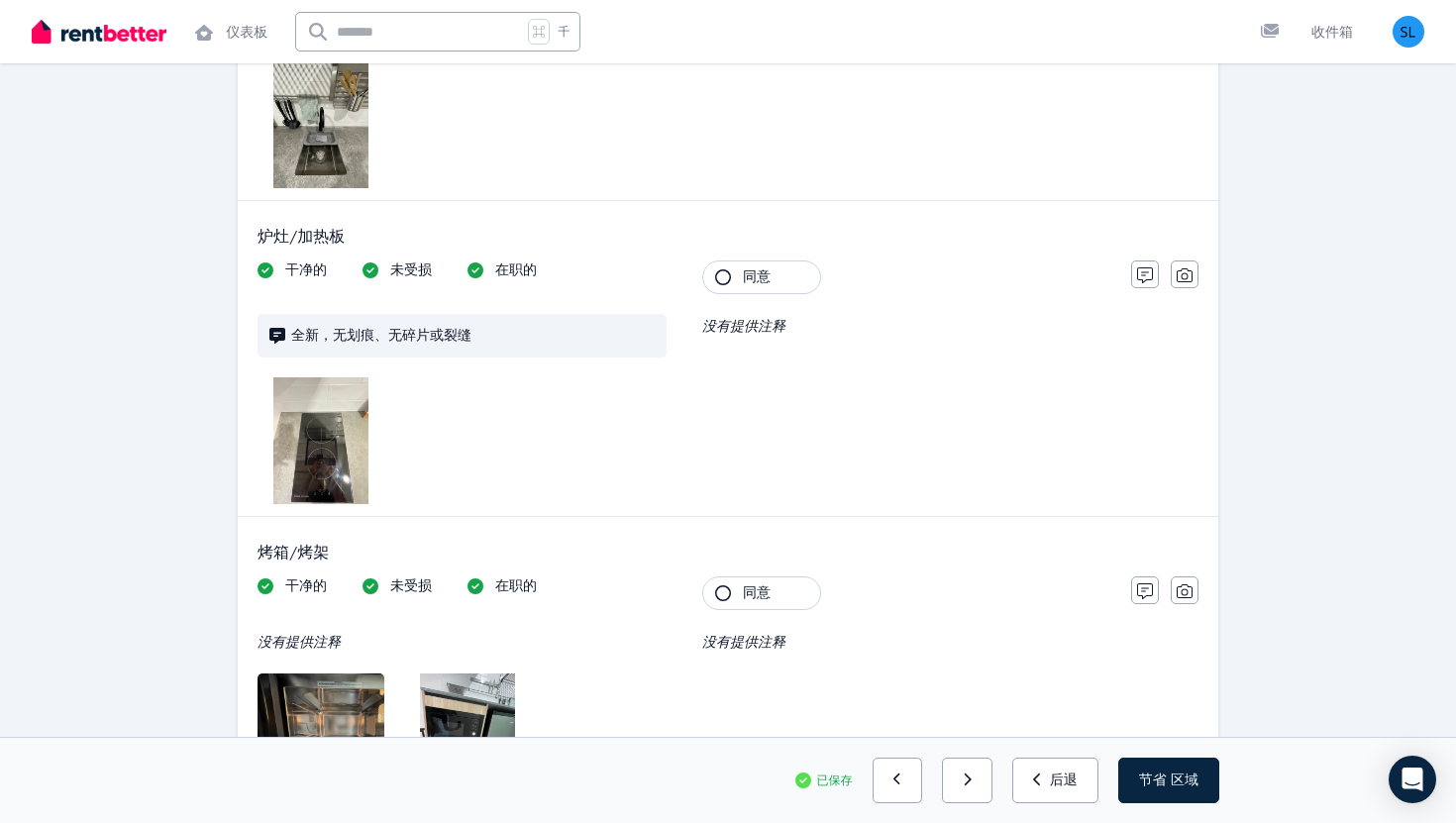 click on "同意" at bounding box center (762, 277) 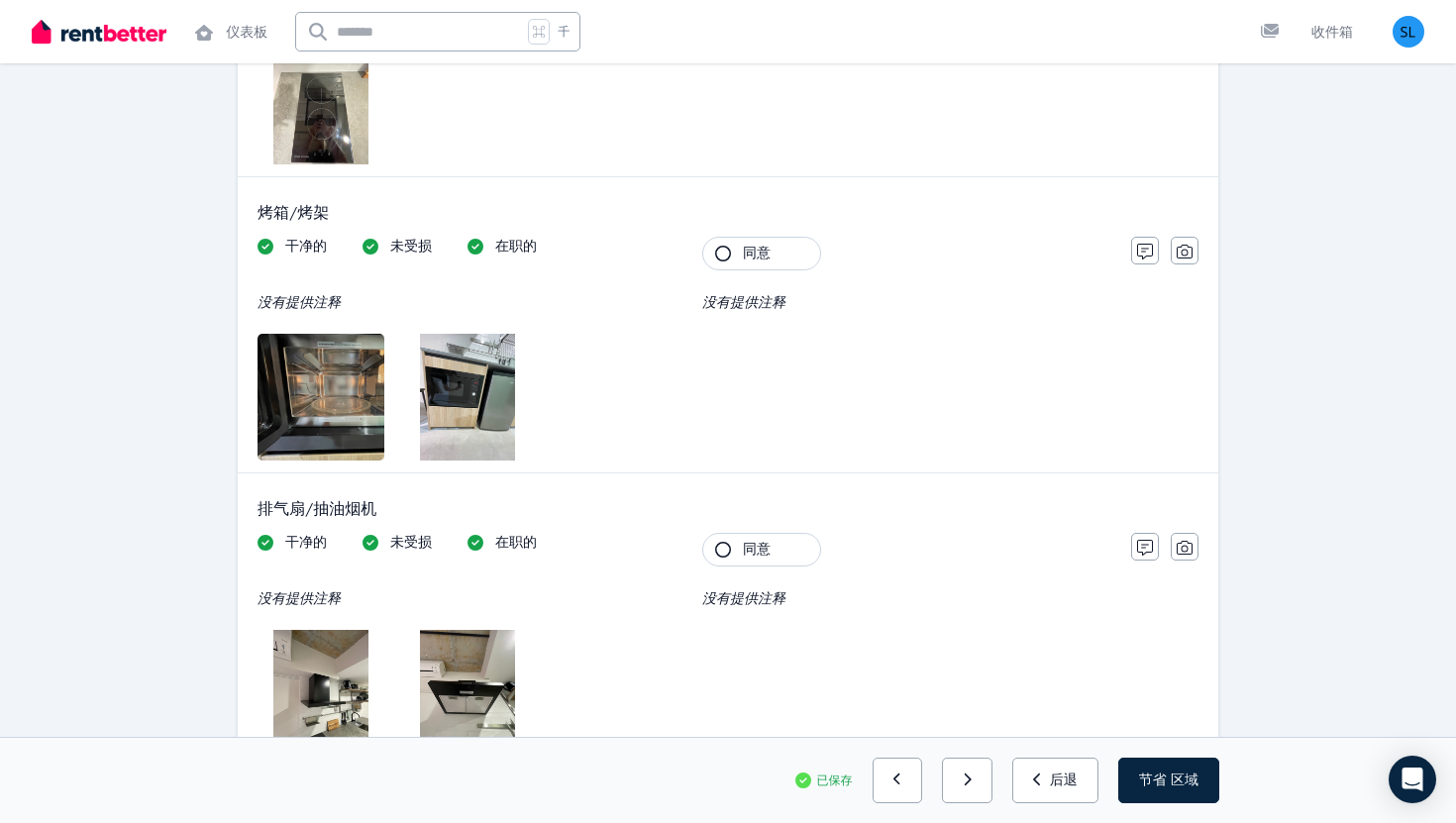 scroll, scrollTop: 3570, scrollLeft: 0, axis: vertical 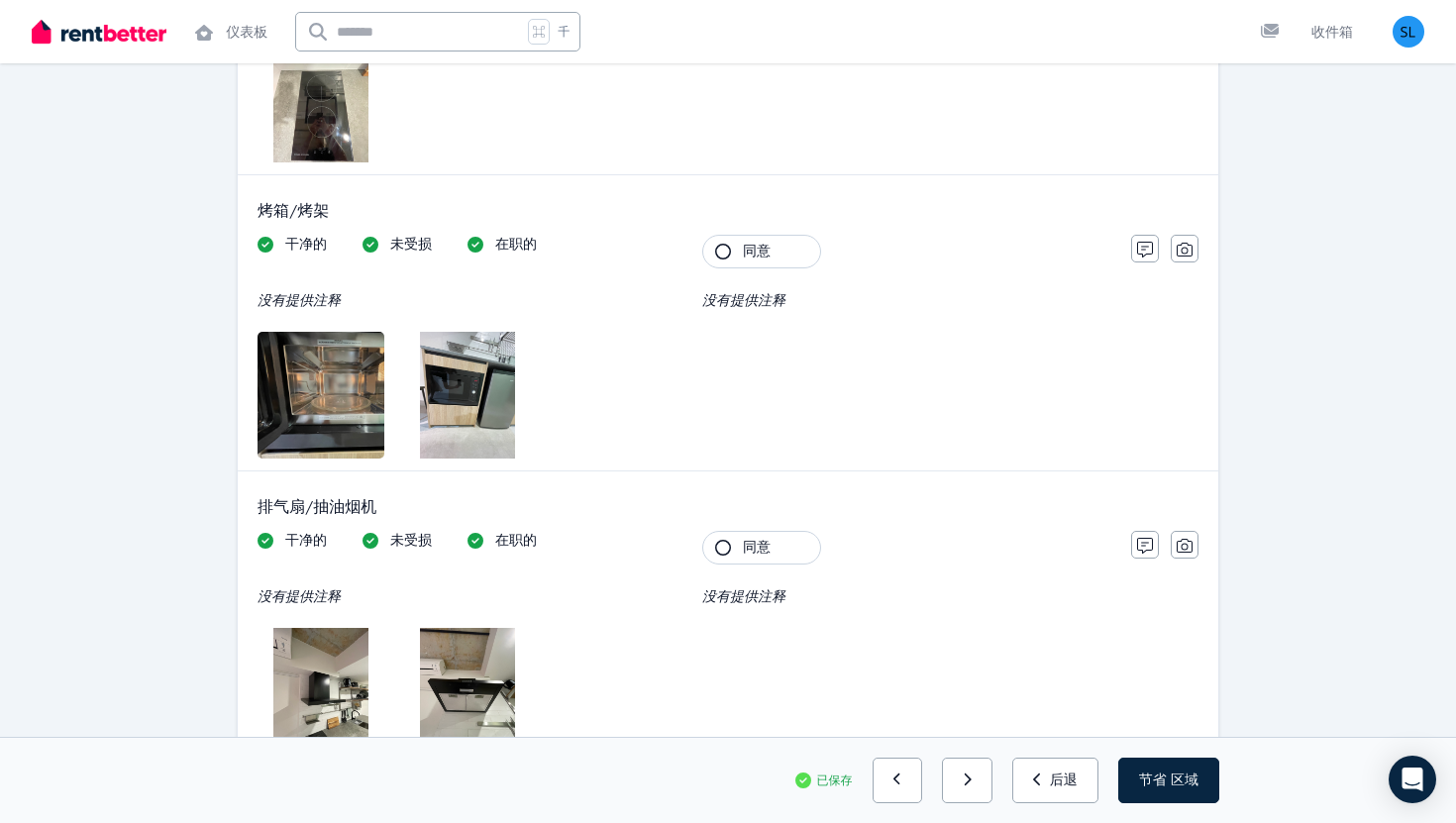 click at bounding box center (342, 395) 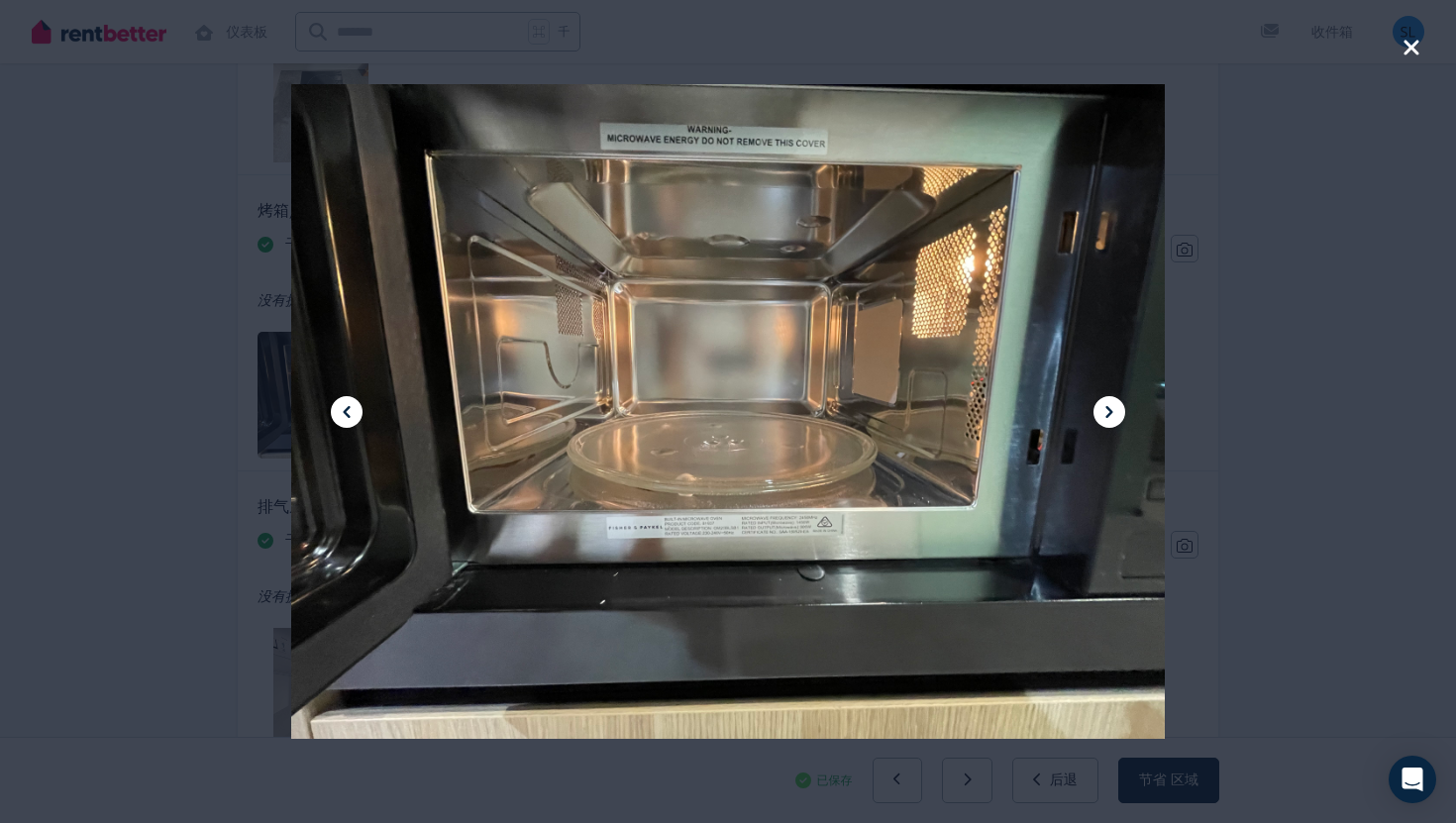 click 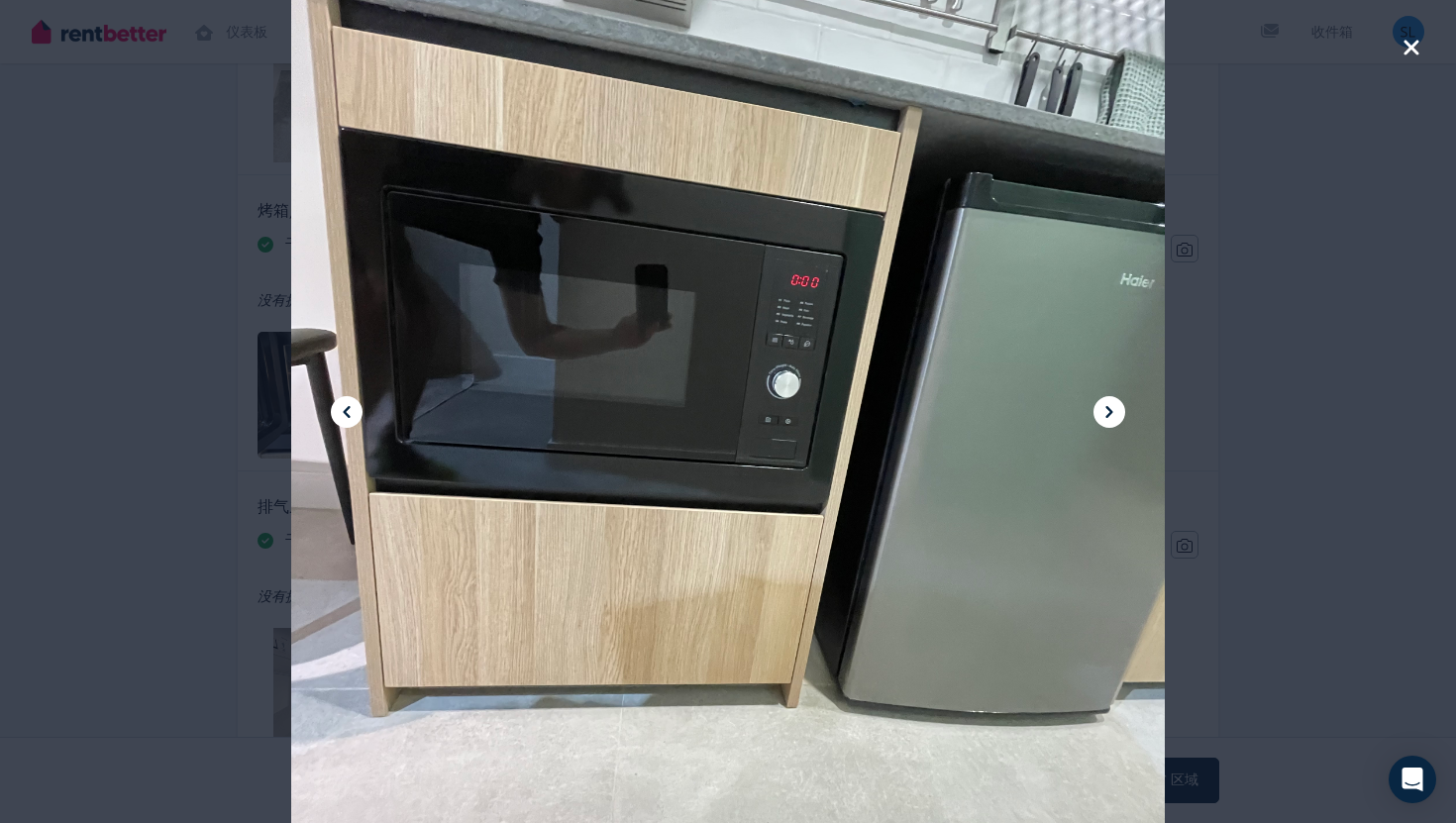 click 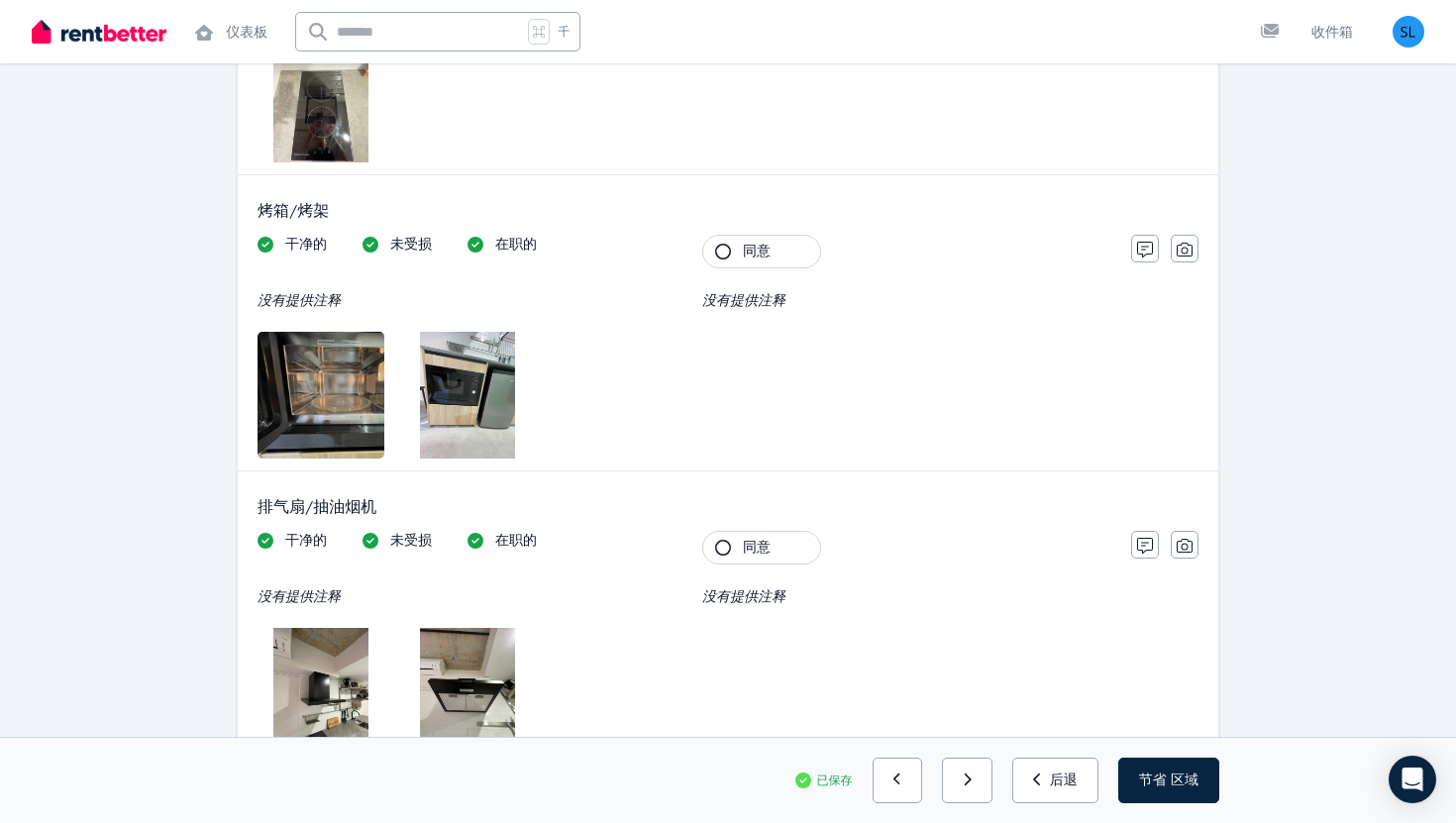 click on "同意" at bounding box center (762, 252) 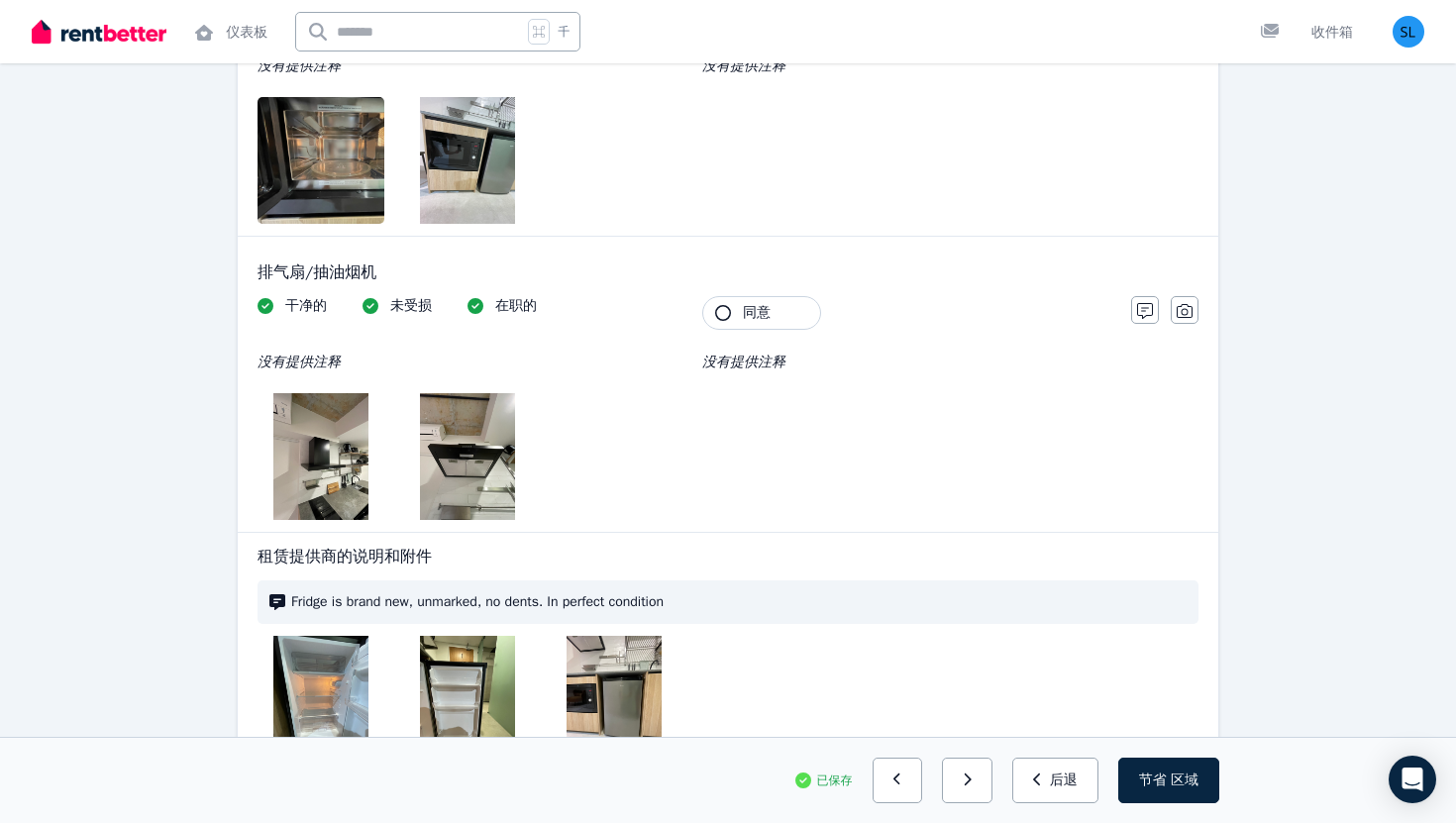 scroll, scrollTop: 3808, scrollLeft: 0, axis: vertical 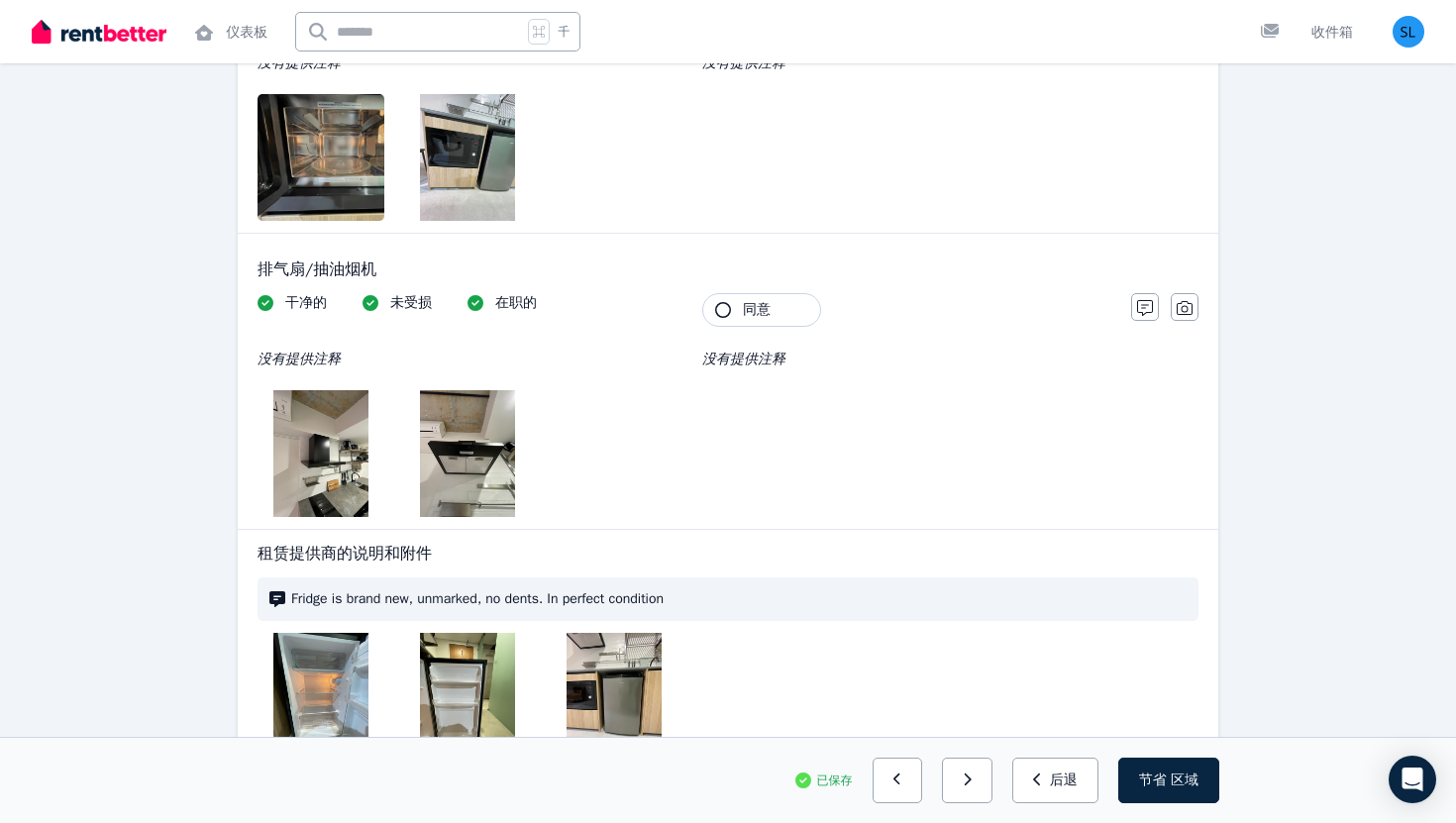 click on "同意" at bounding box center (762, 310) 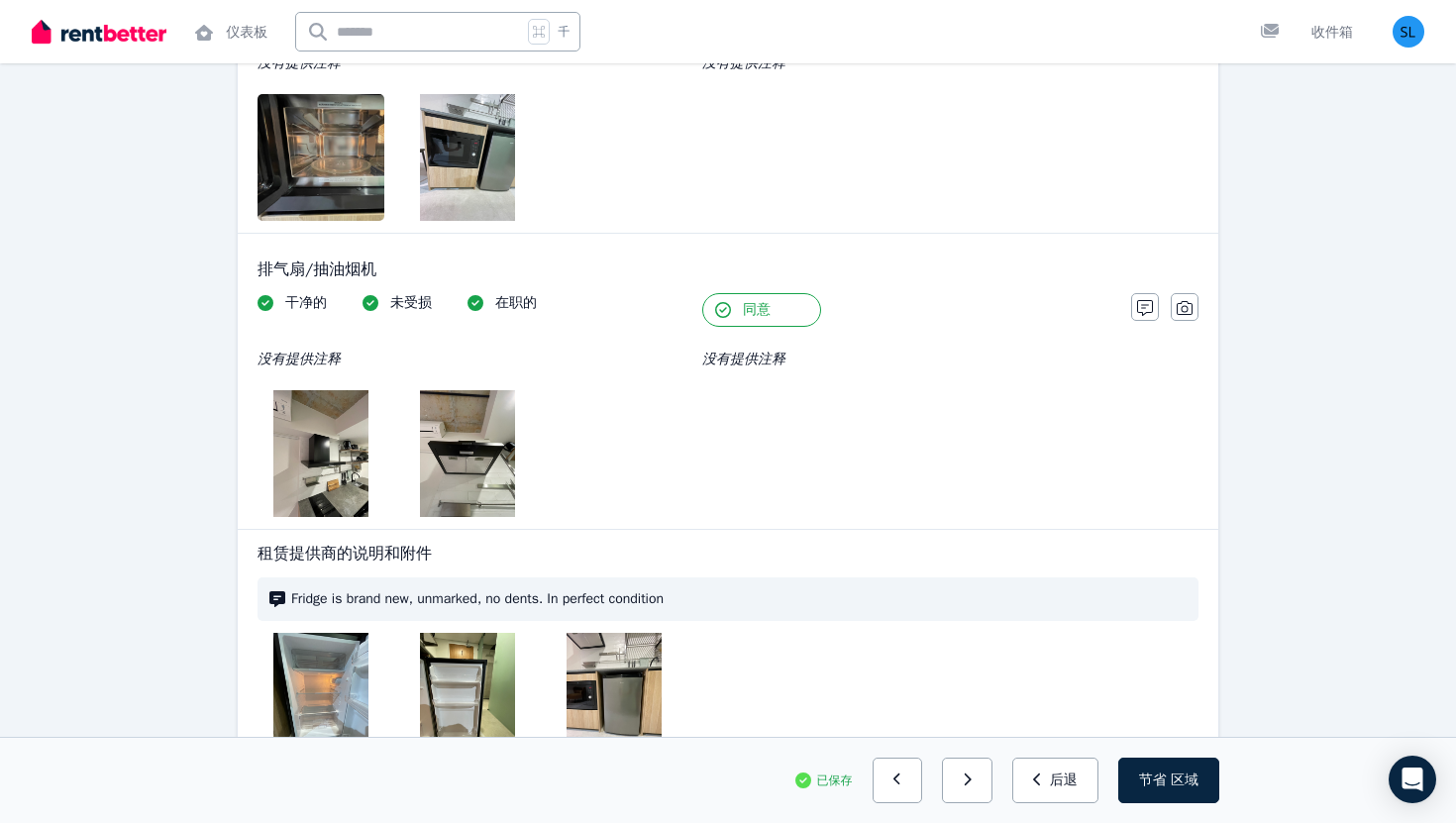 scroll, scrollTop: 3980, scrollLeft: 0, axis: vertical 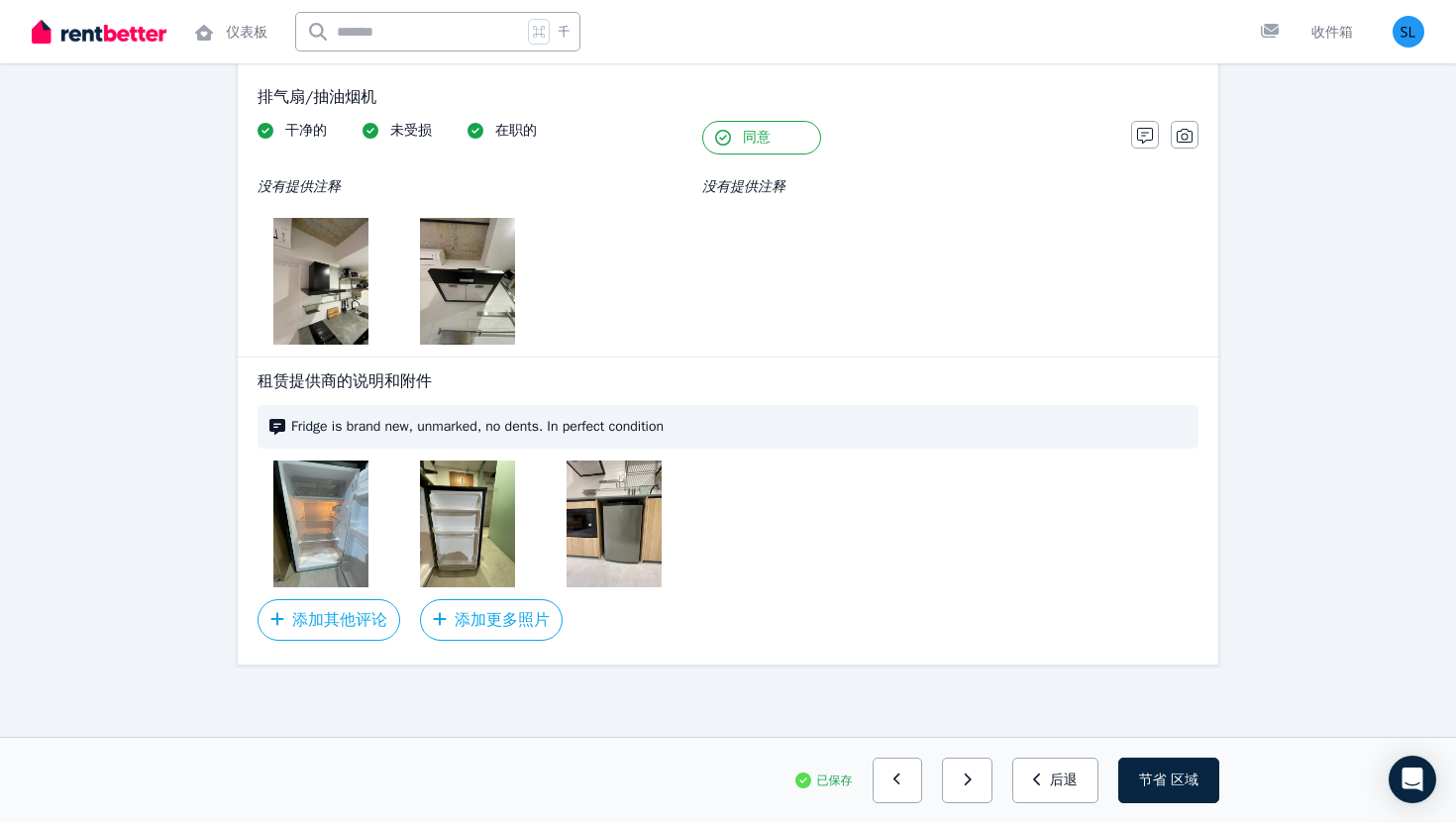 click at bounding box center [321, 524] 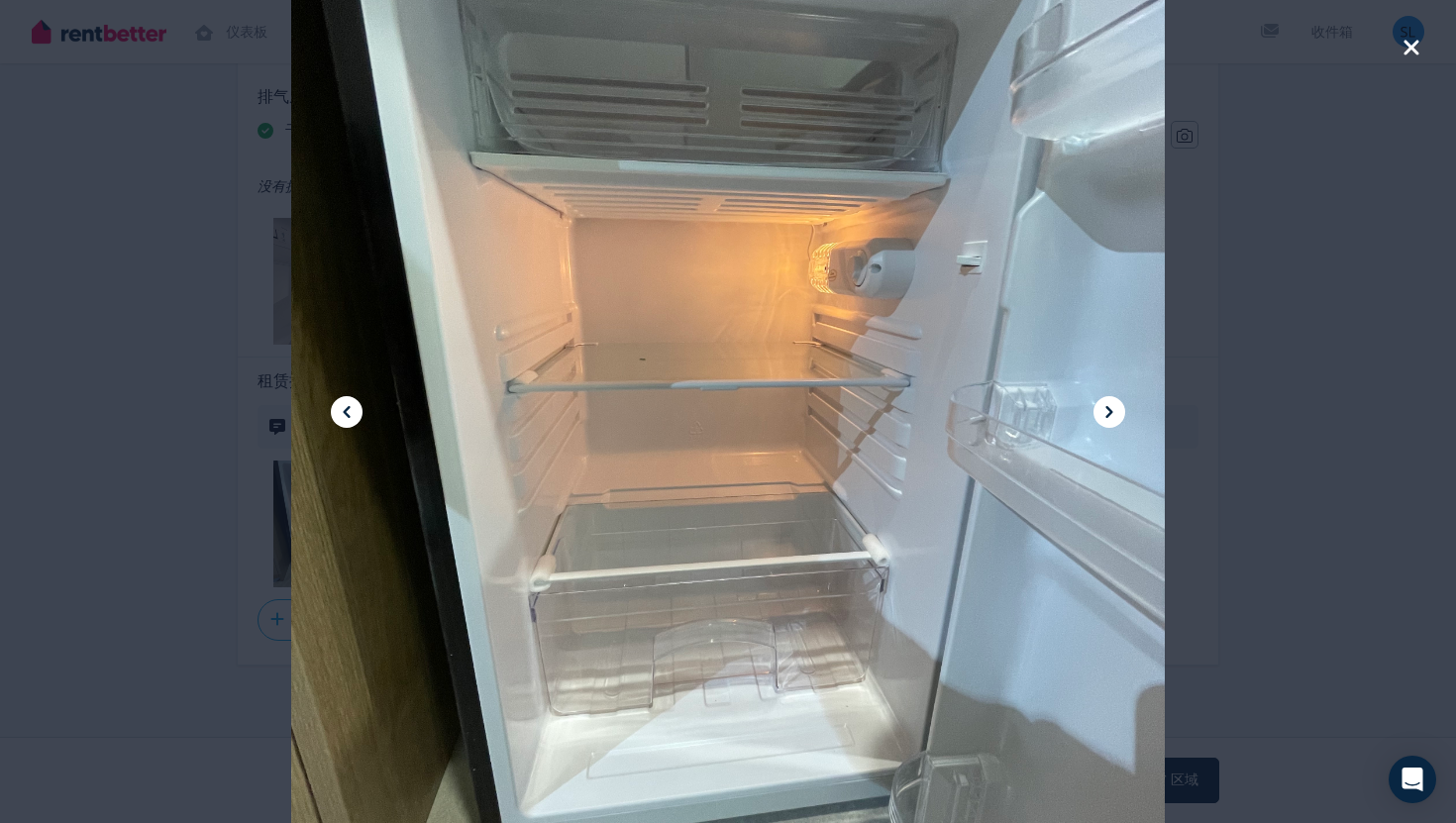 click at bounding box center [728, 412] 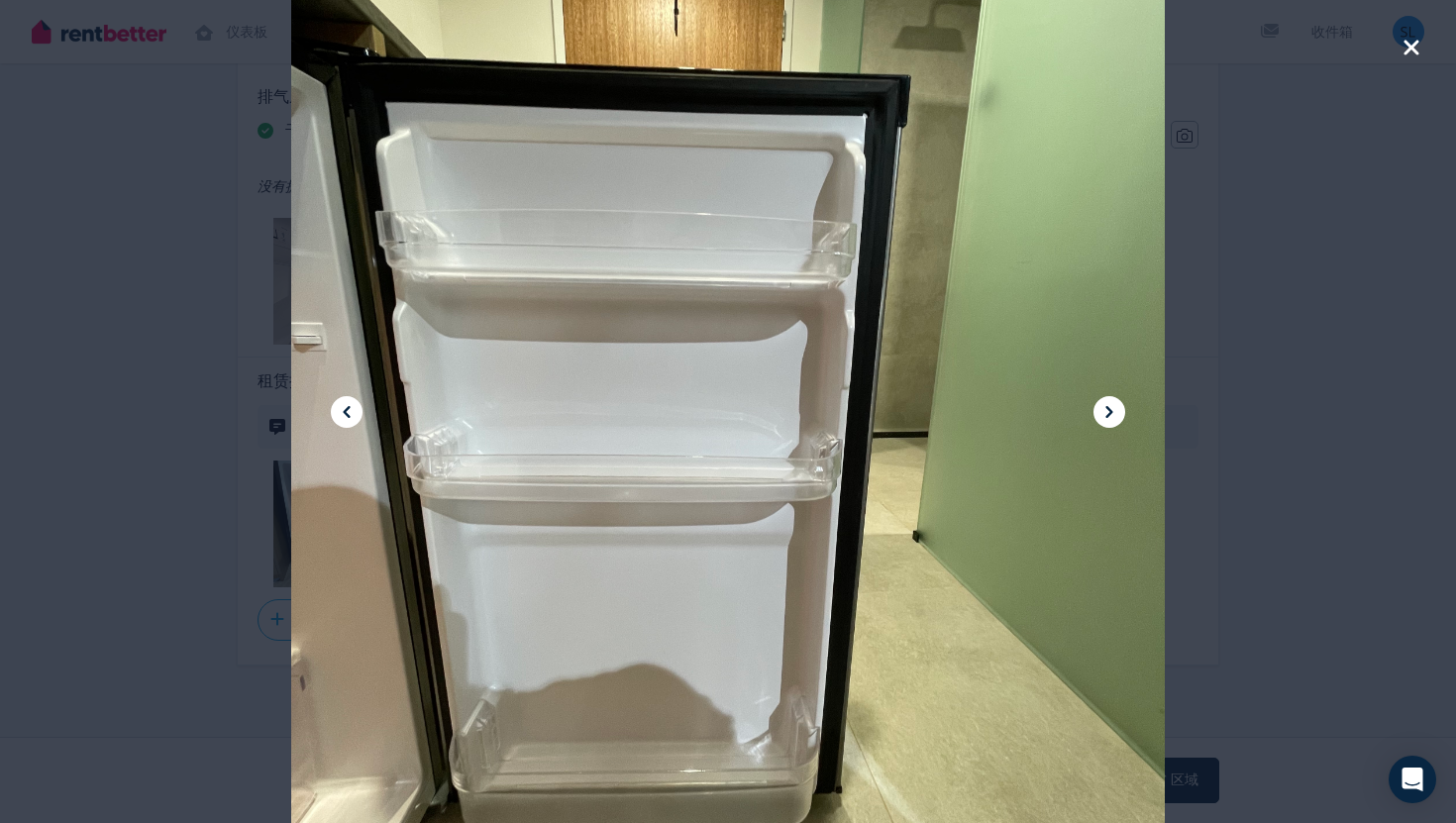 click 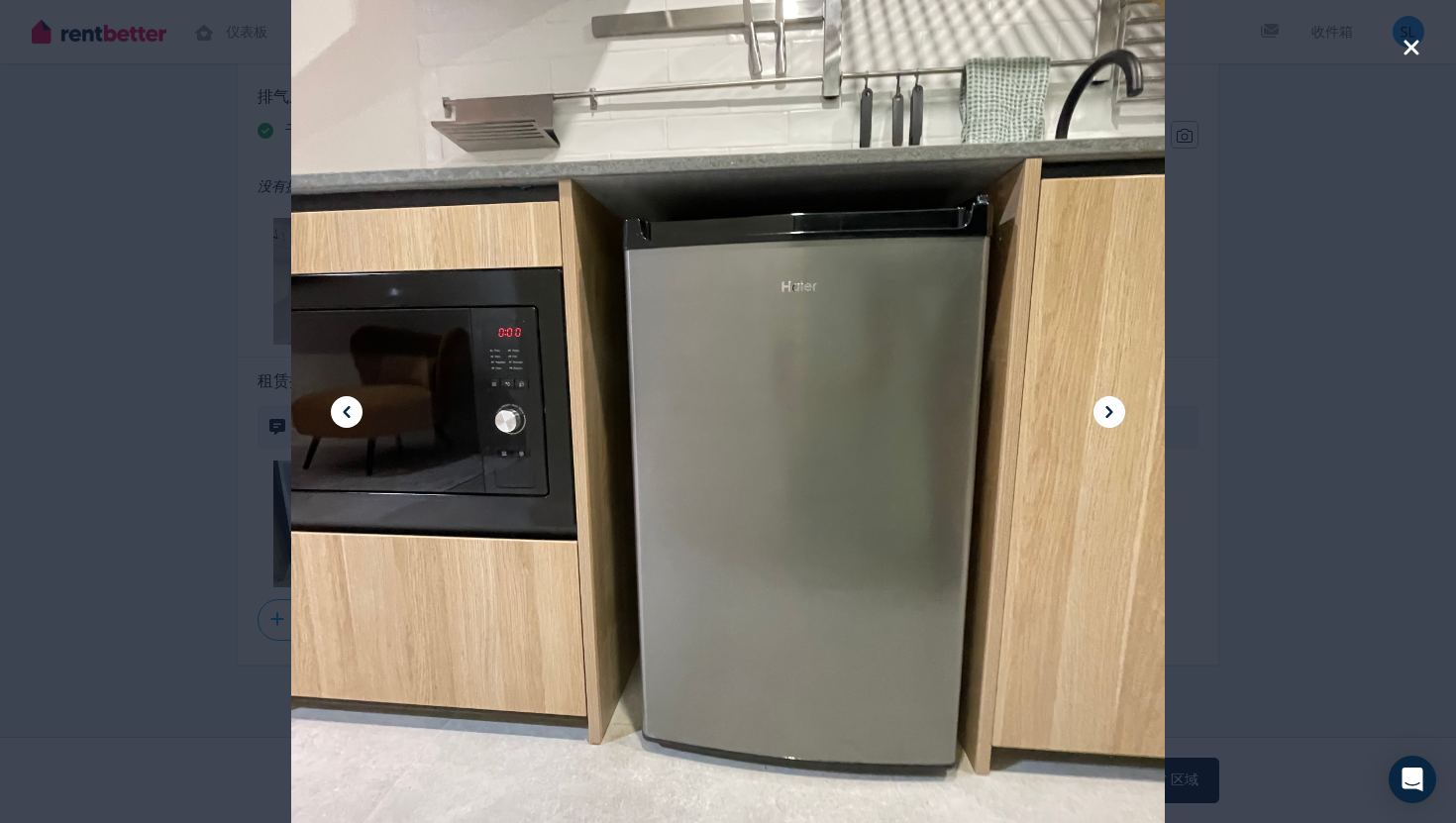 click 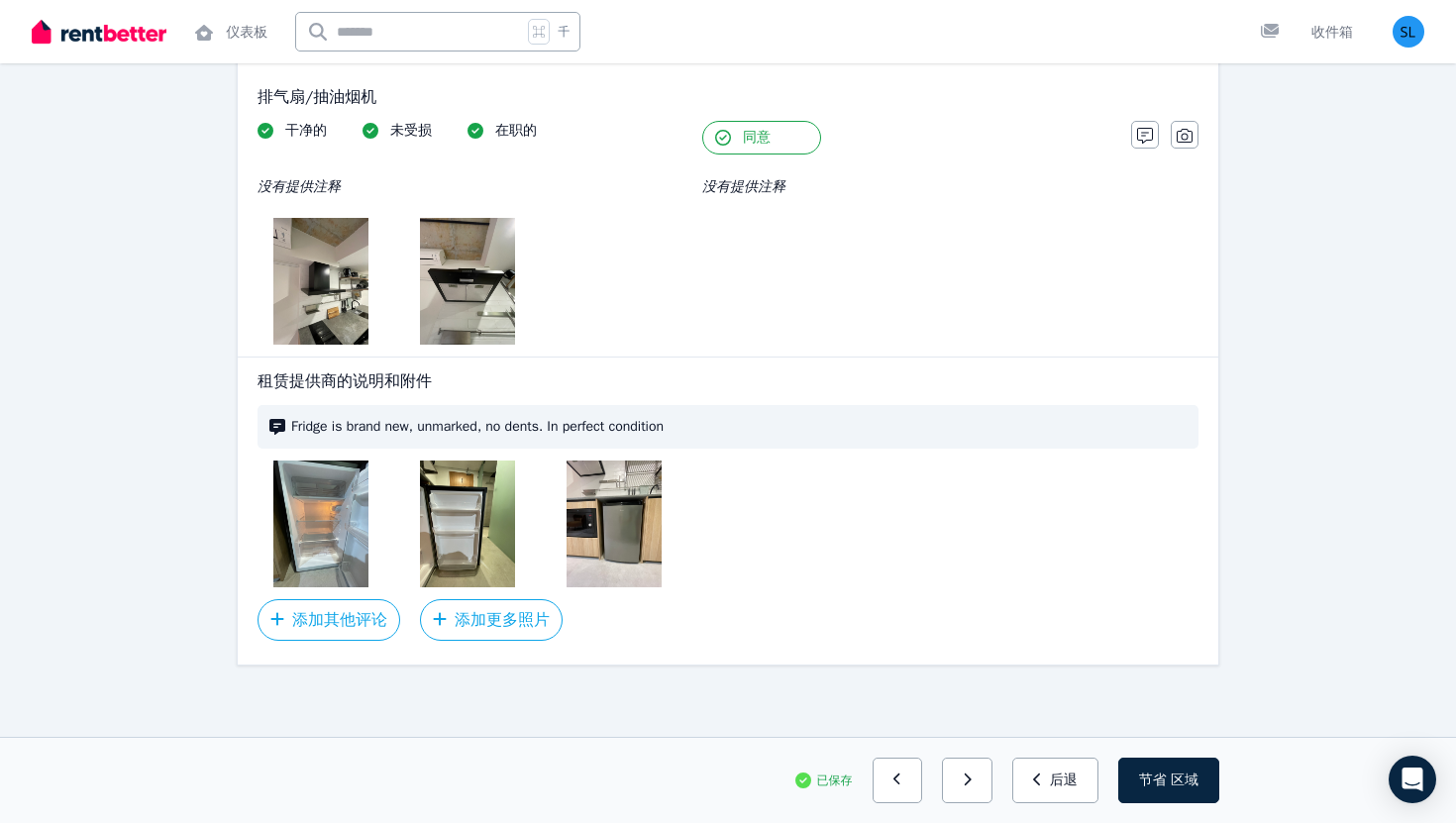 click on "已保存 上一篇：[ROOM] 下一篇：健康问题 后退 节省 区域" at bounding box center [728, 779] 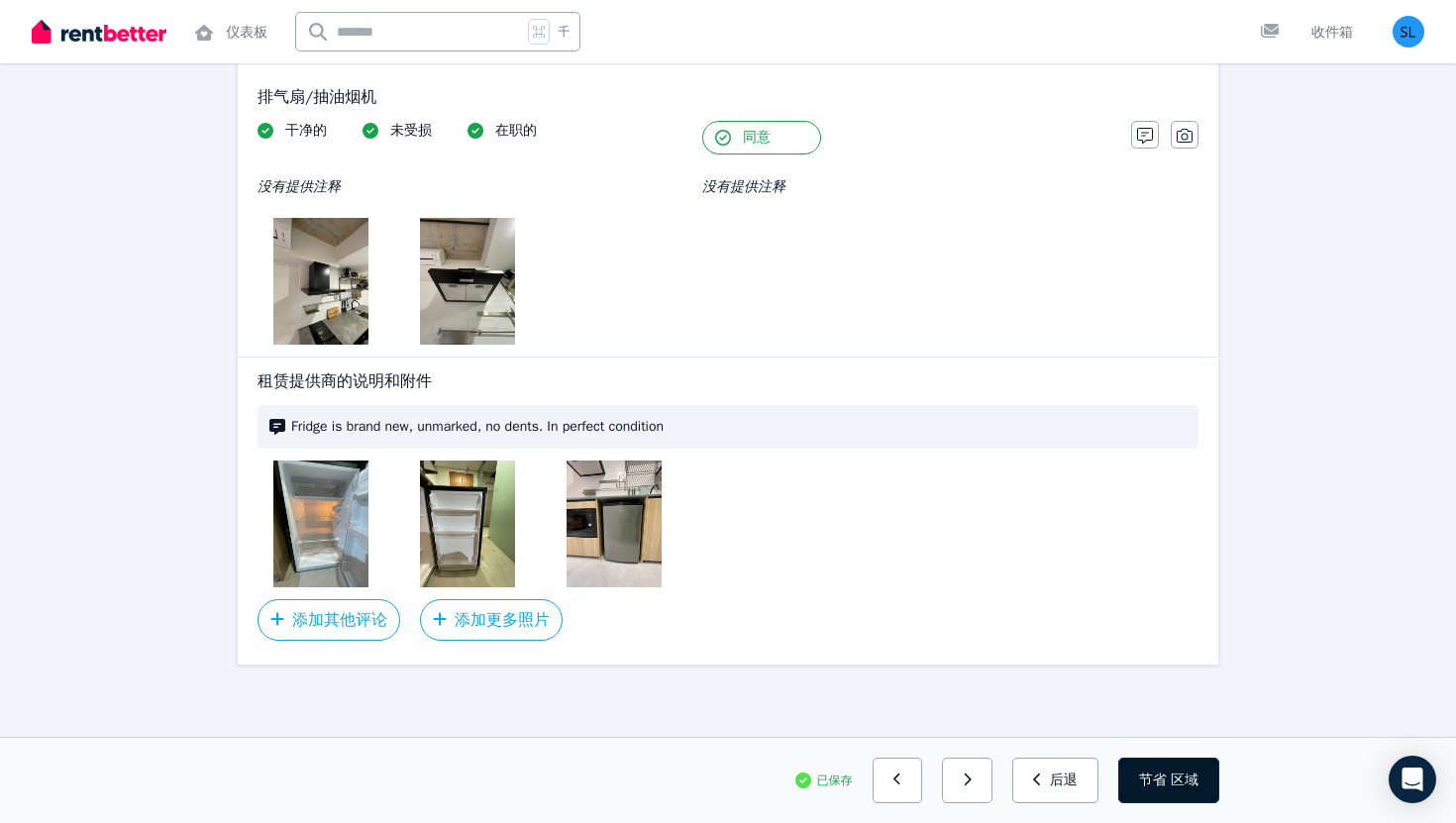 click on "节省   区域" at bounding box center [1169, 780] 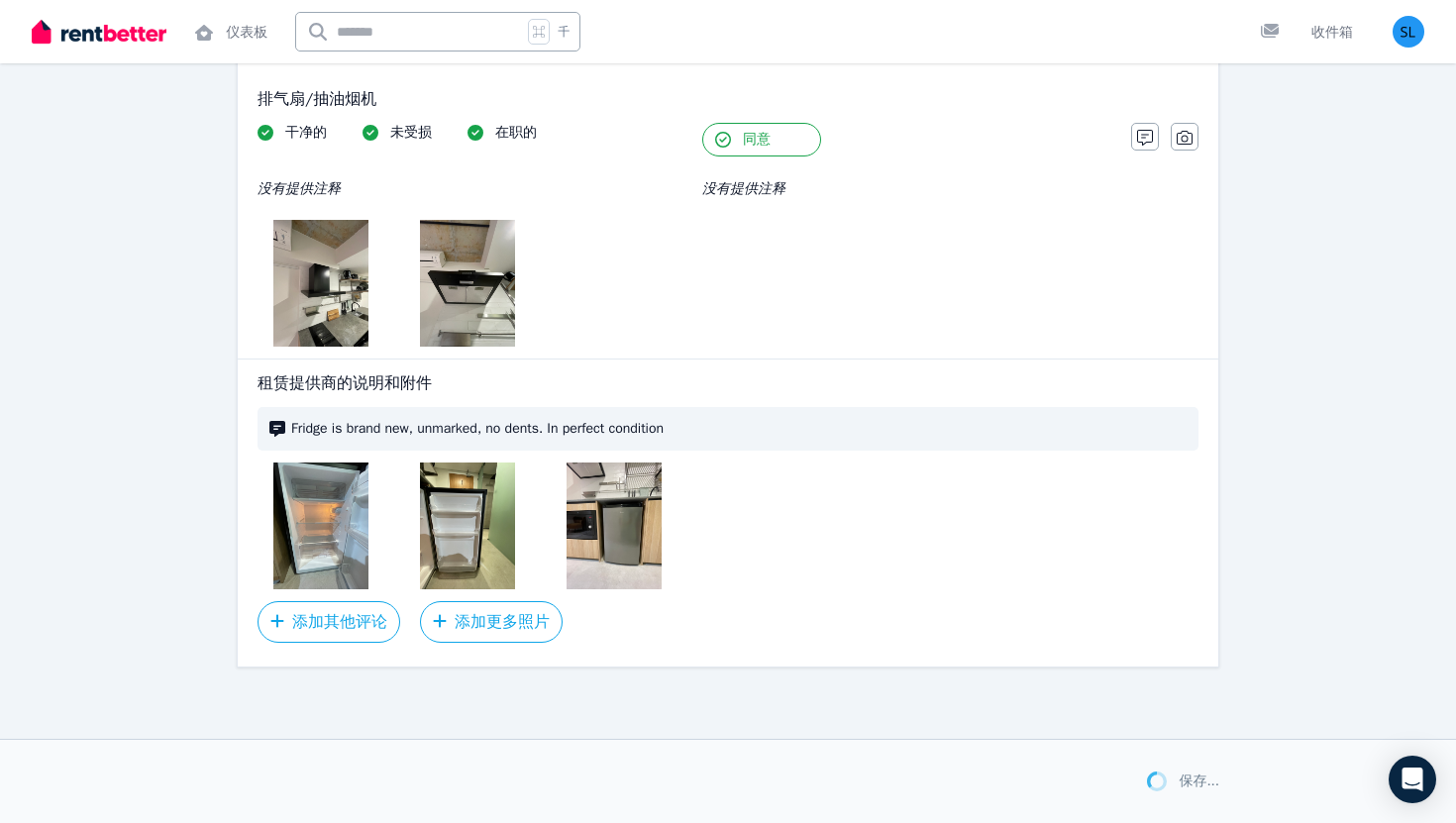 scroll, scrollTop: 3980, scrollLeft: 0, axis: vertical 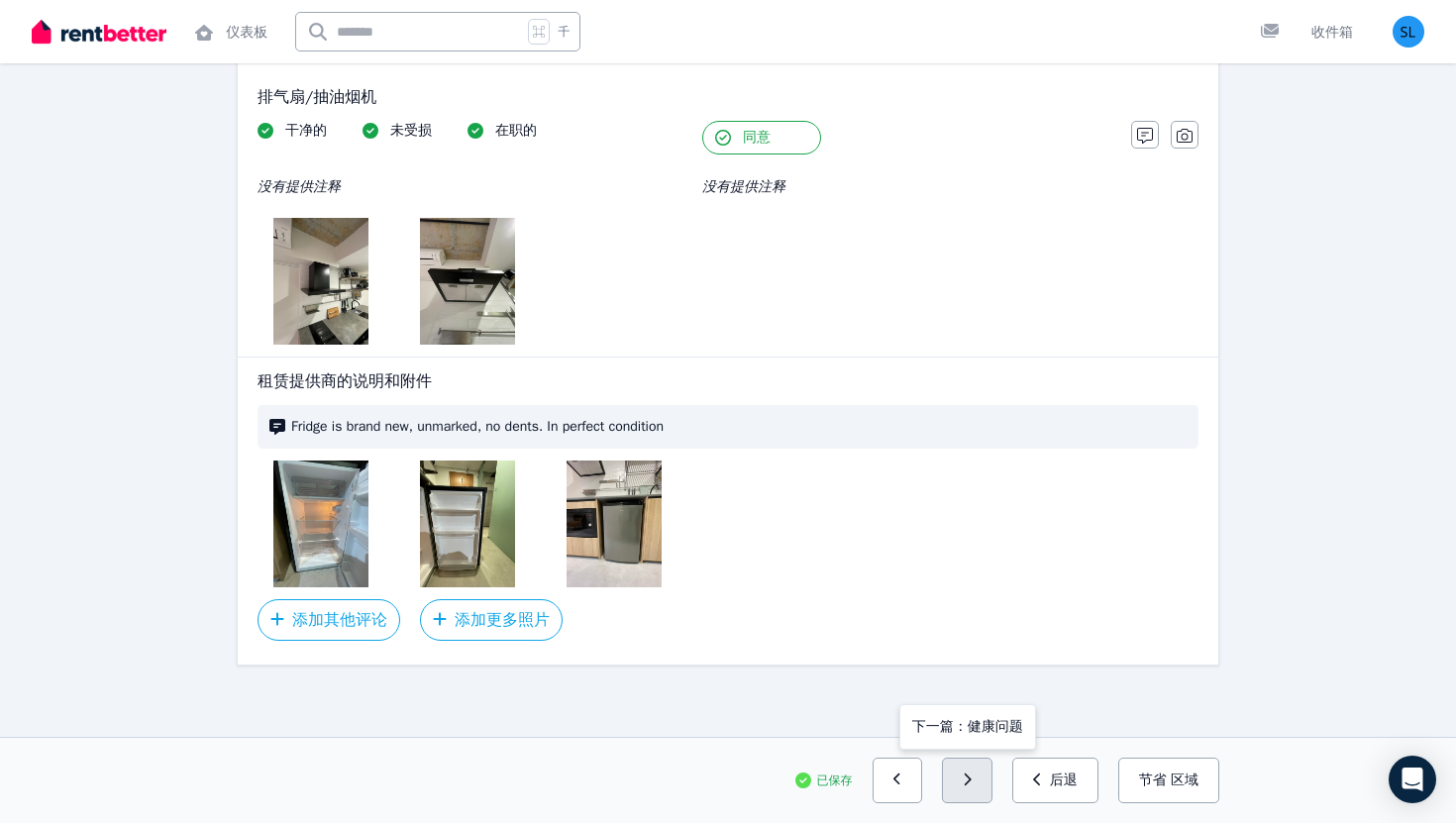 click at bounding box center [967, 780] 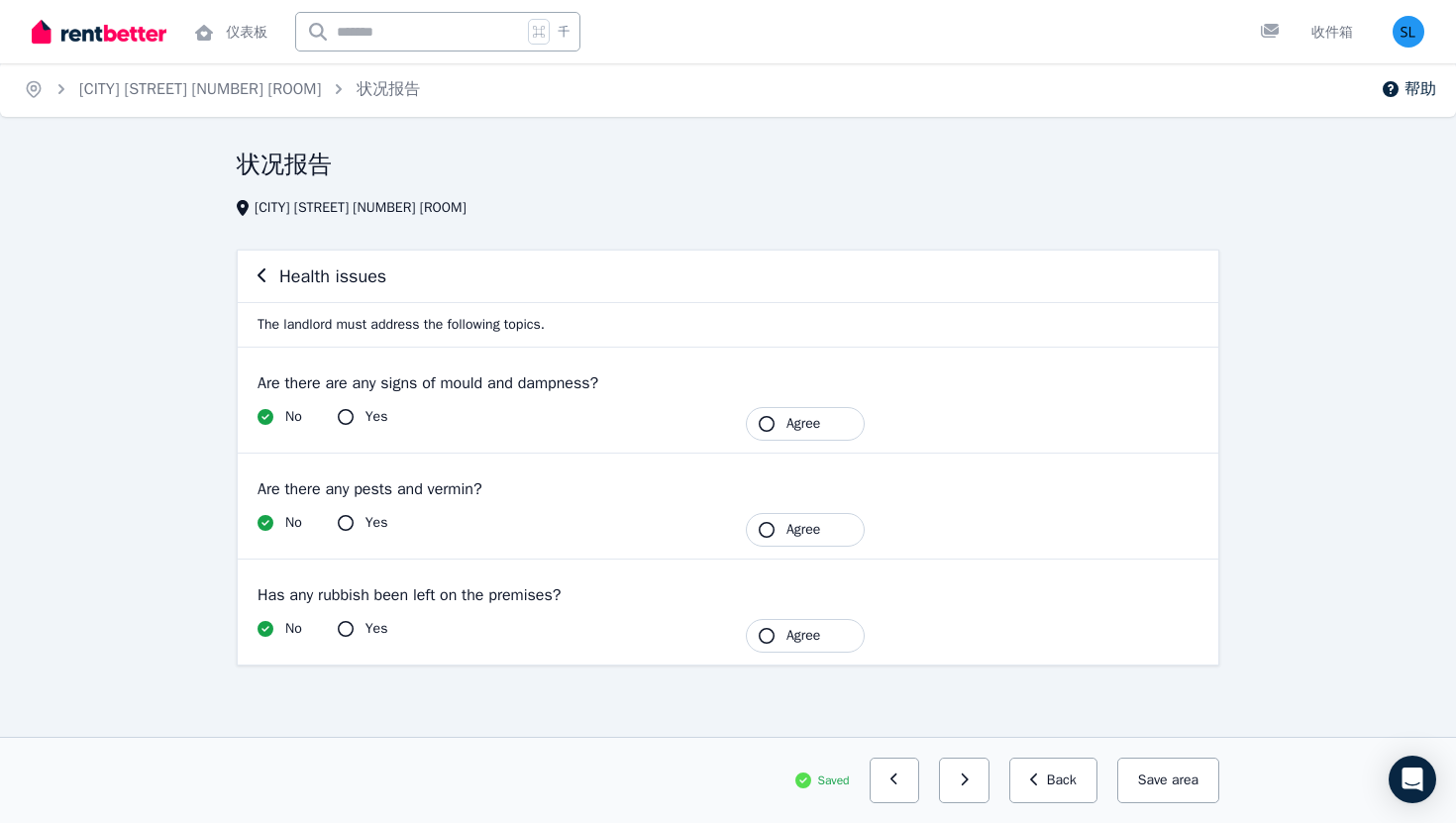 scroll, scrollTop: 0, scrollLeft: 0, axis: both 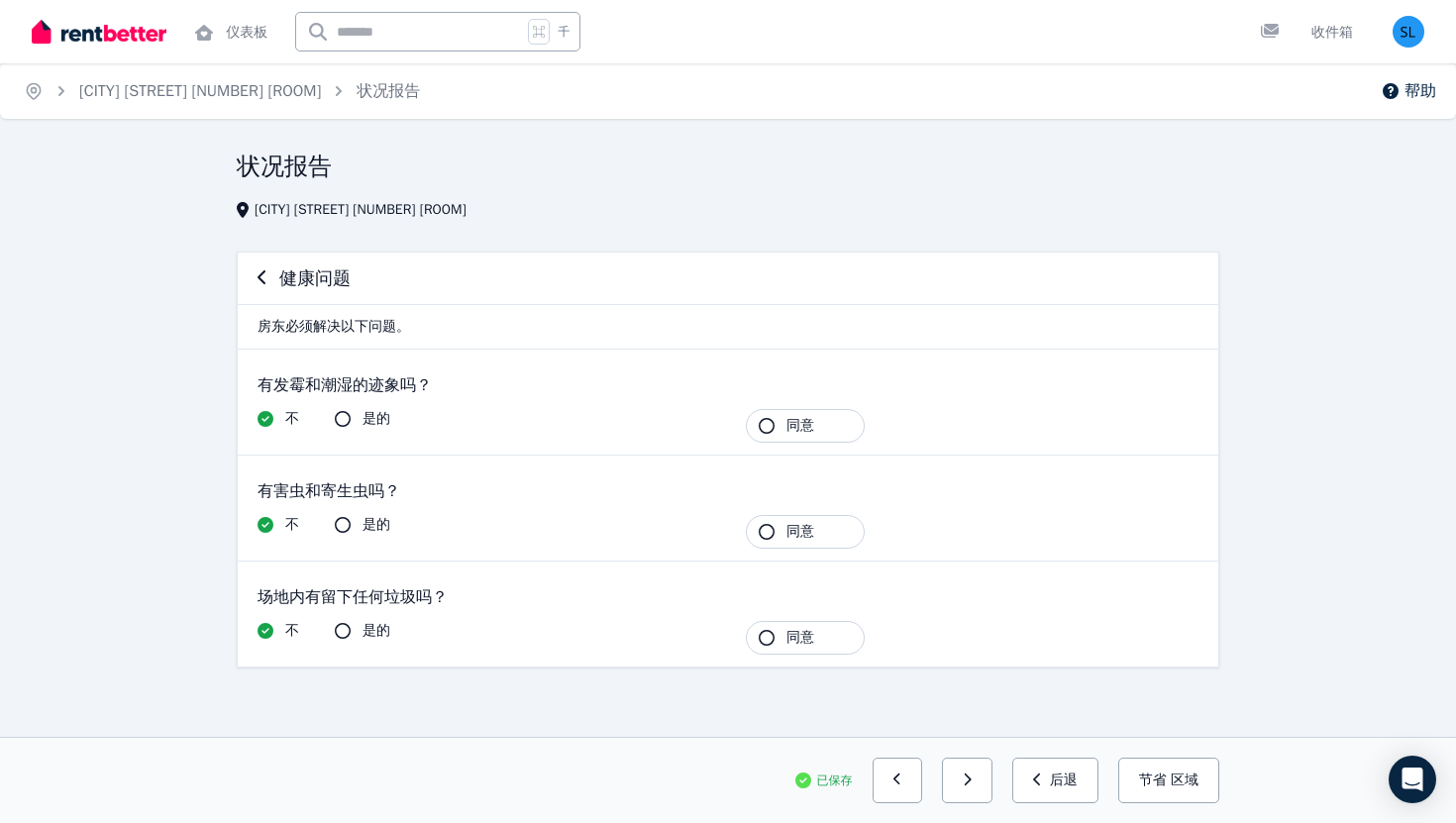 click on "同意" at bounding box center (805, 426) 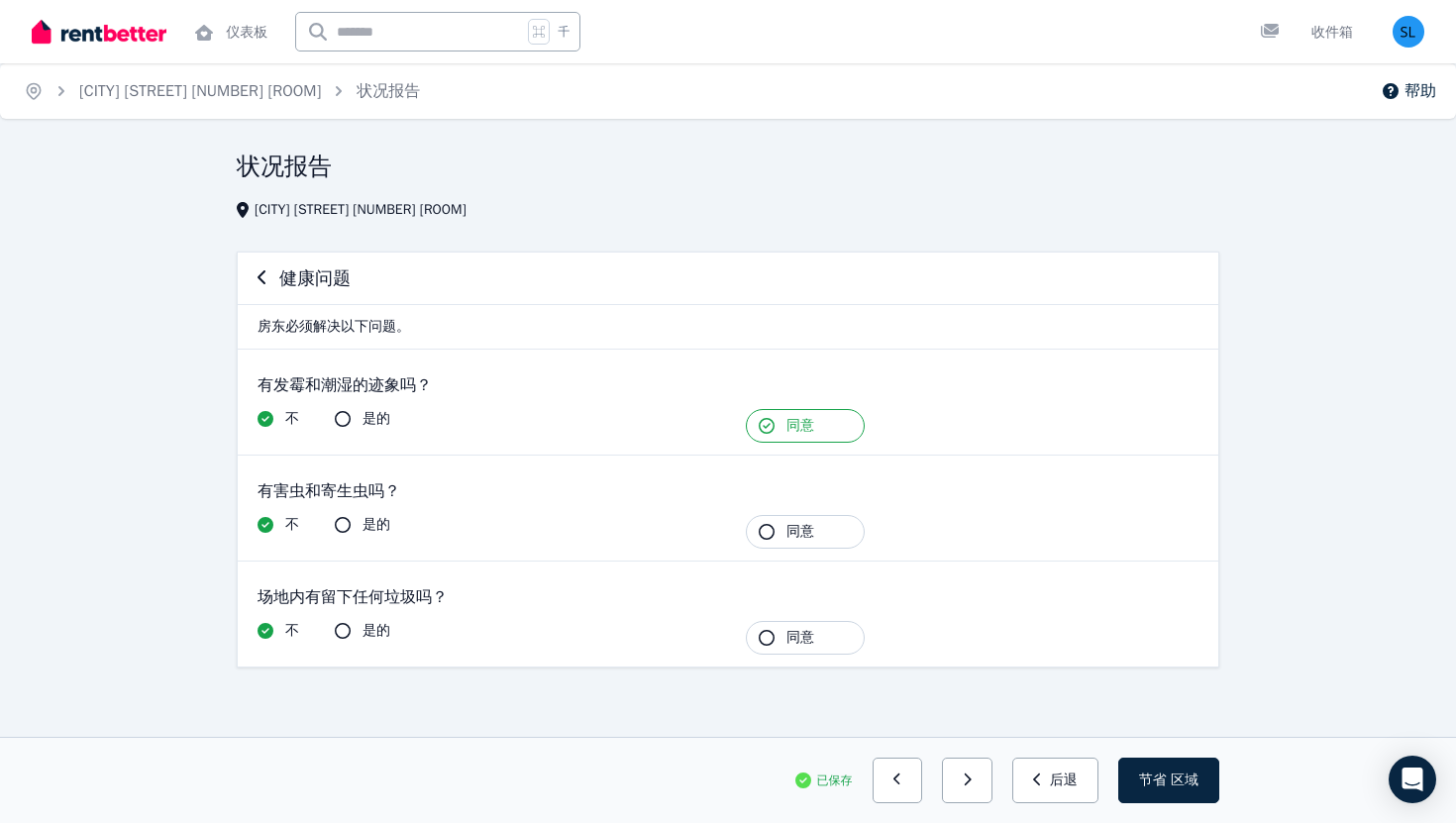 click on "同意" at bounding box center [805, 532] 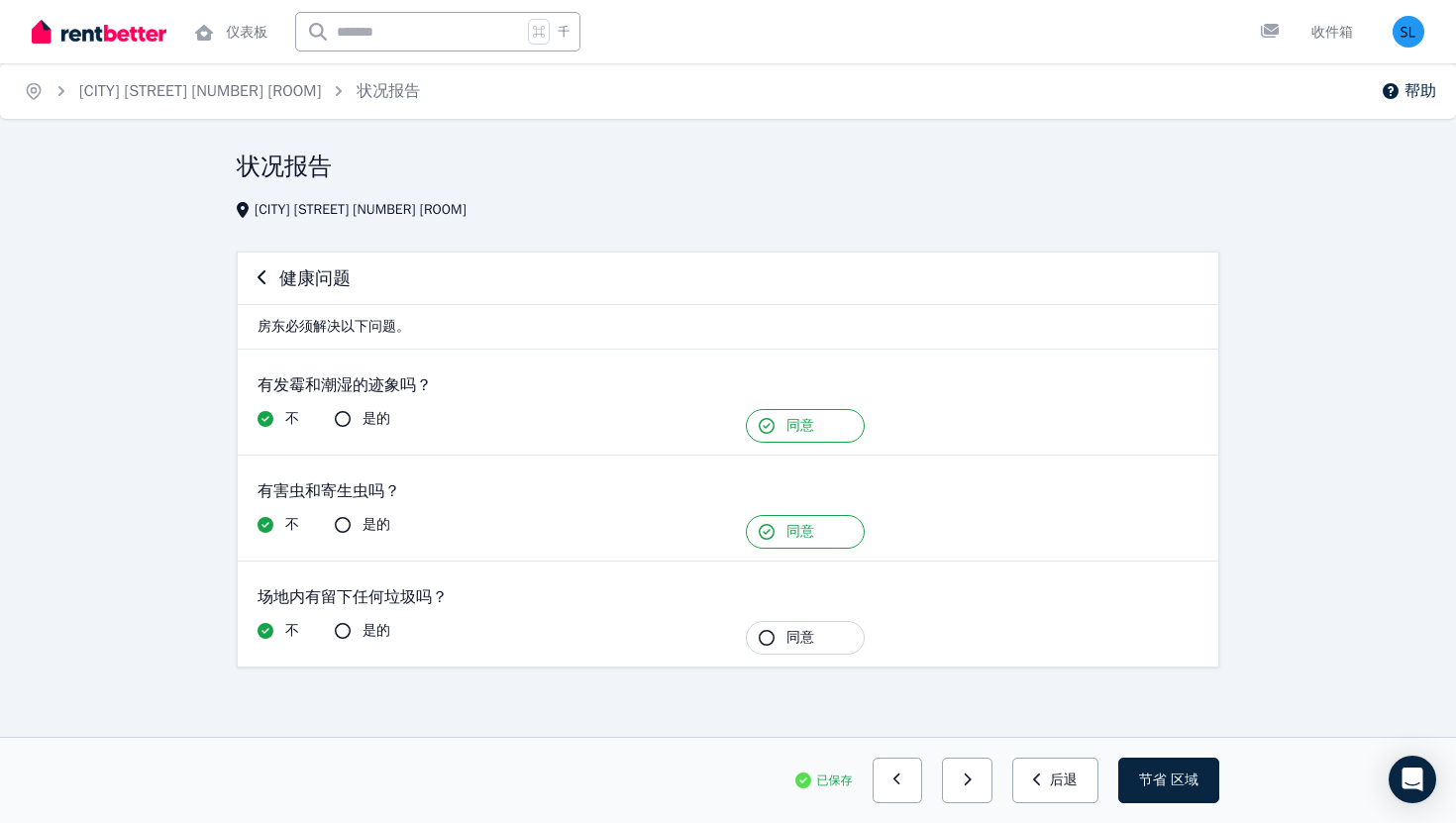 click on "同意" at bounding box center (805, 638) 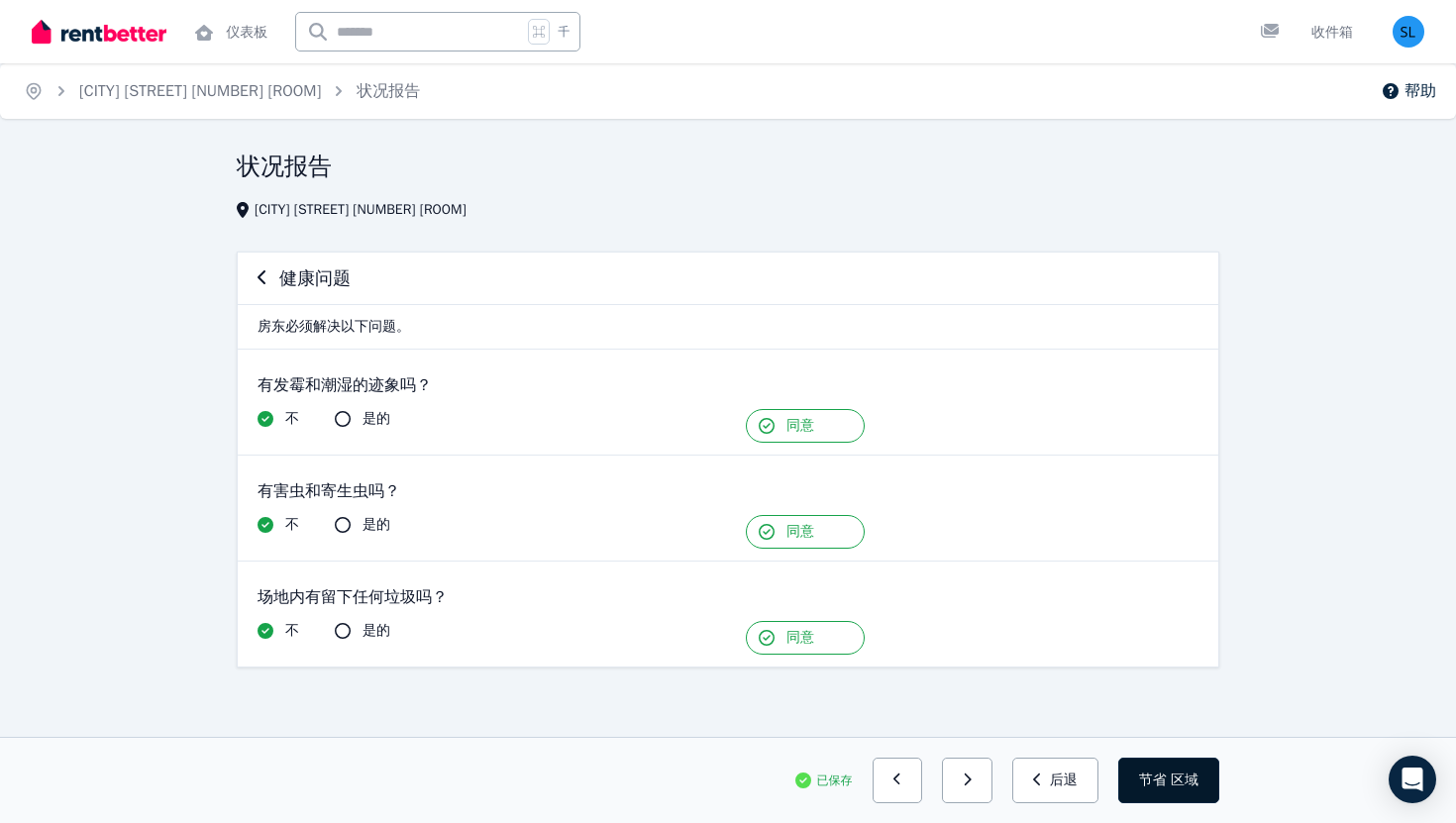 click on "区域" at bounding box center (1185, 780) 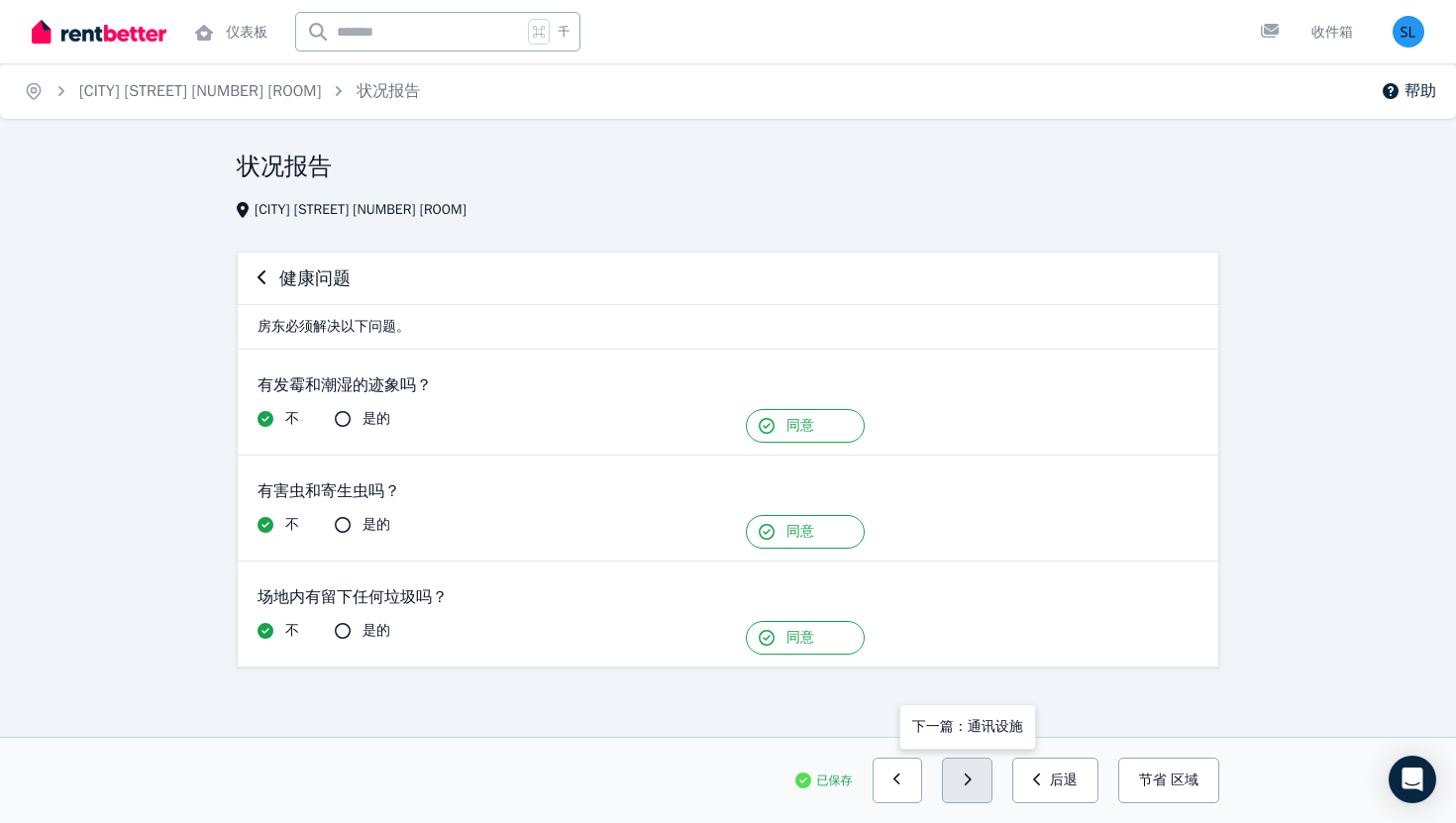 click 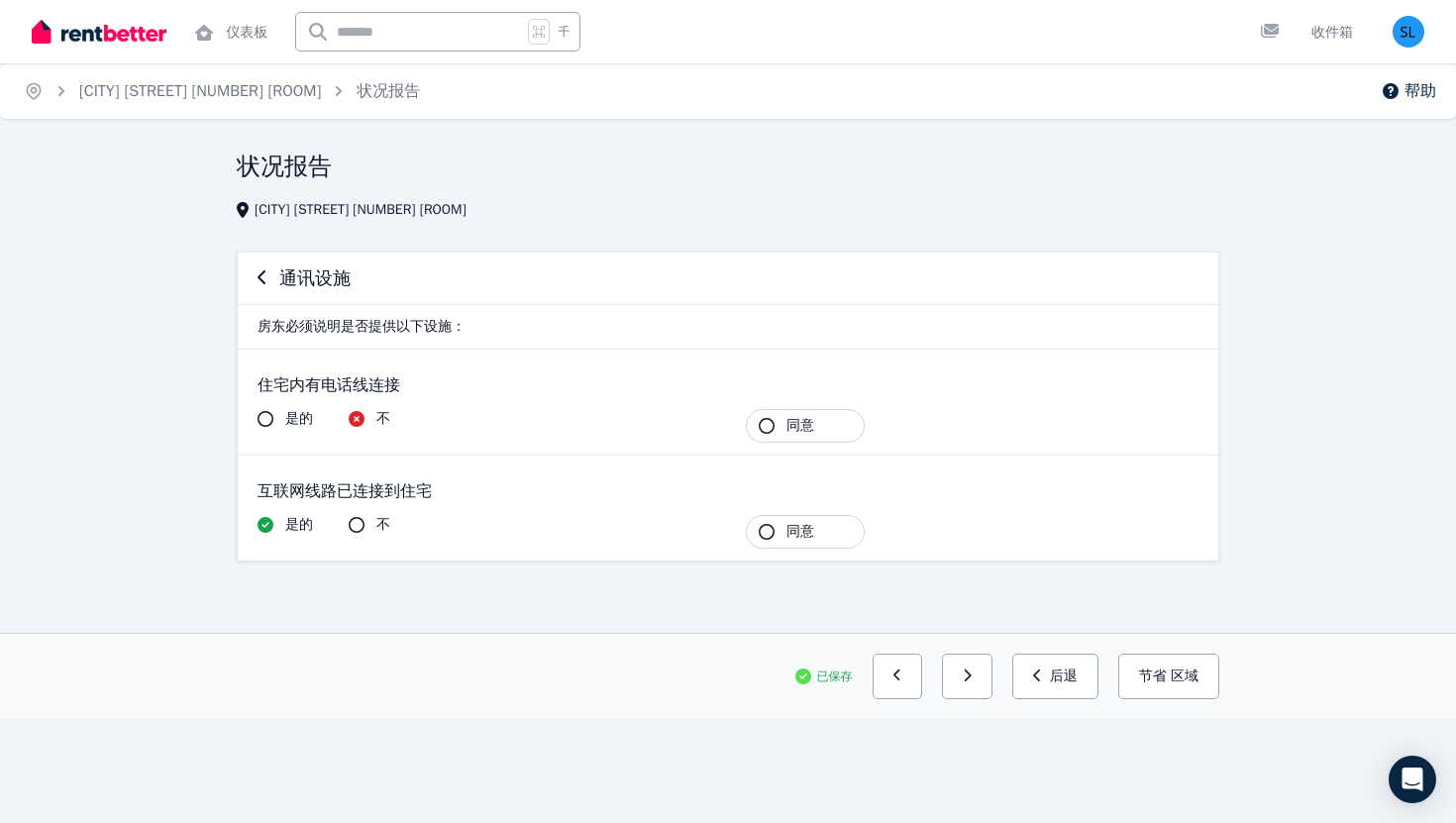 click on "同意" at bounding box center (805, 426) 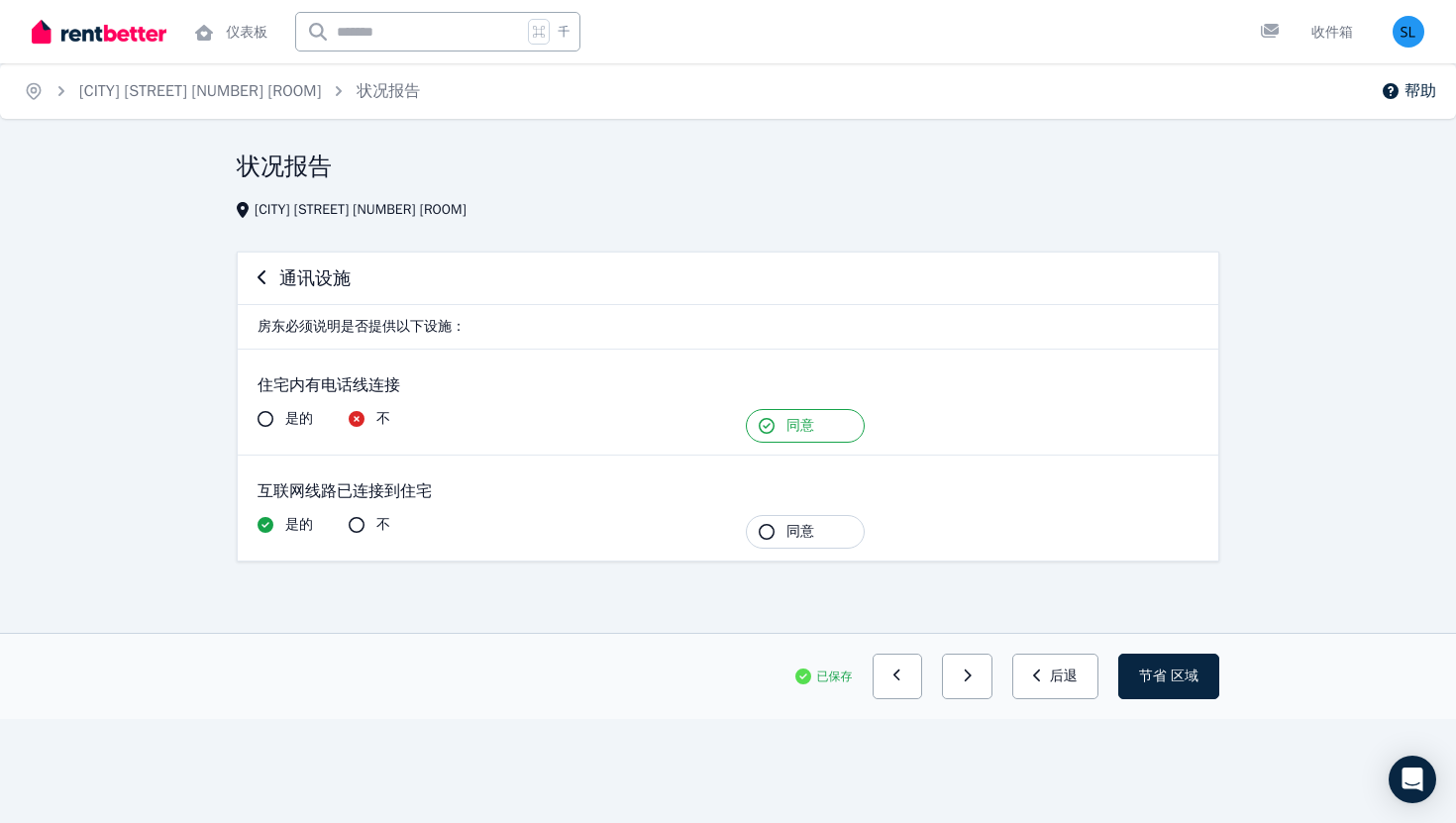 click on "同意" at bounding box center [805, 532] 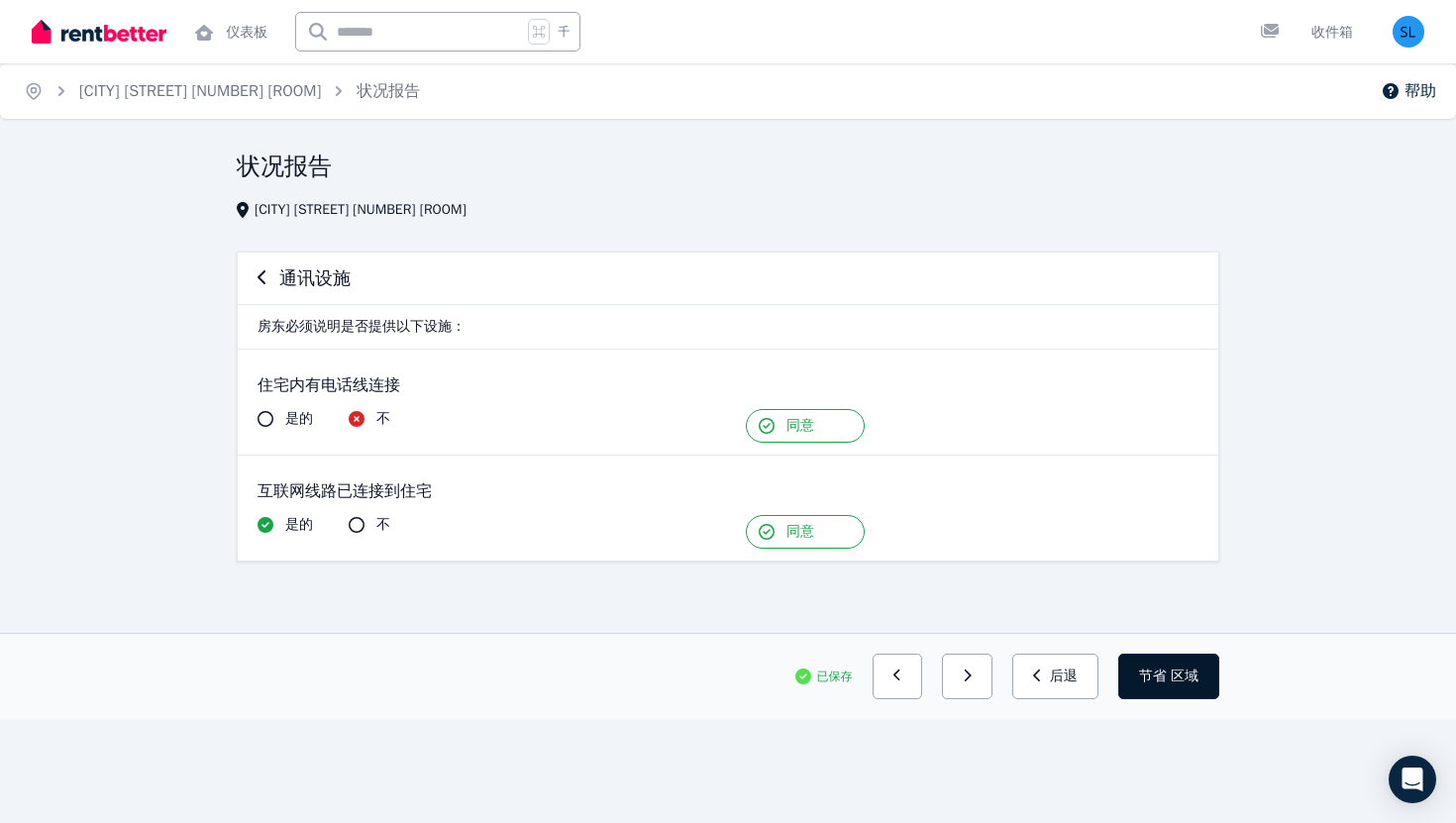 click on "节省   区域" at bounding box center [1169, 676] 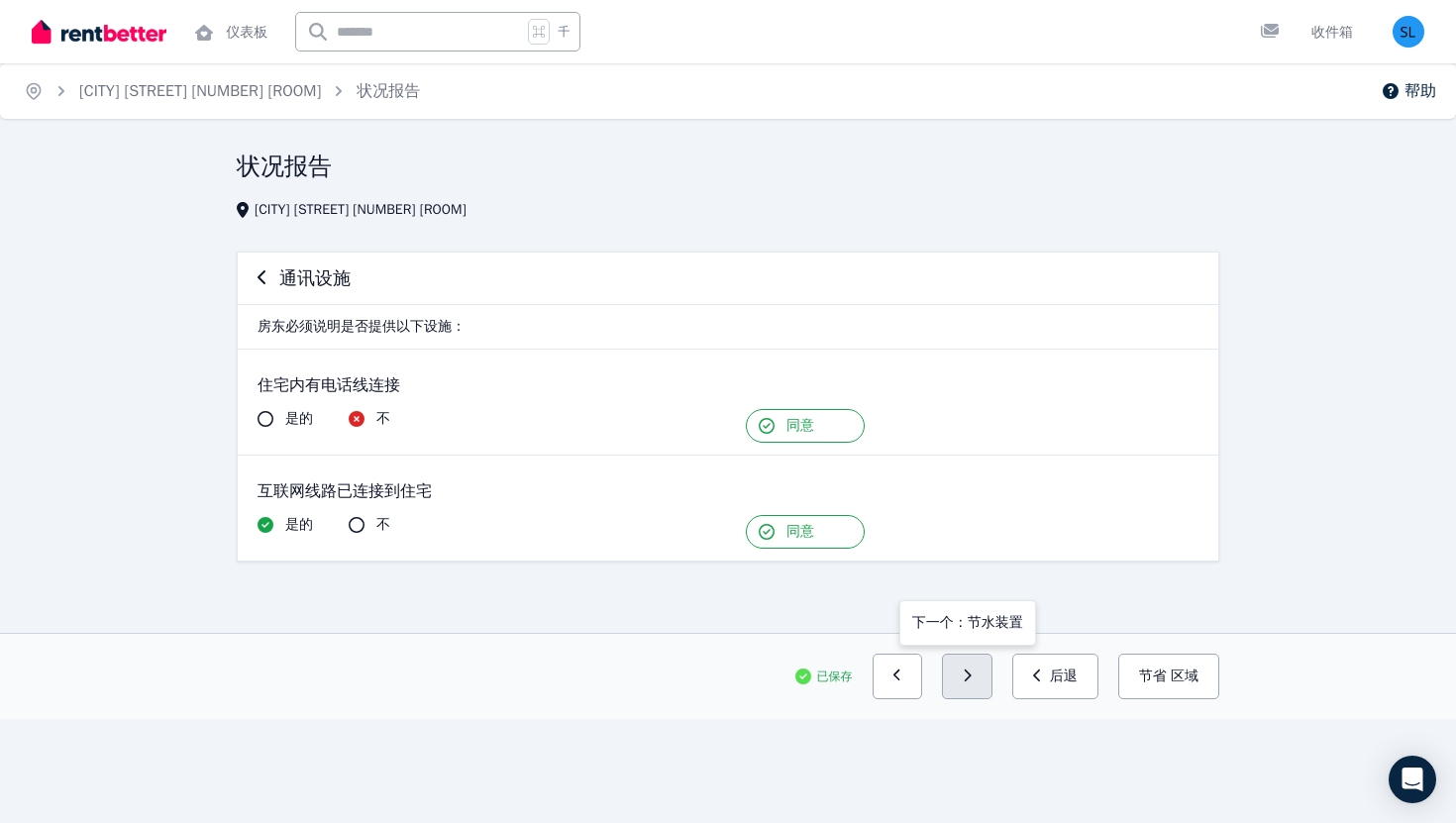 click at bounding box center (967, 676) 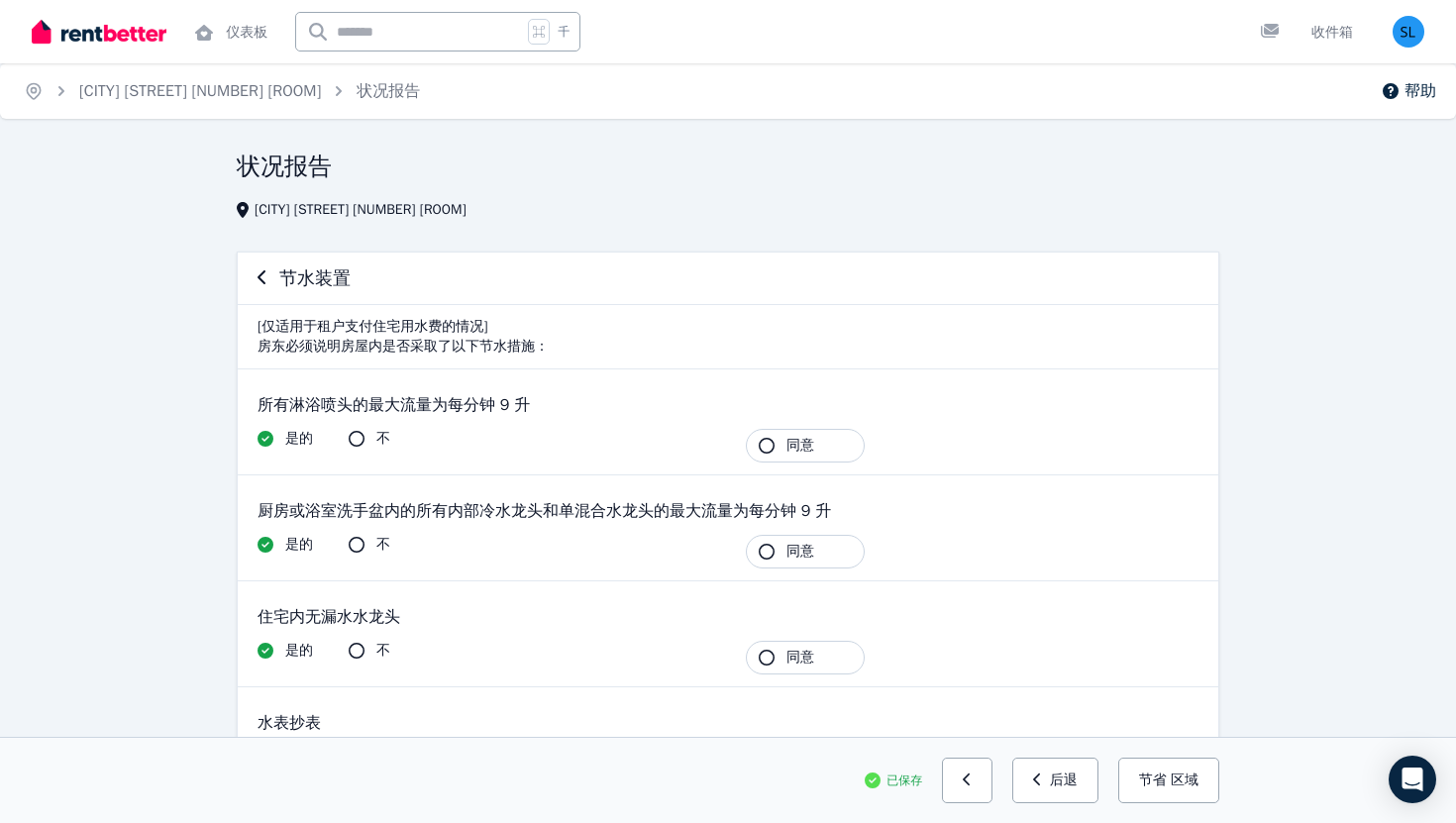 click on "同意" at bounding box center (800, 445) 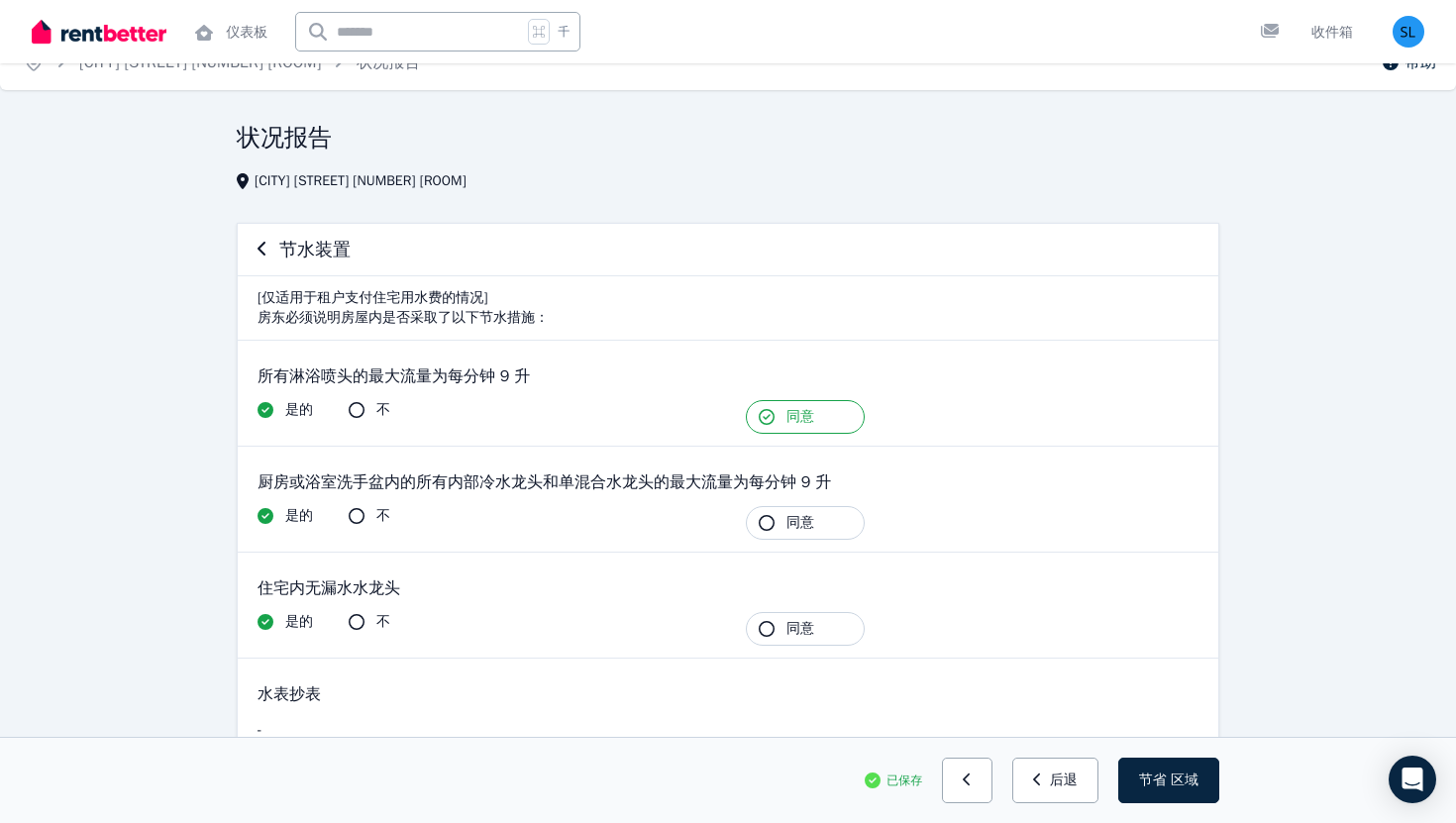scroll, scrollTop: 33, scrollLeft: 0, axis: vertical 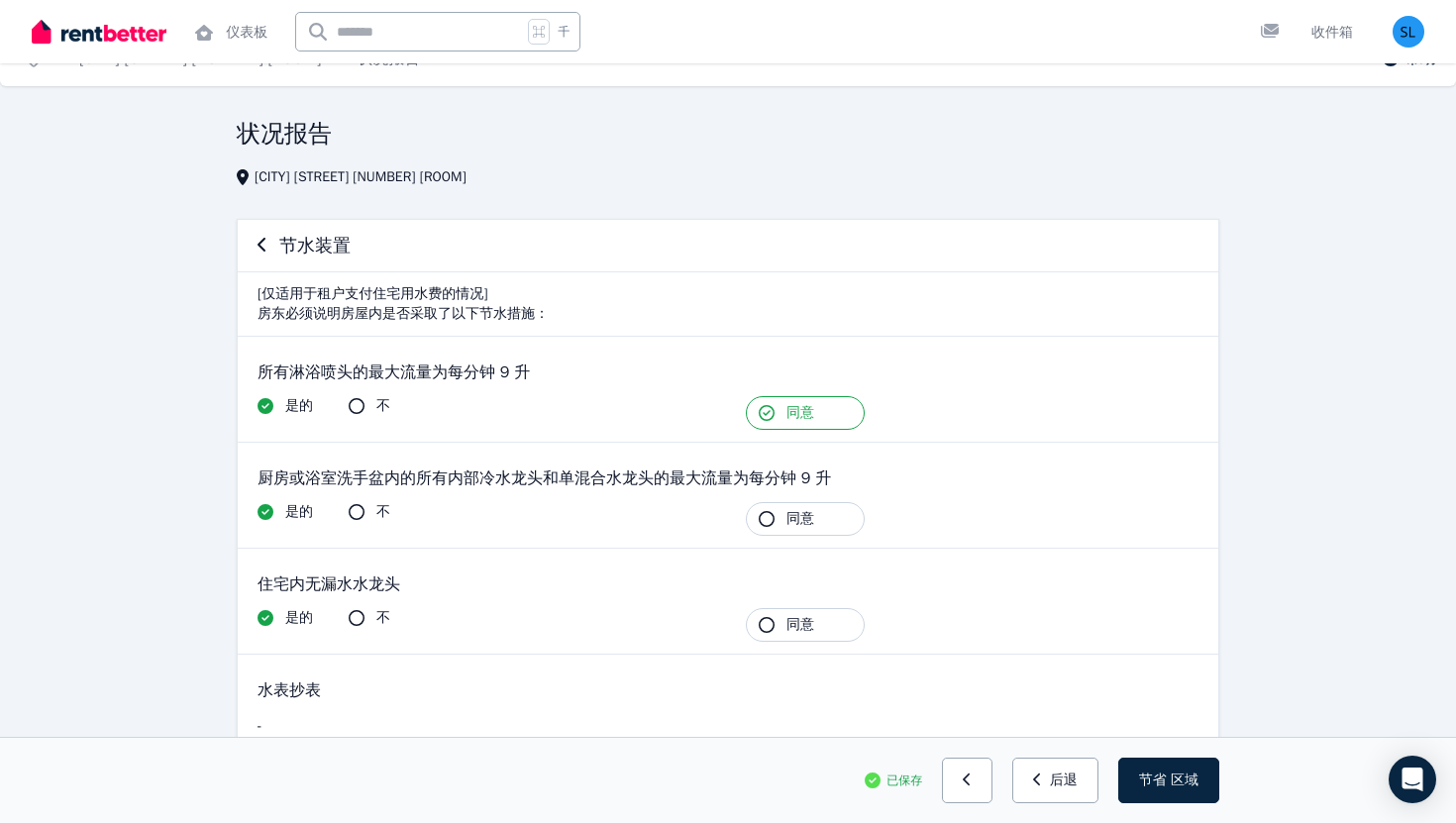 click on "同意" at bounding box center [800, 518] 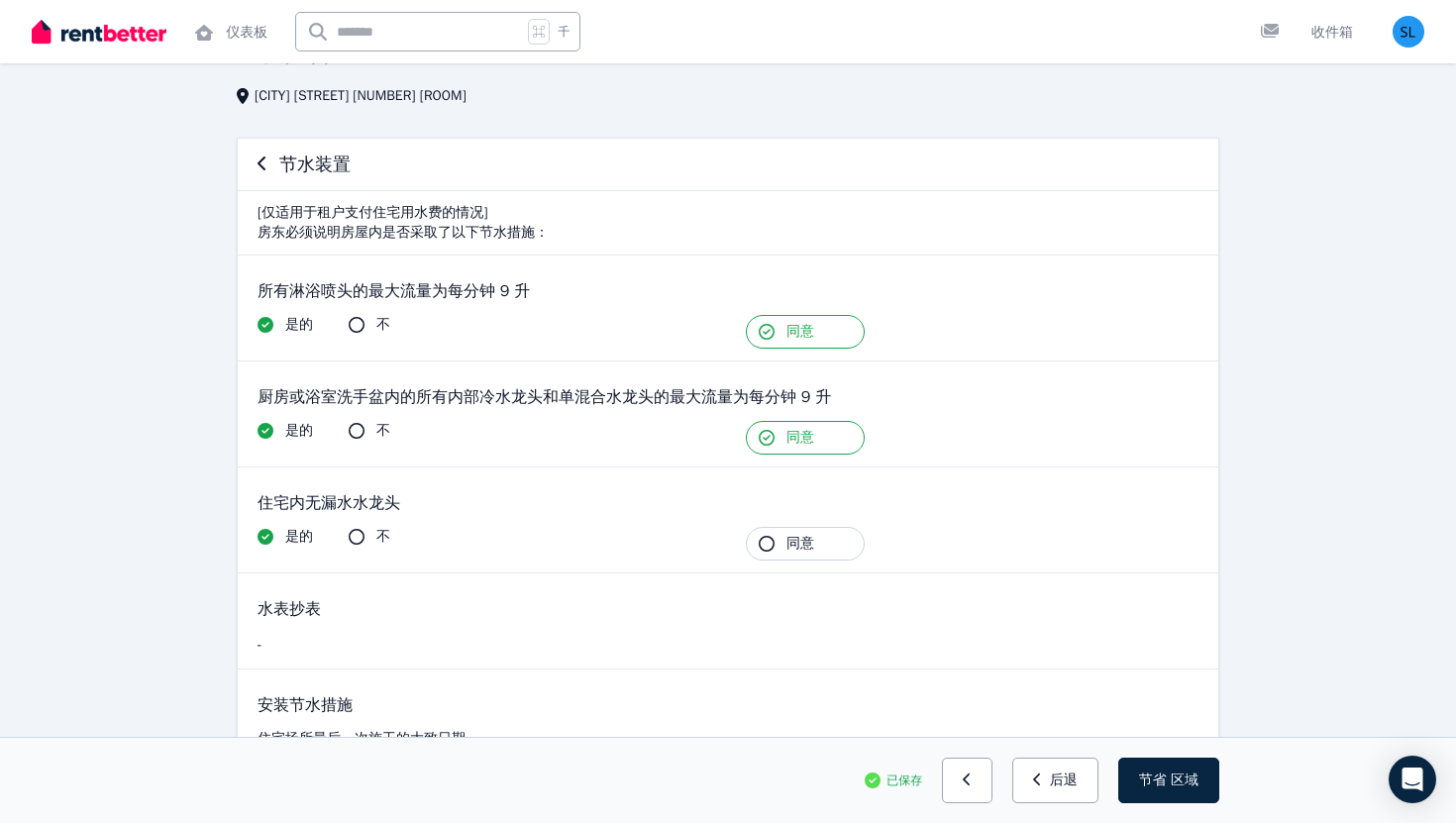 scroll, scrollTop: 115, scrollLeft: 0, axis: vertical 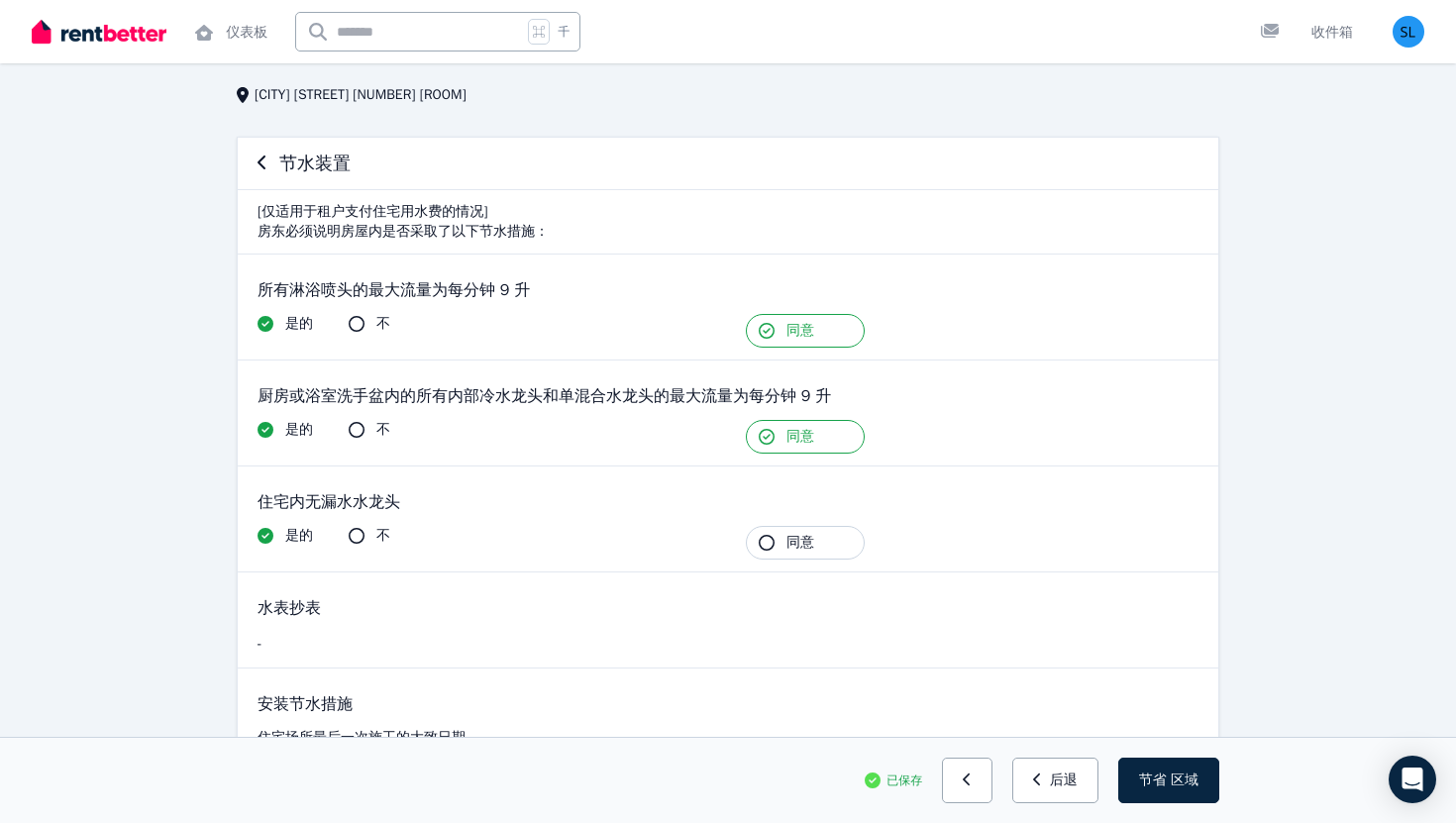 click on "同意" at bounding box center [805, 543] 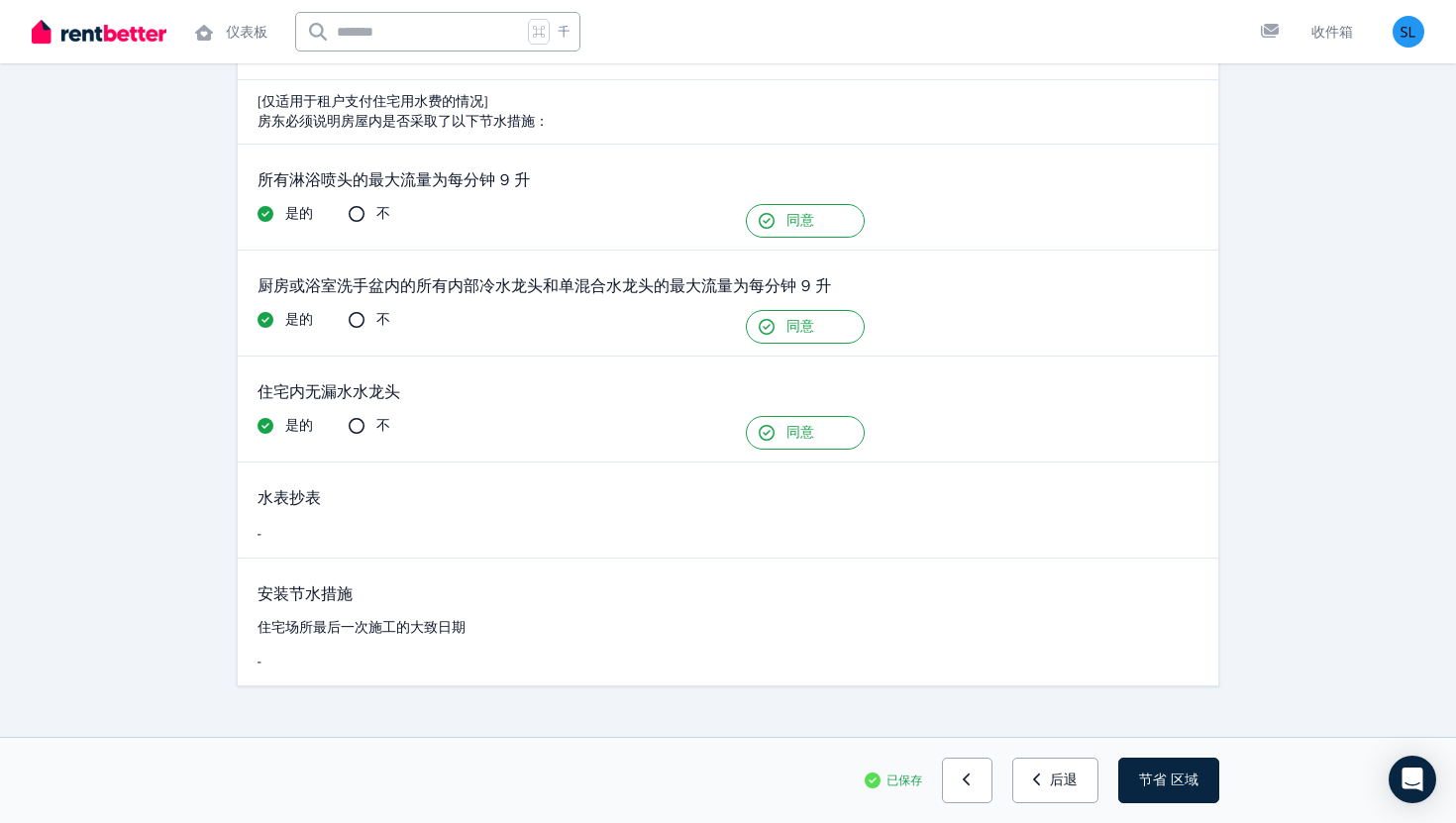 scroll, scrollTop: 246, scrollLeft: 0, axis: vertical 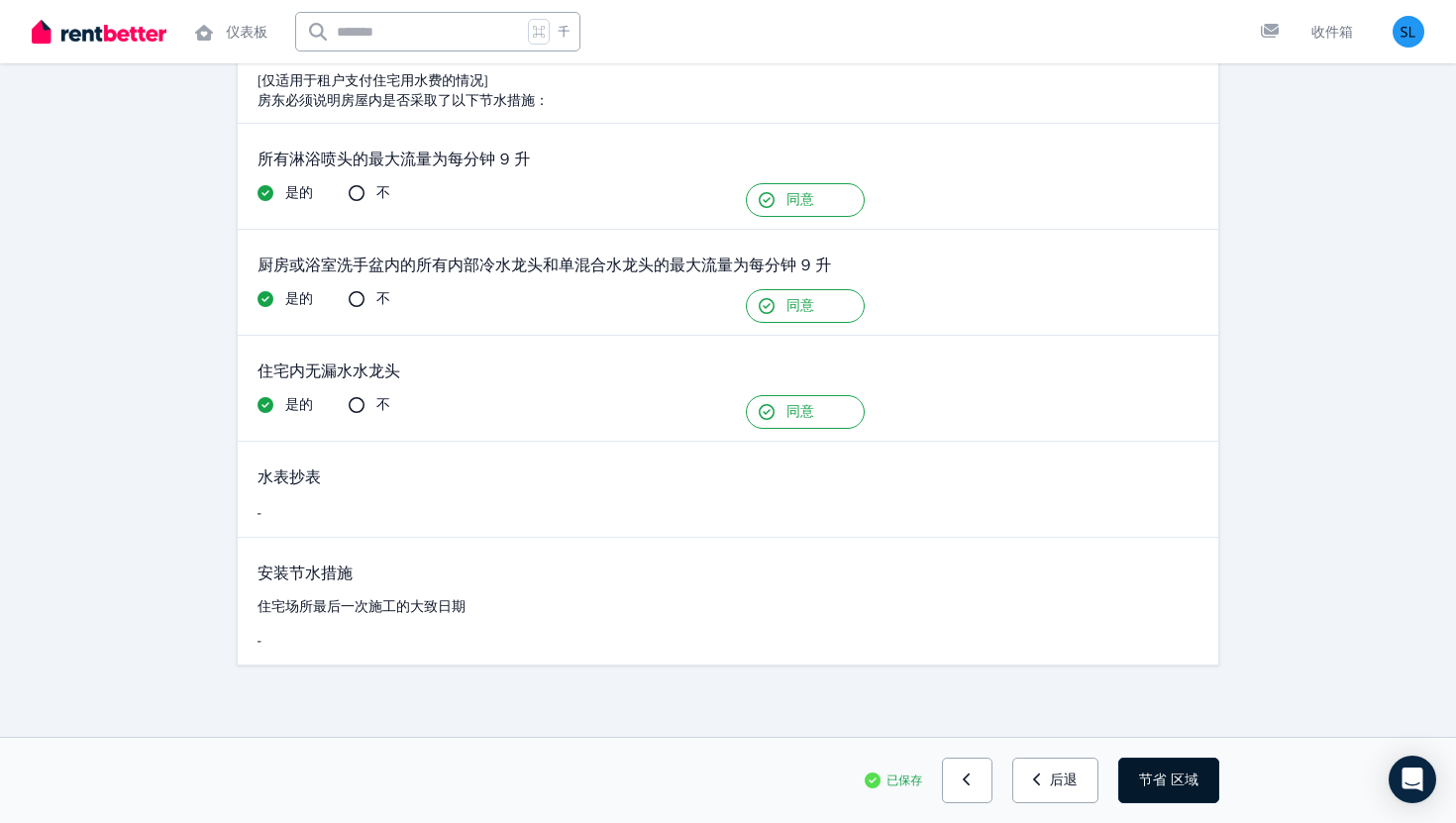 click on "节省   区域" at bounding box center [1169, 780] 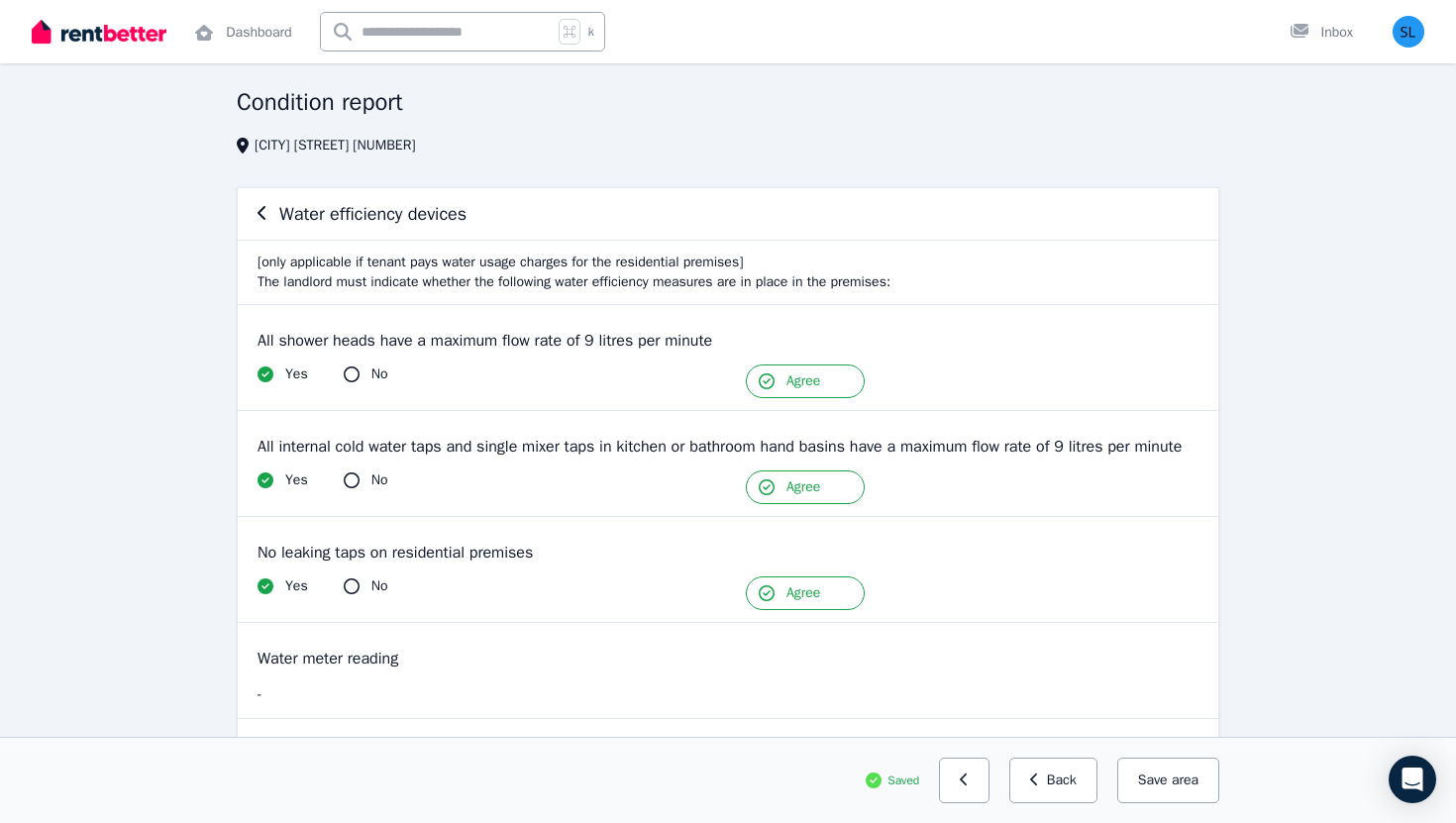 scroll, scrollTop: 0, scrollLeft: 0, axis: both 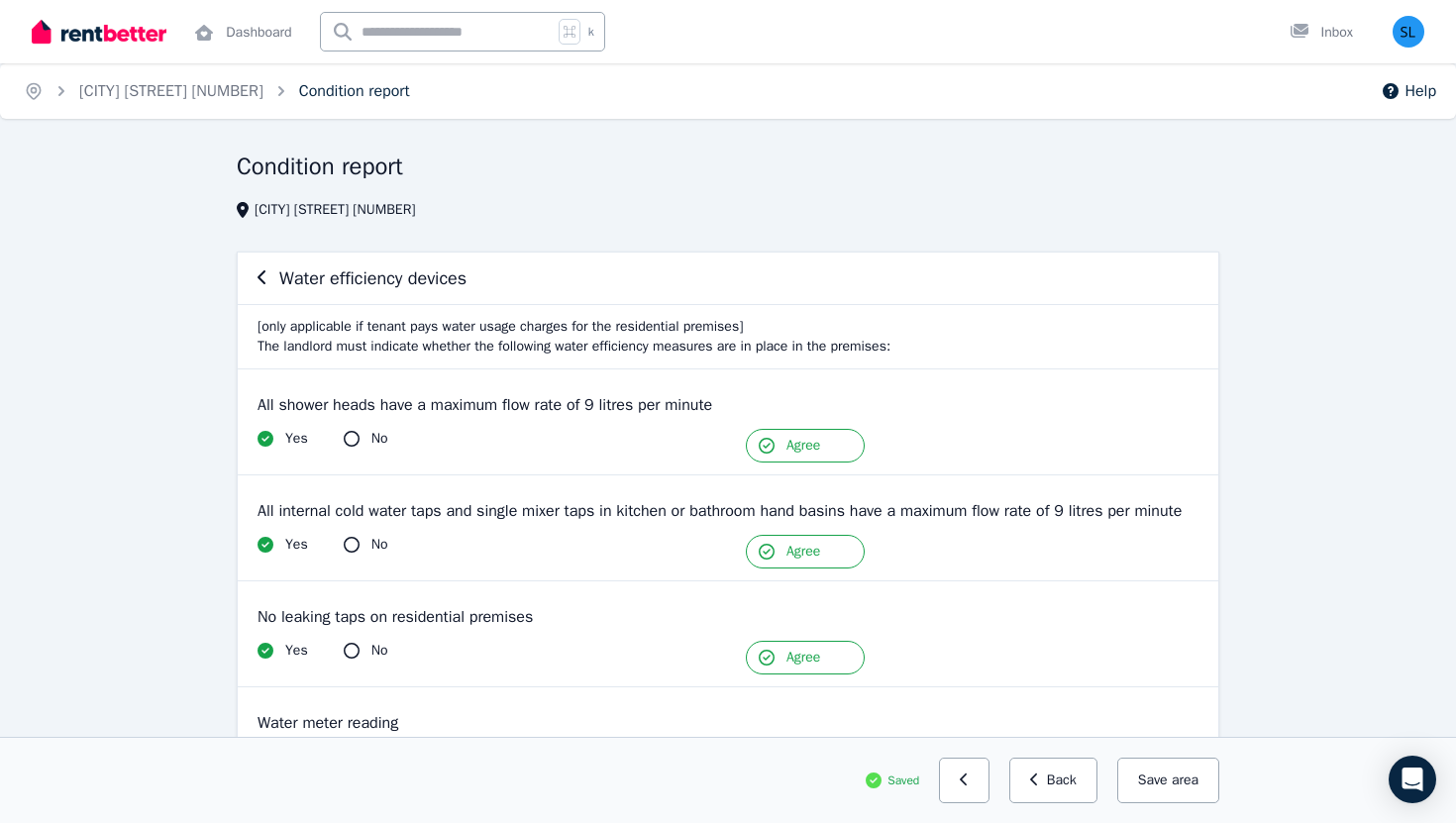 click on "Condition report" at bounding box center [355, 91] 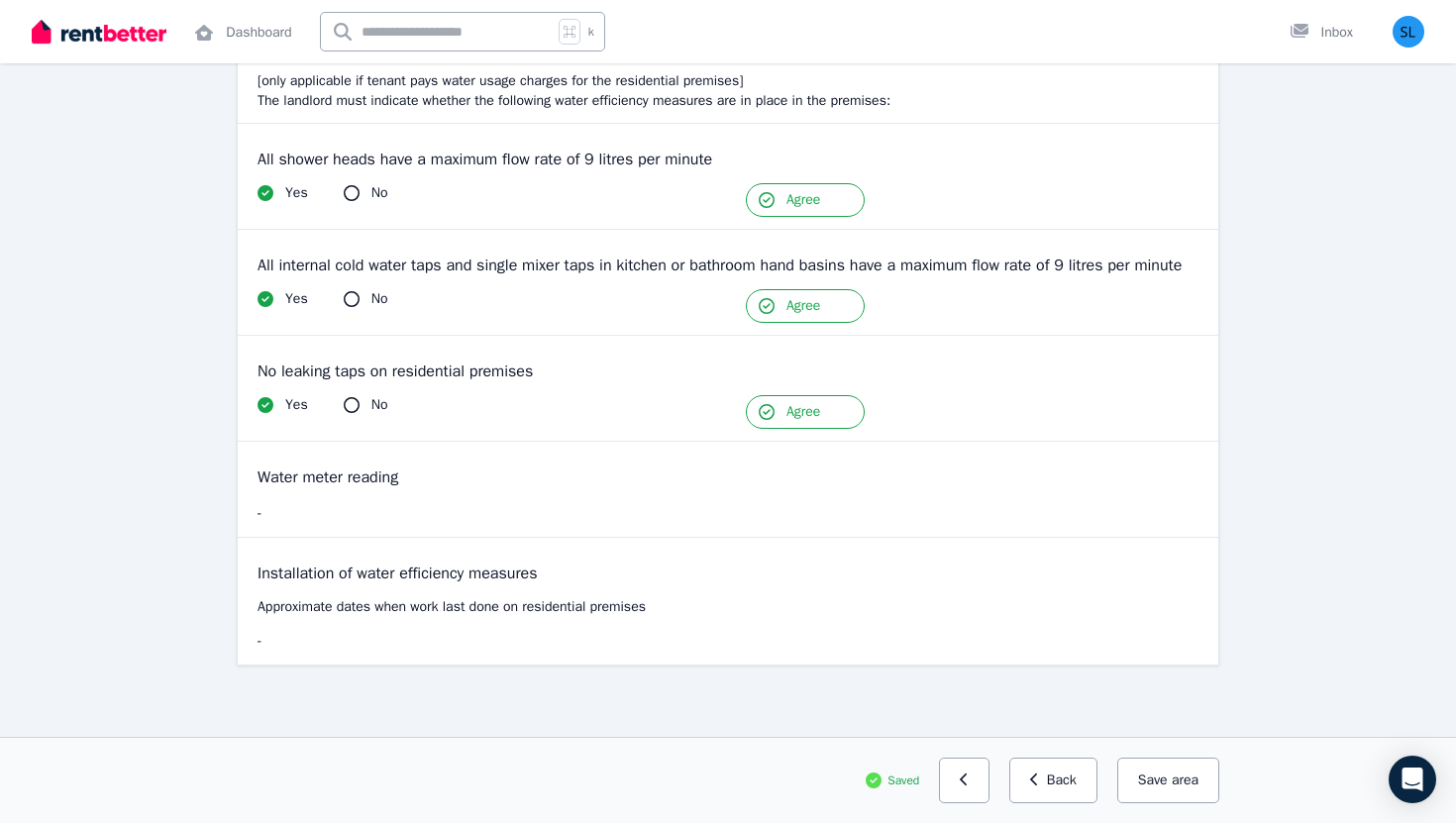 scroll, scrollTop: 0, scrollLeft: 0, axis: both 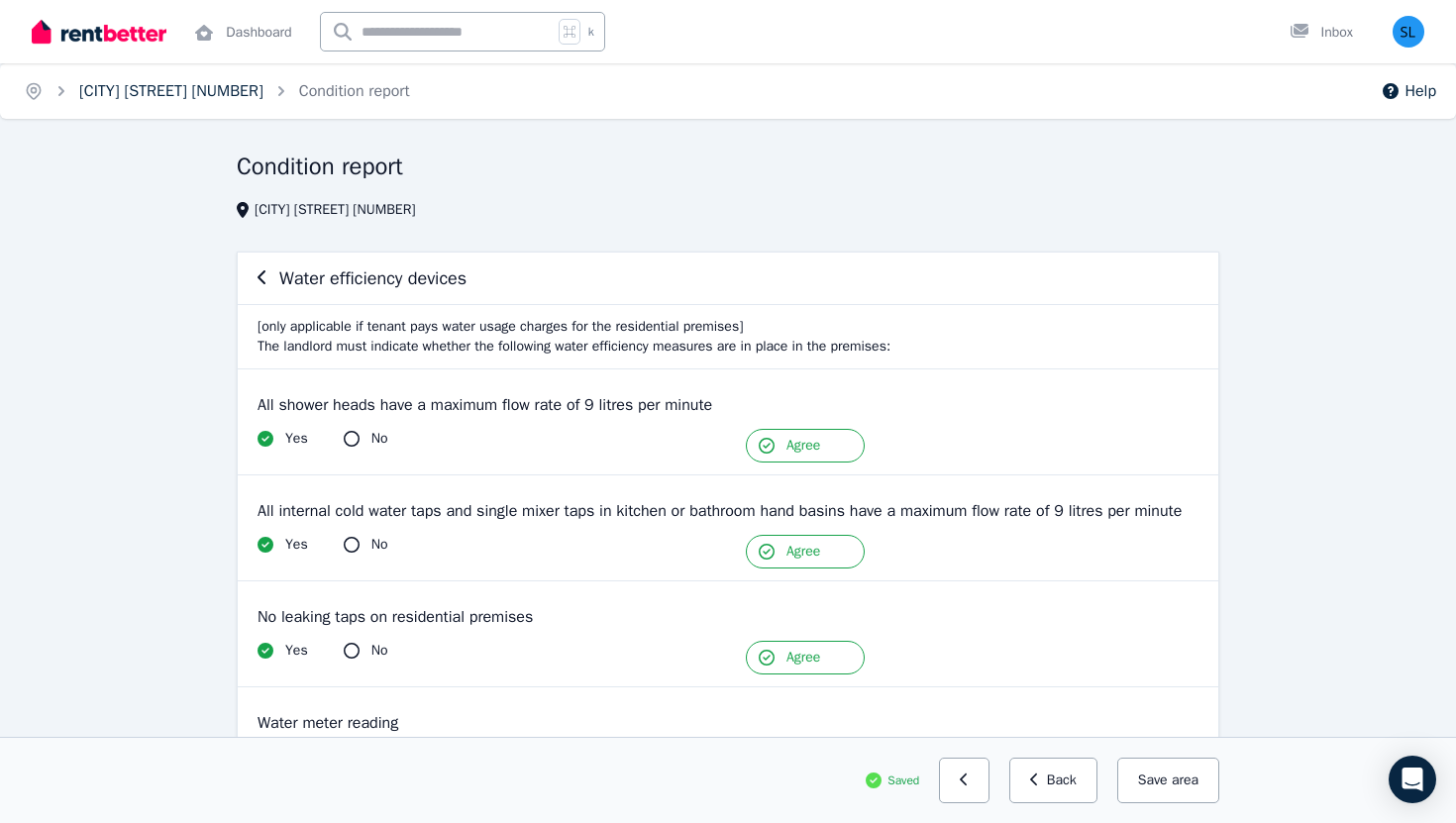 click on "[CITY] [STREET] [NUMBER]" at bounding box center [171, 91] 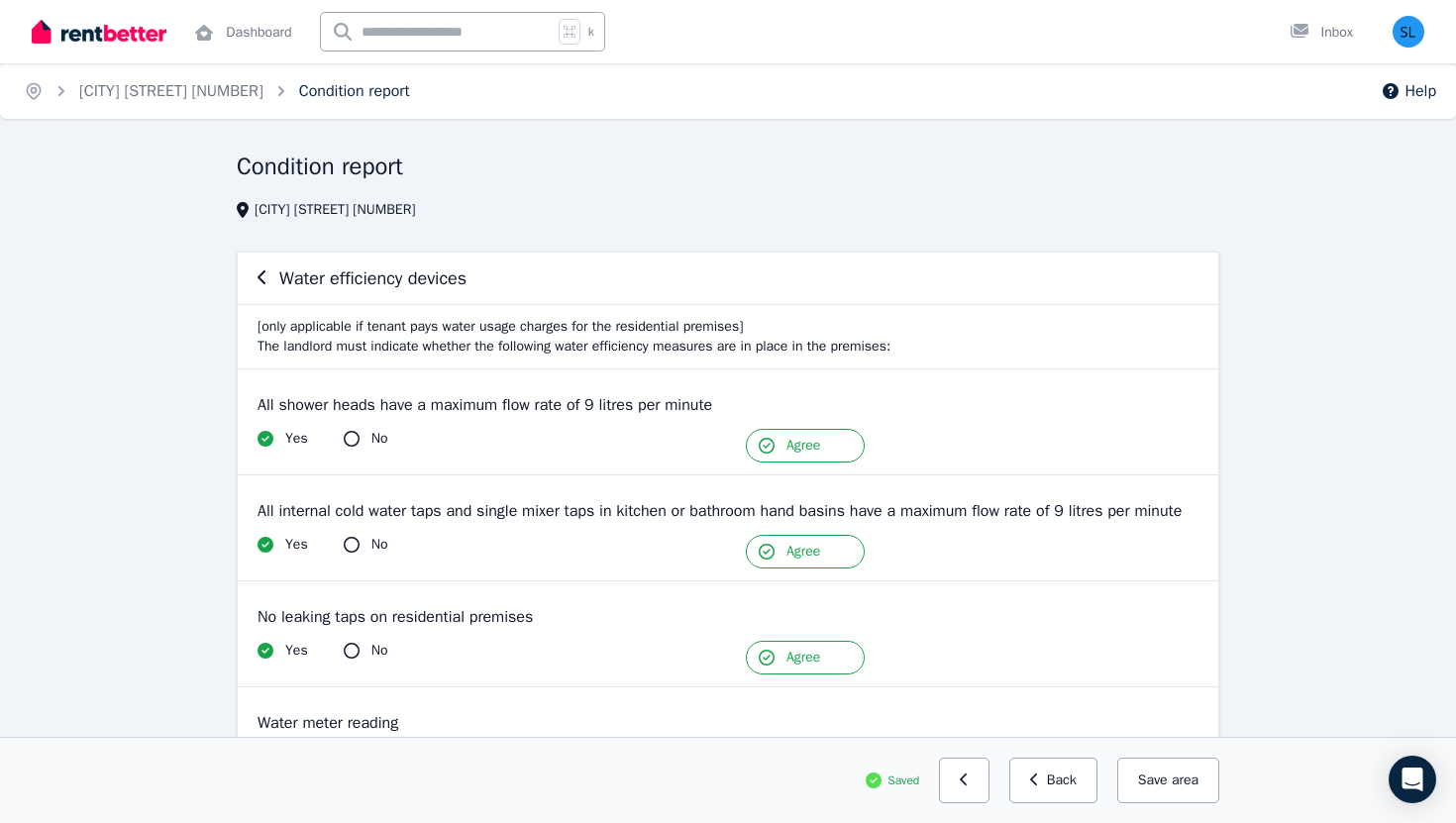 click on "Condition report" at bounding box center [355, 91] 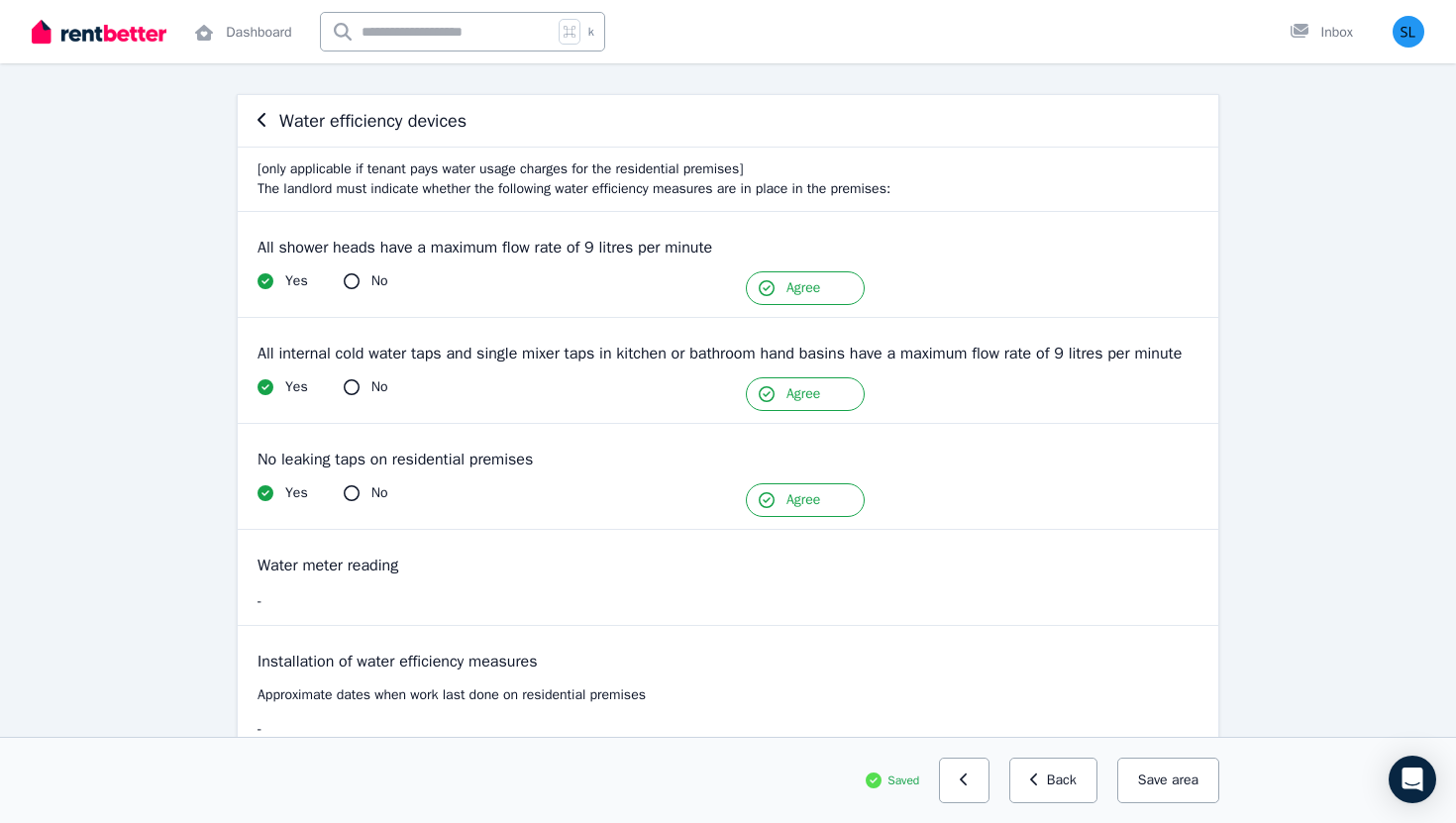 scroll, scrollTop: 269, scrollLeft: 0, axis: vertical 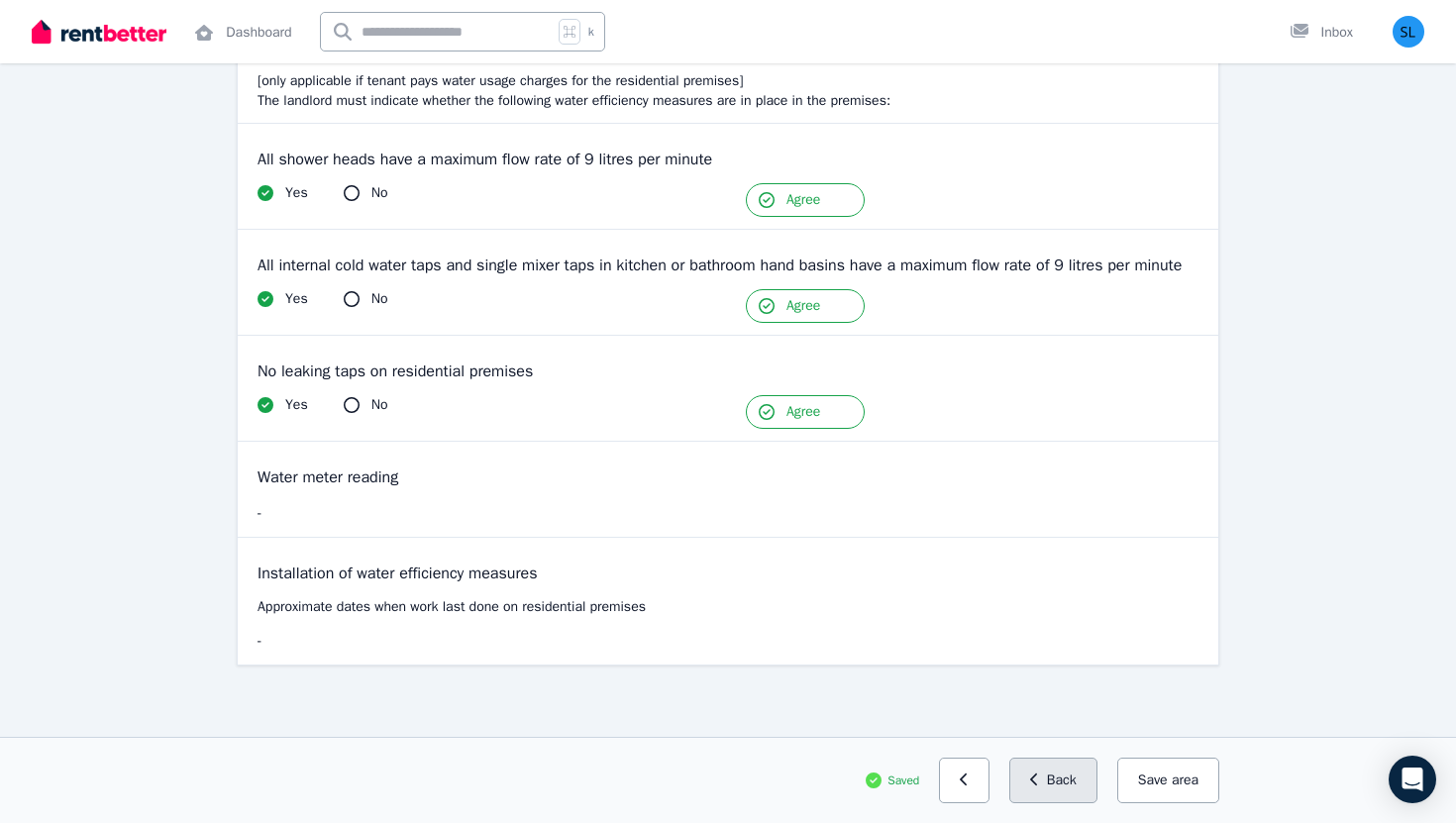 click on "Back" at bounding box center [1053, 780] 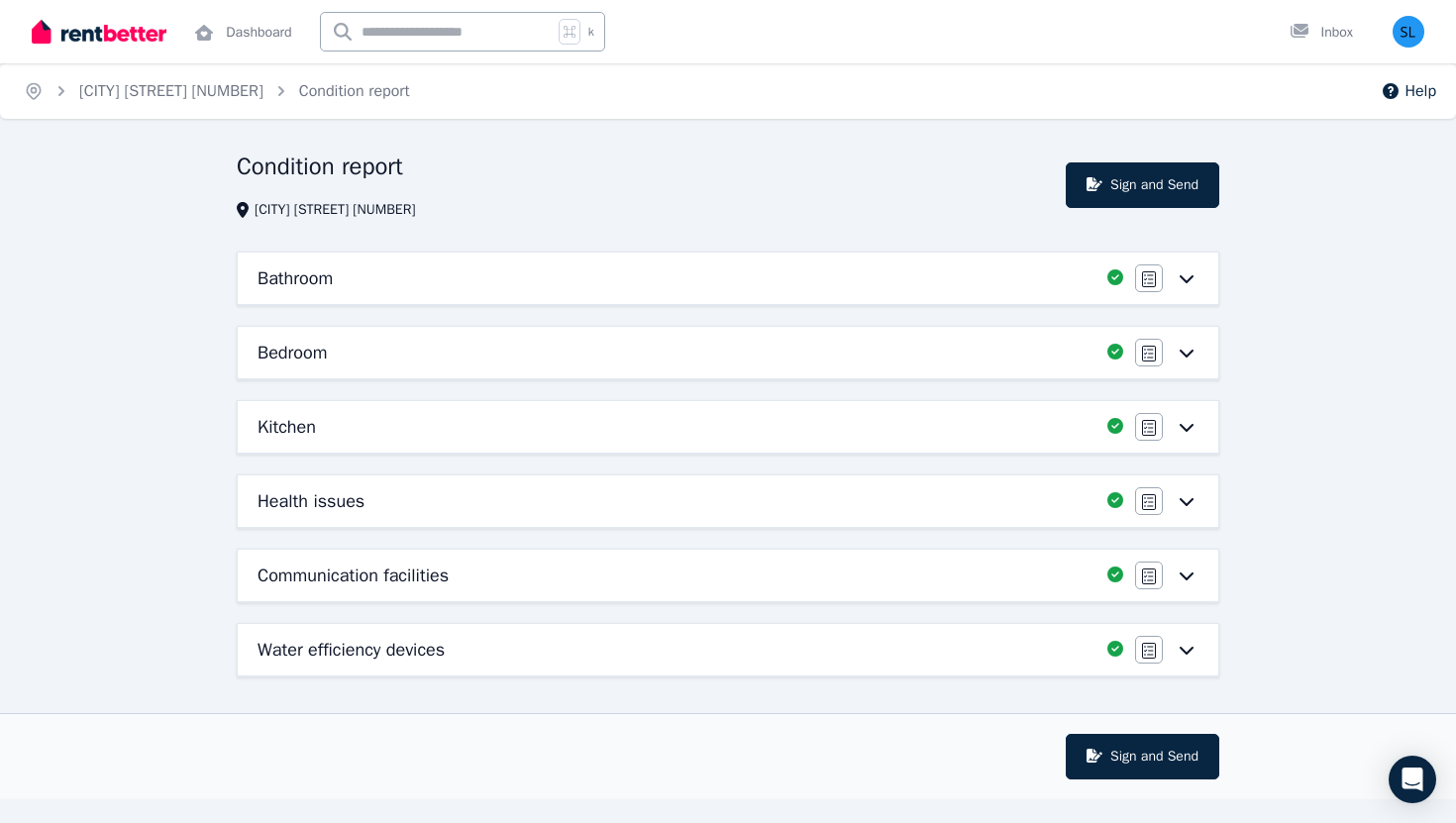 scroll, scrollTop: 0, scrollLeft: 0, axis: both 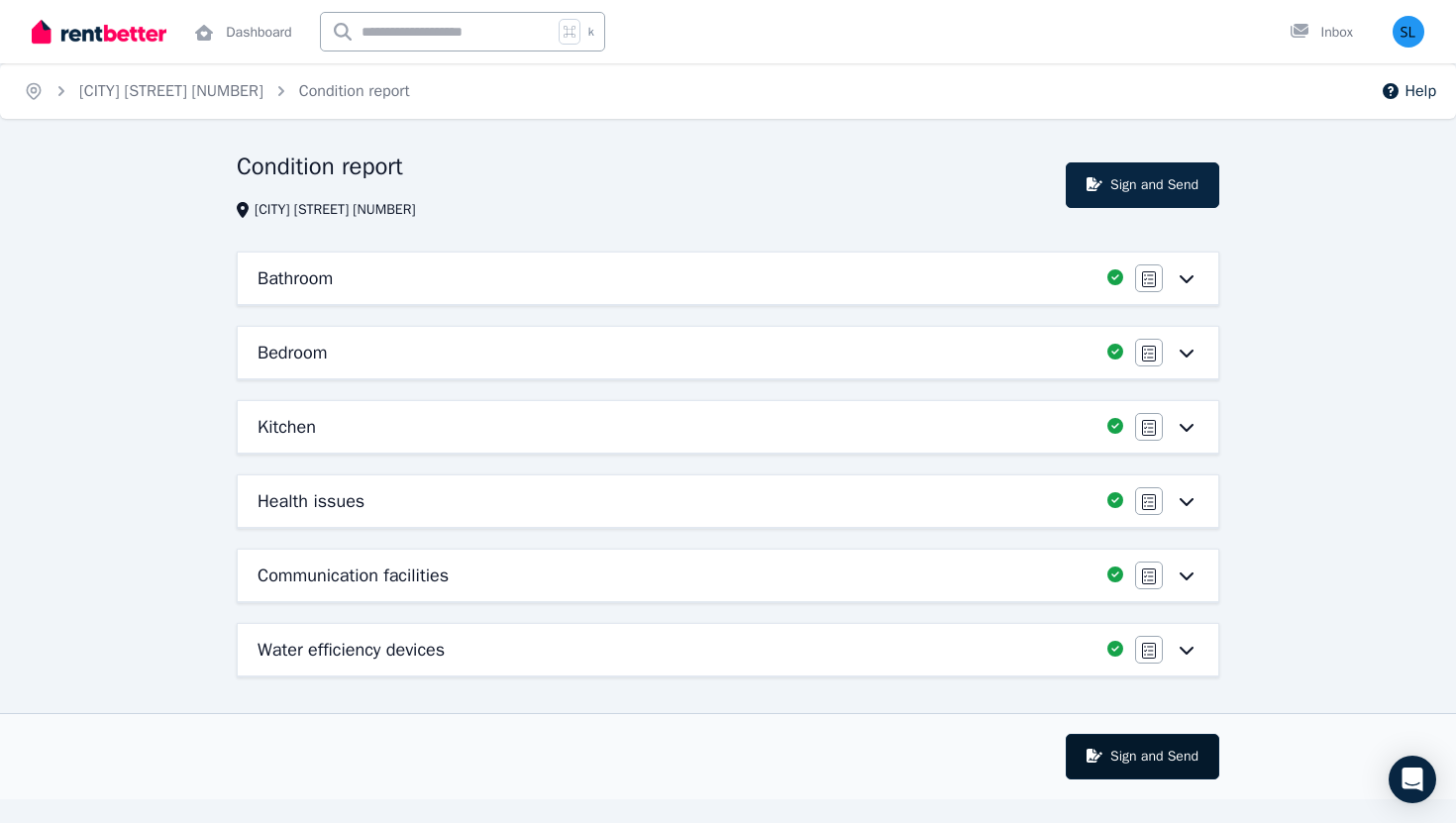 click on "Sign and Send" at bounding box center (1142, 757) 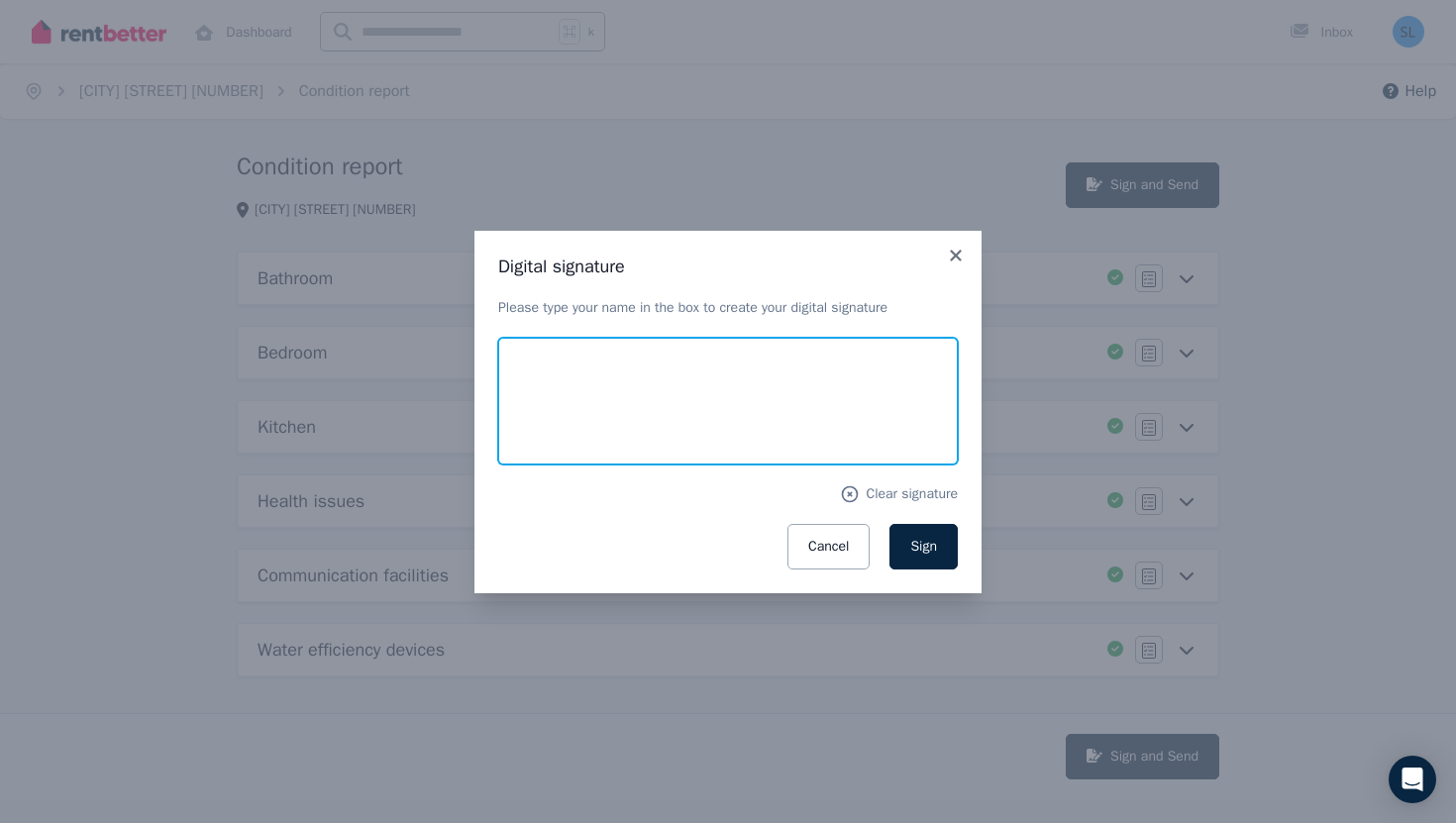 click at bounding box center [728, 401] 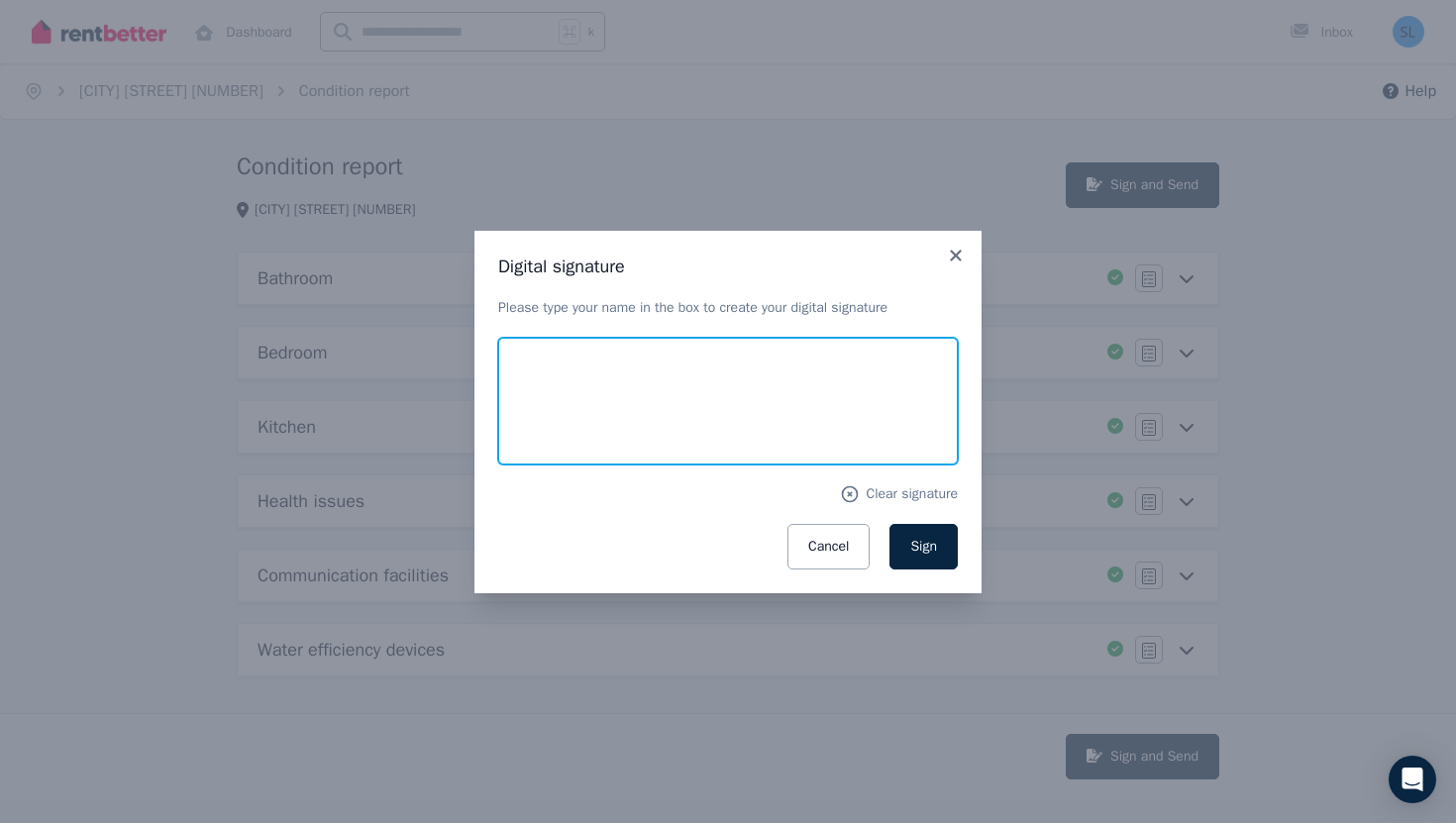 type on "*" 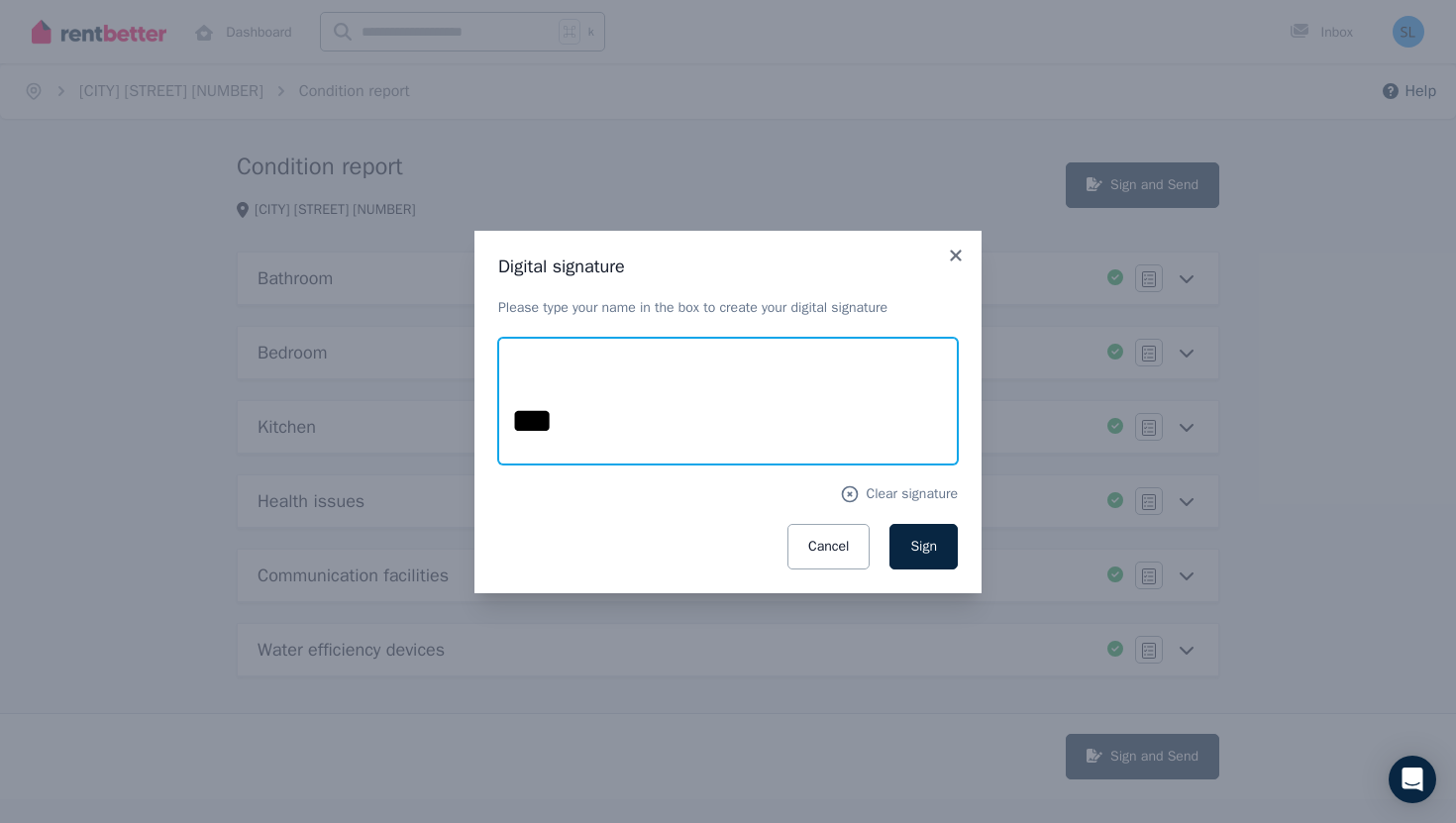 type on "*" 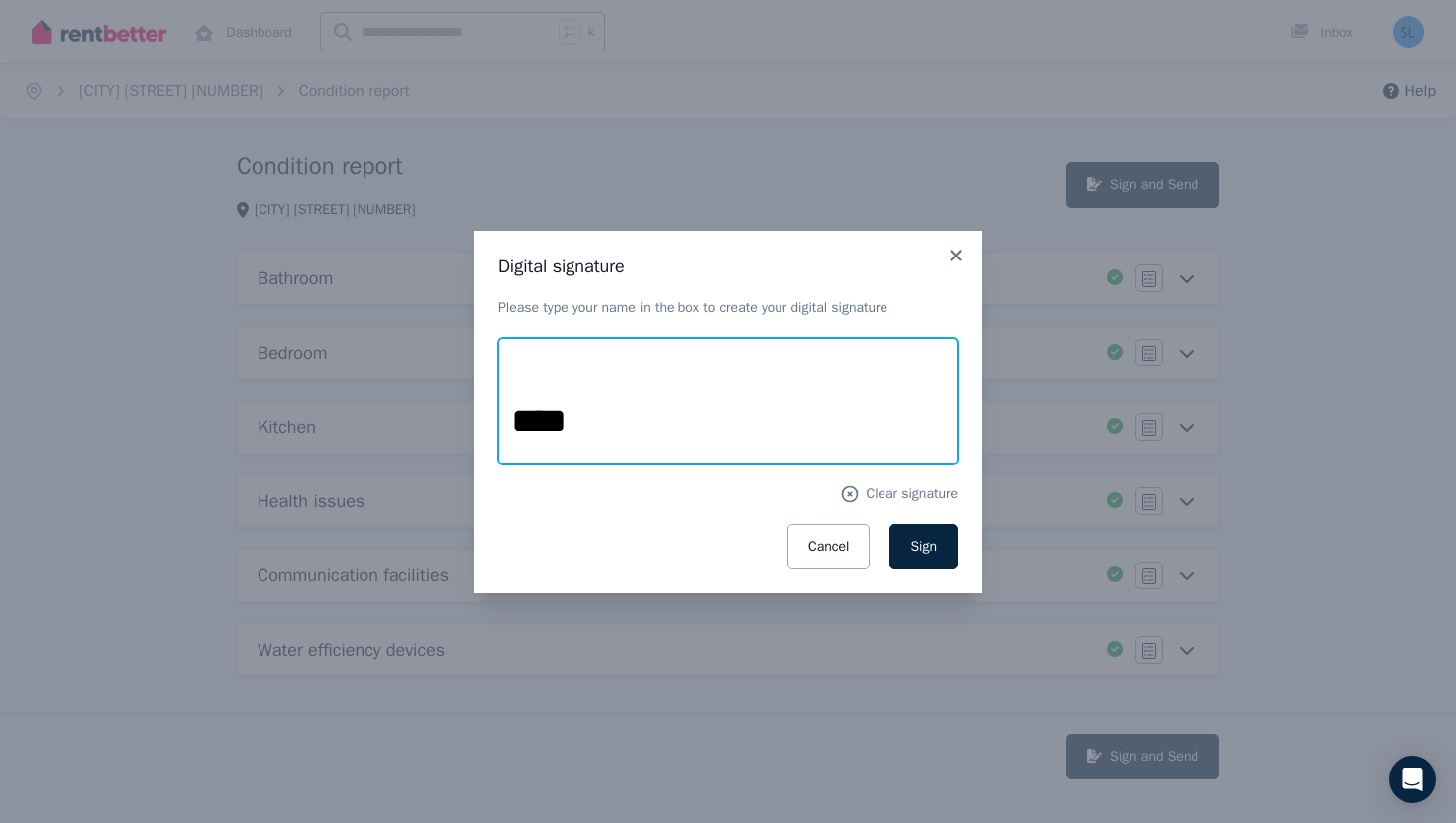 type on "****" 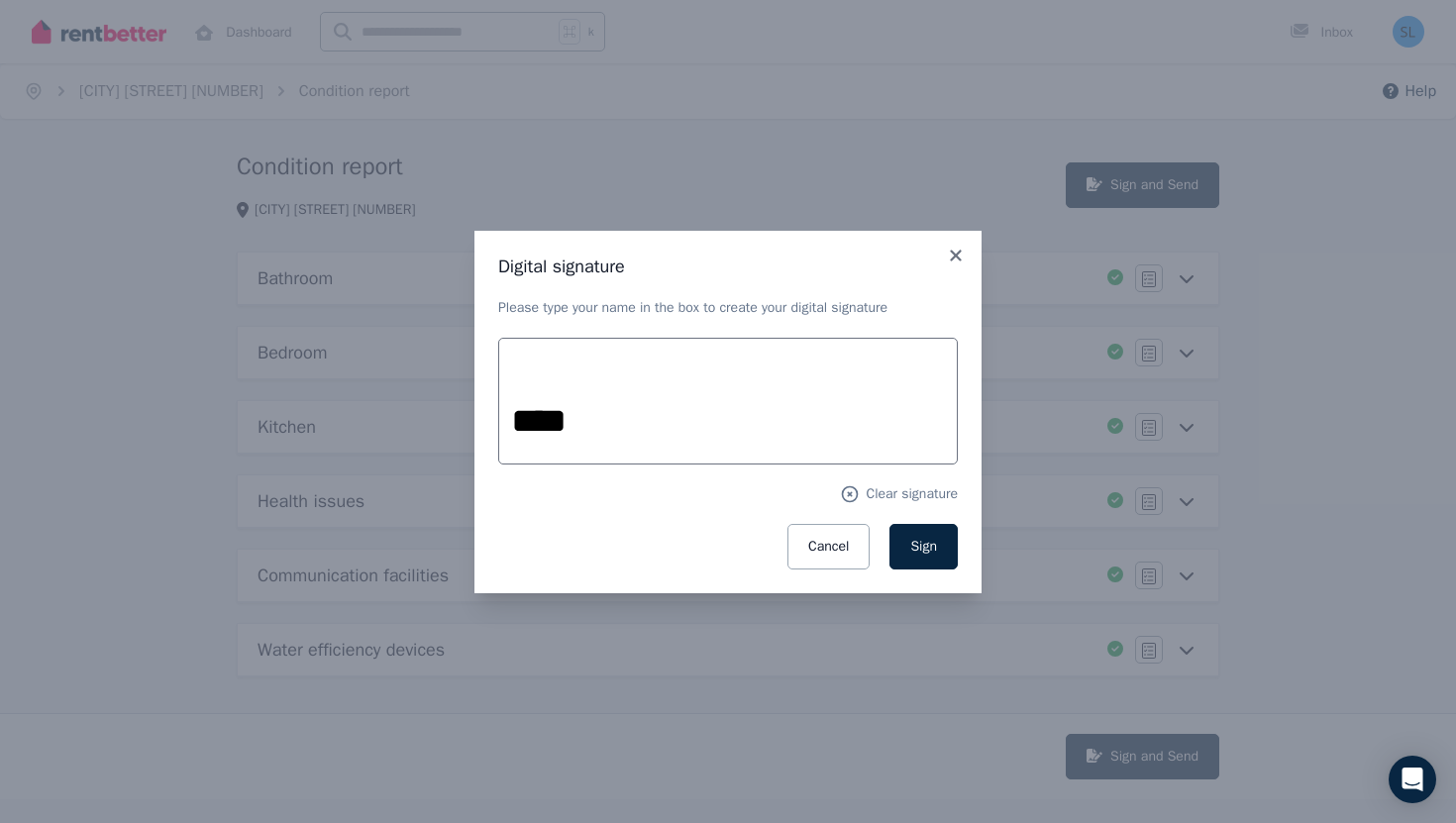 click on "Cancel Sign" at bounding box center (728, 547) 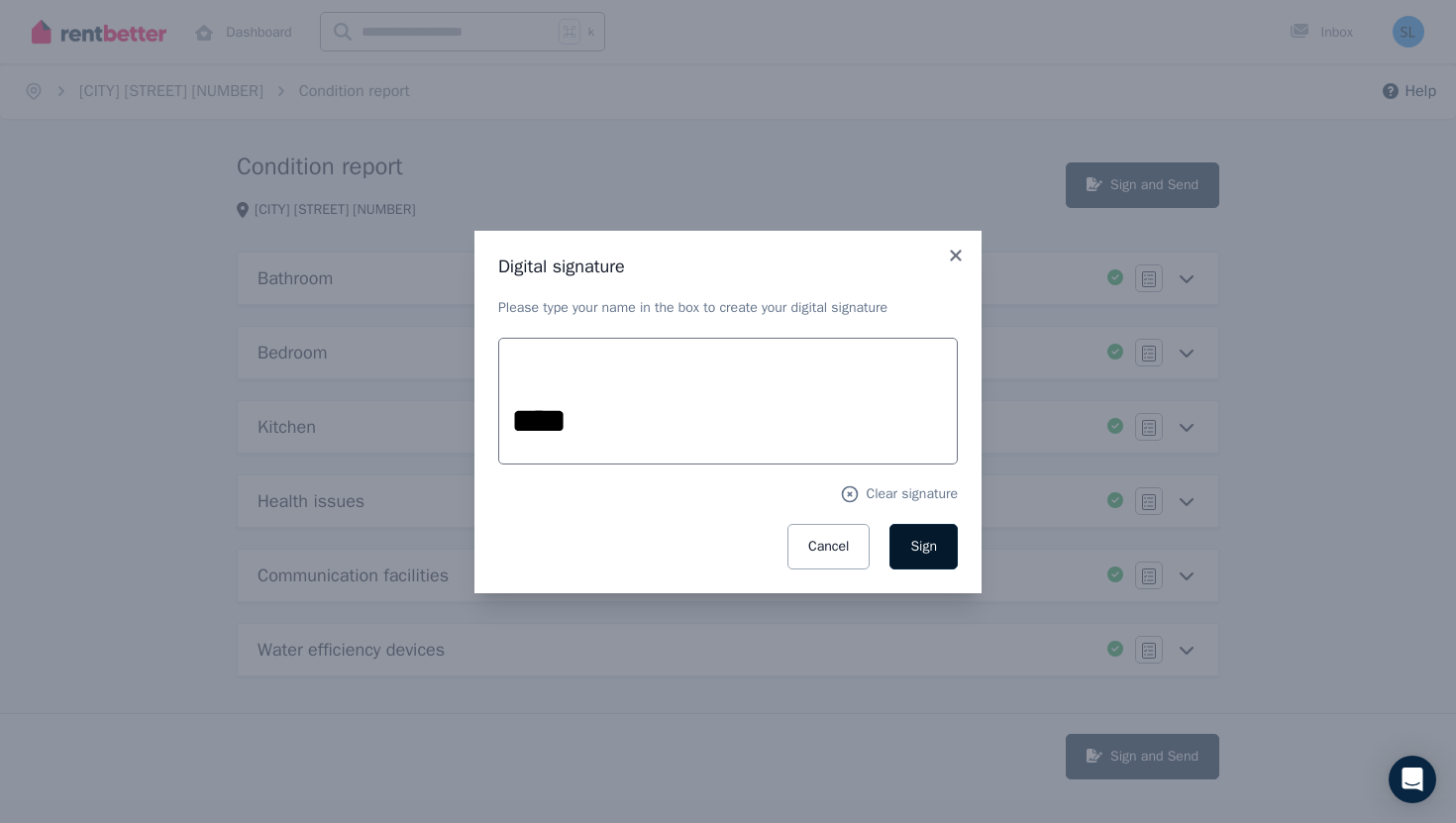 click on "Sign" at bounding box center [923, 546] 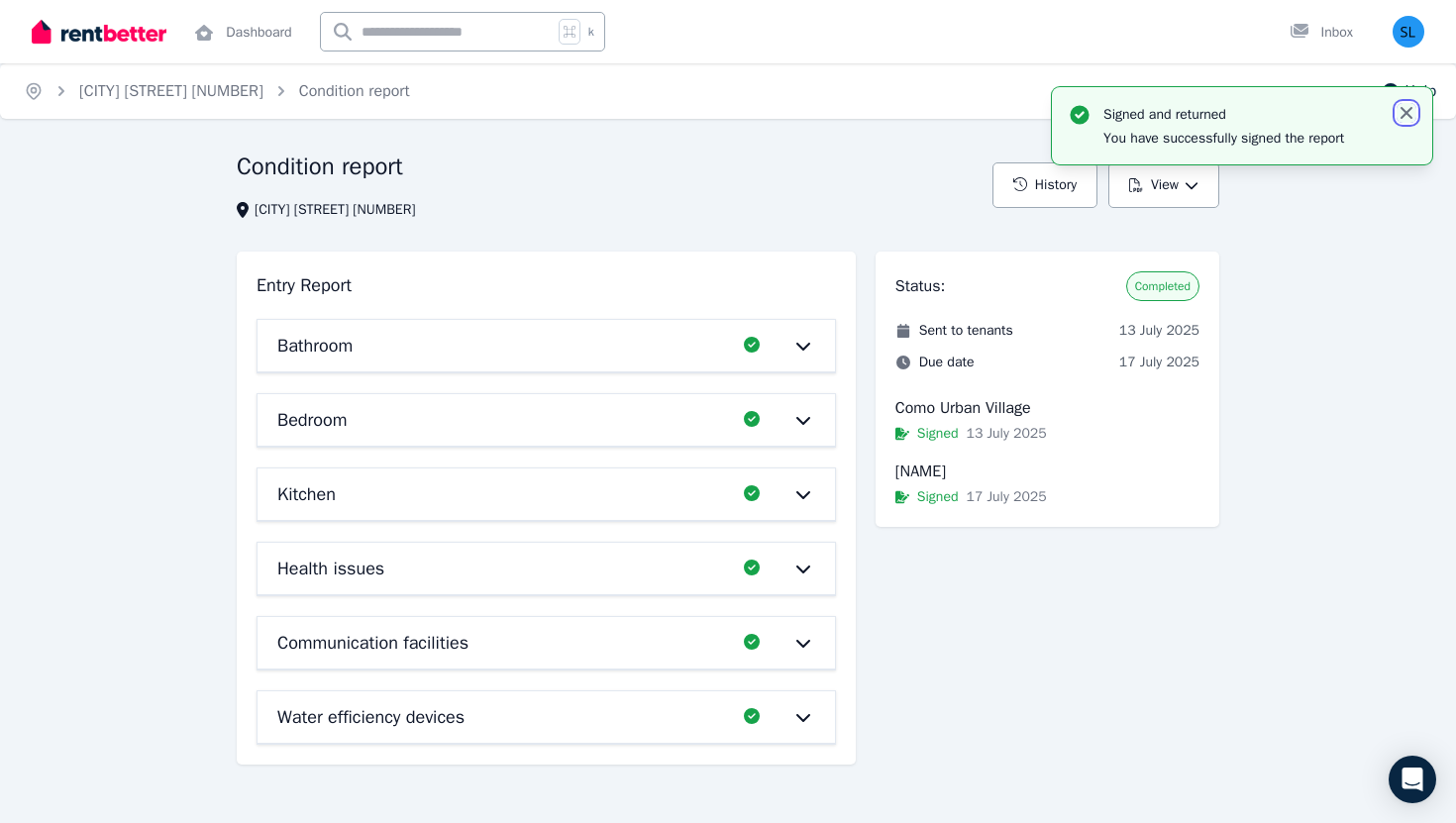 click 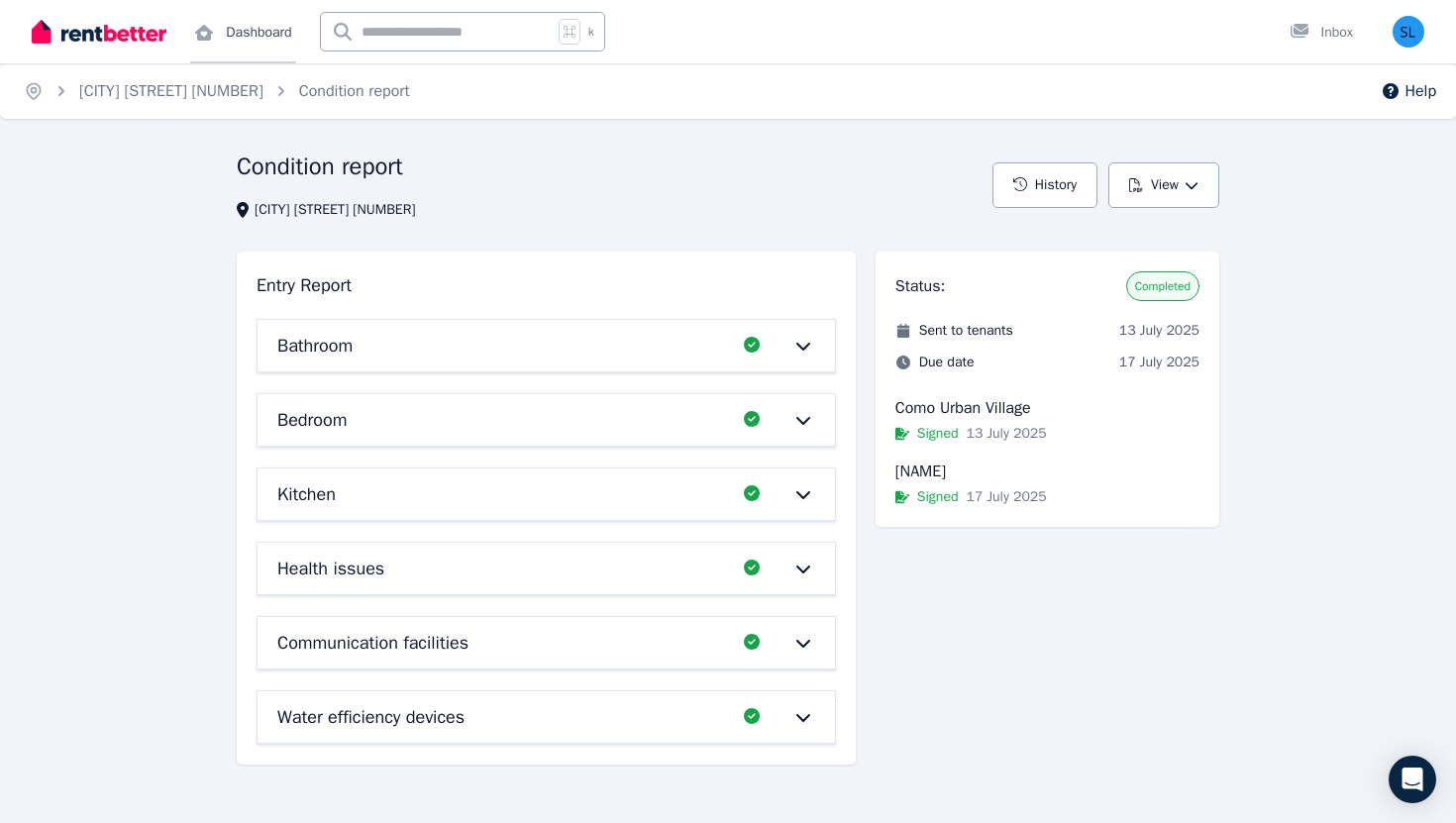 click on "Dashboard" at bounding box center (243, 32) 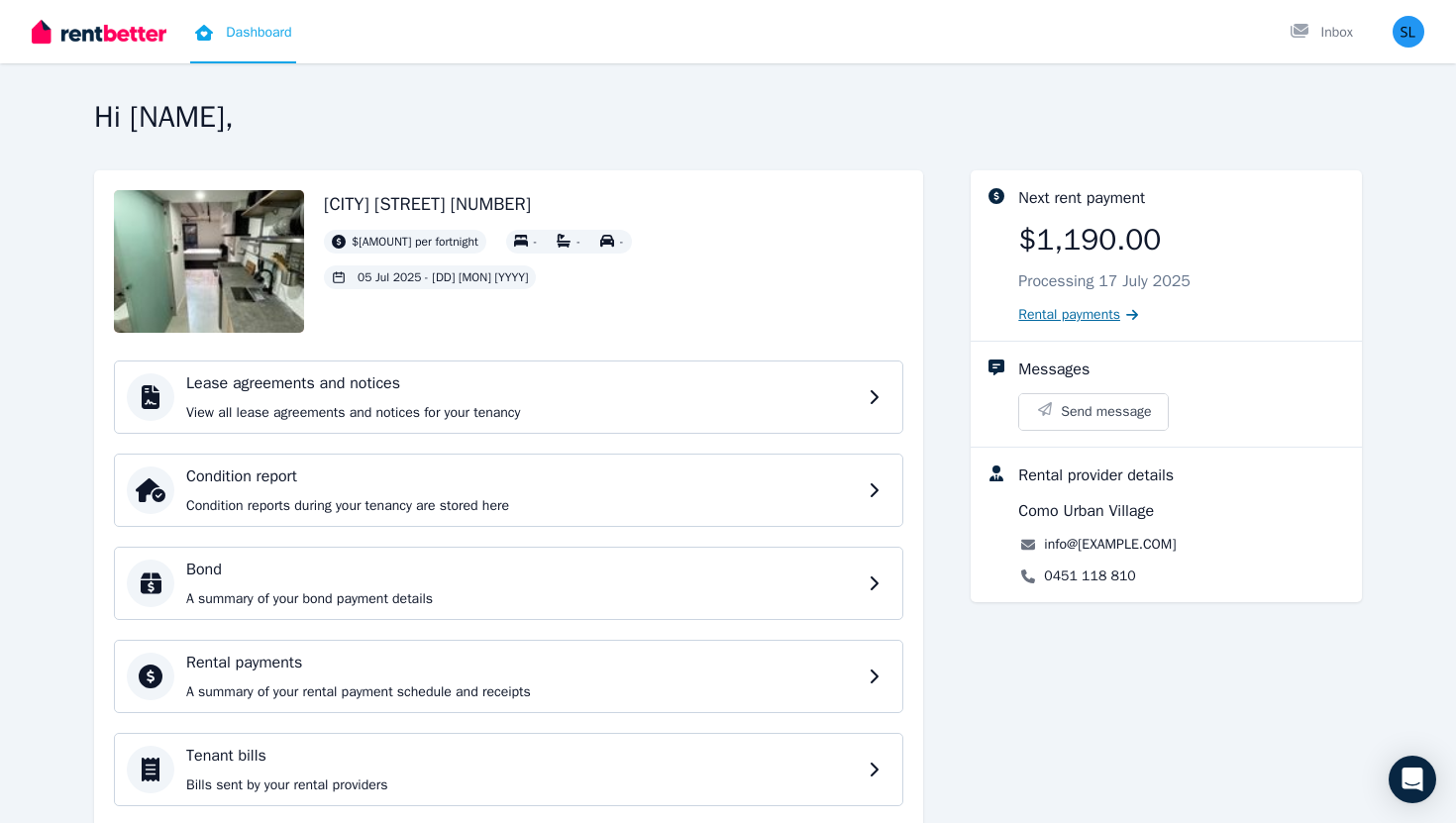 click on "Rental payments" at bounding box center [1069, 315] 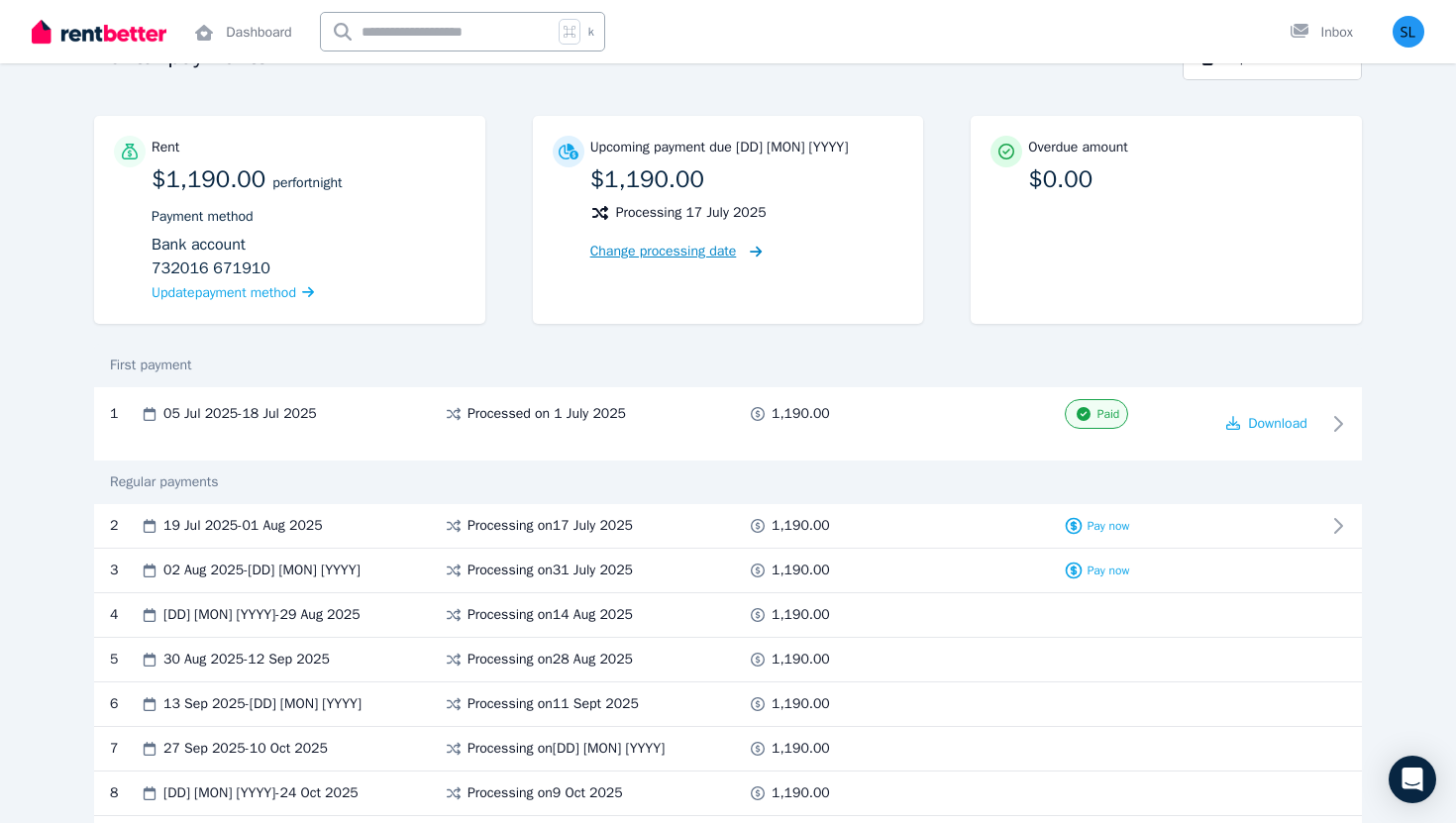 scroll, scrollTop: 119, scrollLeft: 0, axis: vertical 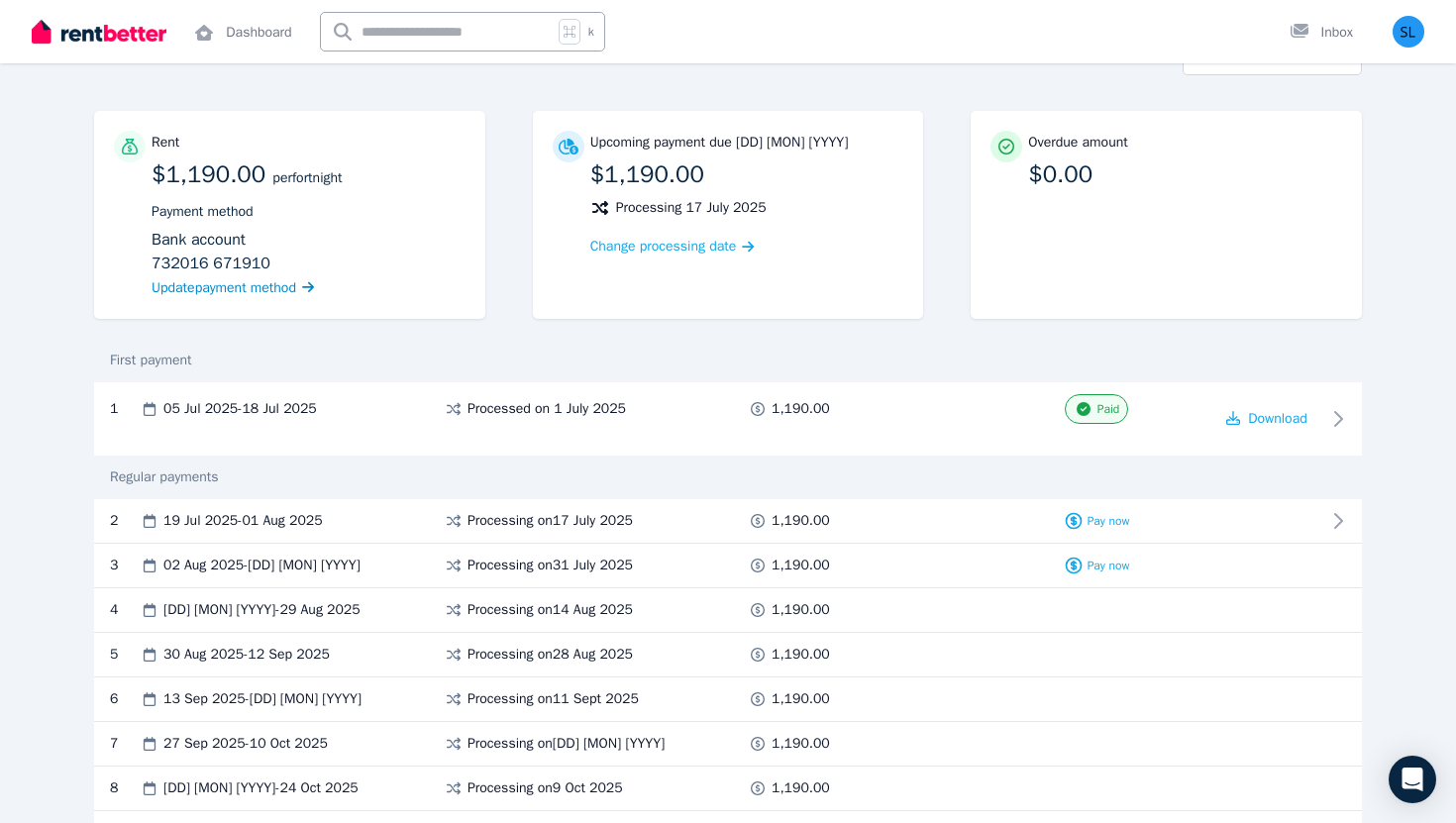 click on "Update  payment method" at bounding box center [224, 287] 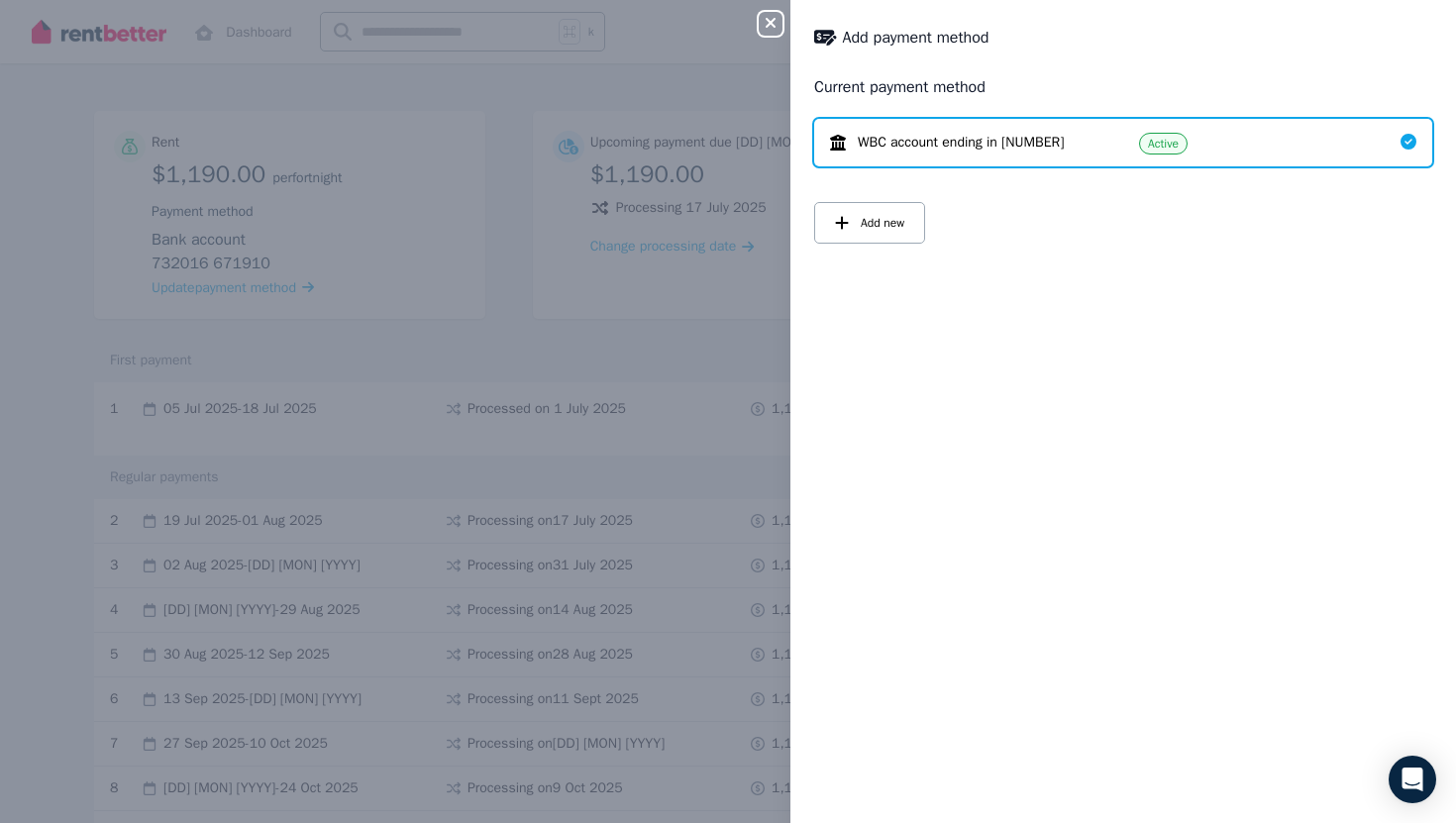 click 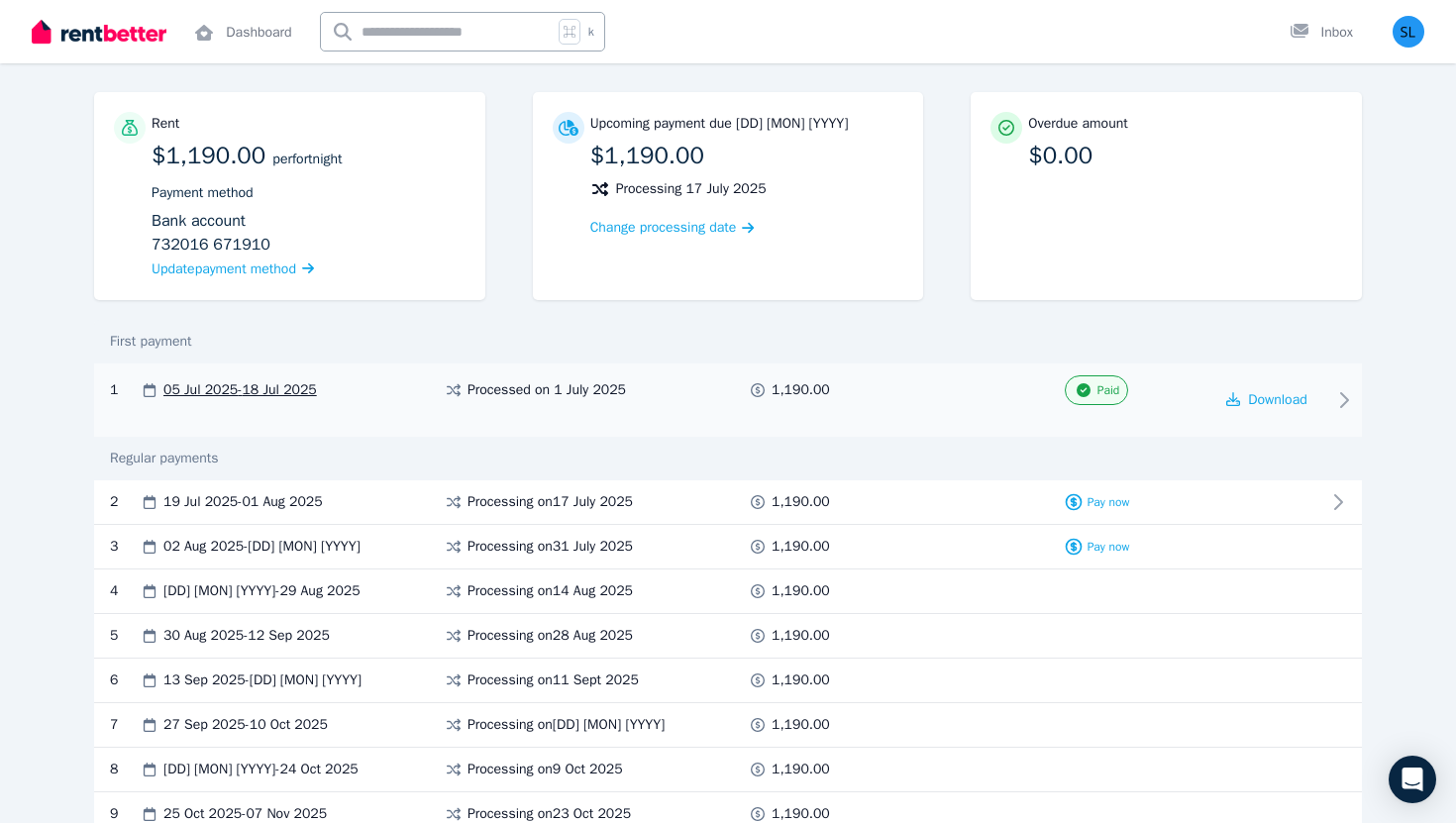 scroll, scrollTop: 142, scrollLeft: 0, axis: vertical 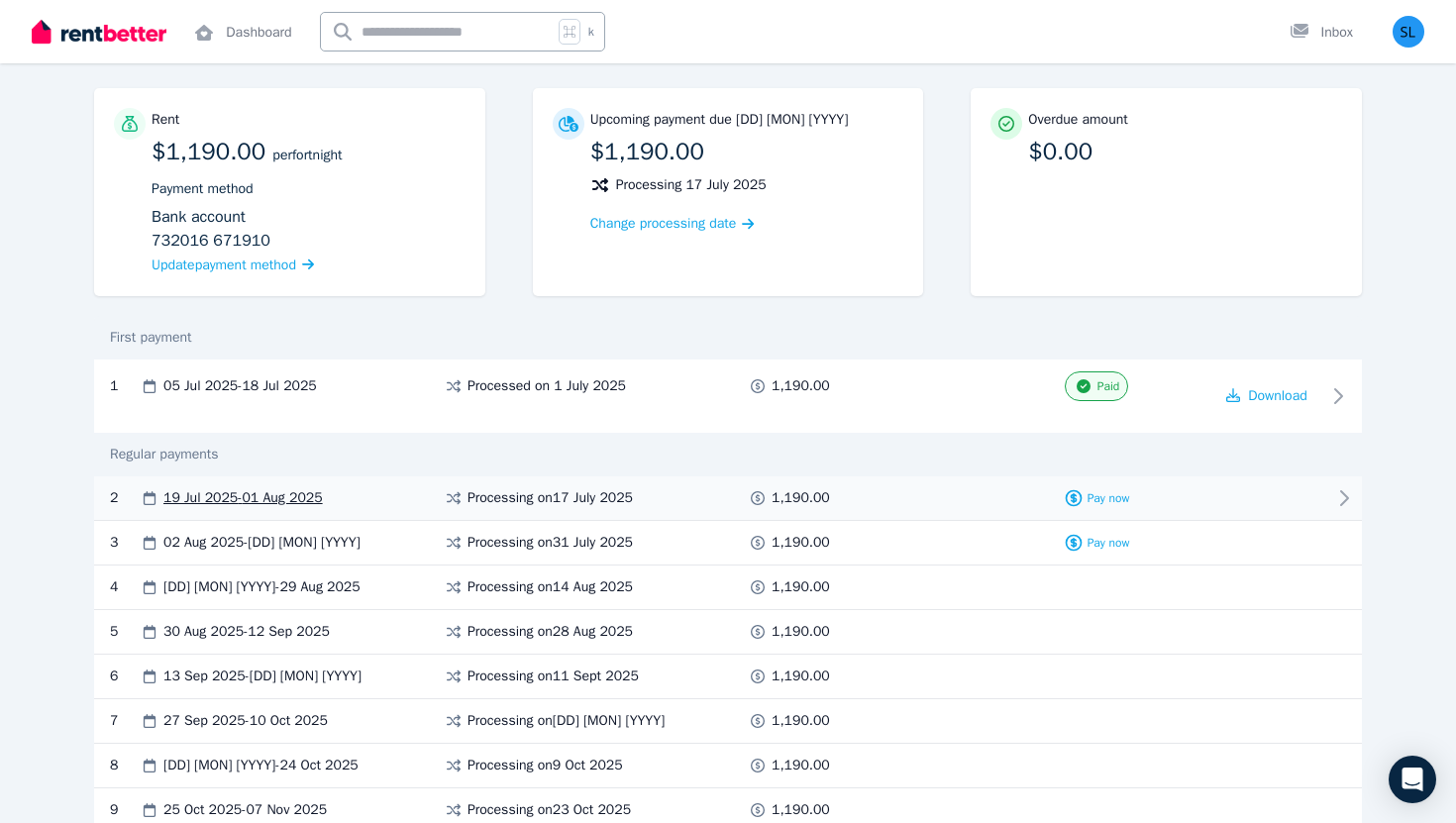 click at bounding box center (911, 498) 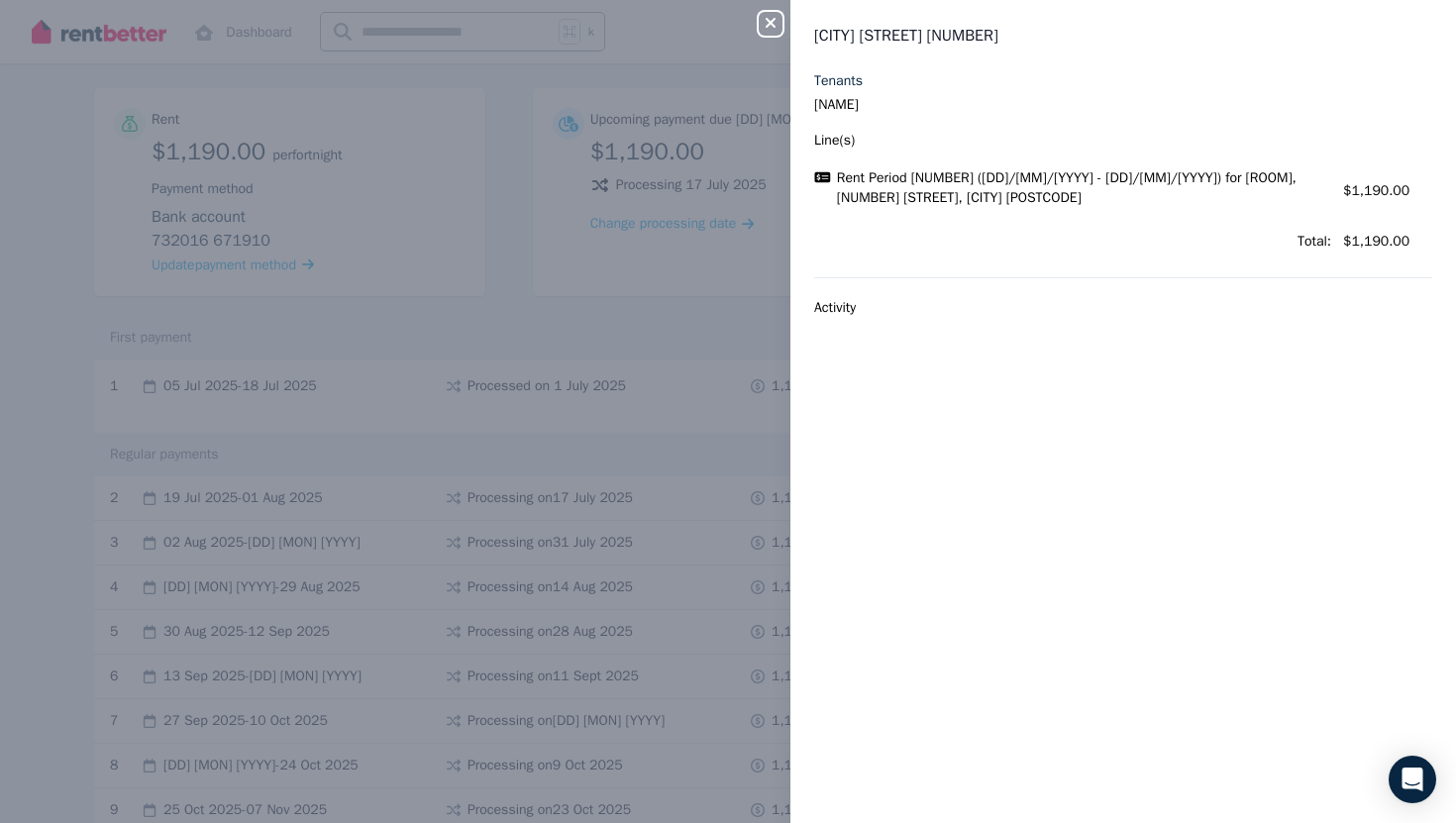 click 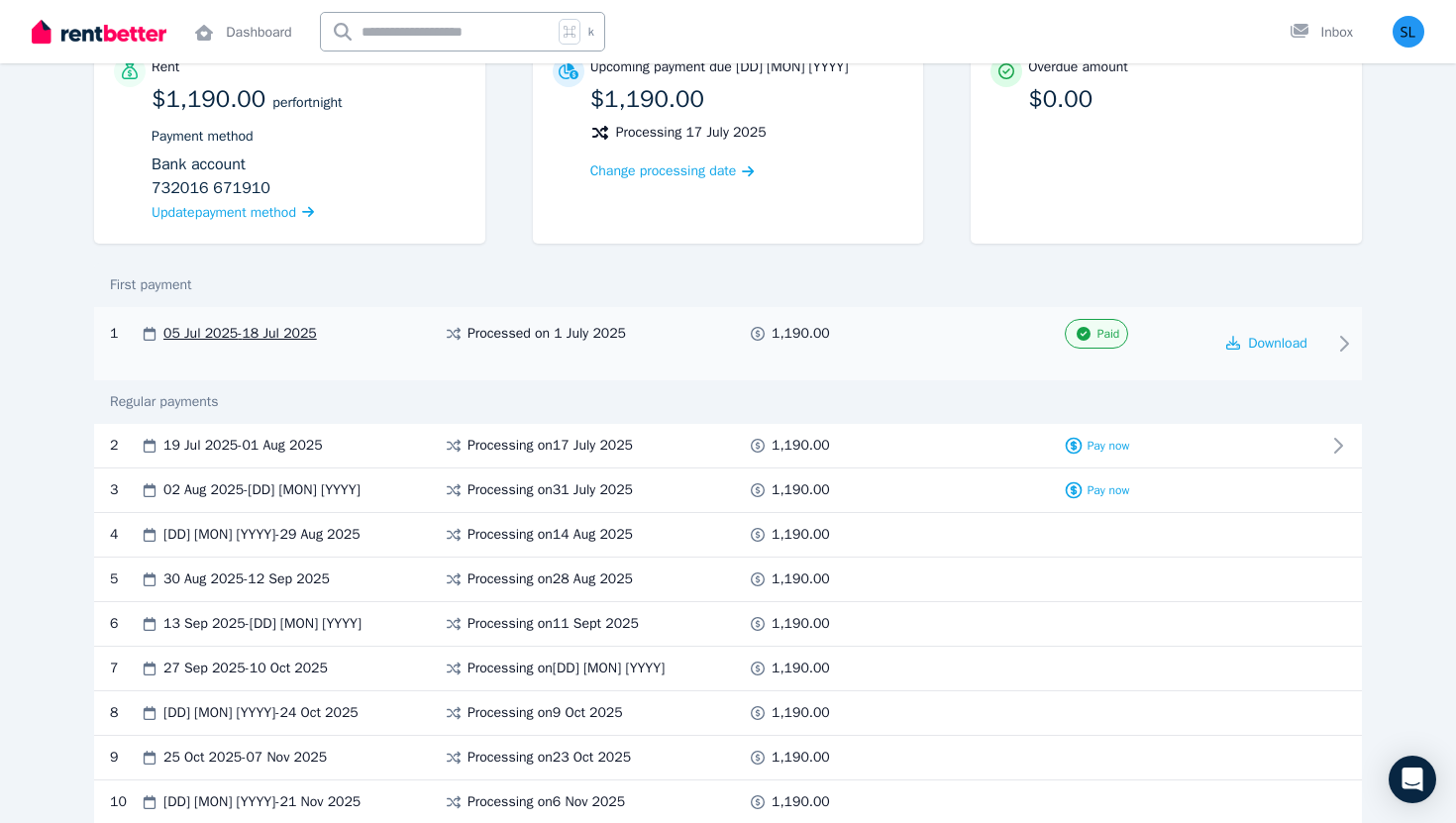 scroll, scrollTop: 0, scrollLeft: 0, axis: both 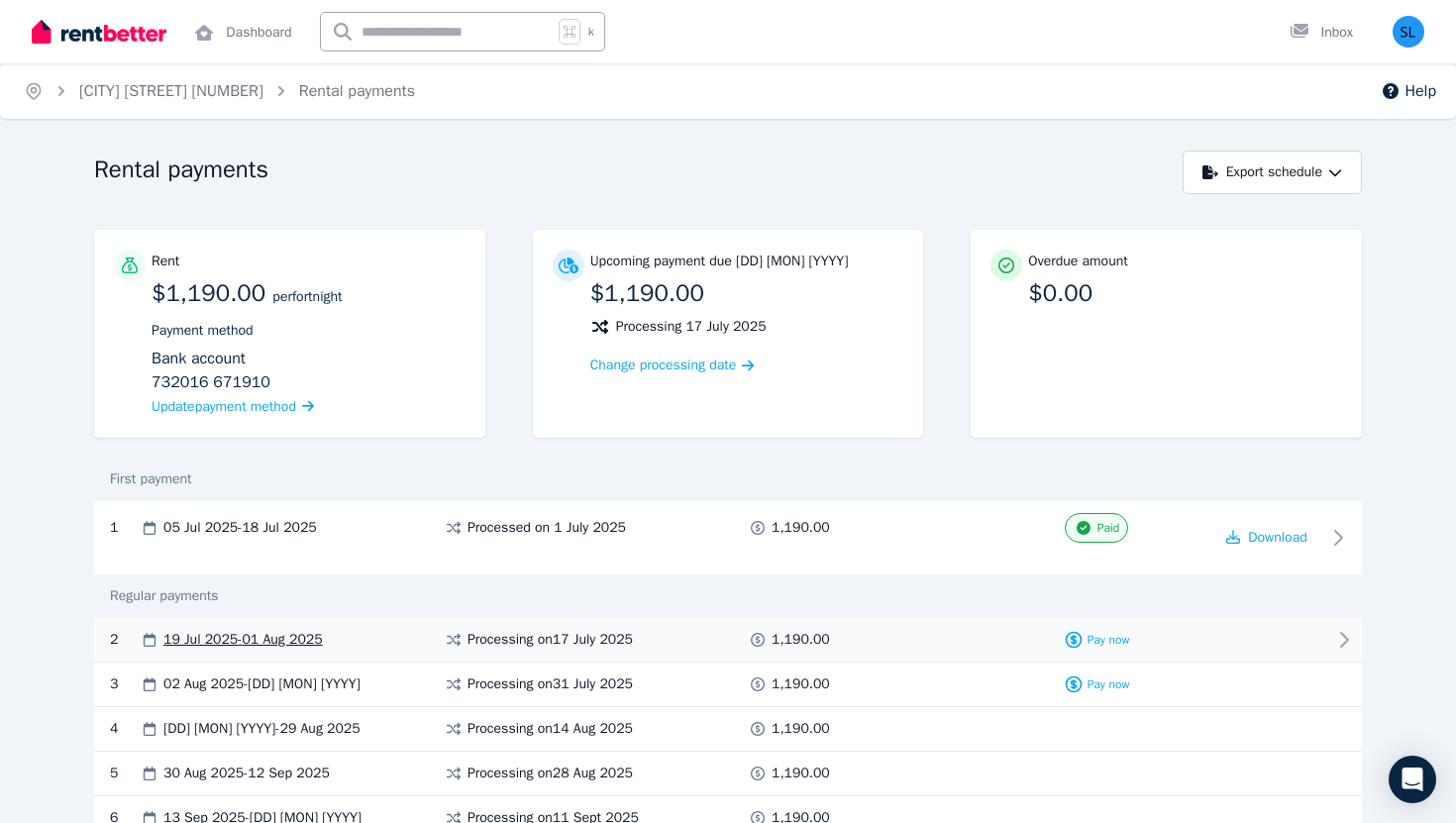 click on "Pay now" at bounding box center (1096, 640) 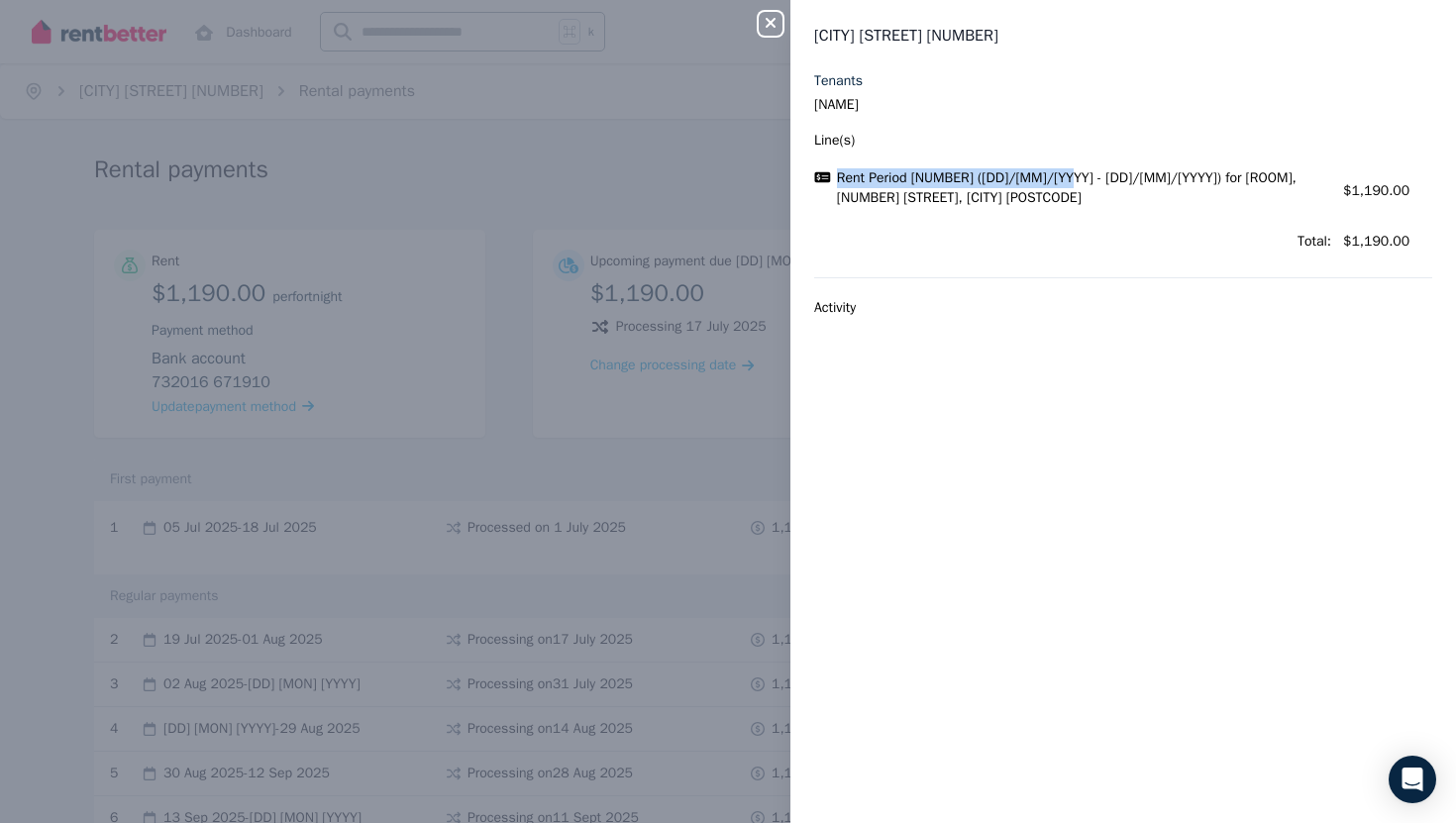 drag, startPoint x: 844, startPoint y: 184, endPoint x: 1074, endPoint y: 182, distance: 230.0087 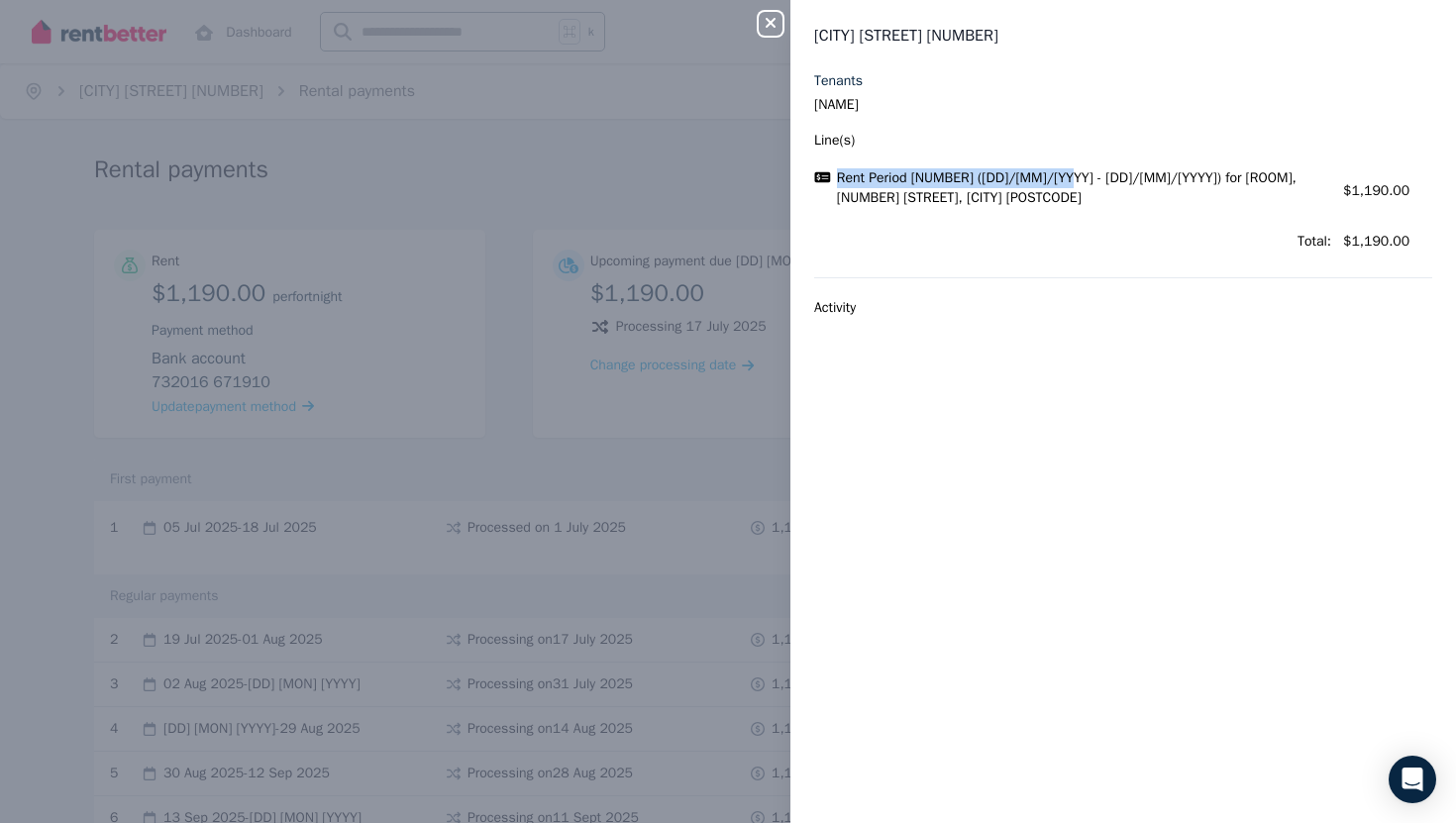 click on "Rent Period [NUMBER] ([DD]/[MM]/[YYYY] - [DD]/[MM]/[YYYY]) for [ROOM], [NUMBER] [STREET], [CITY] [POSTCODE]" at bounding box center (1084, 188) 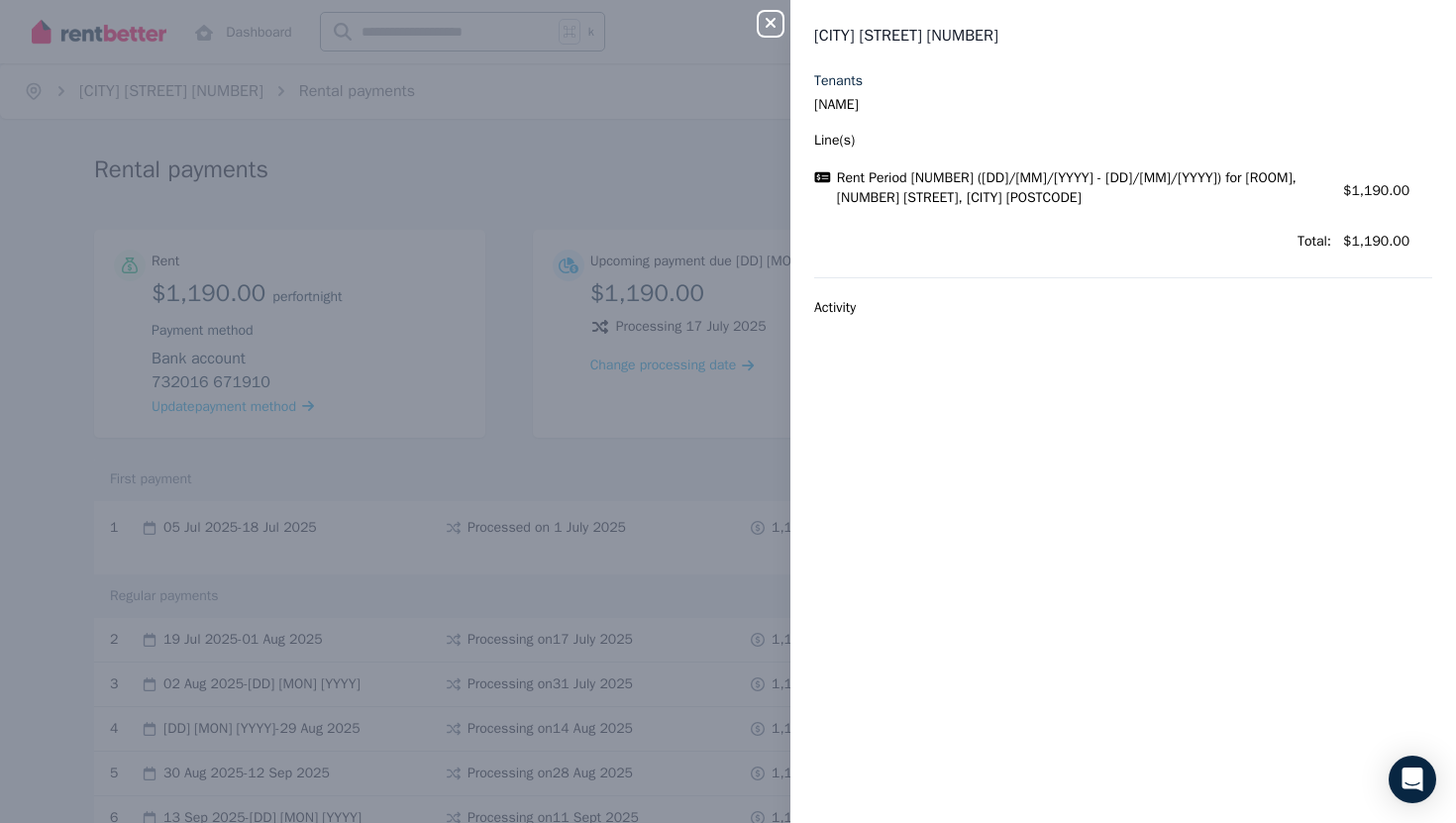 click on "Rent Period [NUMBER] ([DD]/[MM]/[YYYY] - [DD]/[MM]/[YYYY]) for [ROOM], [NUMBER] [STREET], [CITY] [POSTCODE] Amount: $[AMOUNT] Total: $[AMOUNT] Activity" at bounding box center [728, 411] 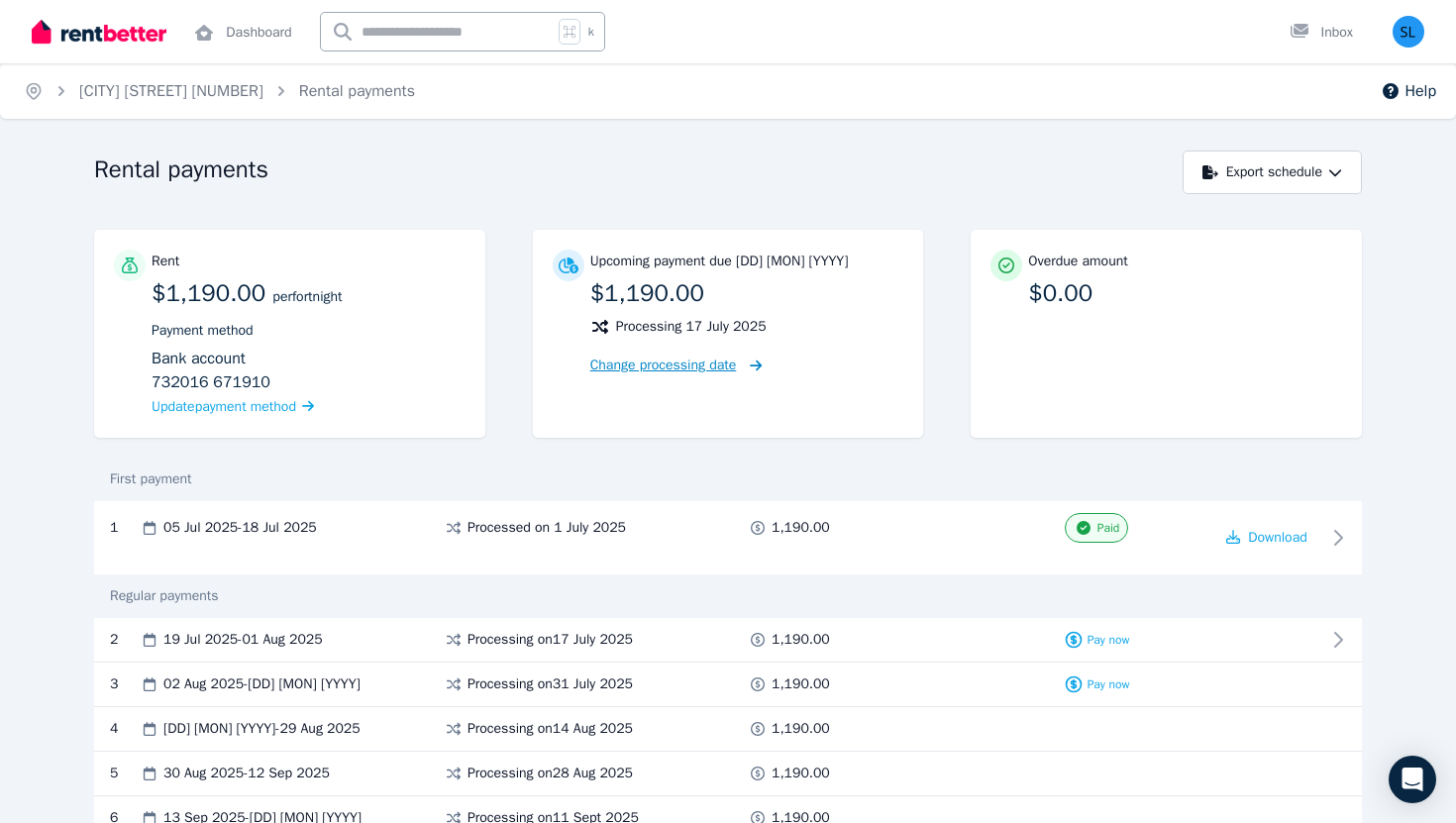 click on "Change processing date" at bounding box center [664, 365] 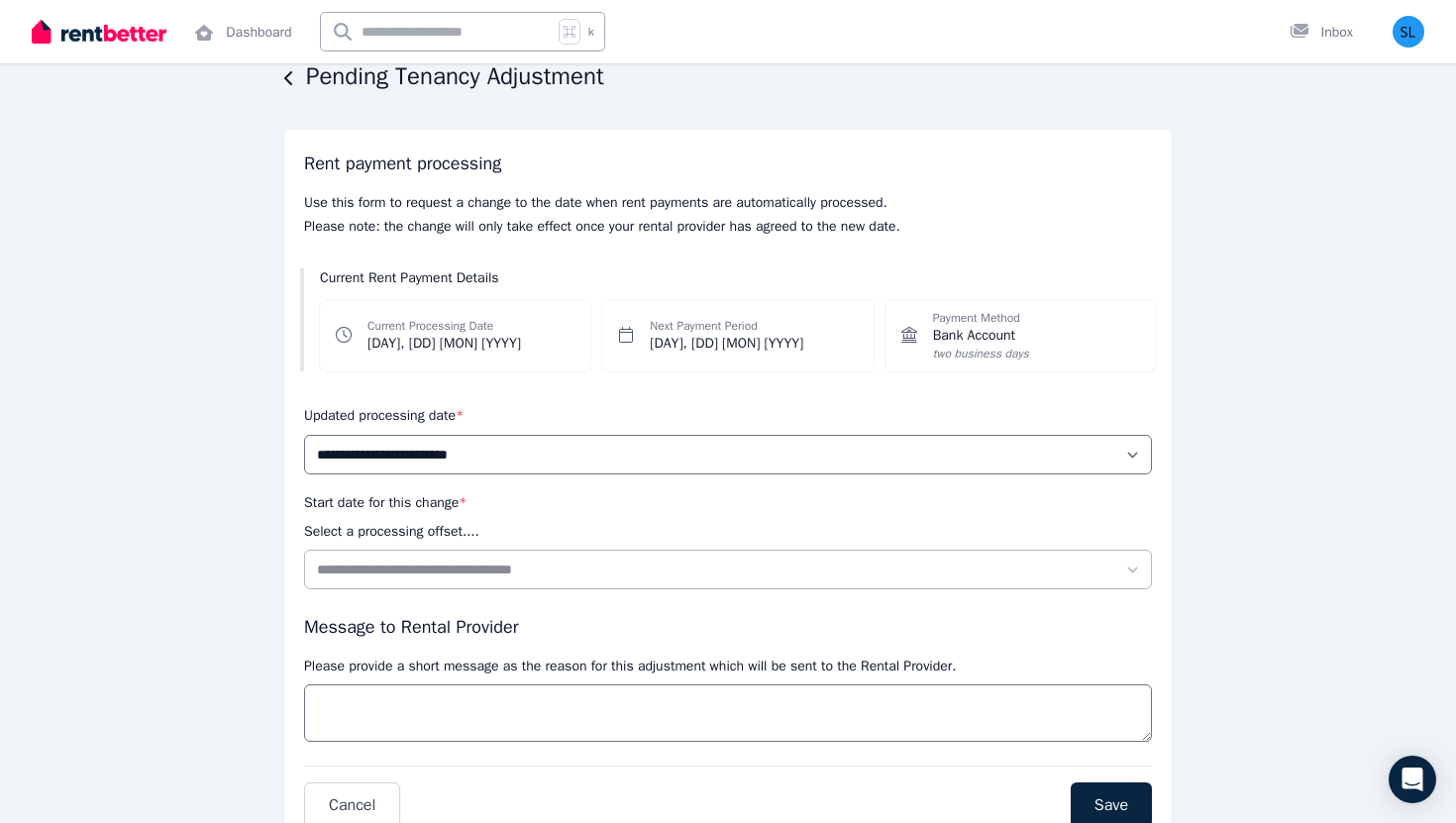 scroll, scrollTop: 170, scrollLeft: 0, axis: vertical 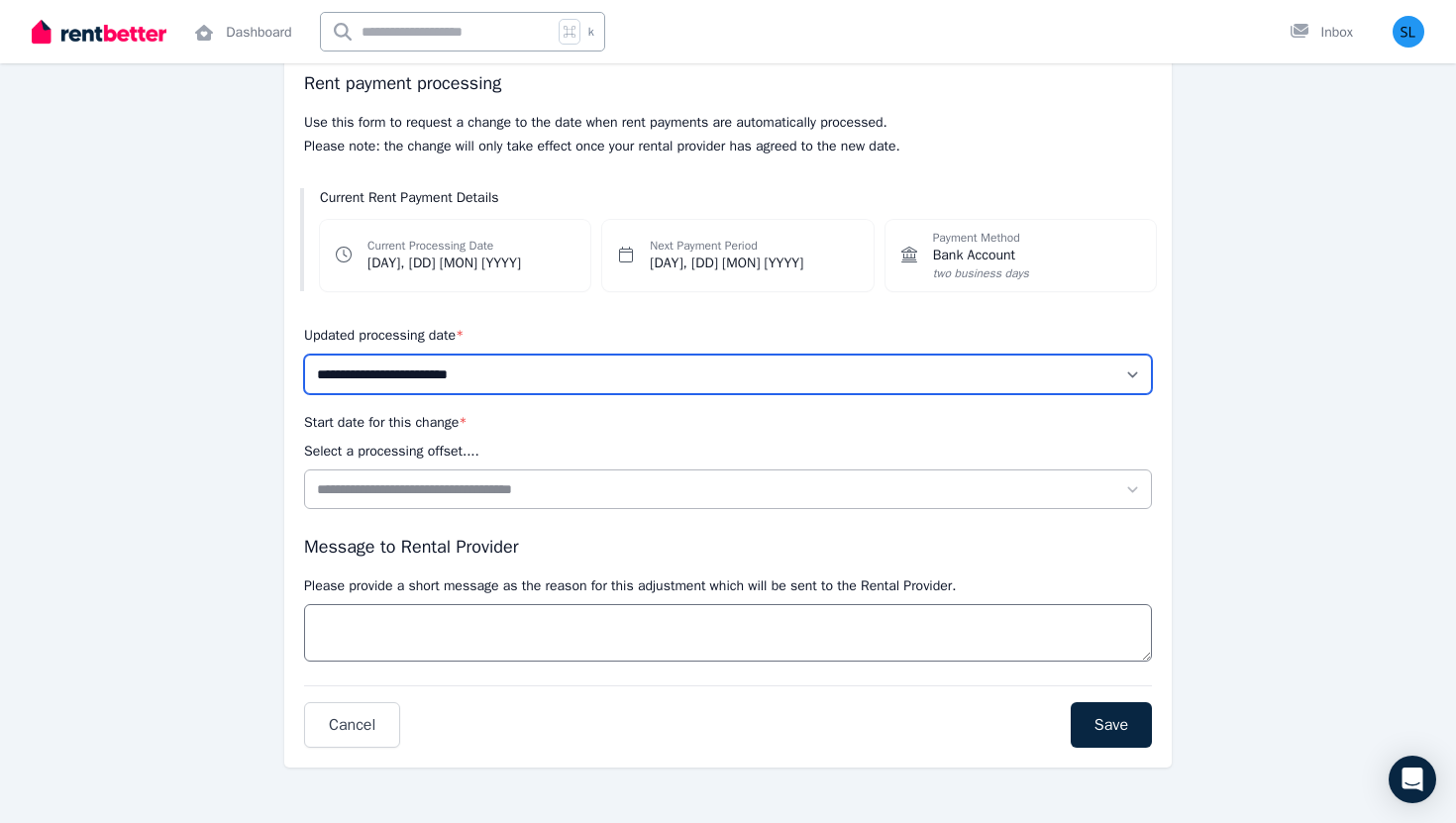 click on "**********" at bounding box center (728, 374) 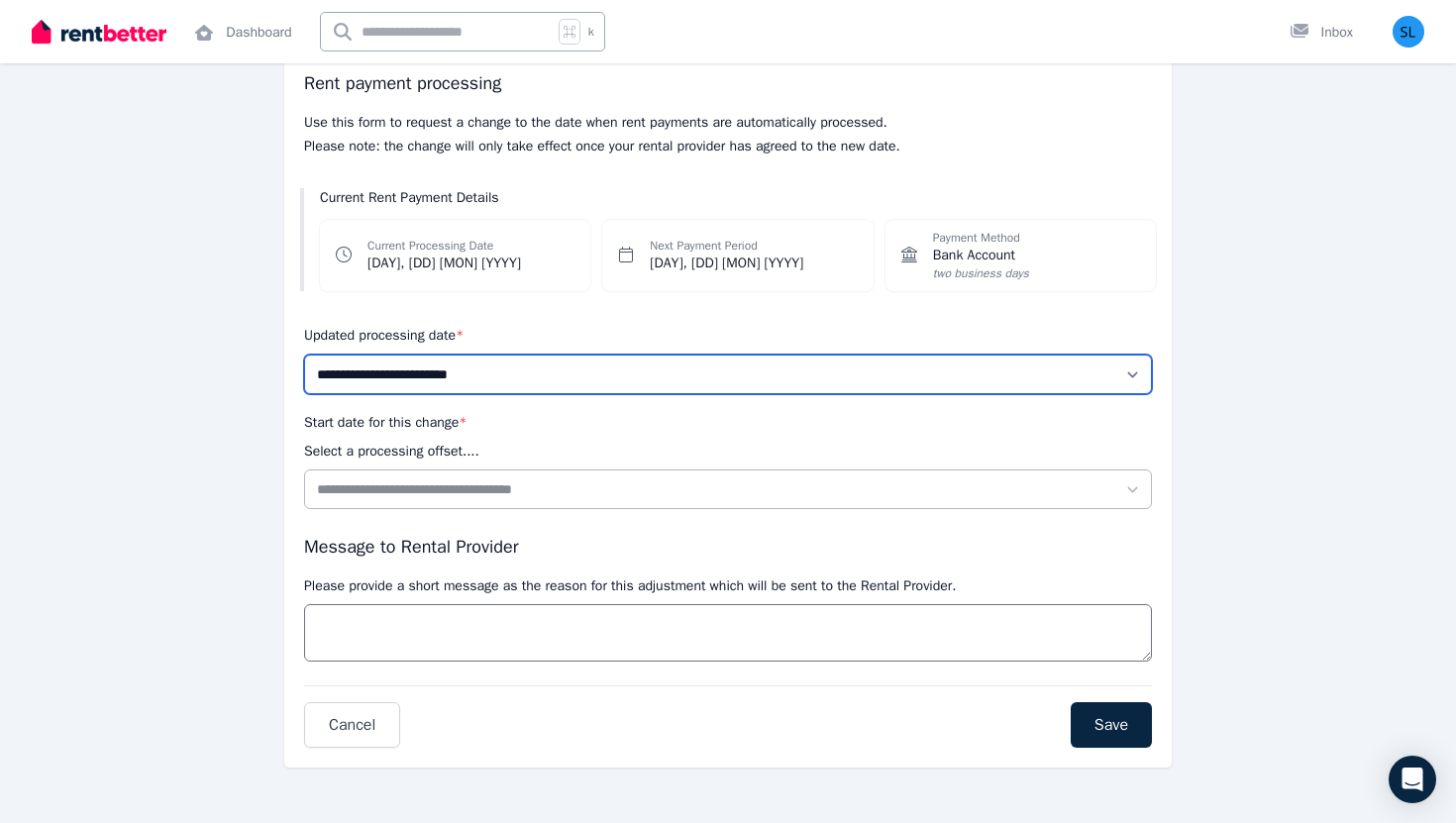 select on "******" 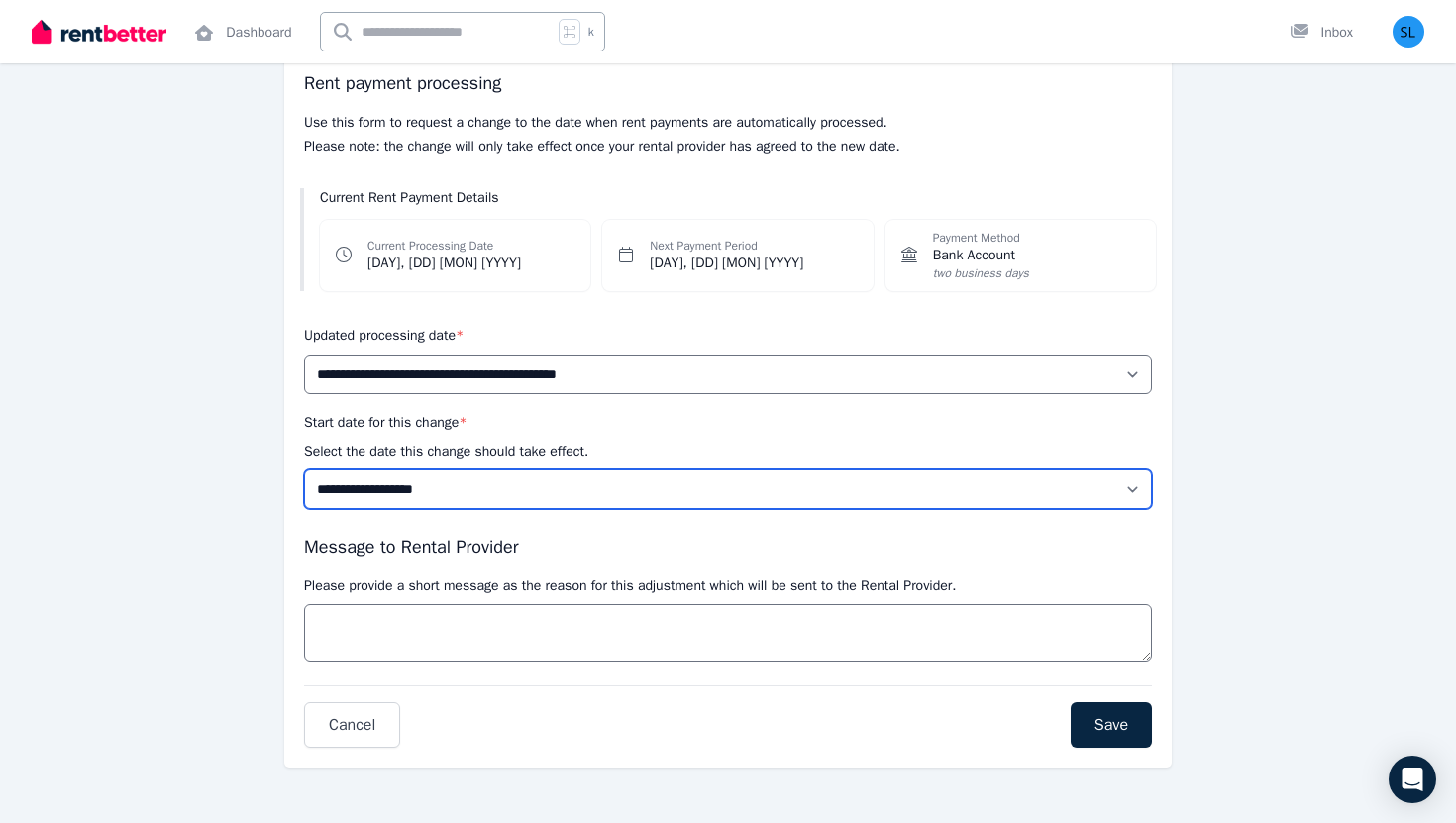 click on "**********" at bounding box center [728, 489] 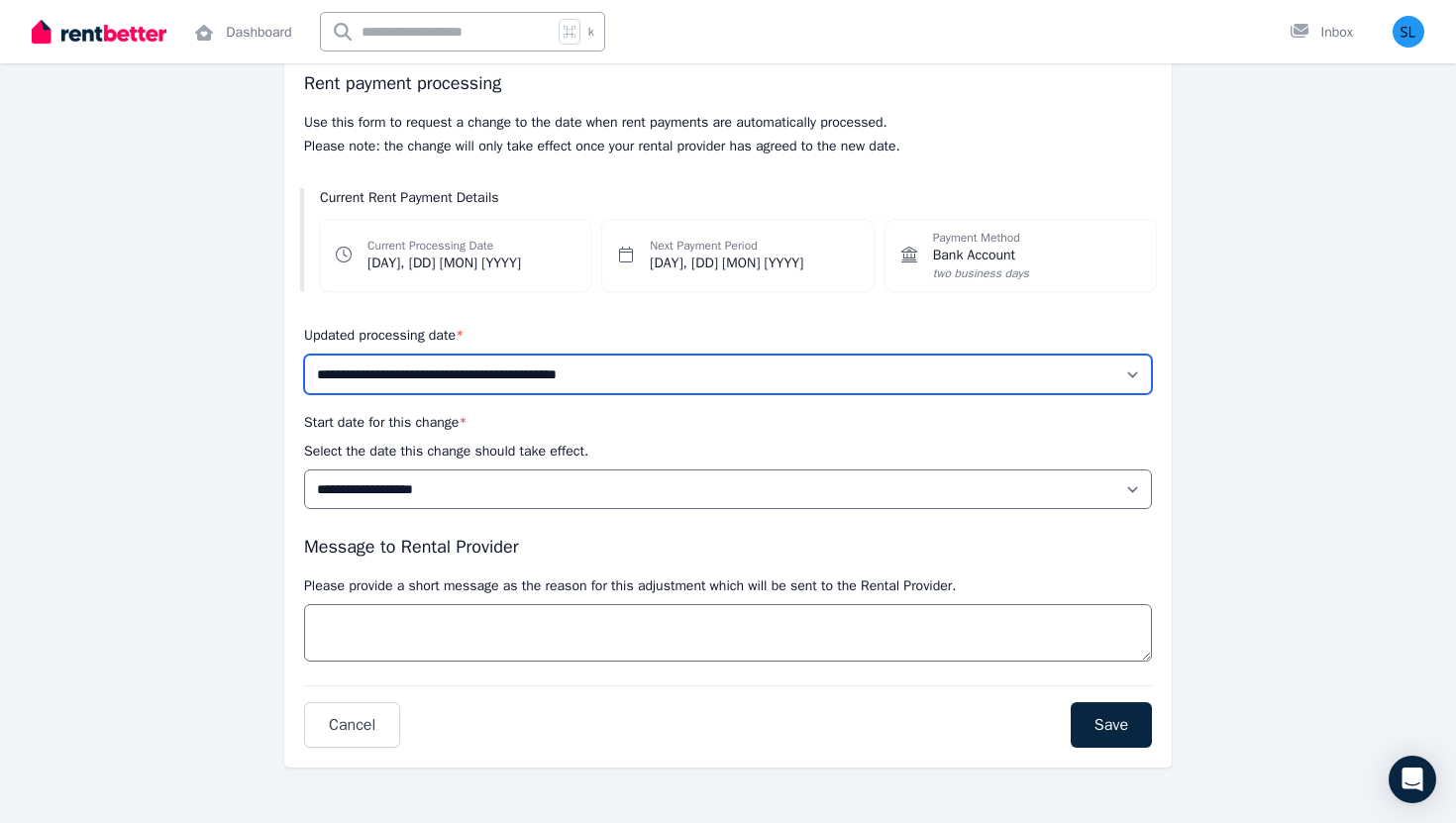 click on "**********" at bounding box center (728, 374) 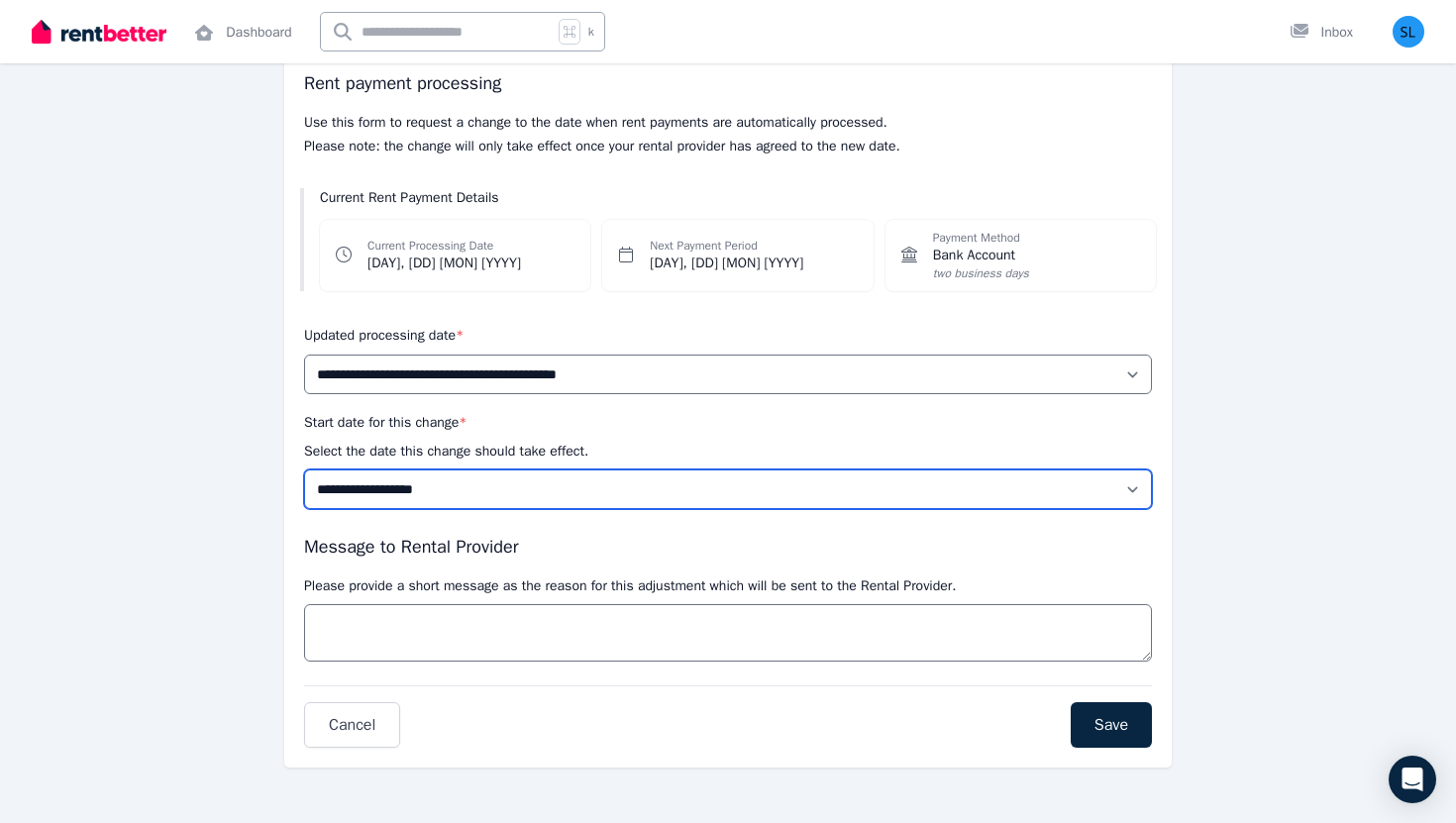 click on "**********" at bounding box center [728, 489] 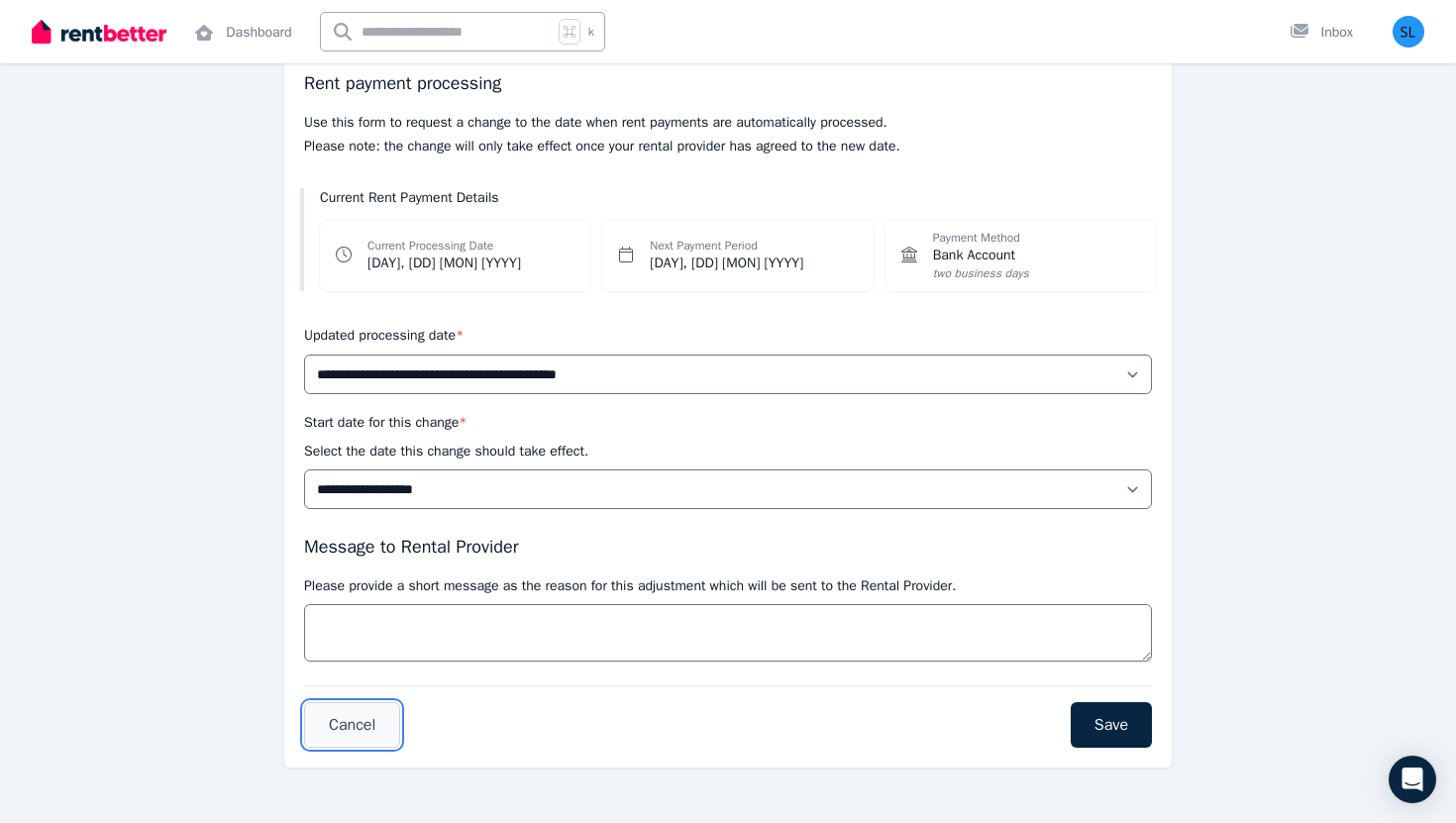 click on "Cancel" at bounding box center (352, 725) 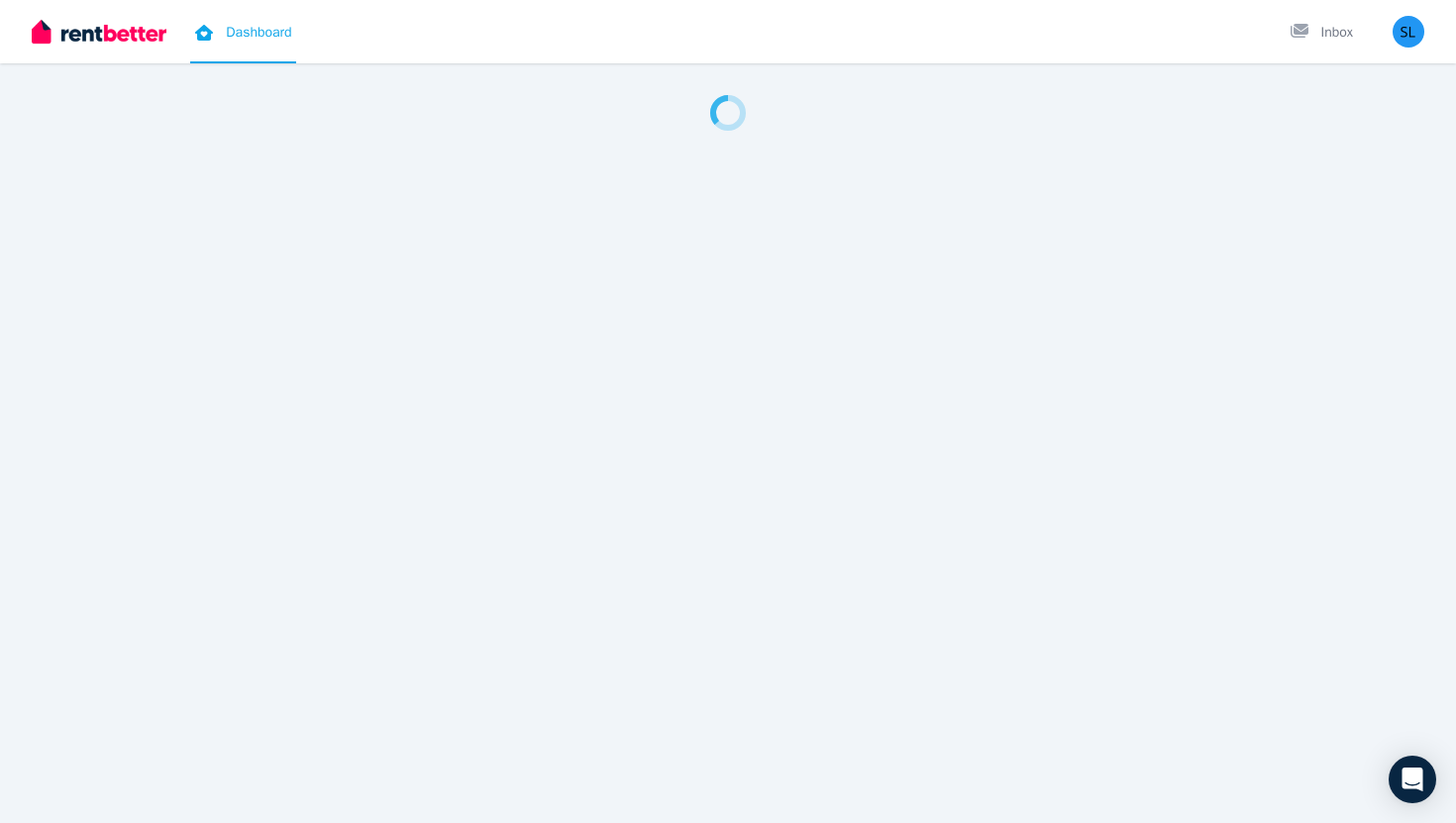 scroll, scrollTop: 0, scrollLeft: 0, axis: both 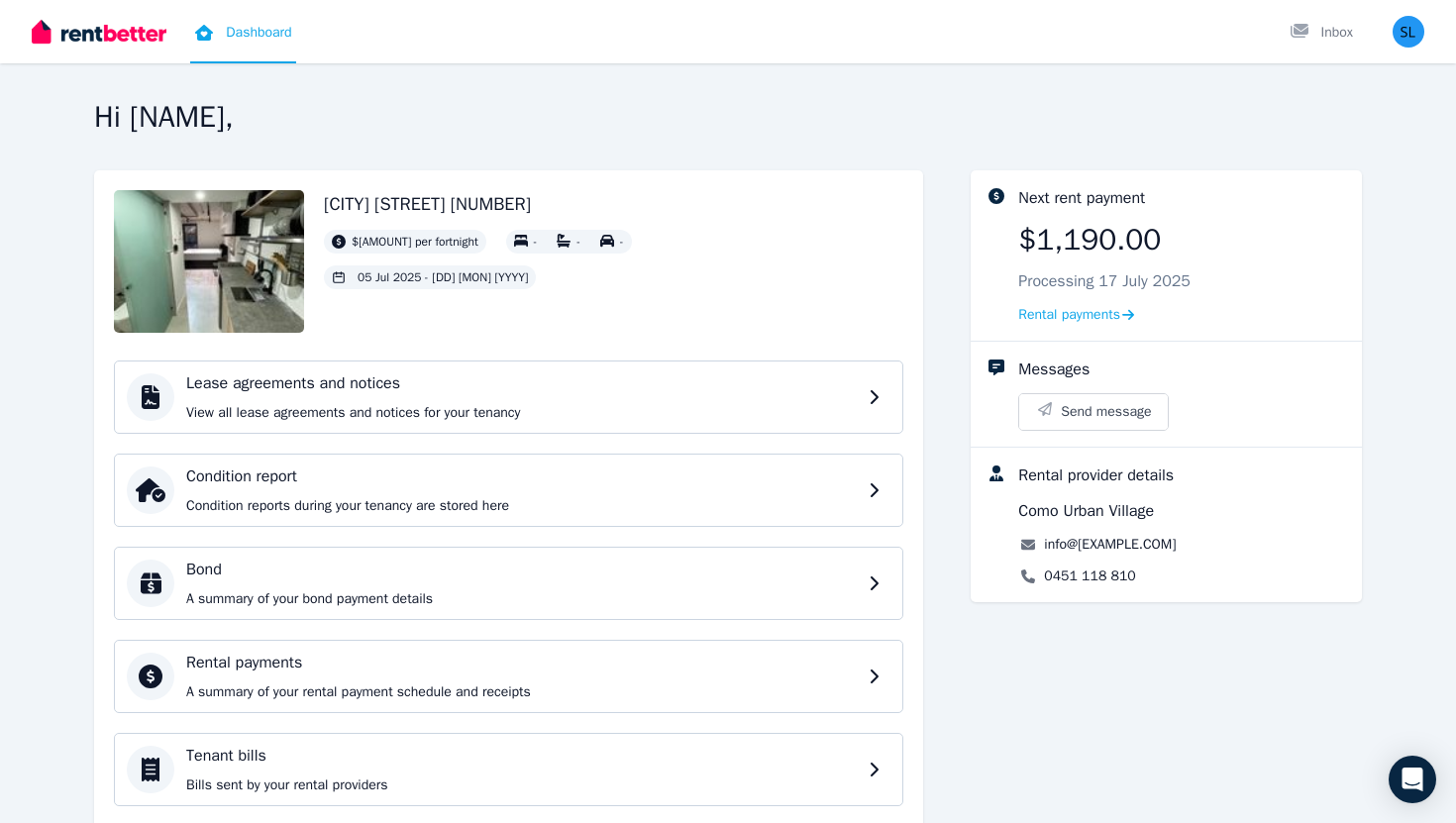 click on "Next rent payment $[AMOUNT] [YYYY] Rental payments" at bounding box center [1182, 256] 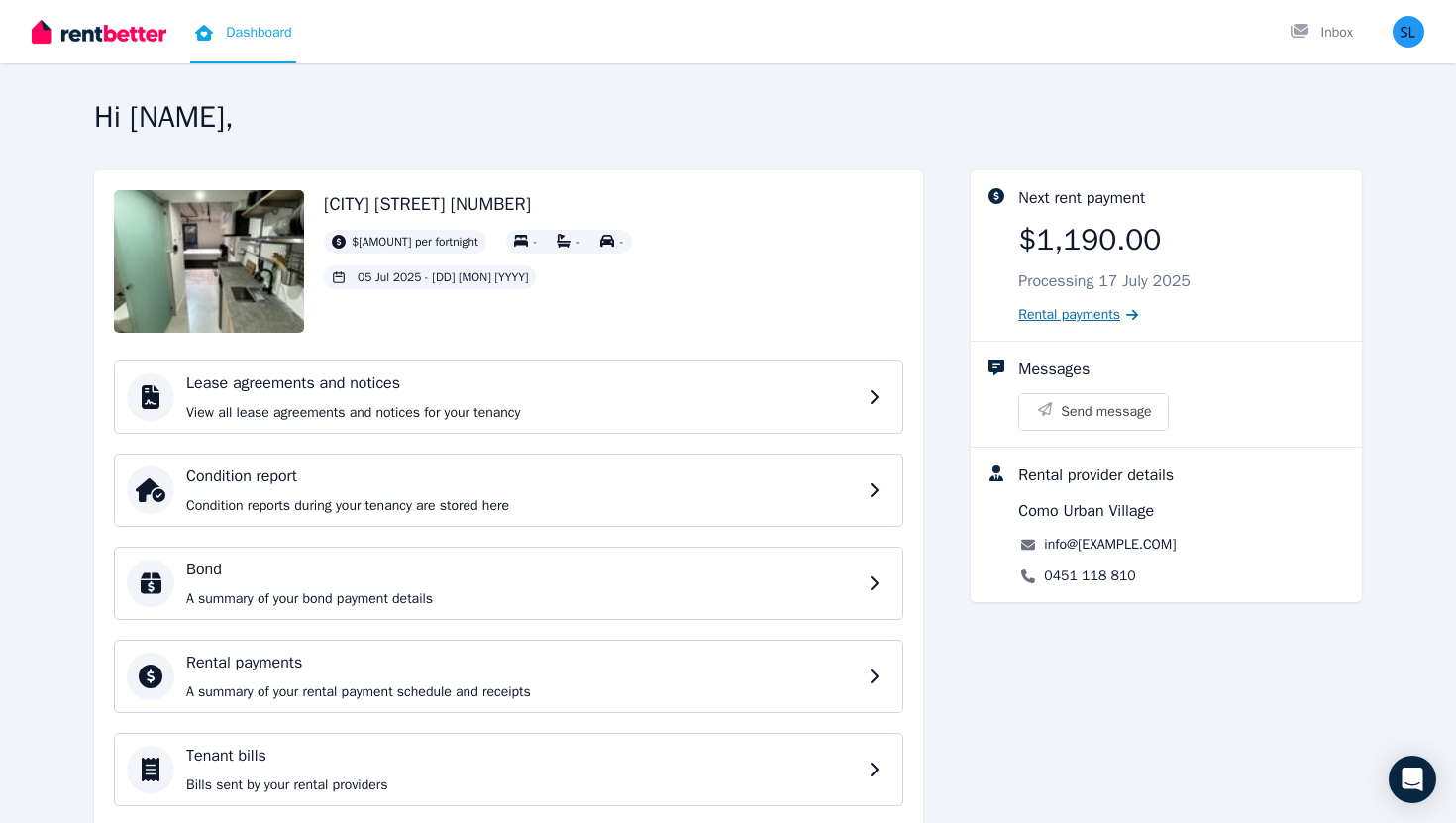 click on "Rental payments" at bounding box center (1069, 315) 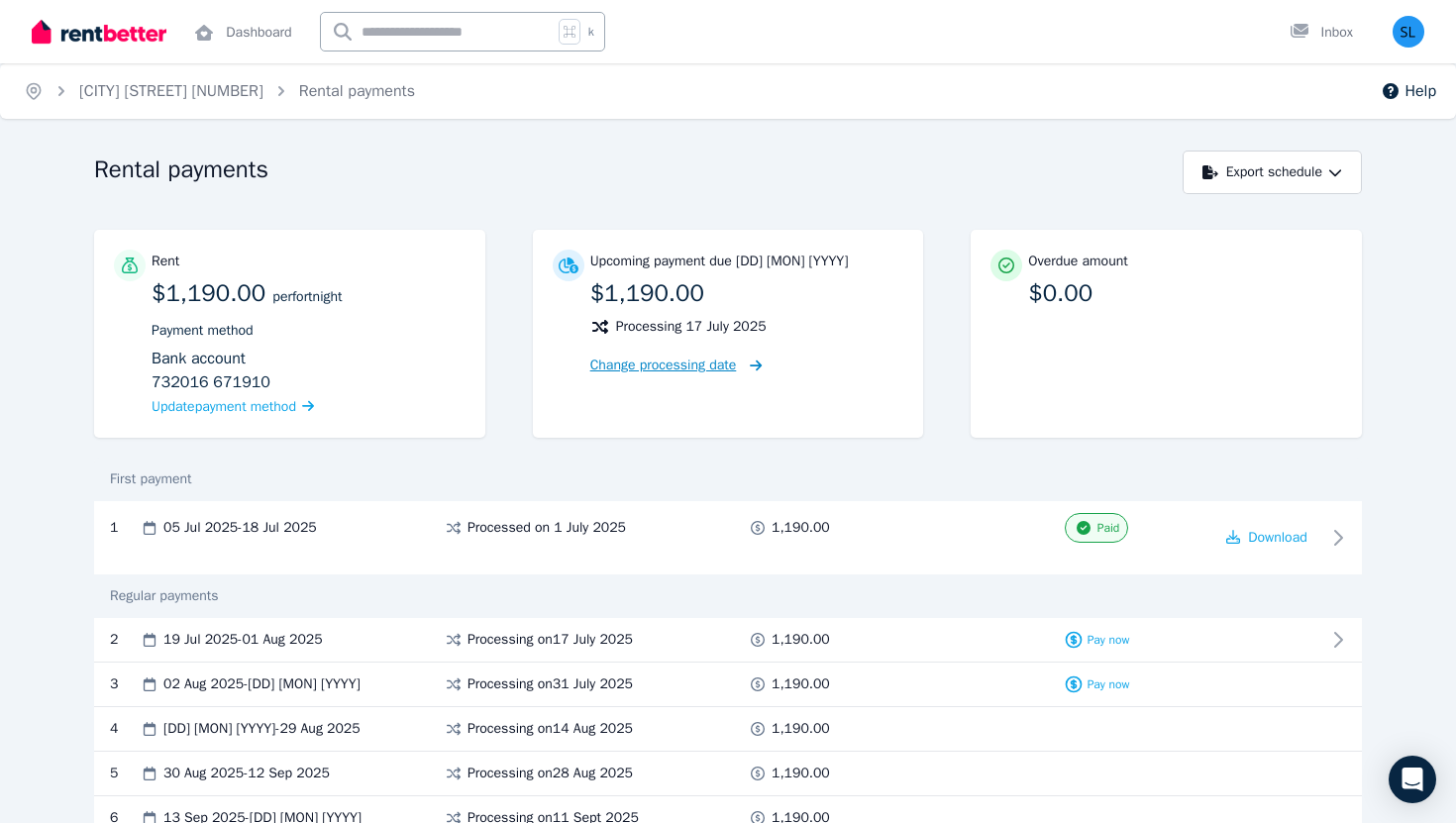 click on "Change processing date" at bounding box center (664, 365) 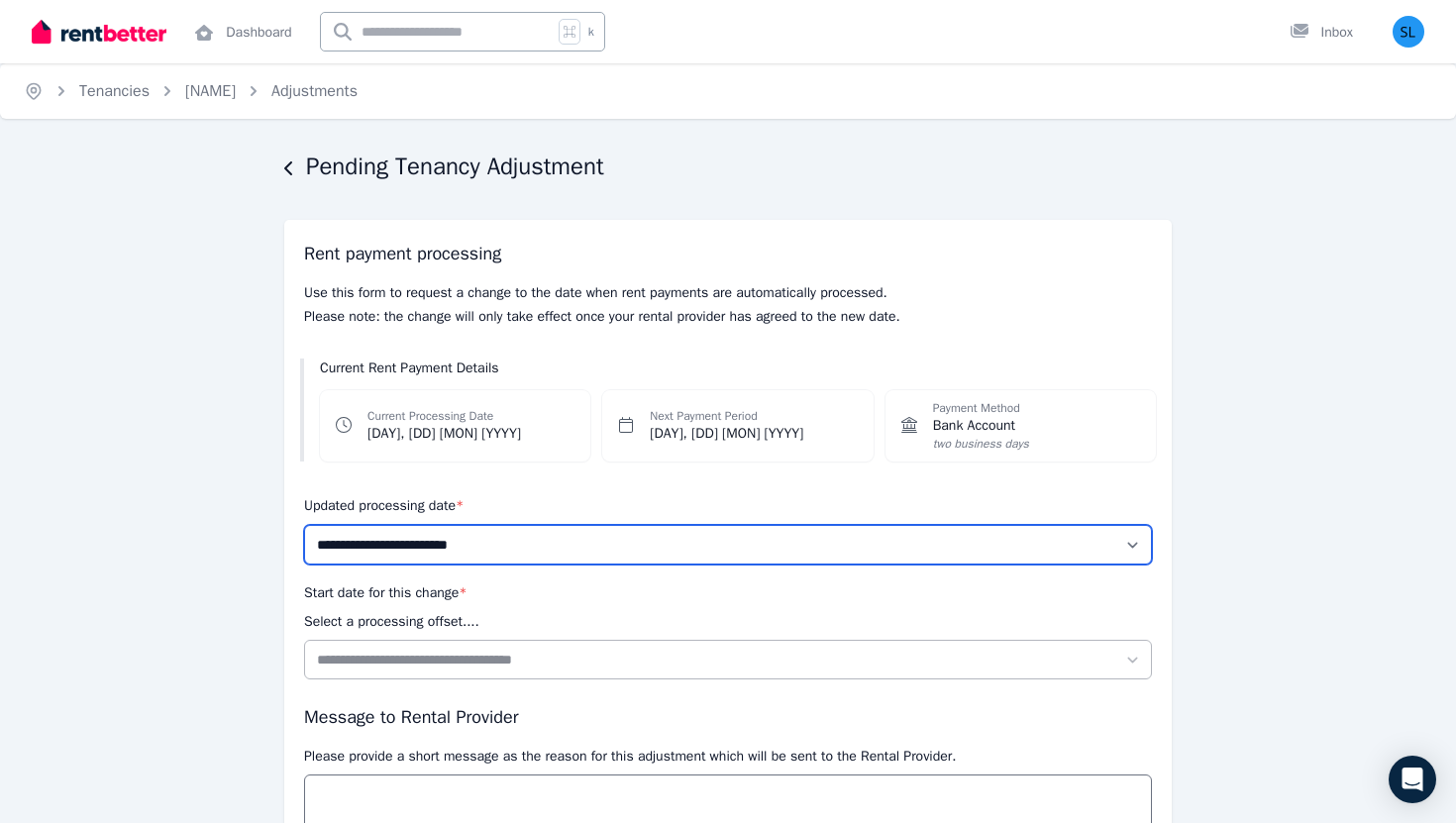 click on "**********" at bounding box center (728, 545) 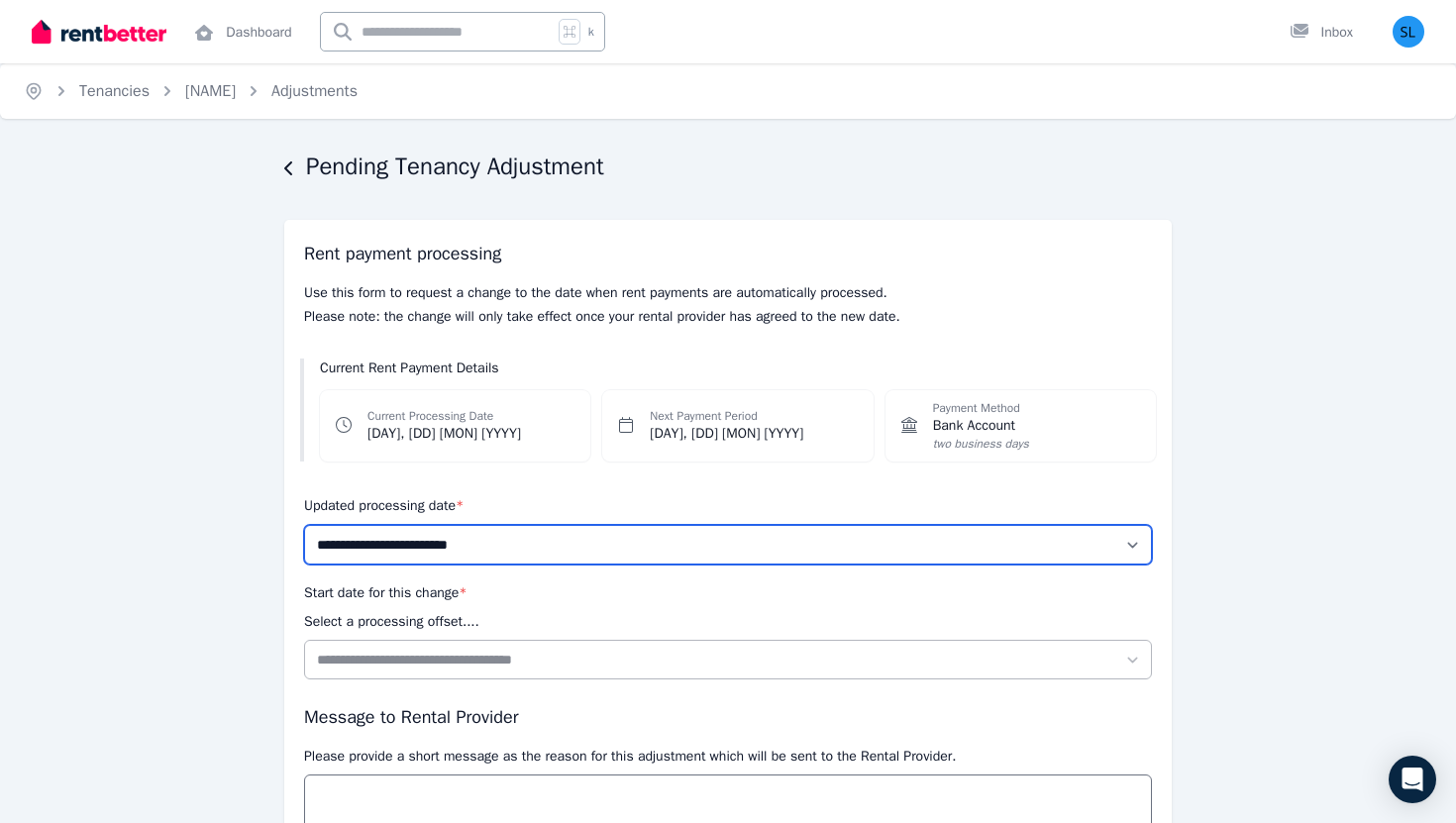 select on "******" 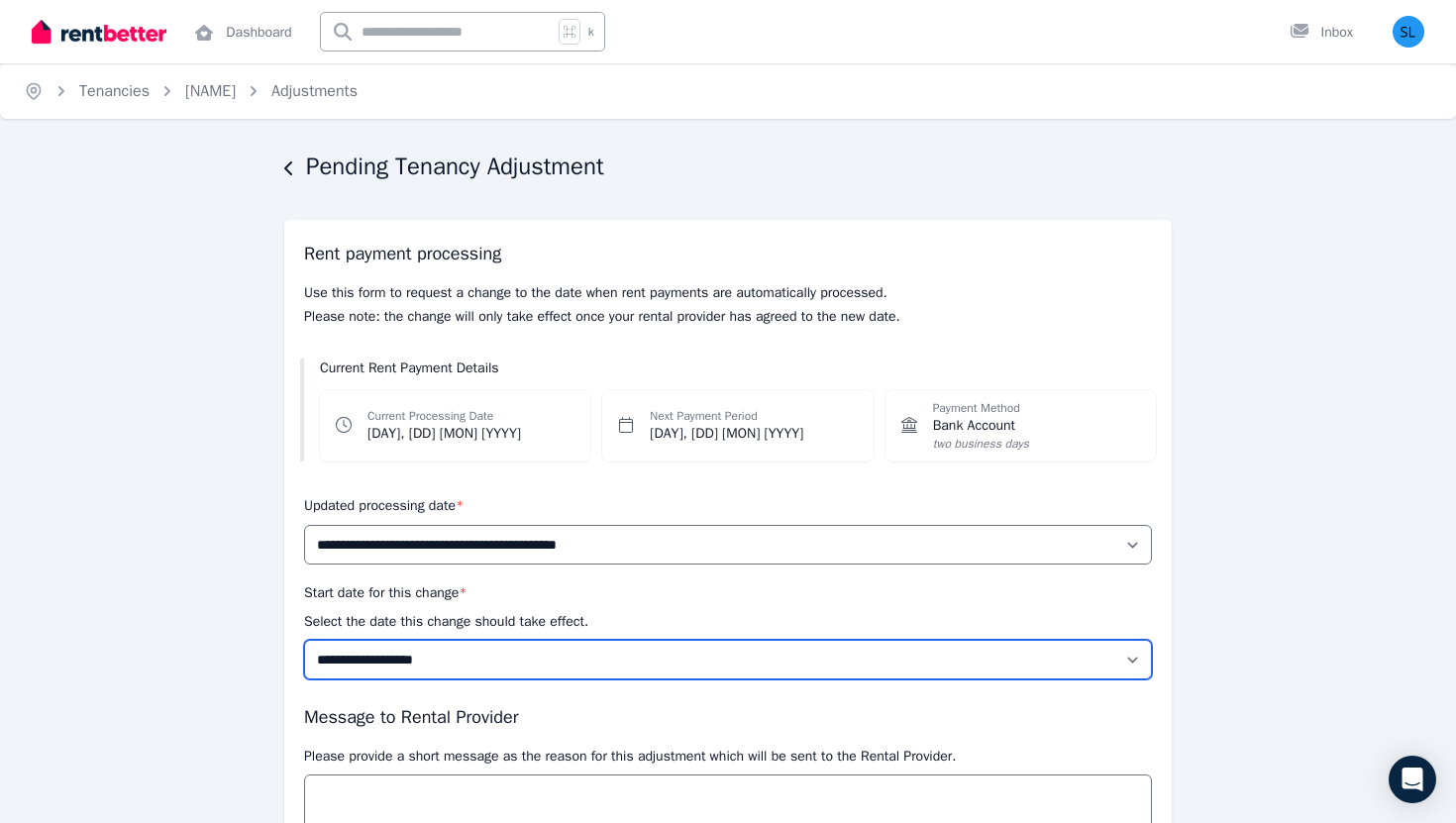 click on "**********" at bounding box center [728, 660] 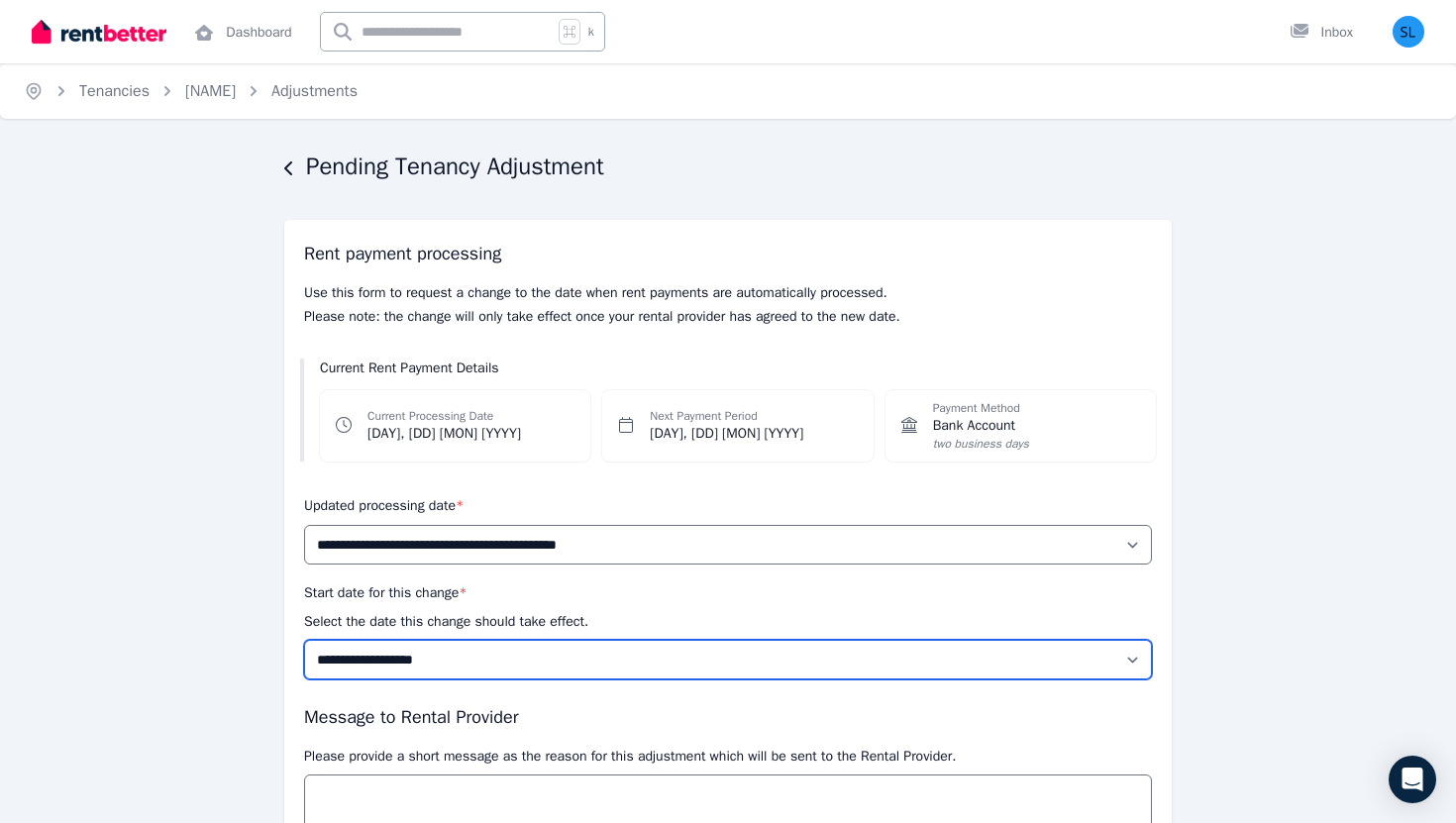 select on "**********" 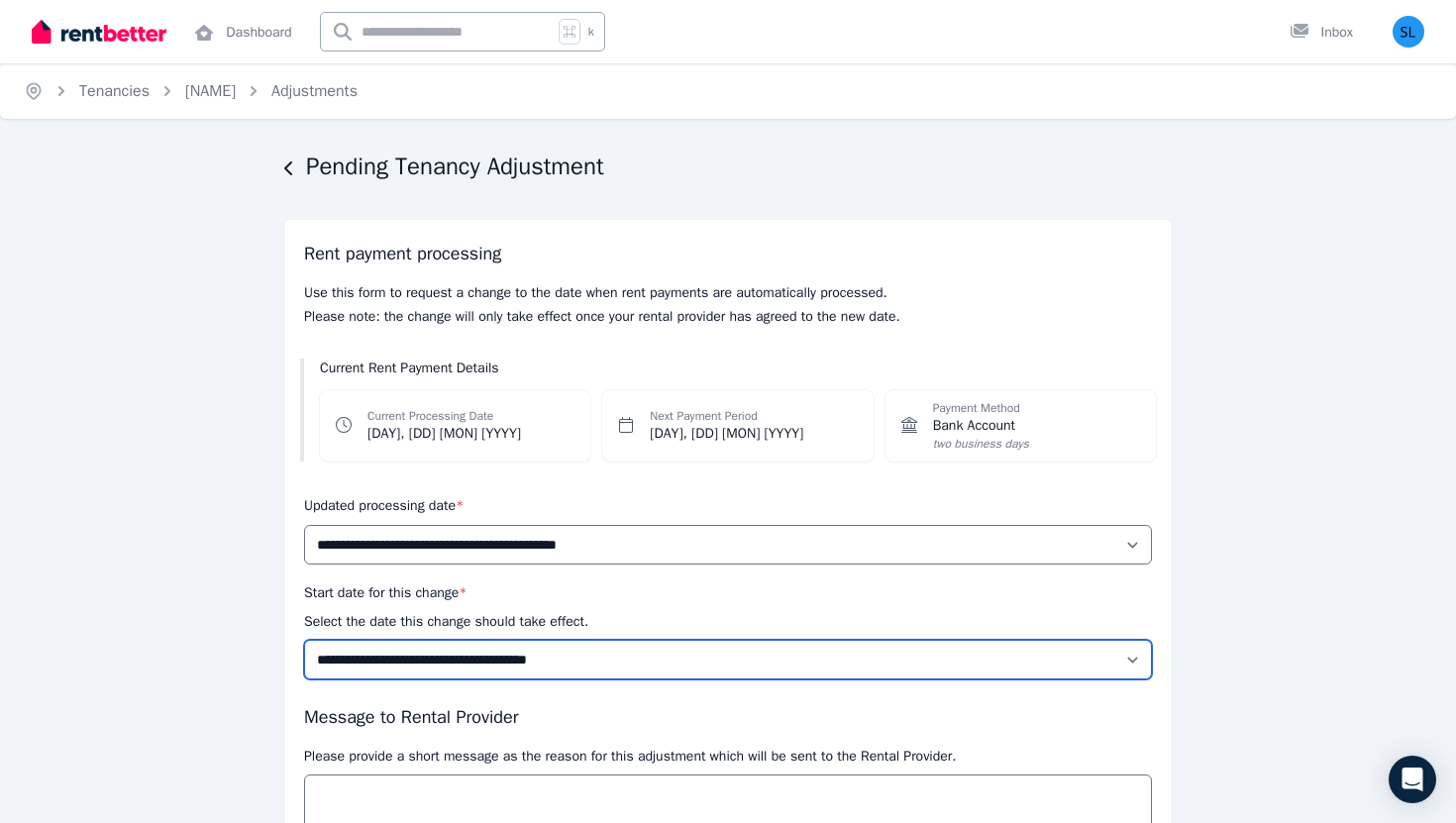 scroll, scrollTop: 170, scrollLeft: 0, axis: vertical 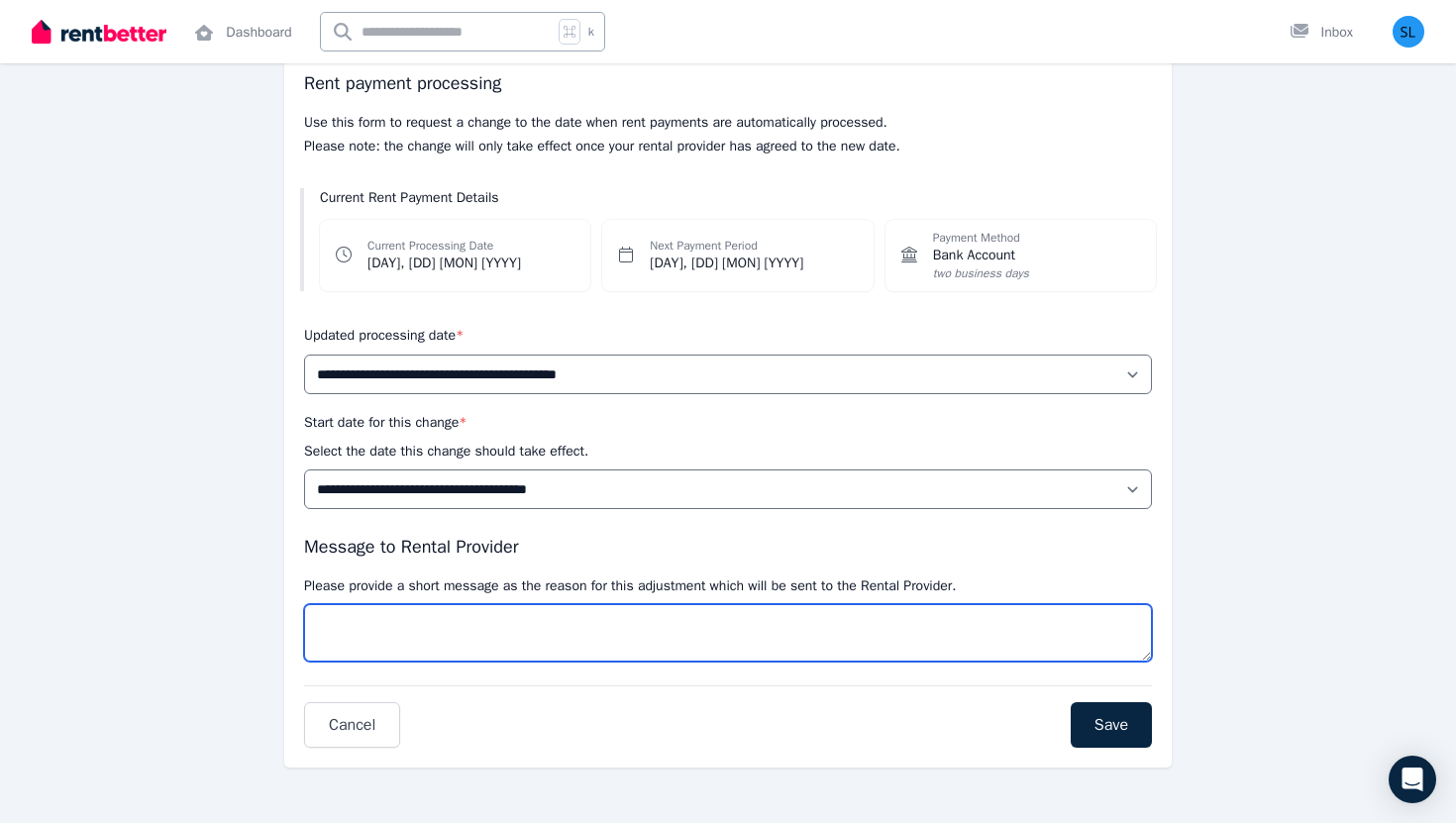 click on "Message" at bounding box center [728, 633] 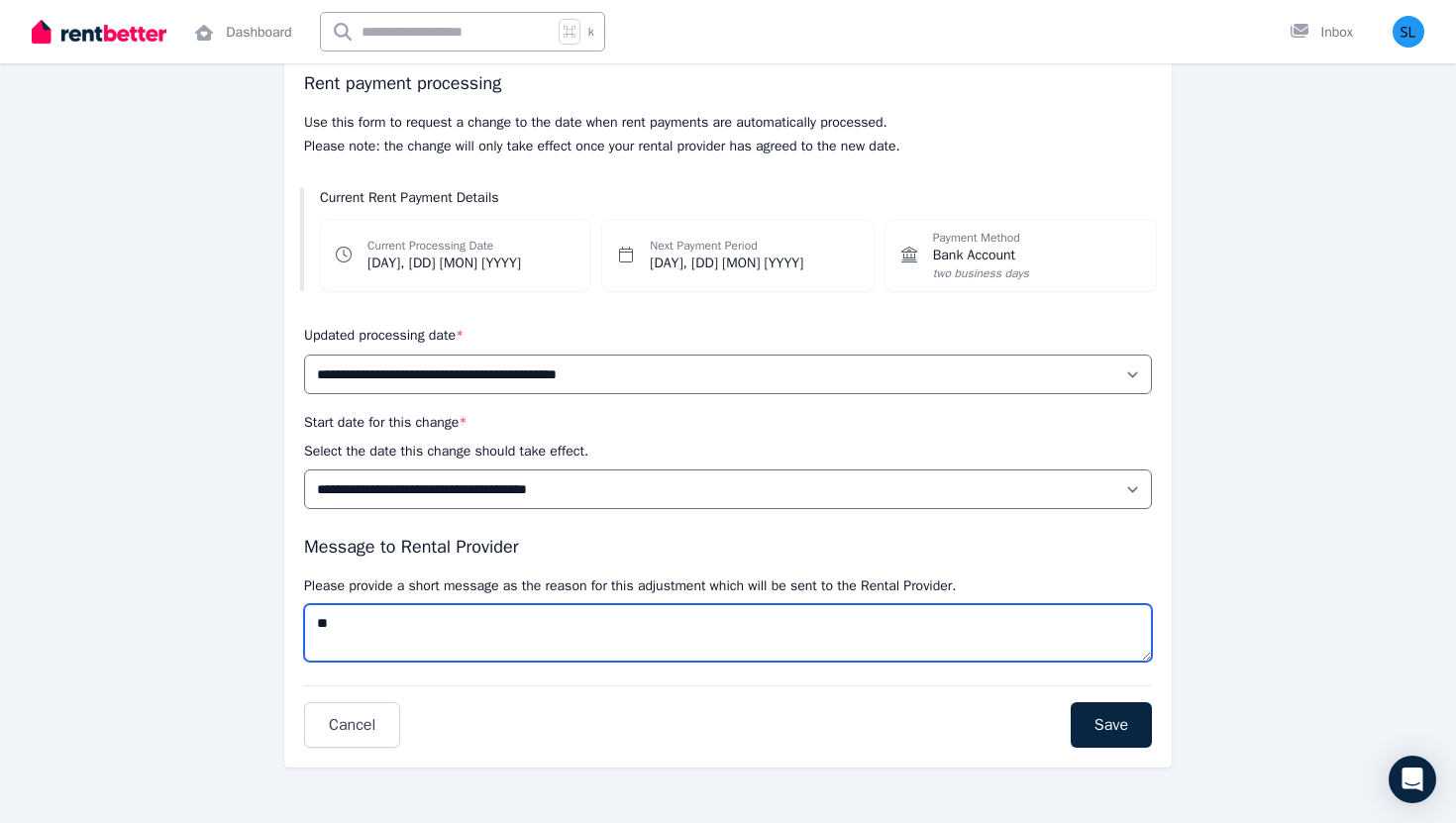 type on "*" 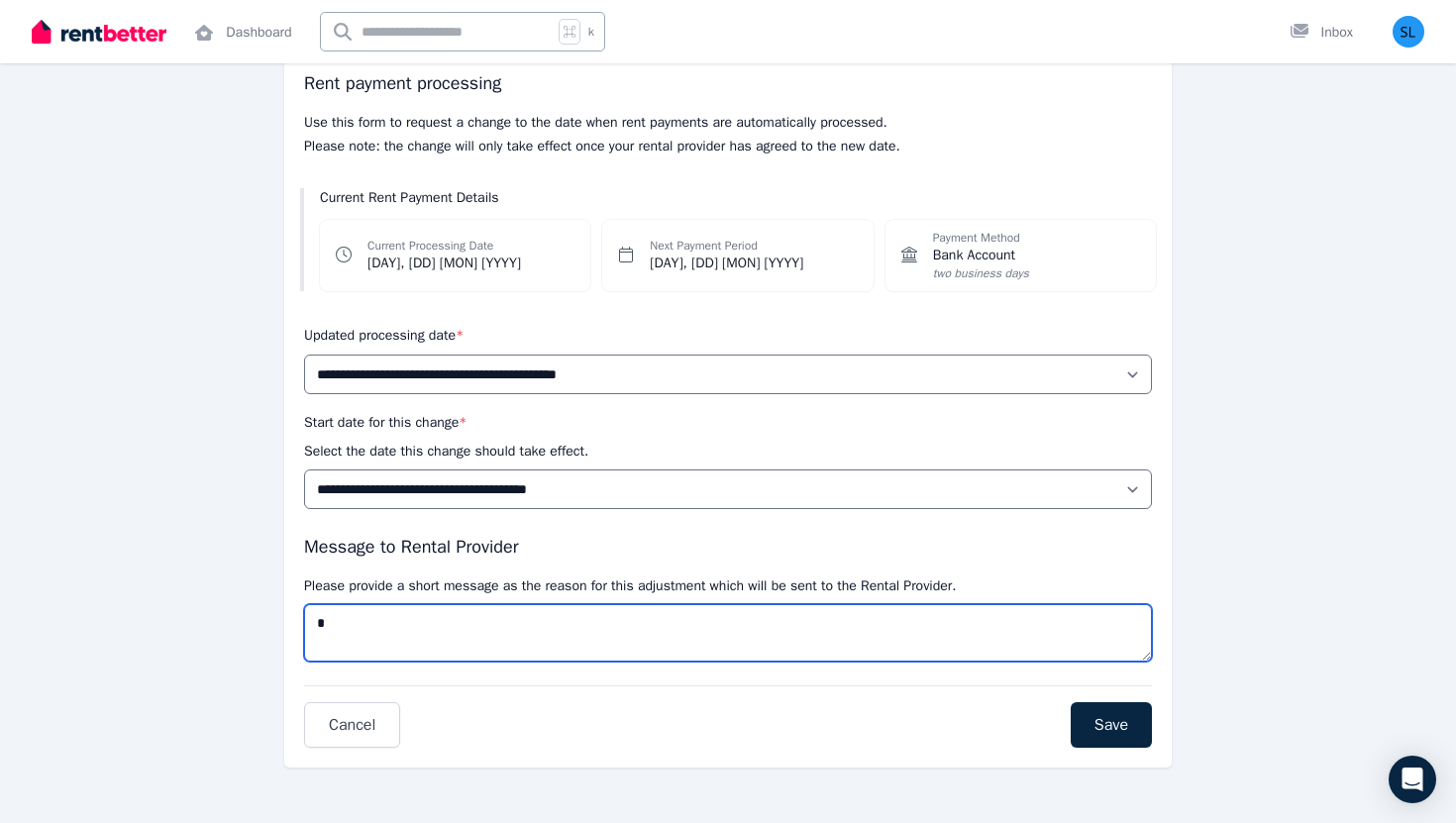 type 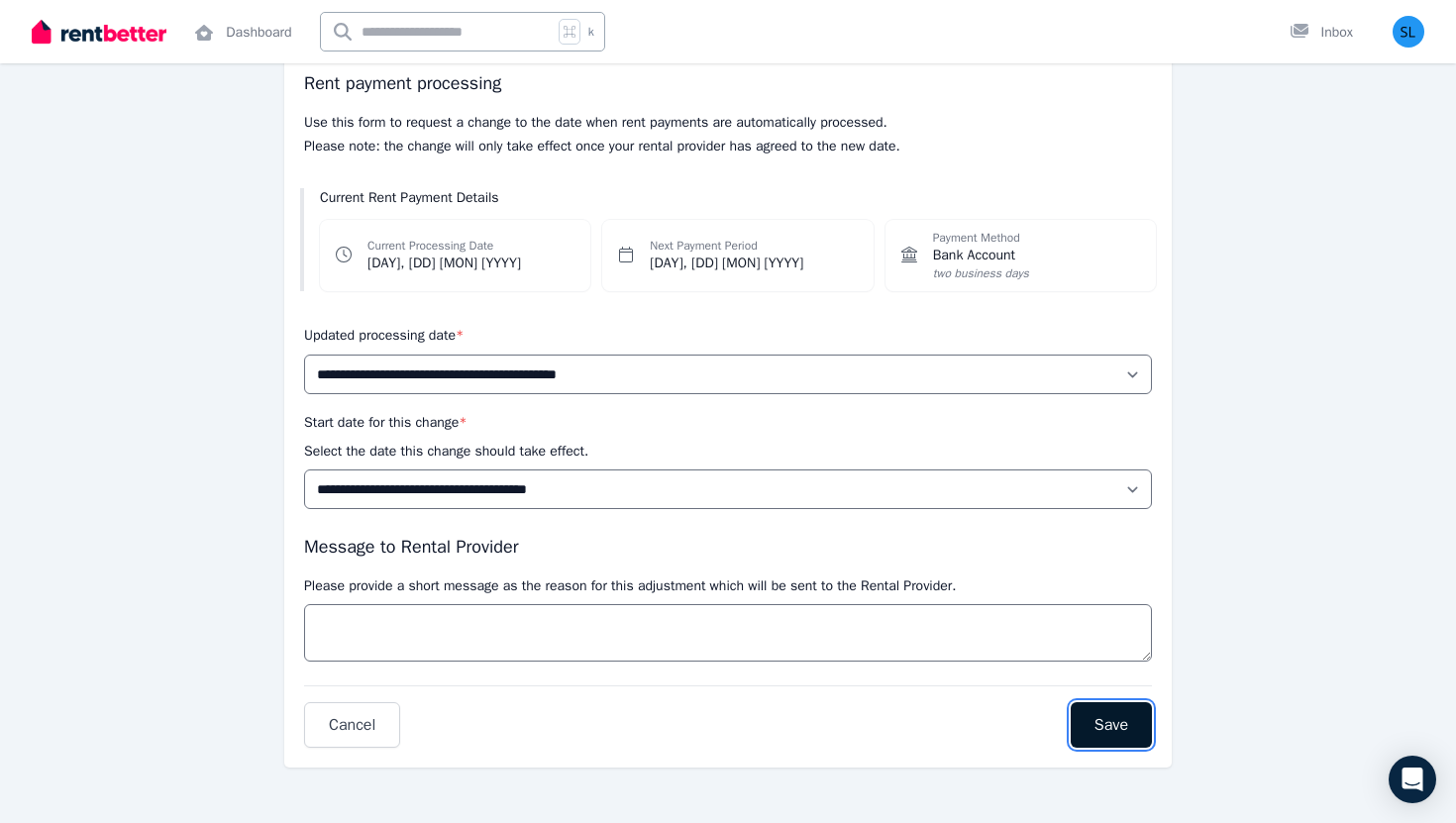 click on "Save" at bounding box center [1111, 725] 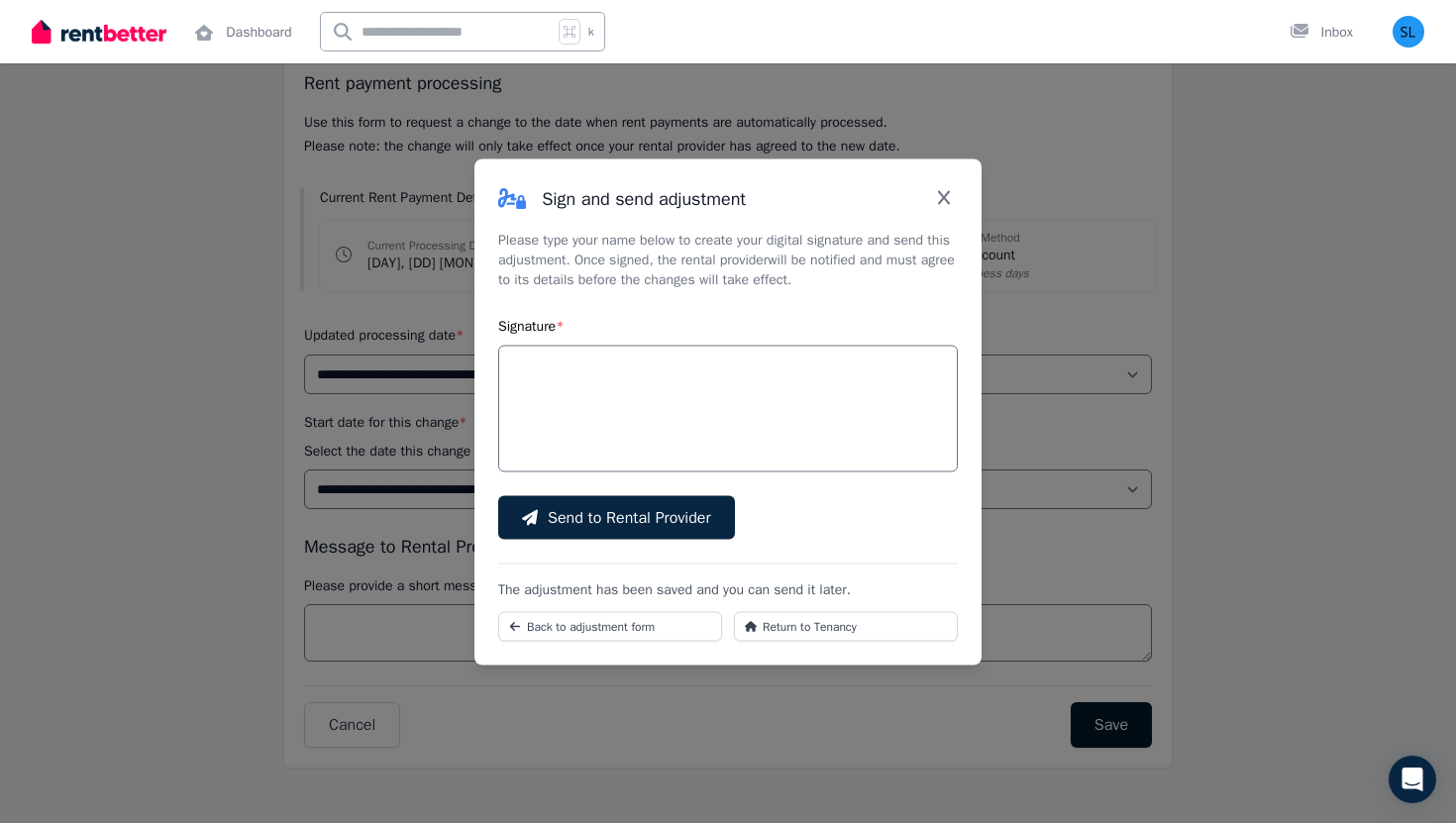 select on "******" 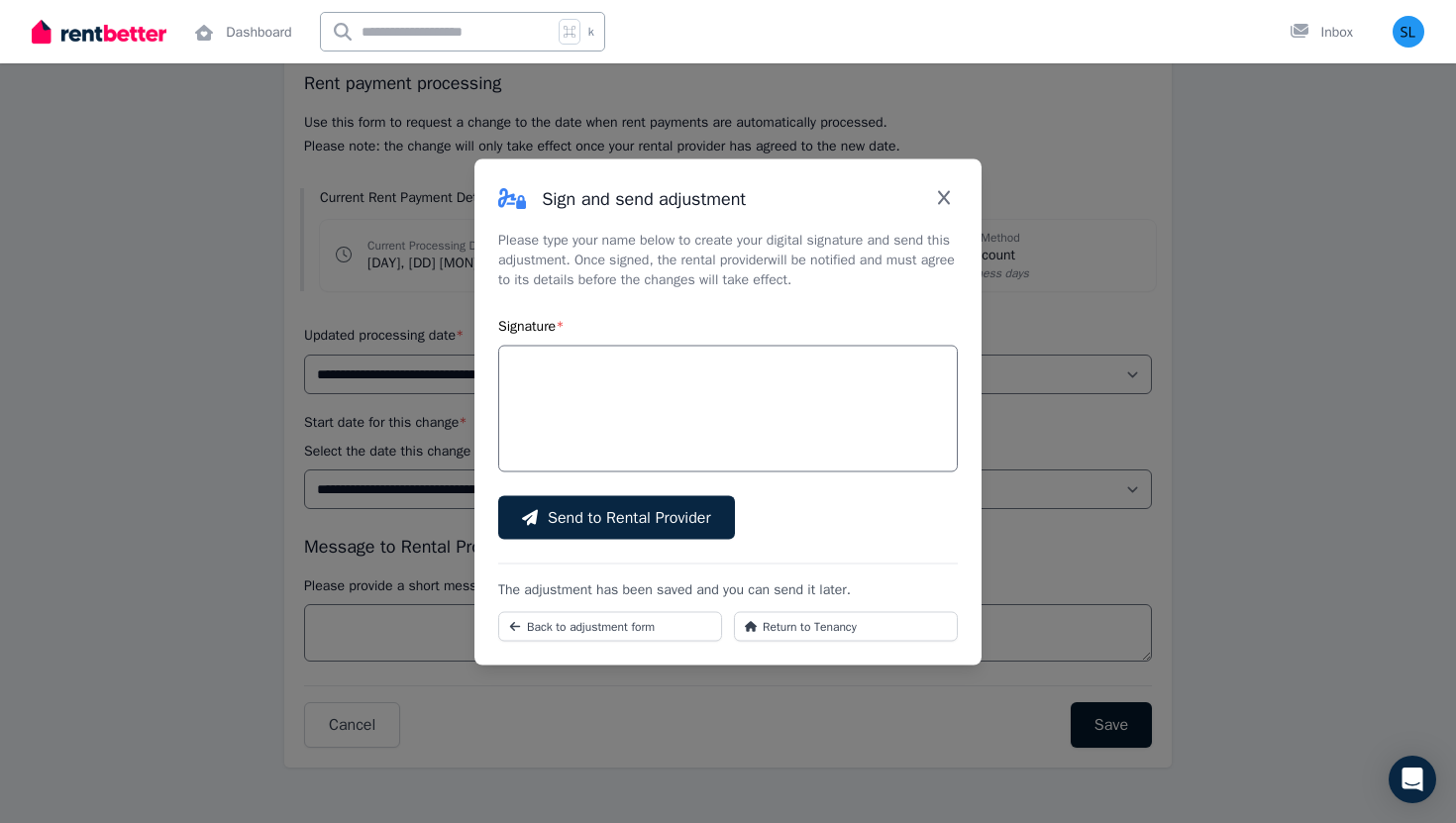 select on "**********" 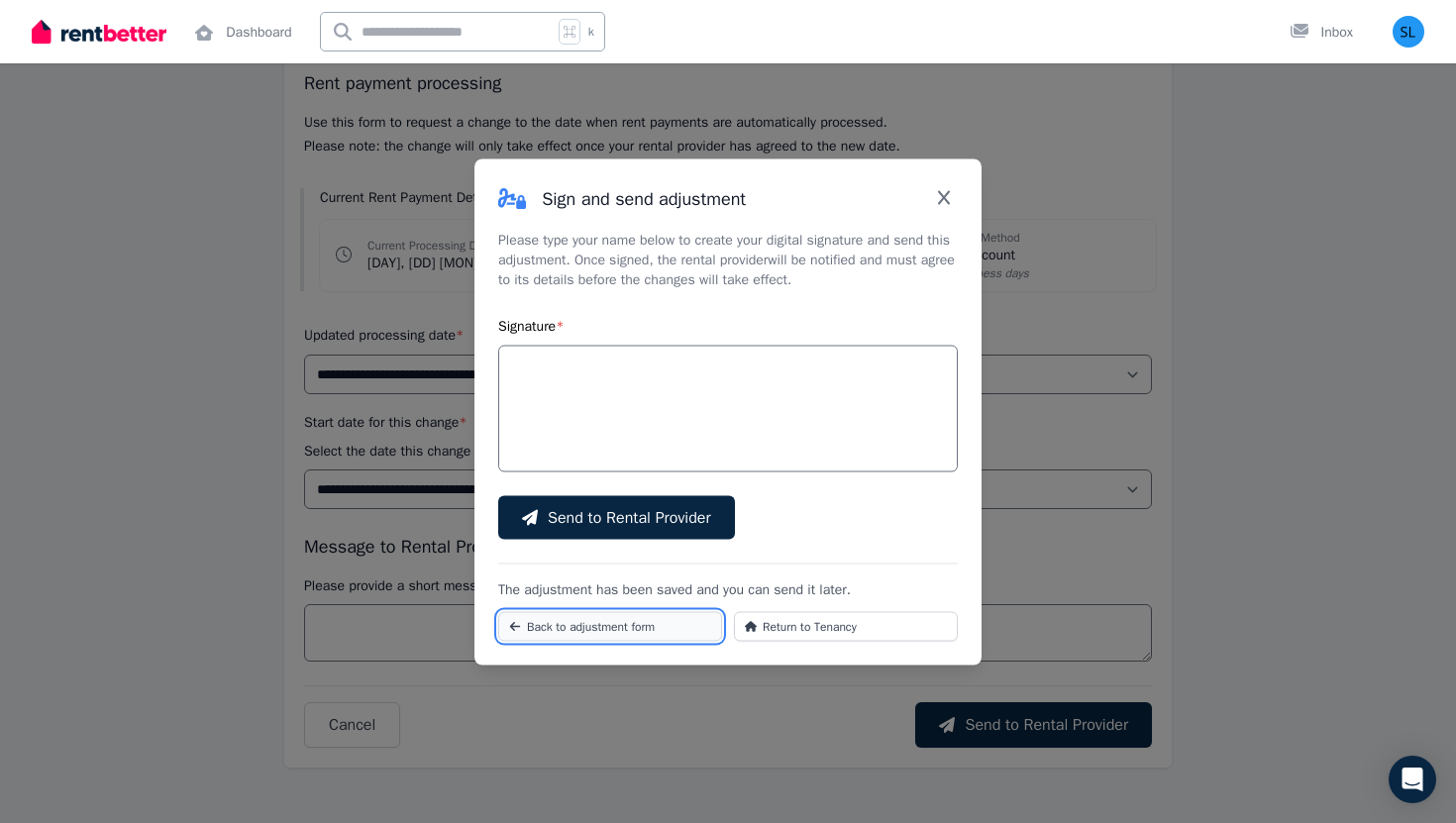 click on "Back to adjustment form" at bounding box center [590, 626] 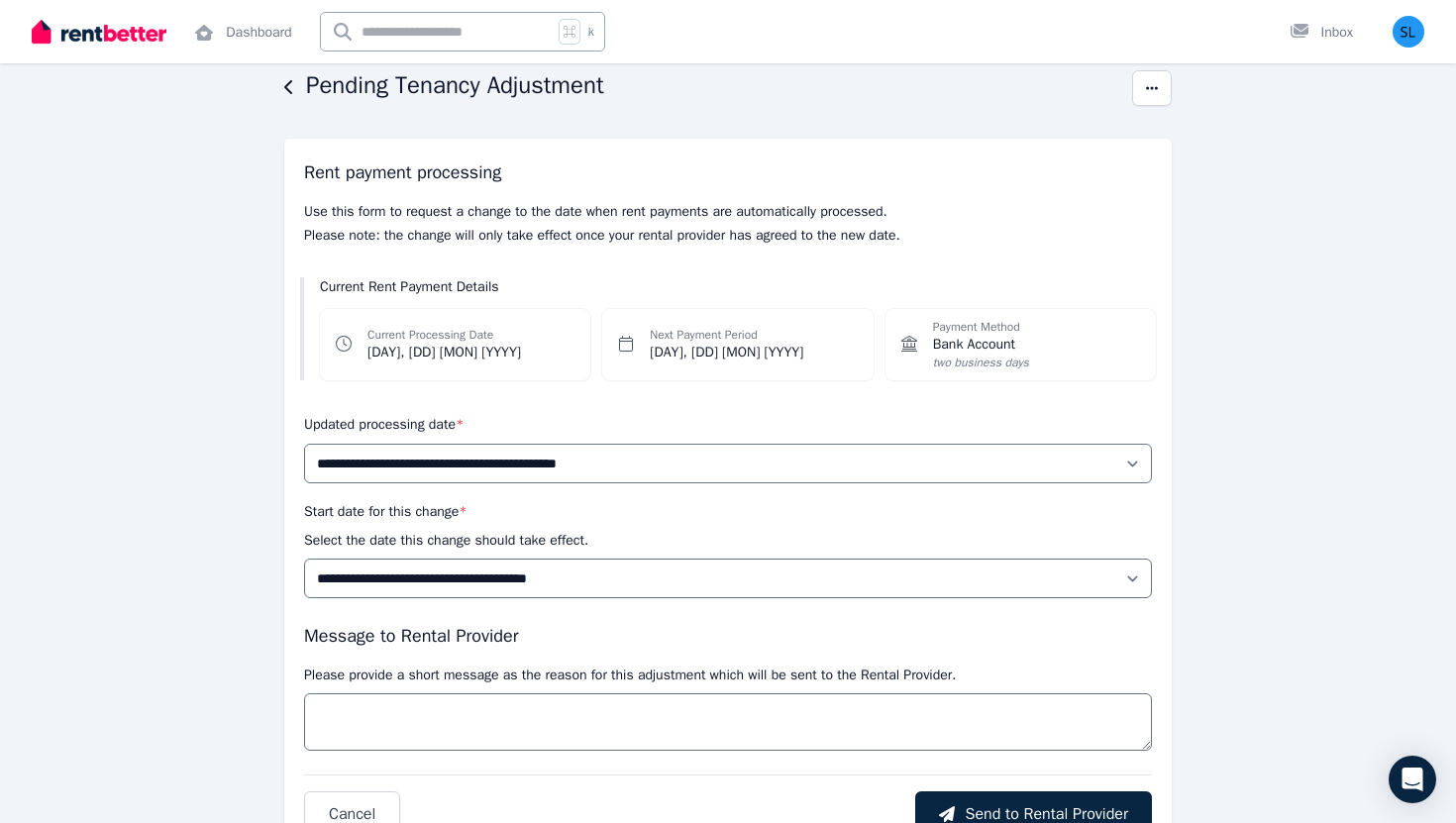 scroll, scrollTop: 170, scrollLeft: 0, axis: vertical 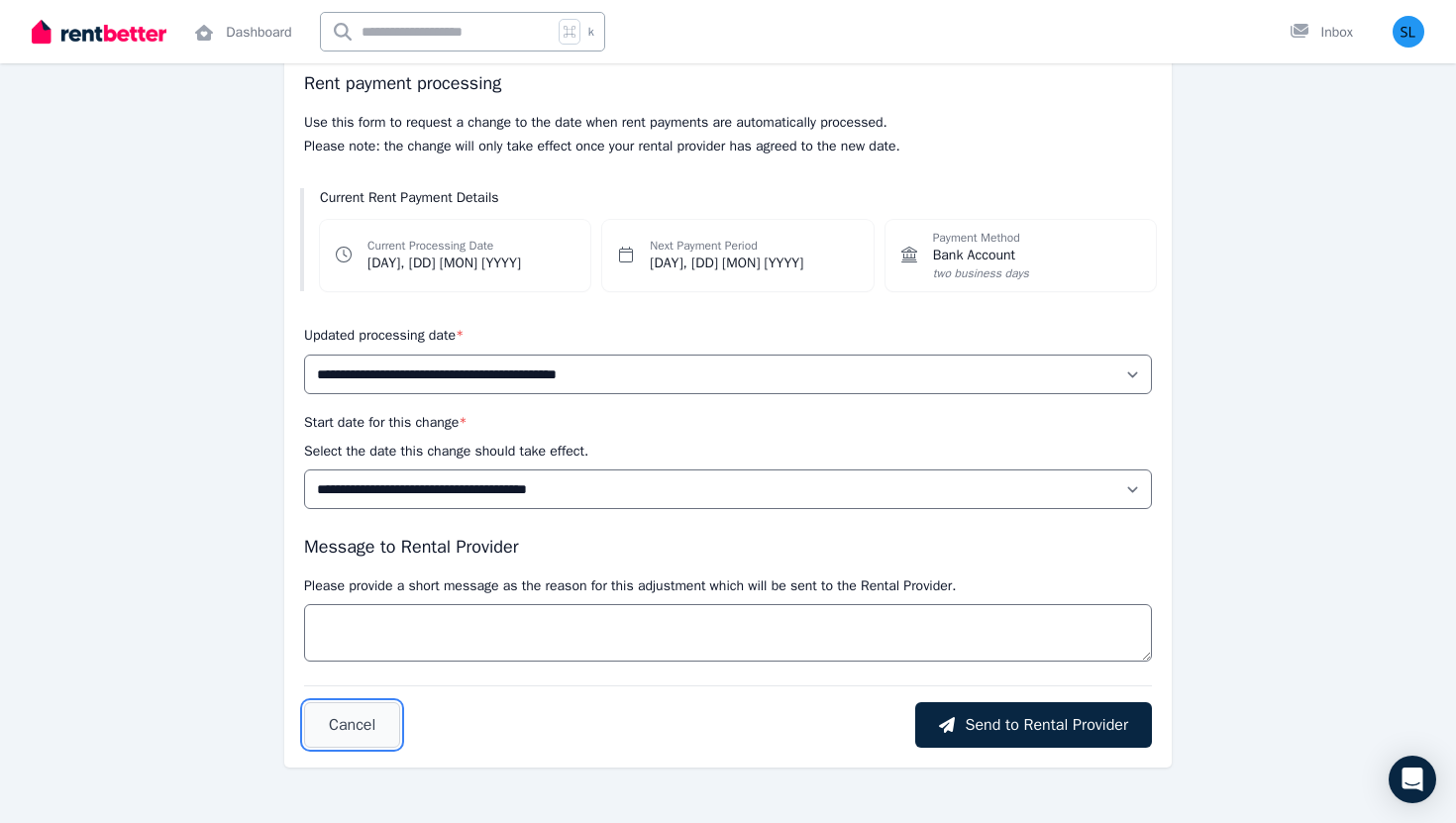 click on "Cancel" at bounding box center [352, 725] 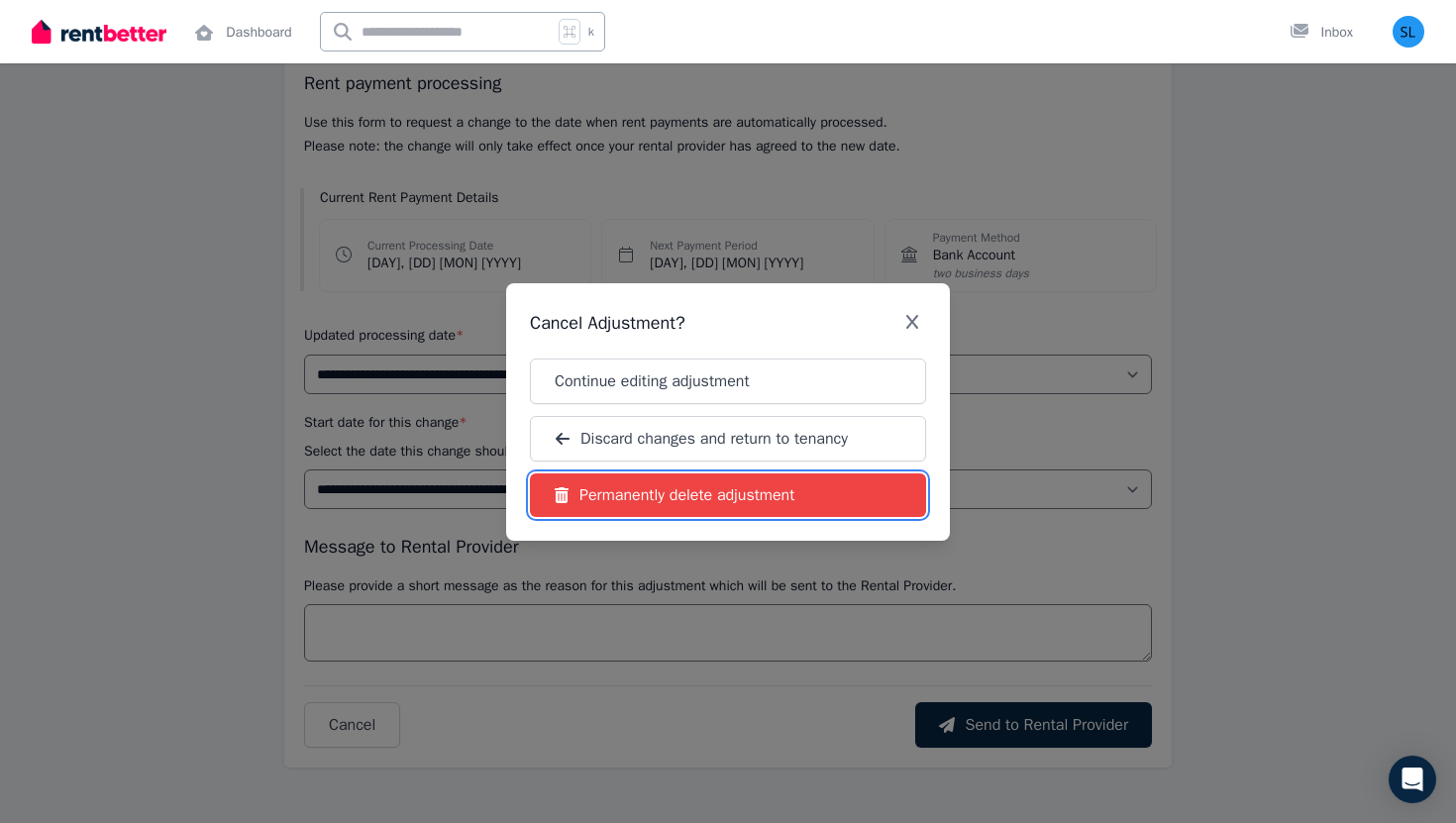 click on "Permanently delete adjustment" at bounding box center [728, 495] 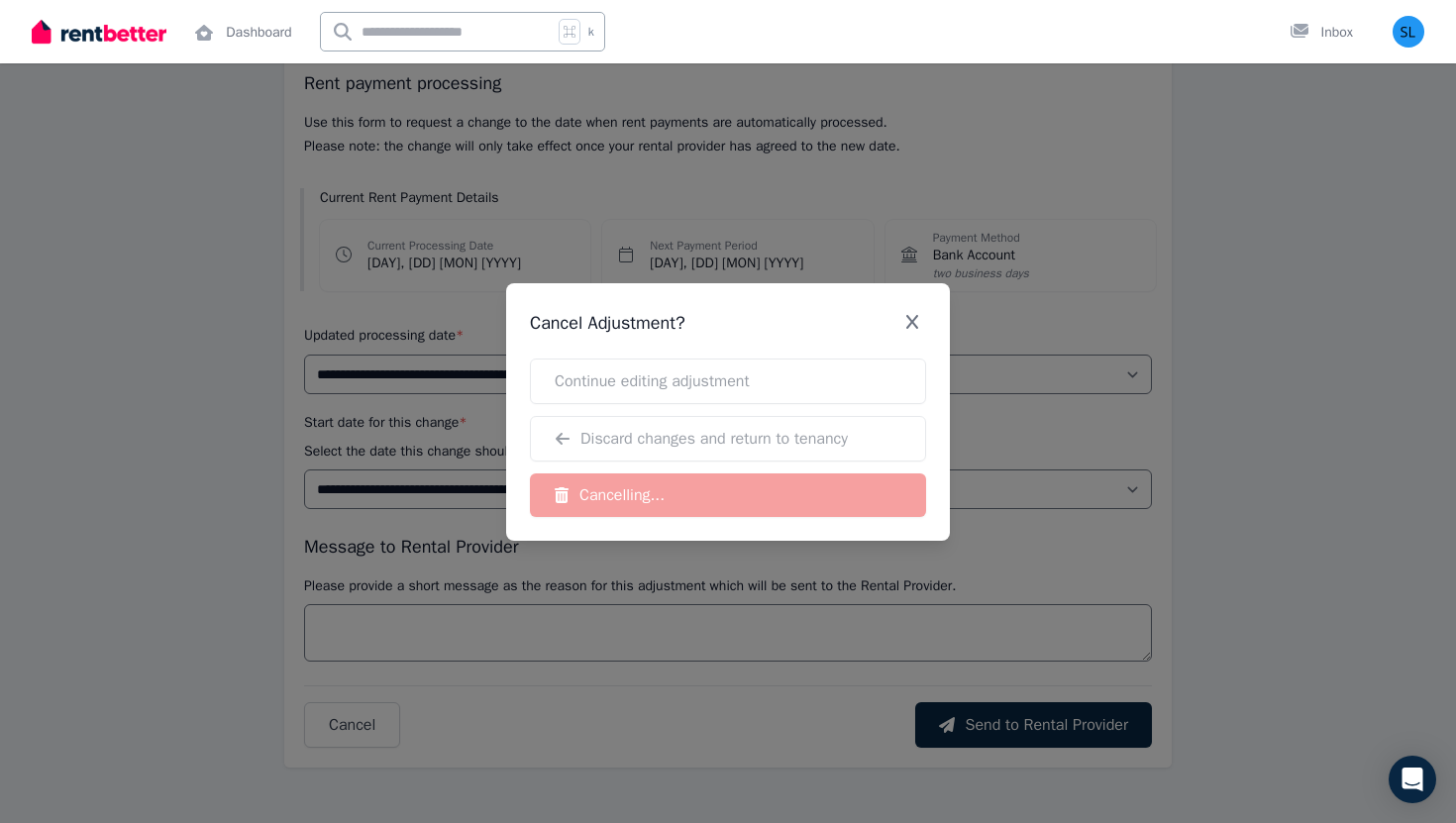 scroll, scrollTop: 0, scrollLeft: 0, axis: both 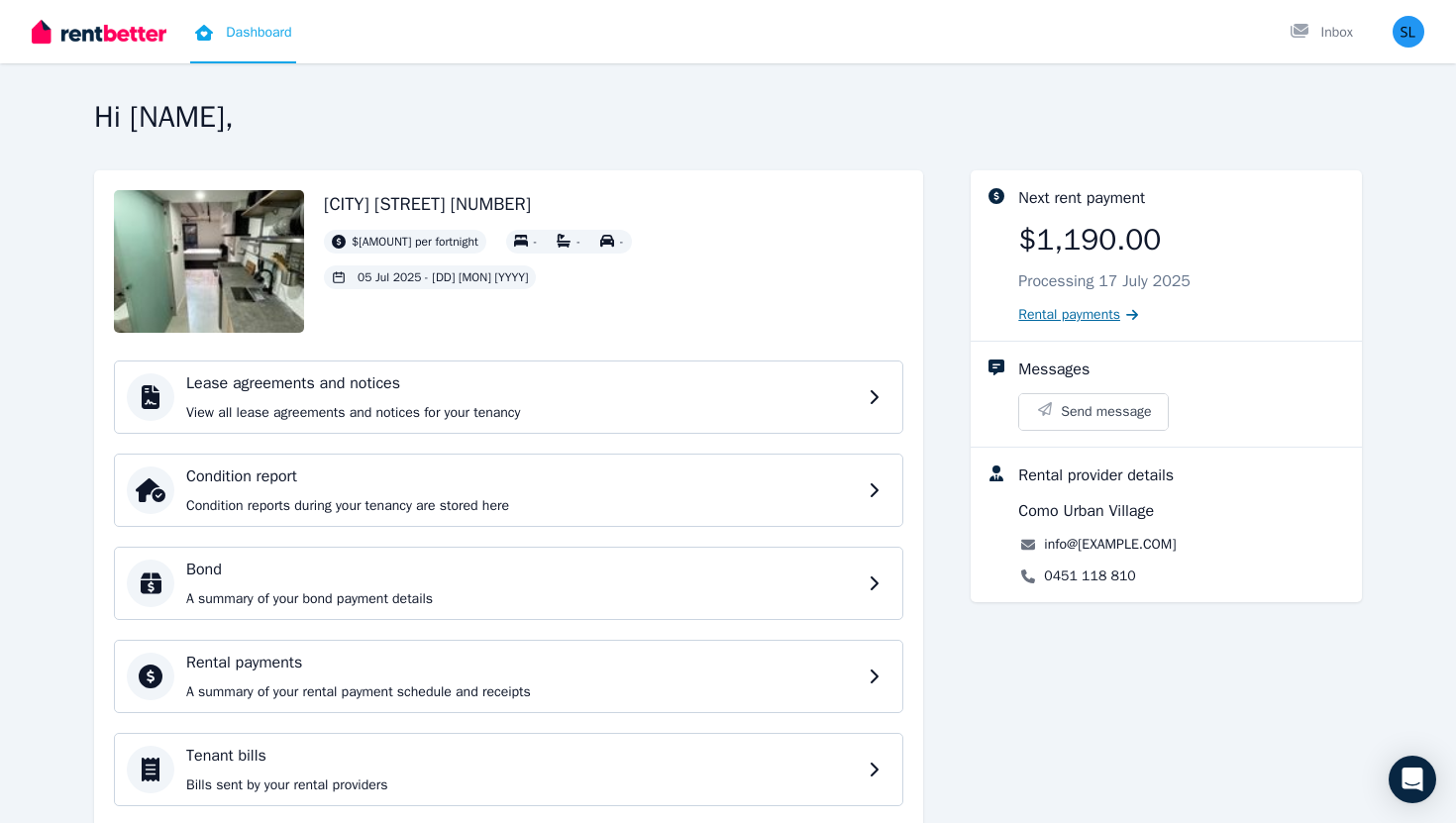 click on "Rental payments" at bounding box center (1069, 315) 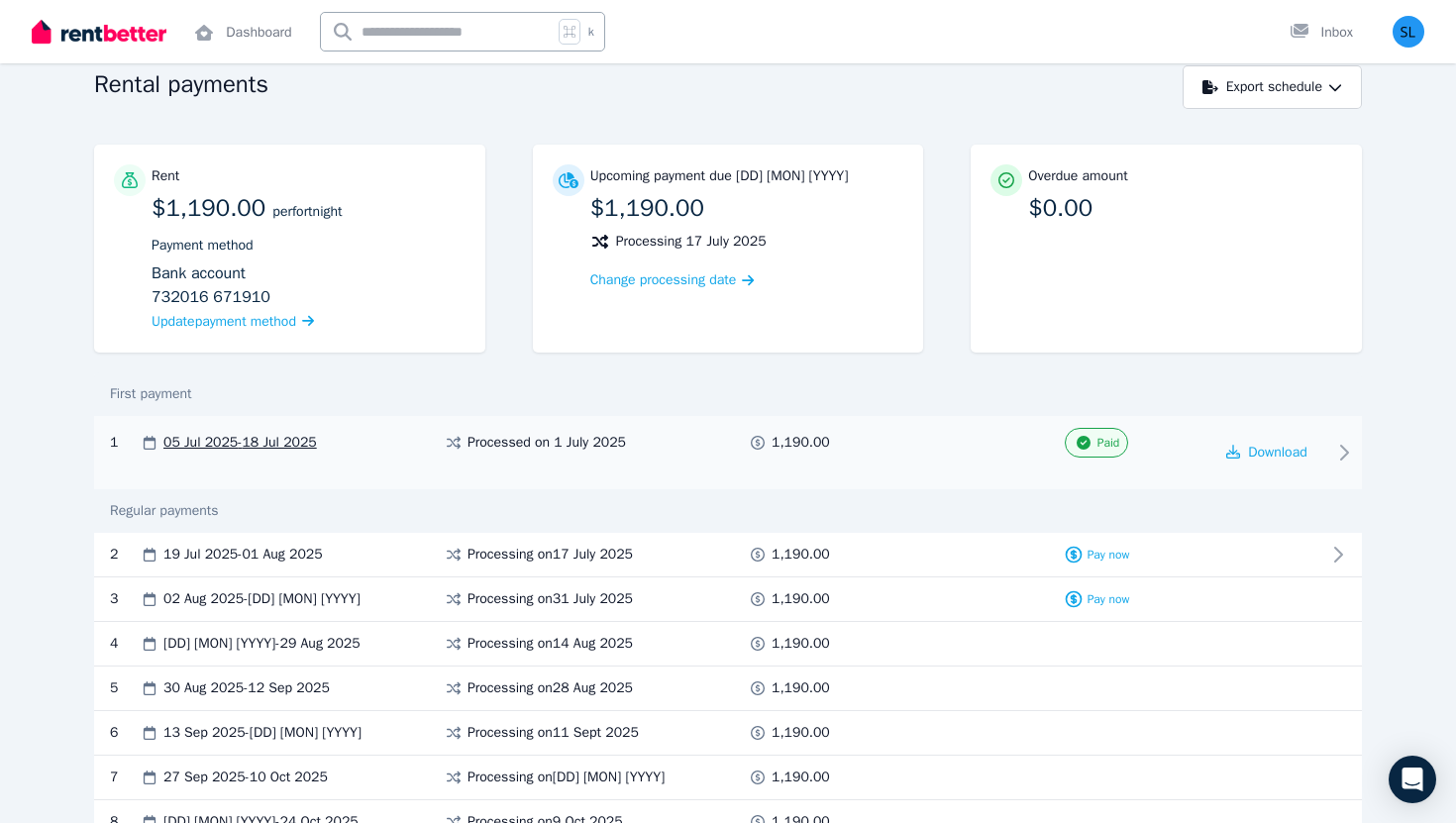 scroll, scrollTop: 0, scrollLeft: 0, axis: both 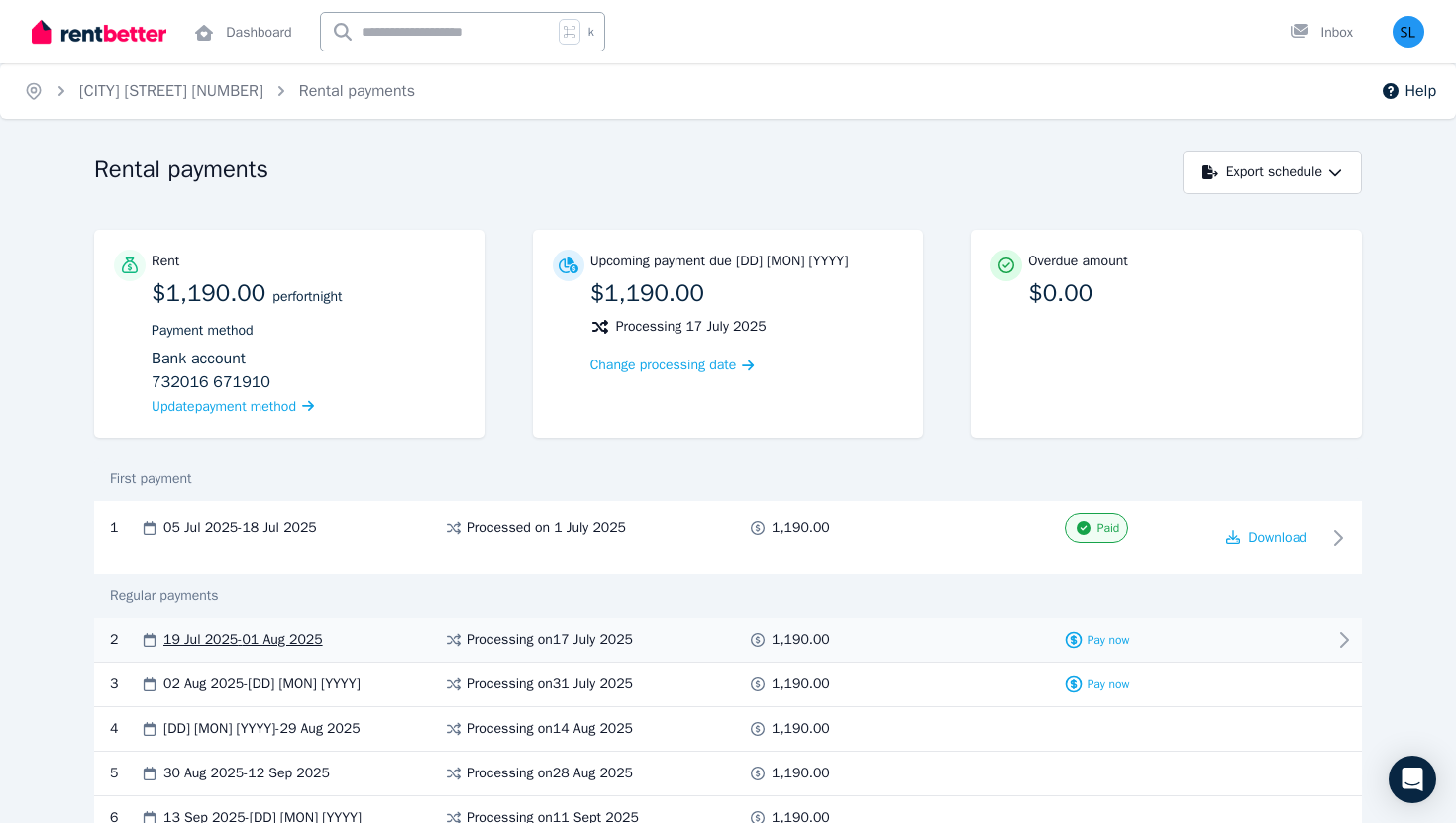 click on "Pay now" at bounding box center (1096, 640) 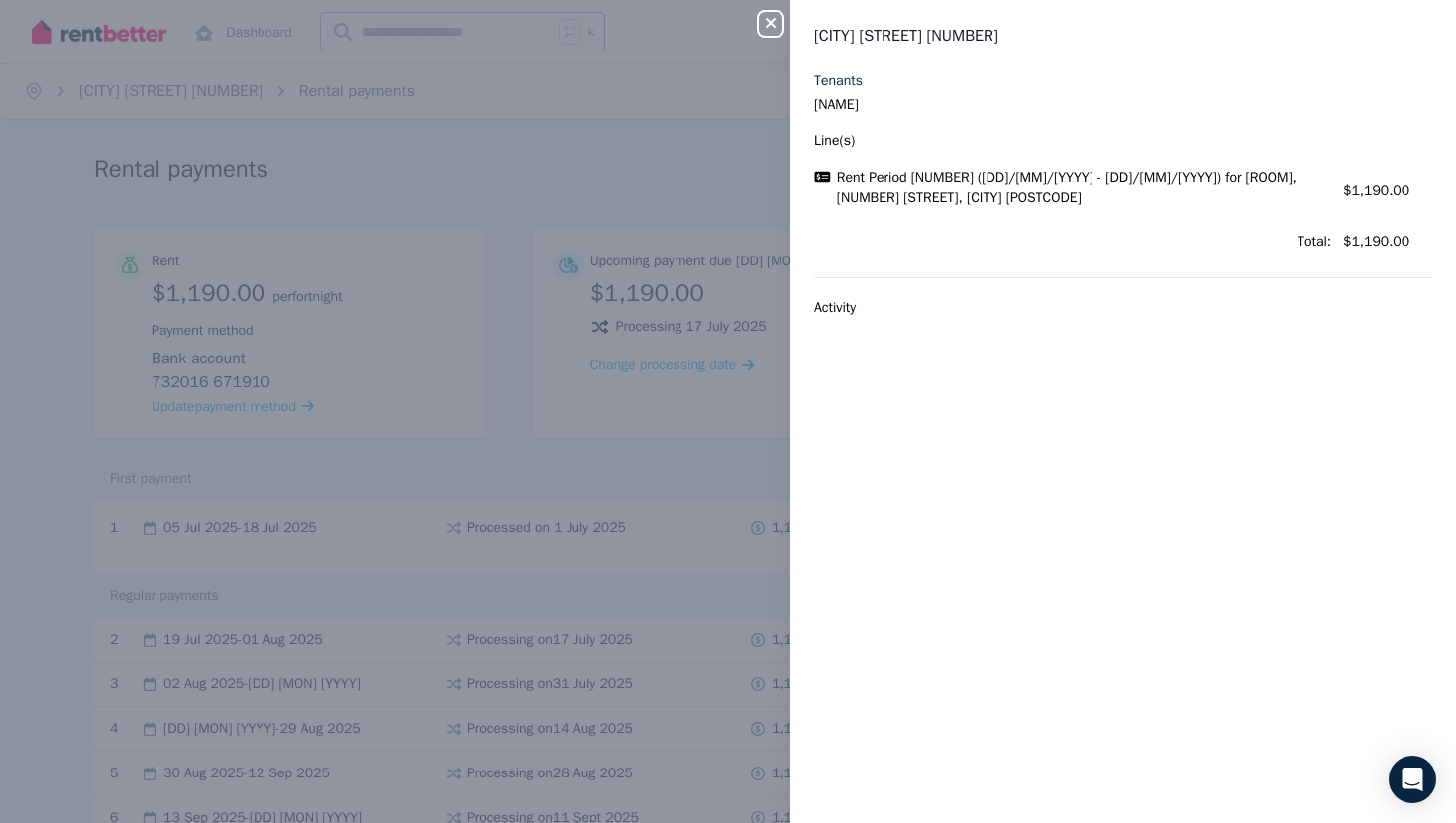 click on "Line(s)" at bounding box center [1073, 141] 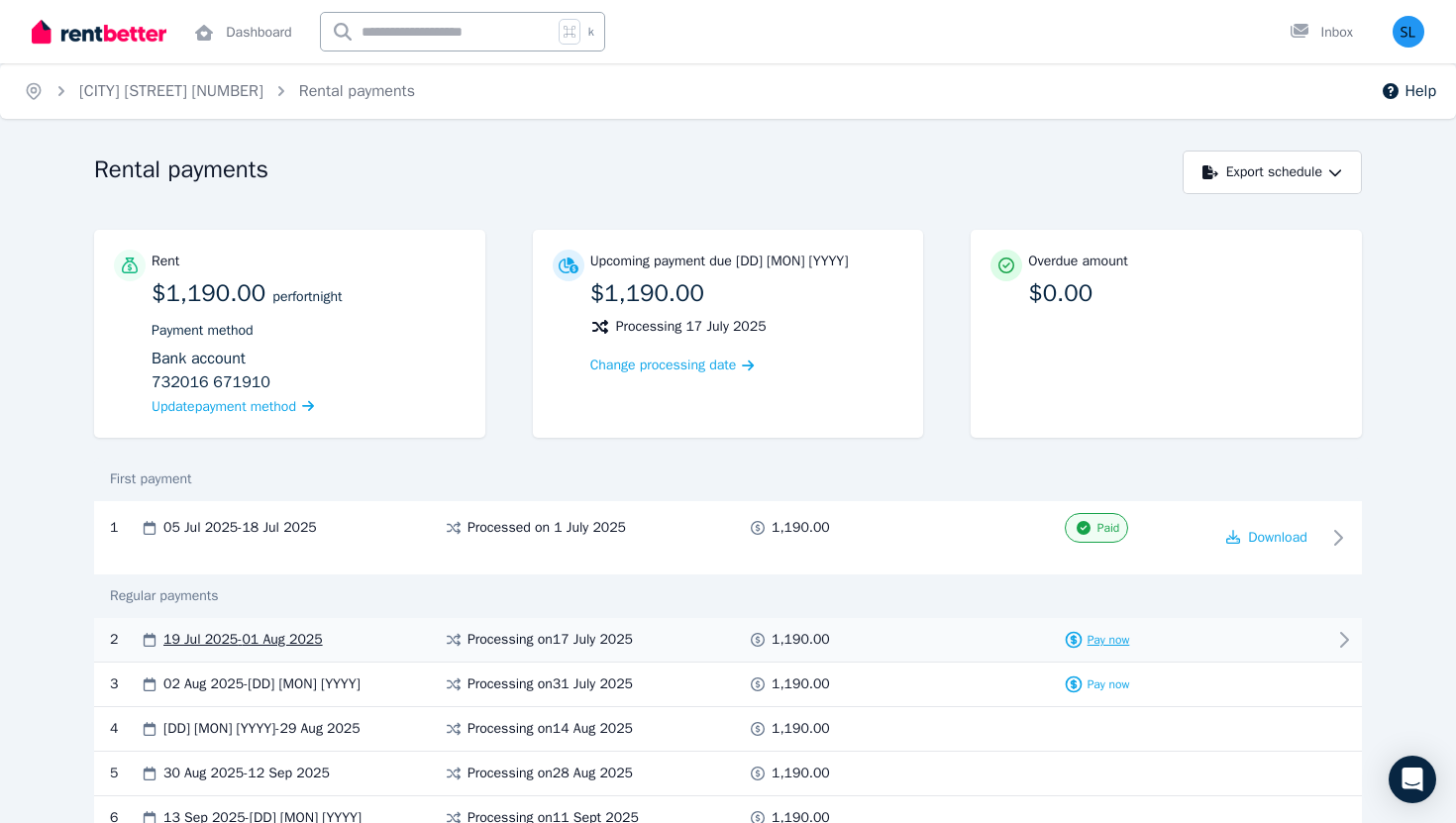 click on "Pay now" at bounding box center [1108, 640] 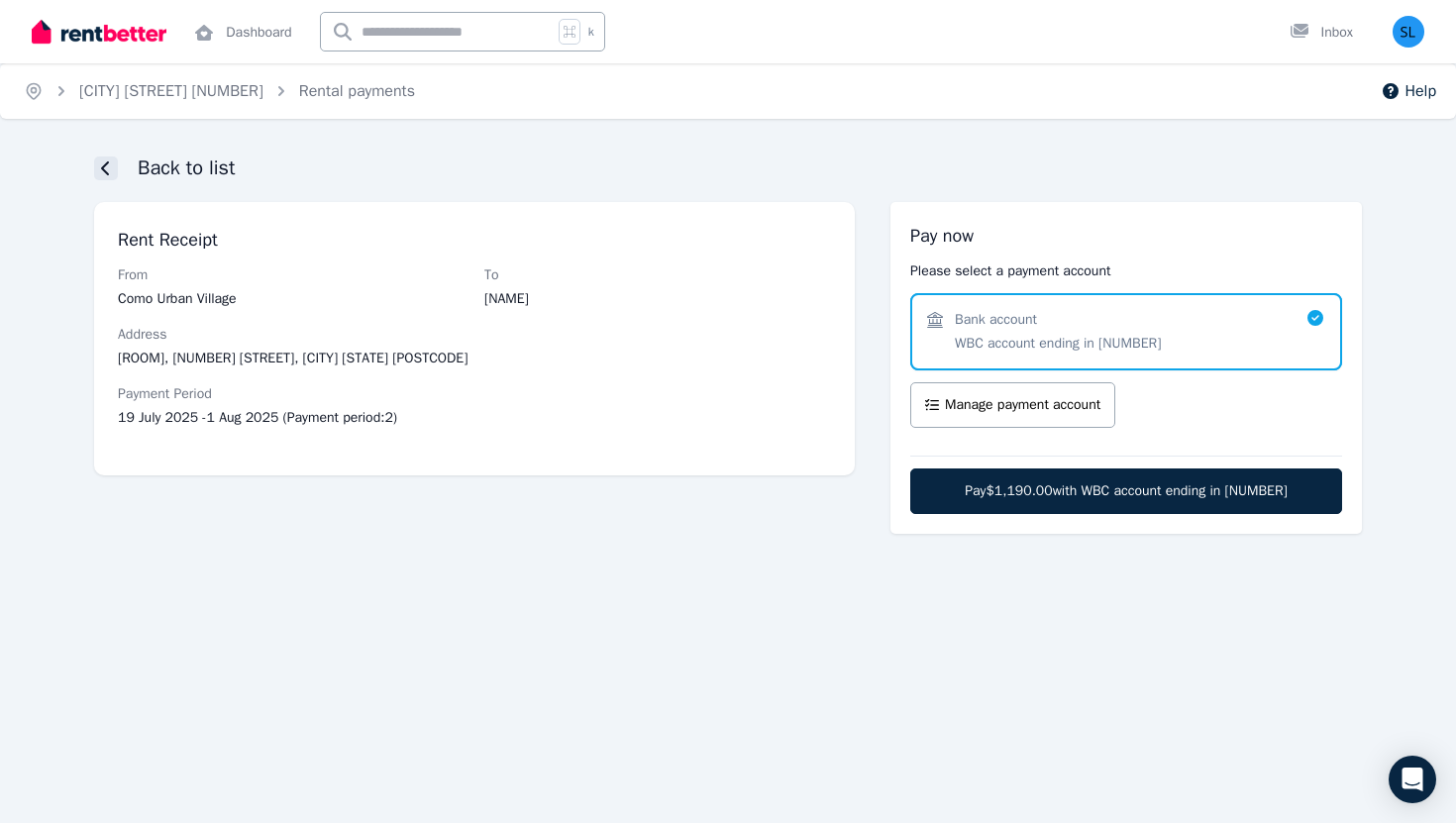 click 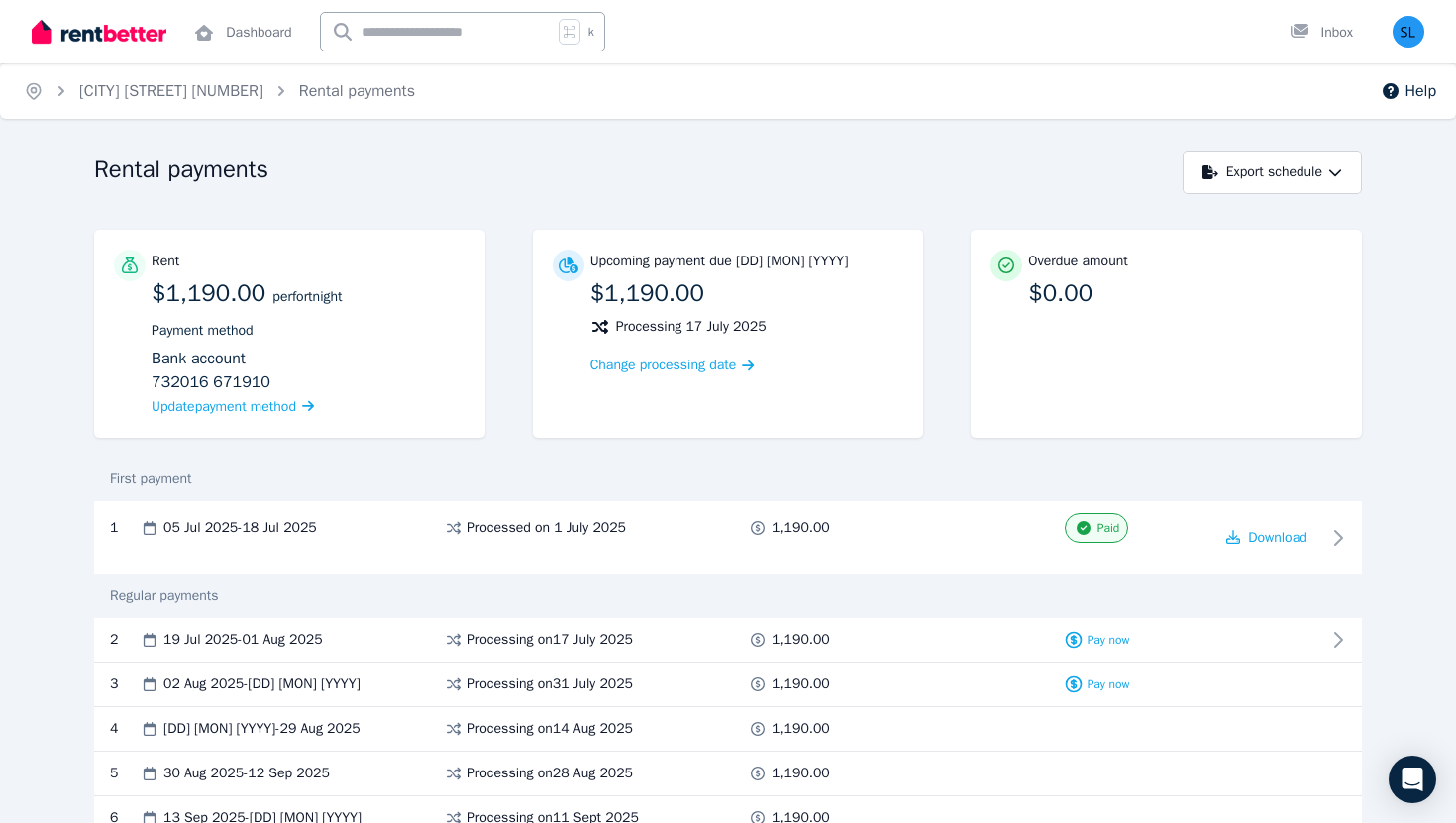 click on "[ROOM], [NUMBER] [STREET], [CITY] [POSTCODE]" at bounding box center [219, 91] 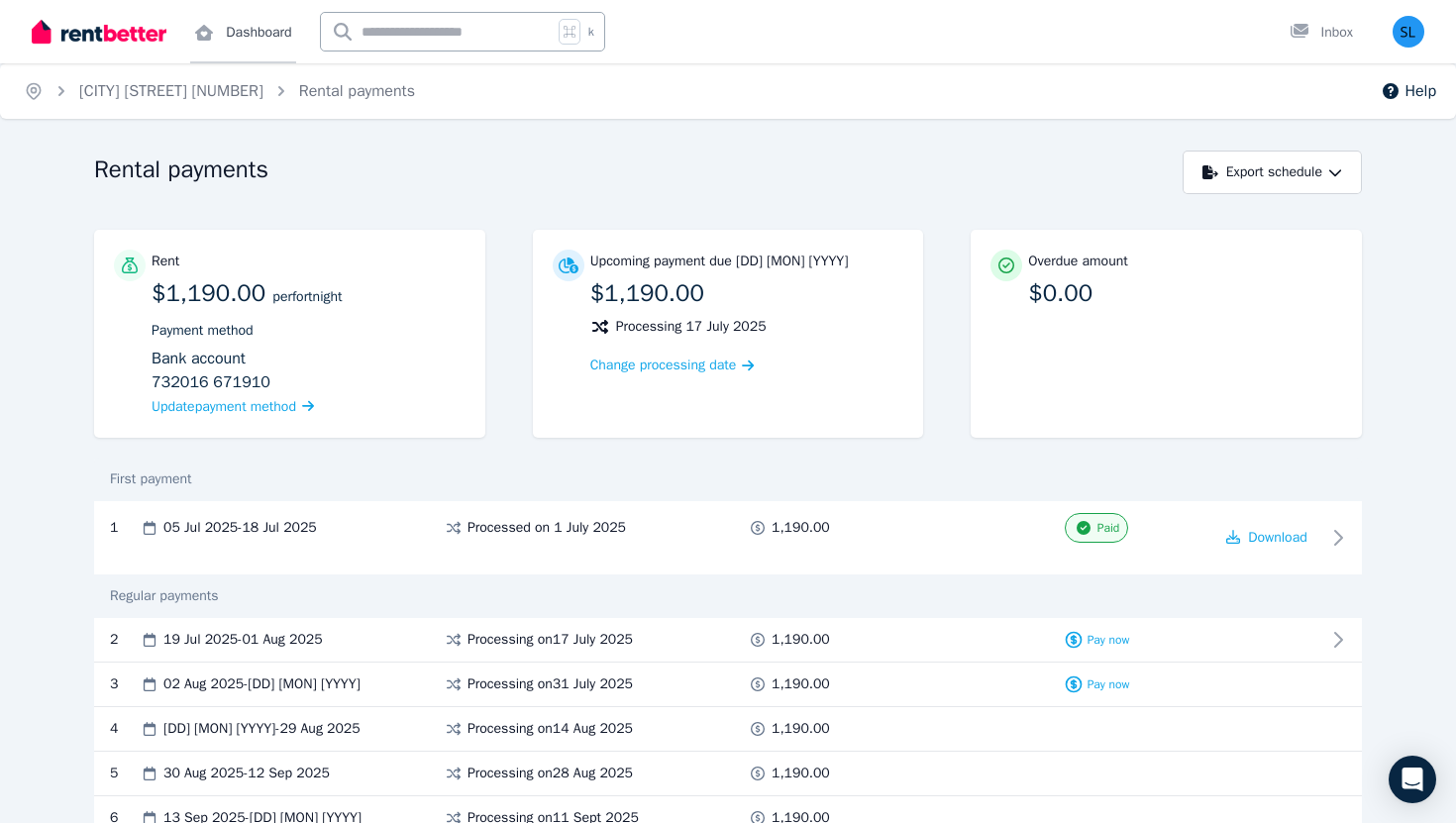 click on "Dashboard" at bounding box center (243, 32) 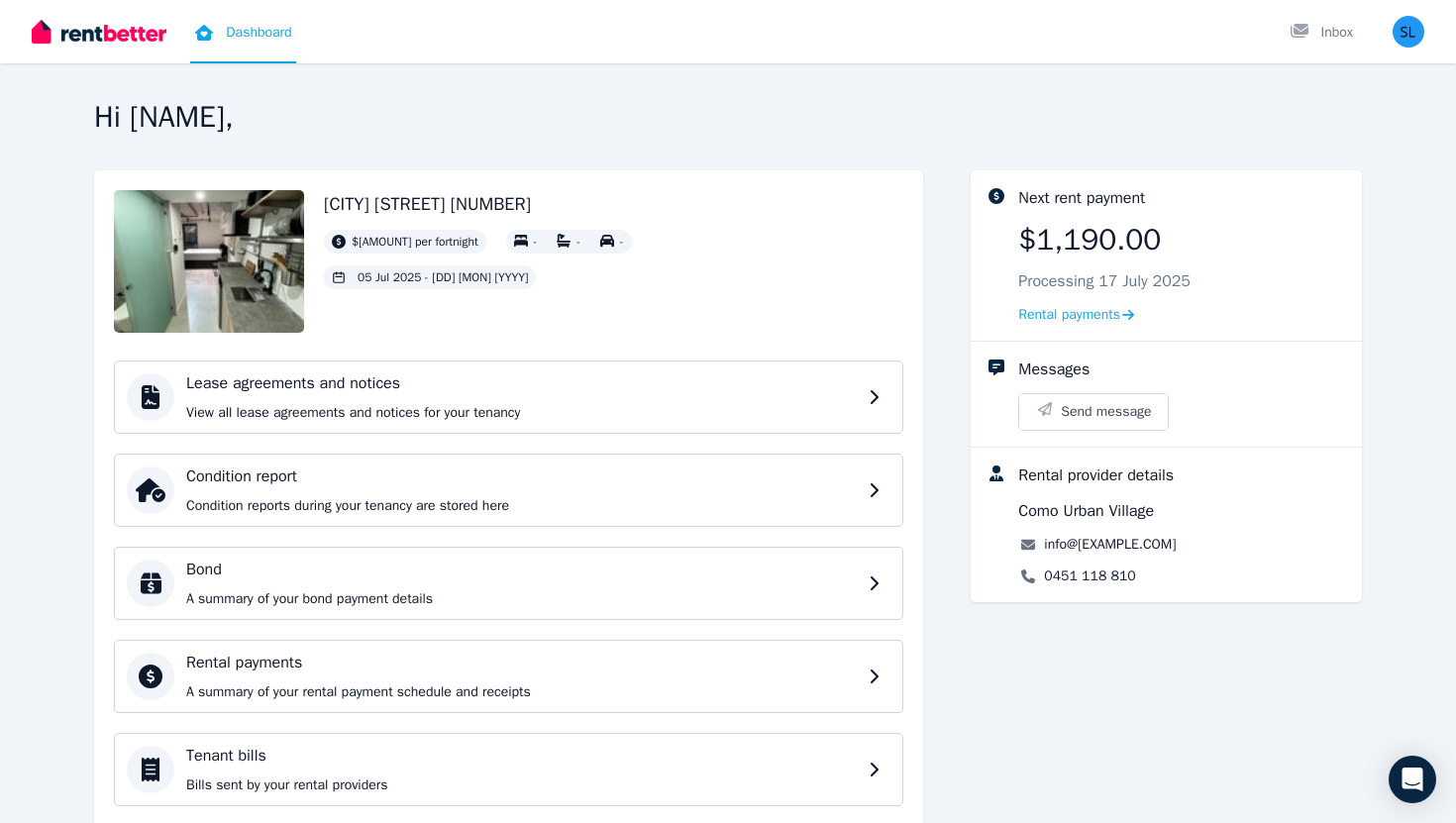 scroll, scrollTop: 152, scrollLeft: 0, axis: vertical 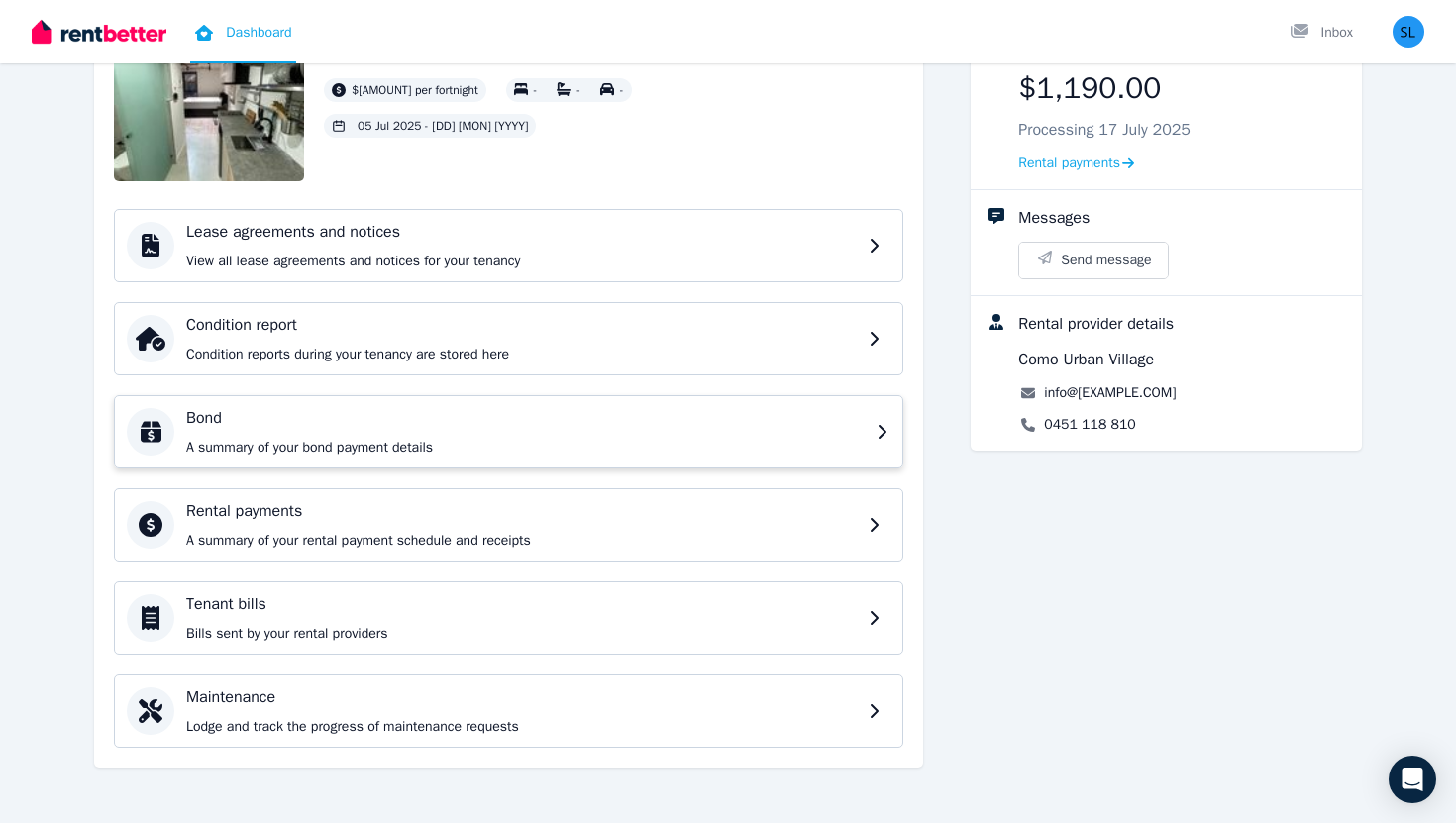 click on "Bond" at bounding box center [525, 418] 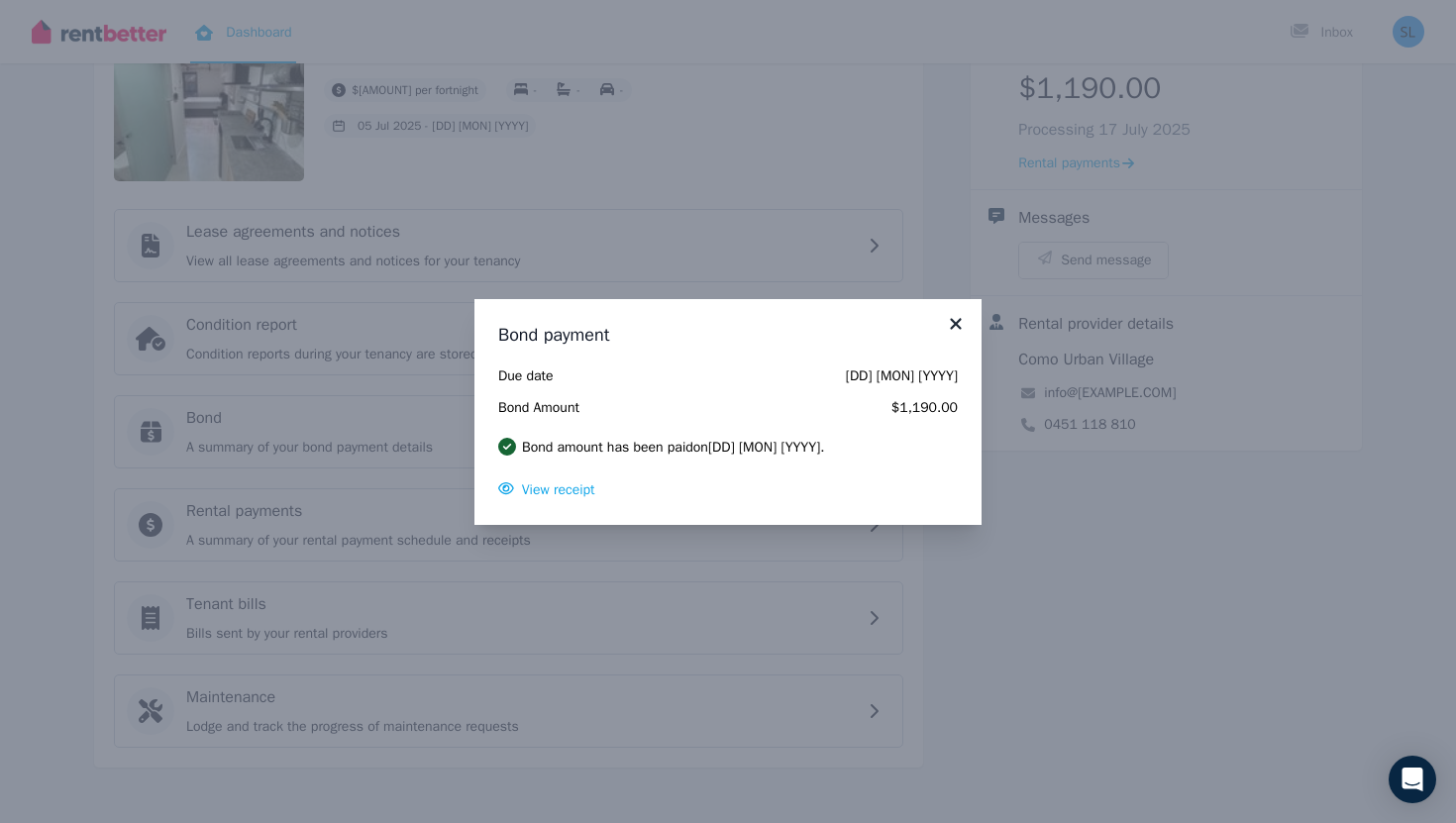 click 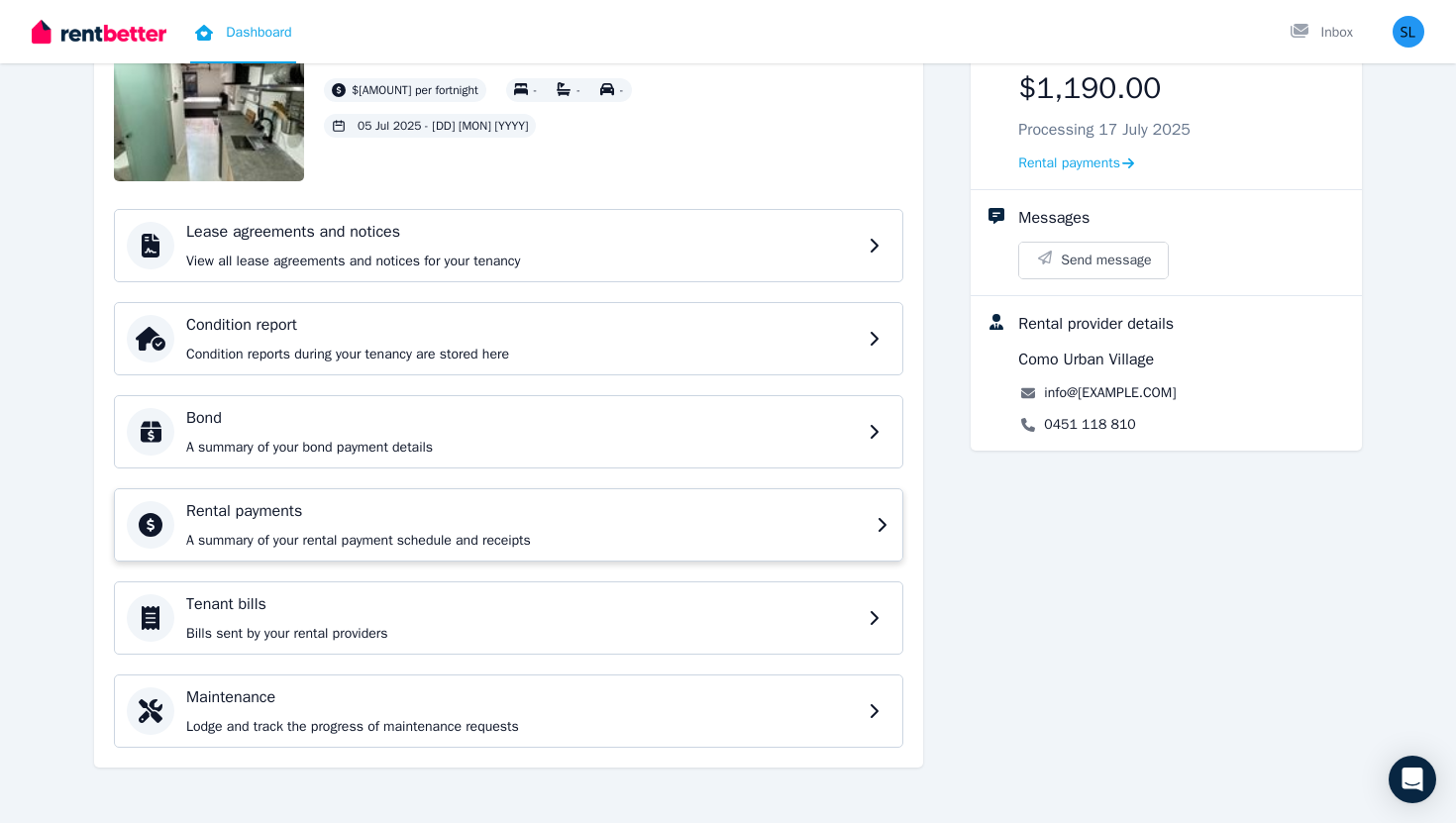 click on "A summary of your rental payment schedule and receipts" at bounding box center [525, 541] 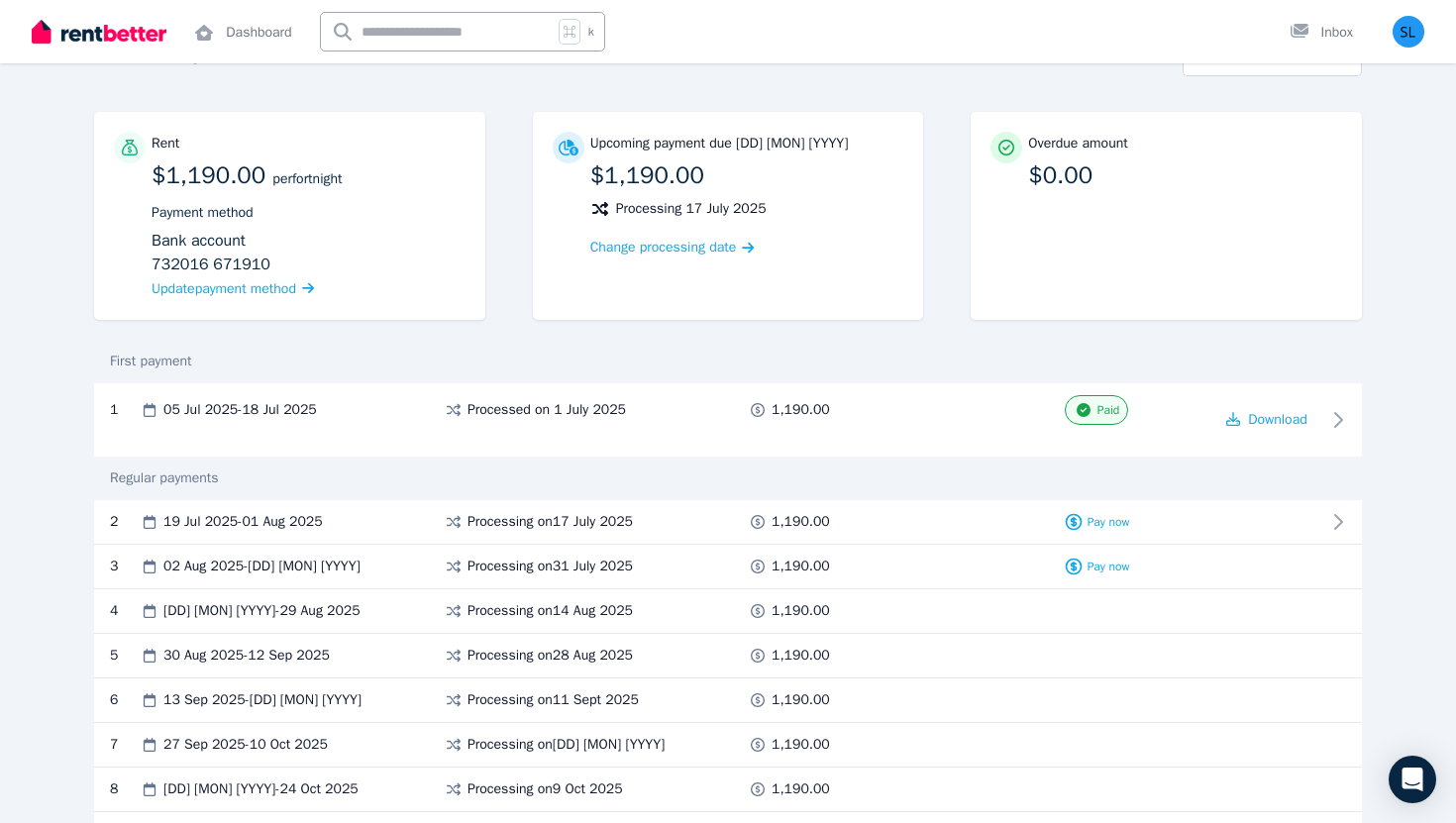 scroll, scrollTop: 114, scrollLeft: 0, axis: vertical 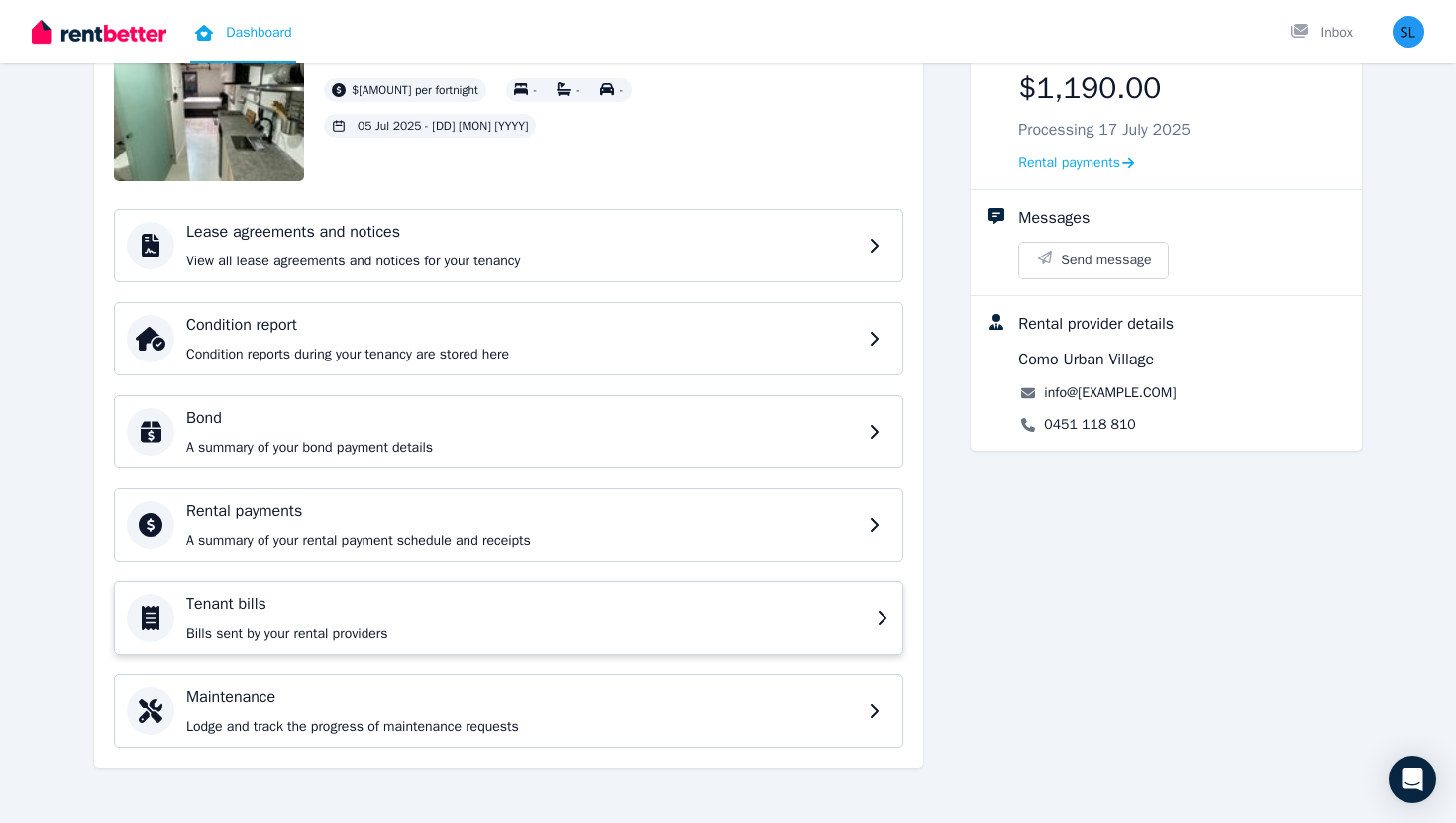 click on "Tenant bills Bills sent by your rental providers" at bounding box center [525, 618] 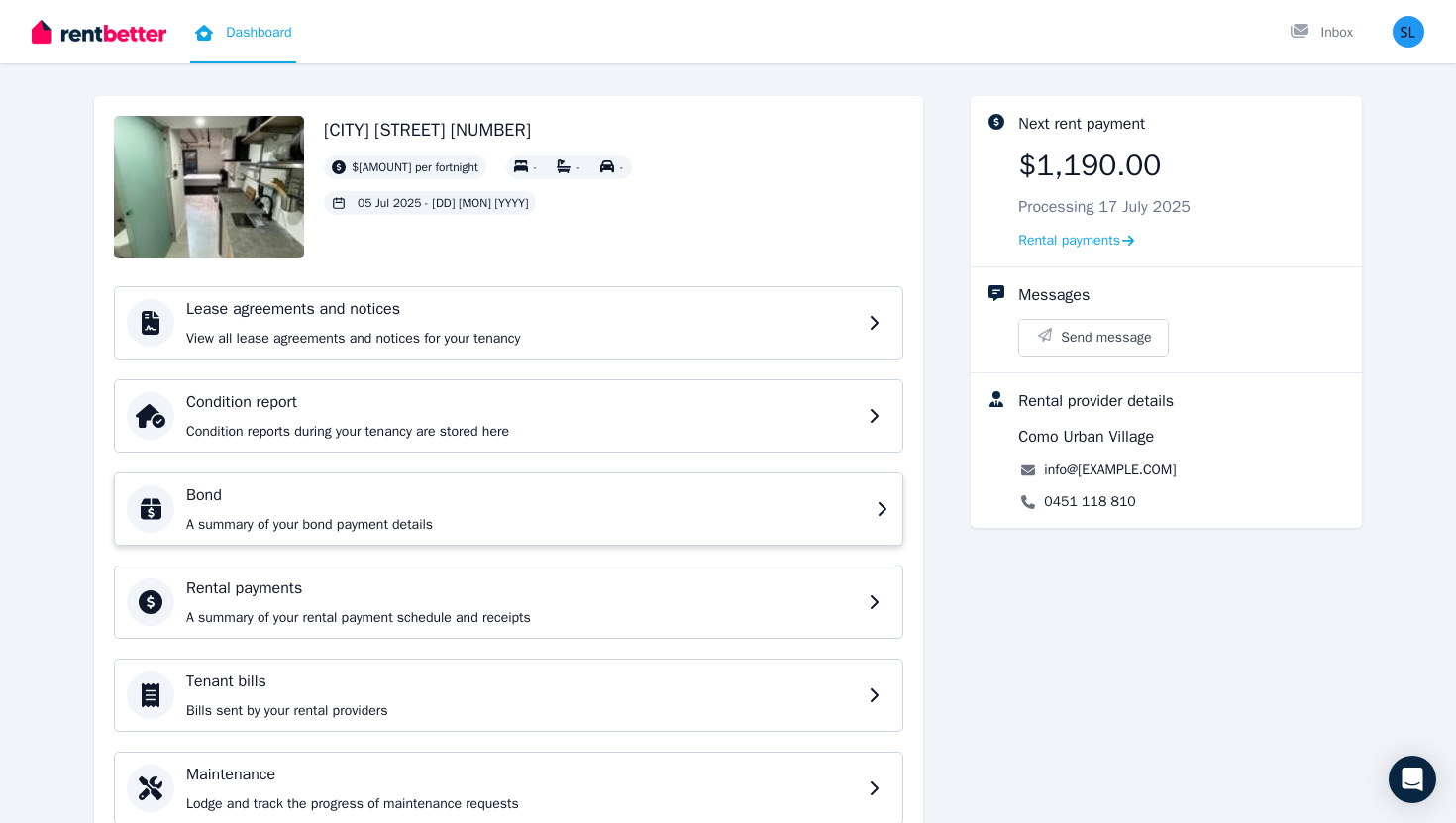 scroll, scrollTop: 0, scrollLeft: 0, axis: both 